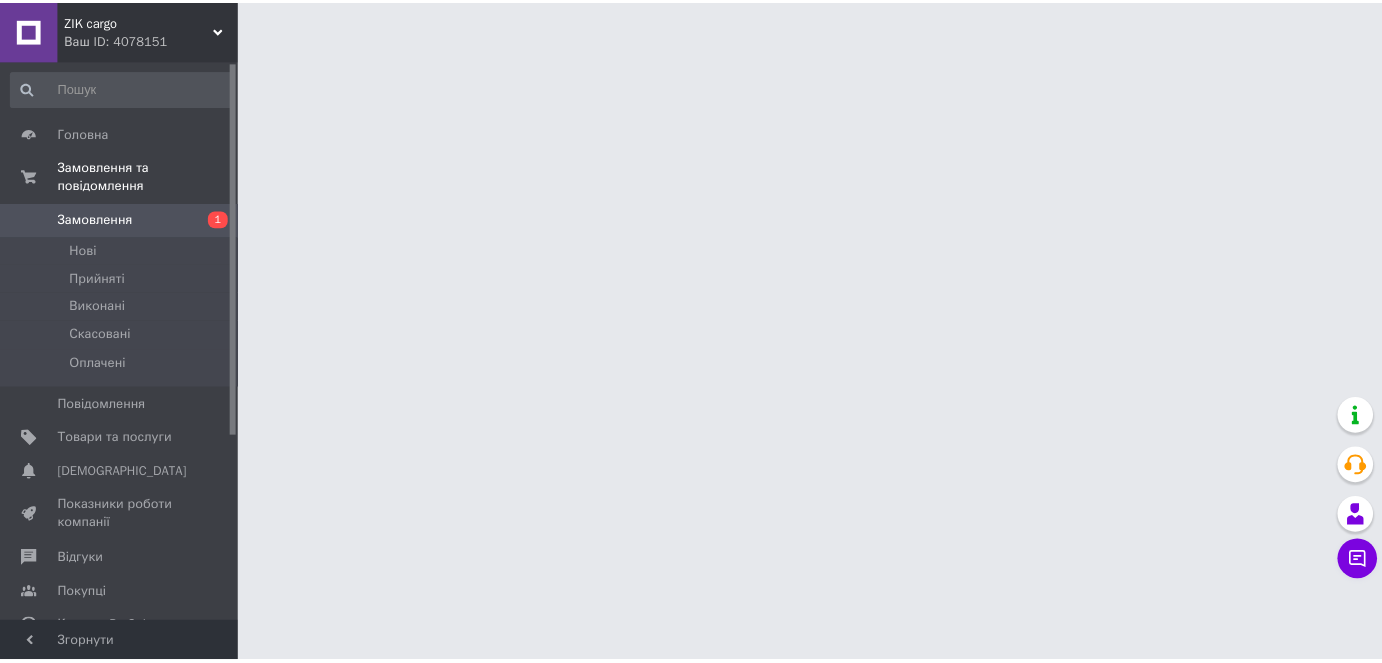 scroll, scrollTop: 0, scrollLeft: 0, axis: both 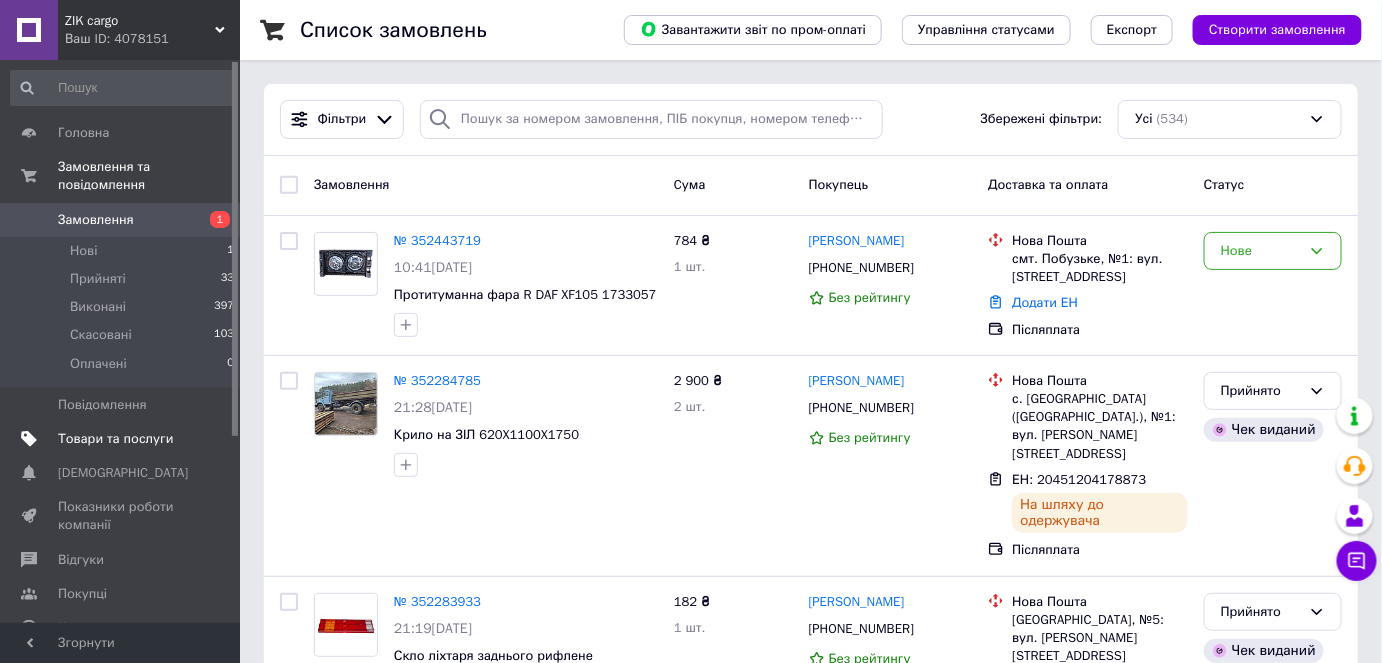 click on "Товари та послуги" at bounding box center [115, 439] 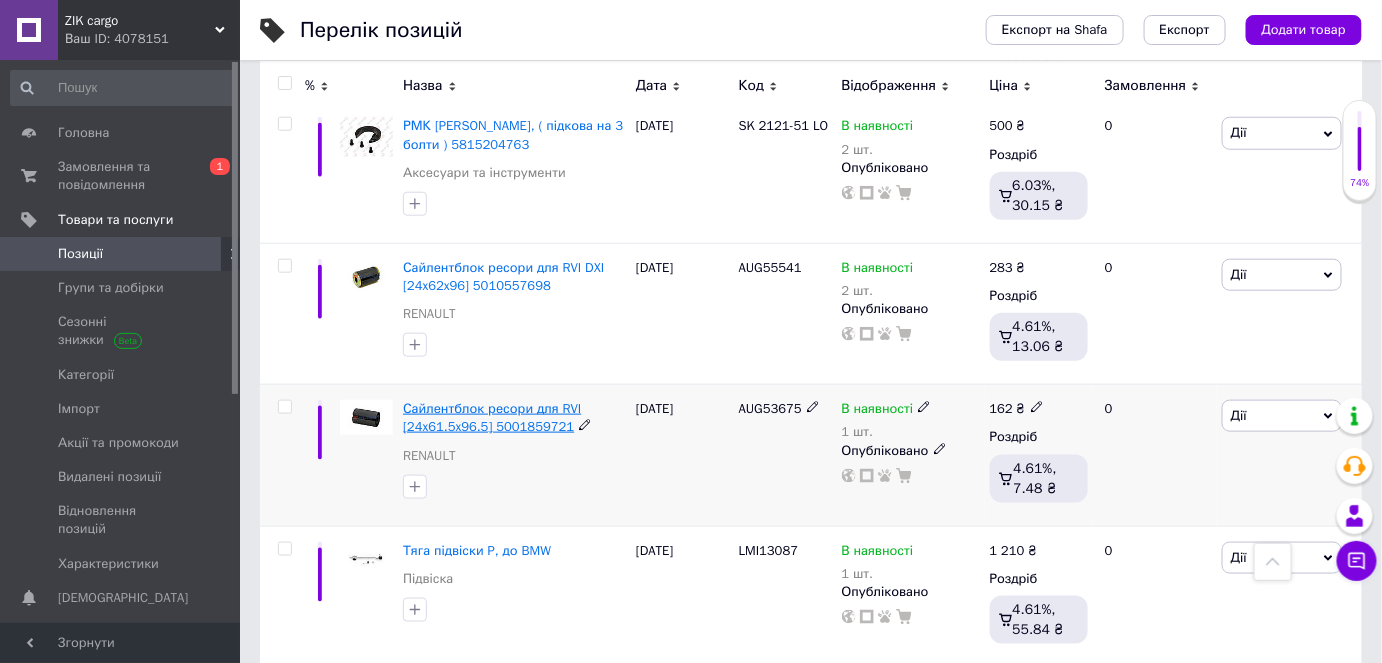scroll, scrollTop: 3000, scrollLeft: 0, axis: vertical 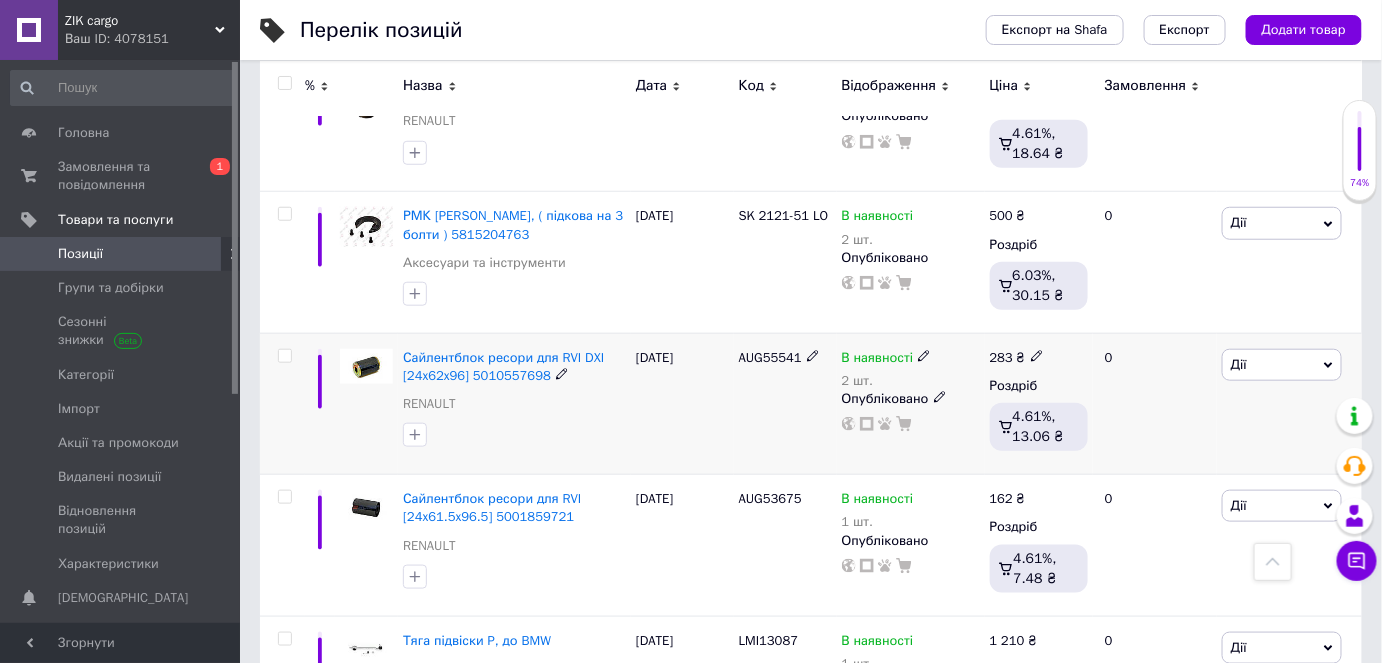 click on "AUG55541" at bounding box center (770, 357) 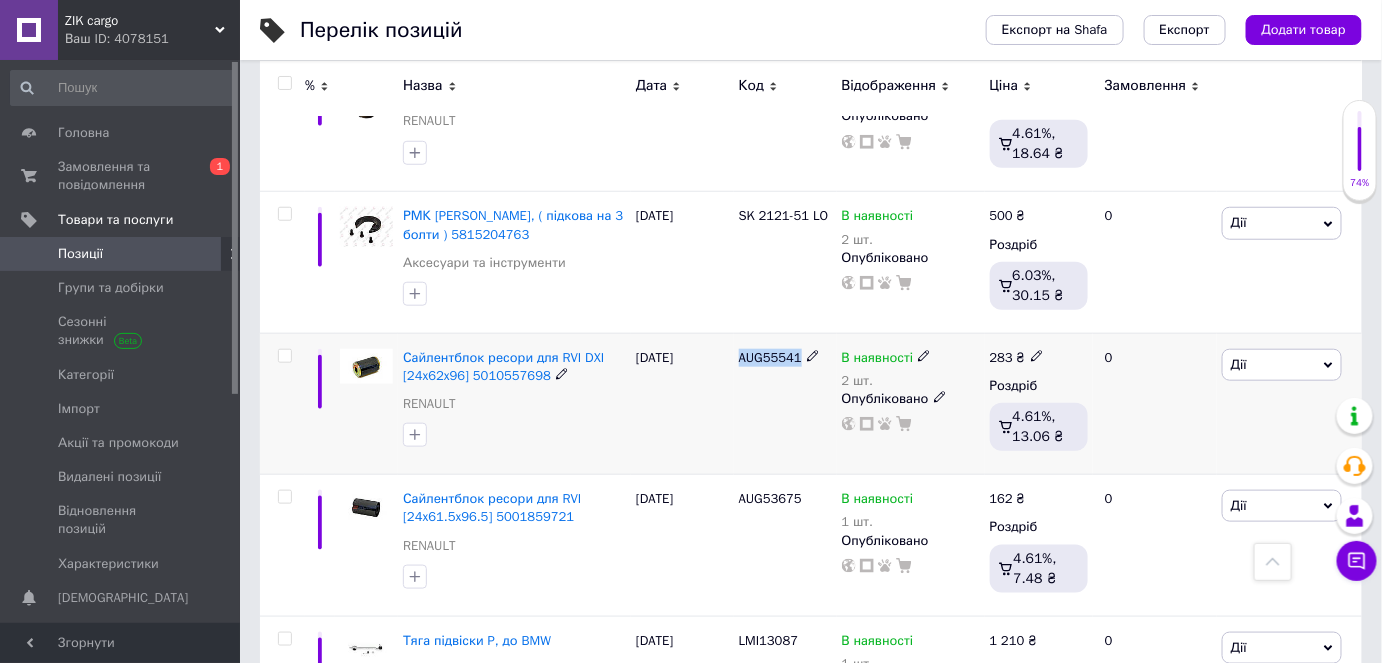 click on "AUG55541" at bounding box center [770, 357] 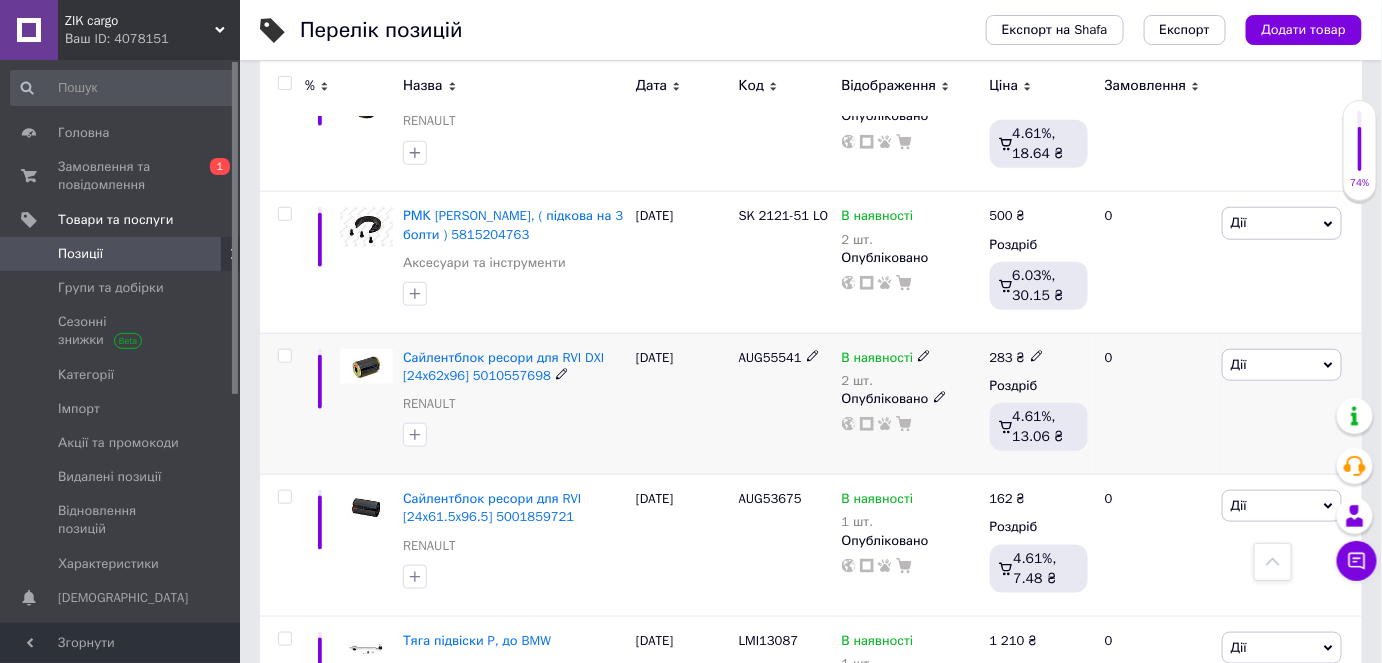 click 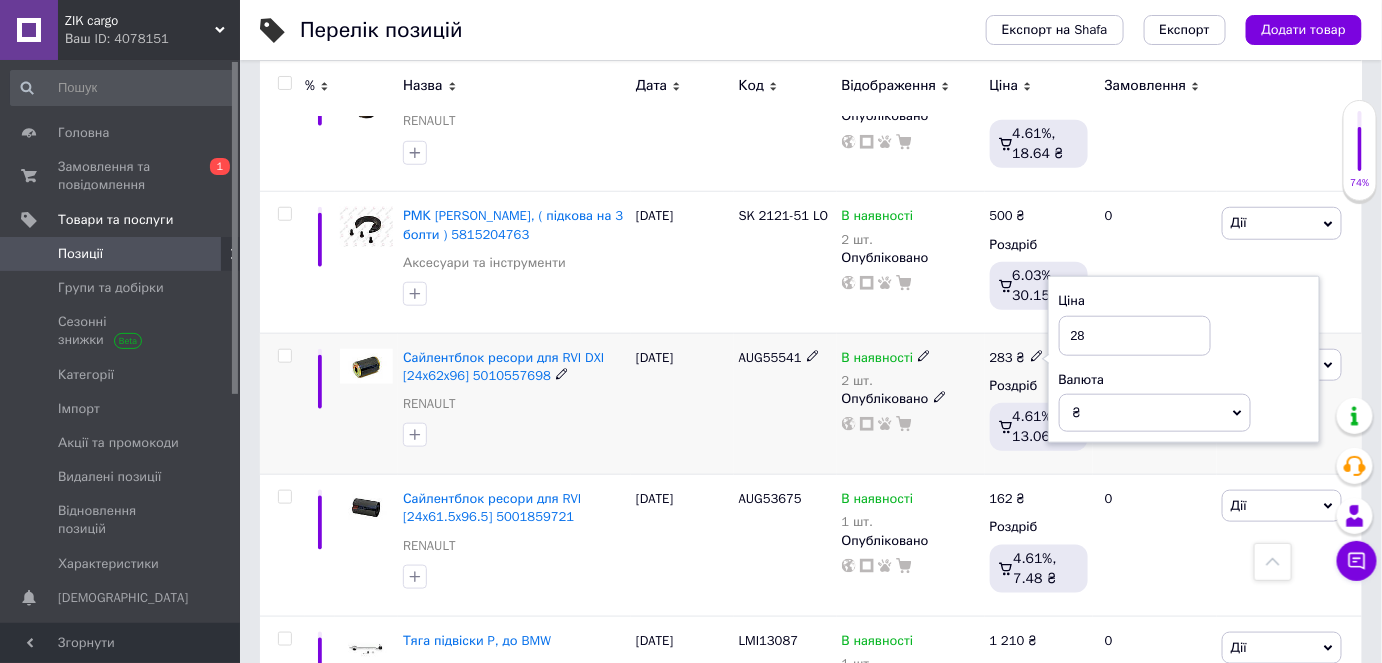 type on "2" 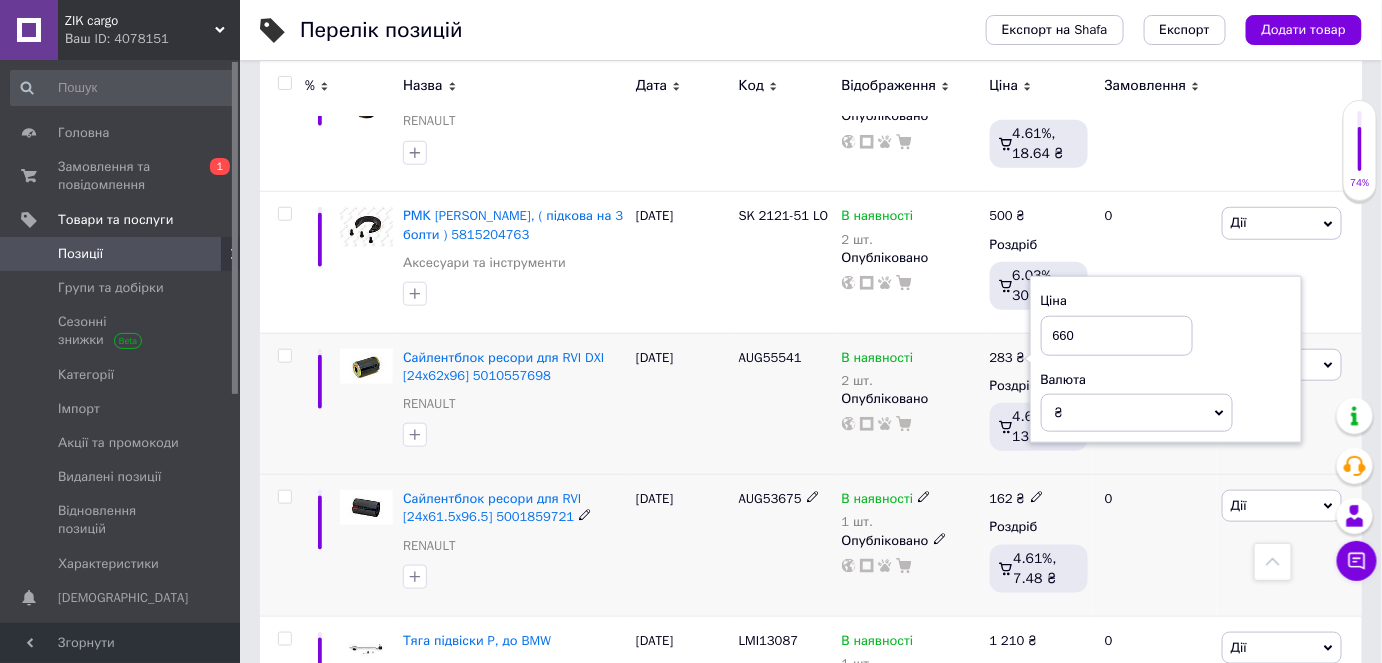 type on "660" 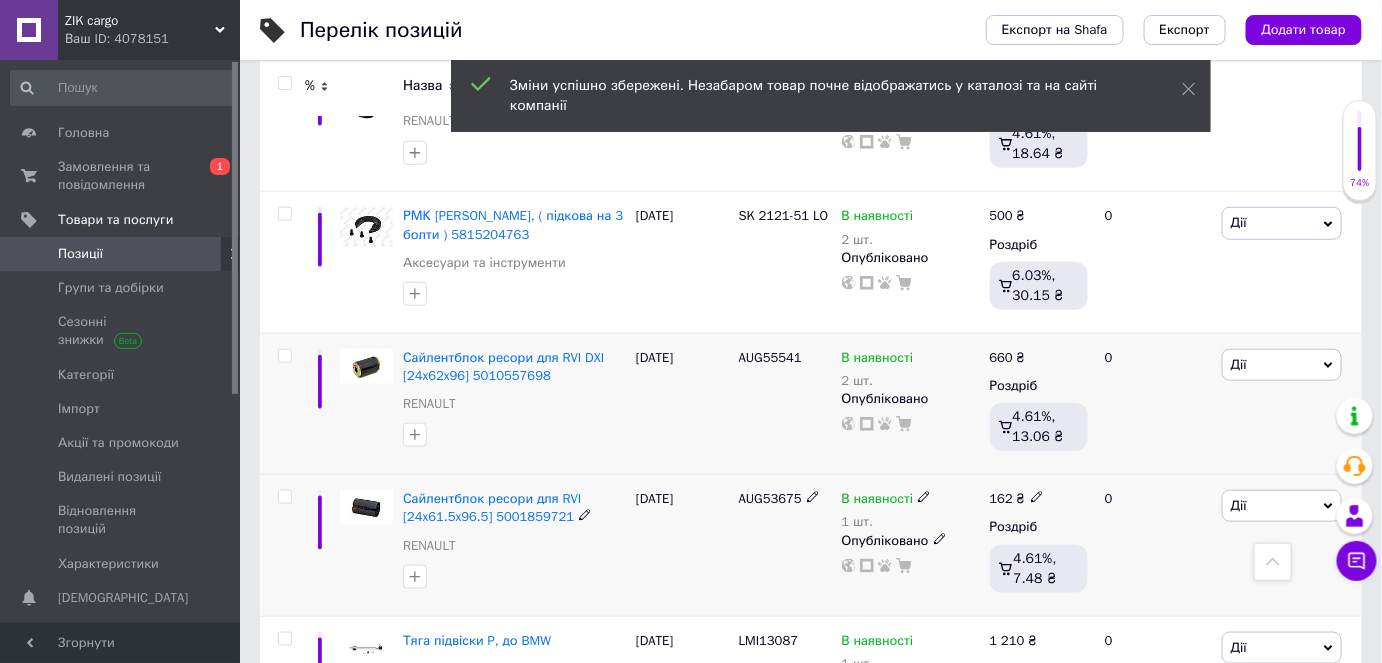 click on "AUG53675" at bounding box center [770, 498] 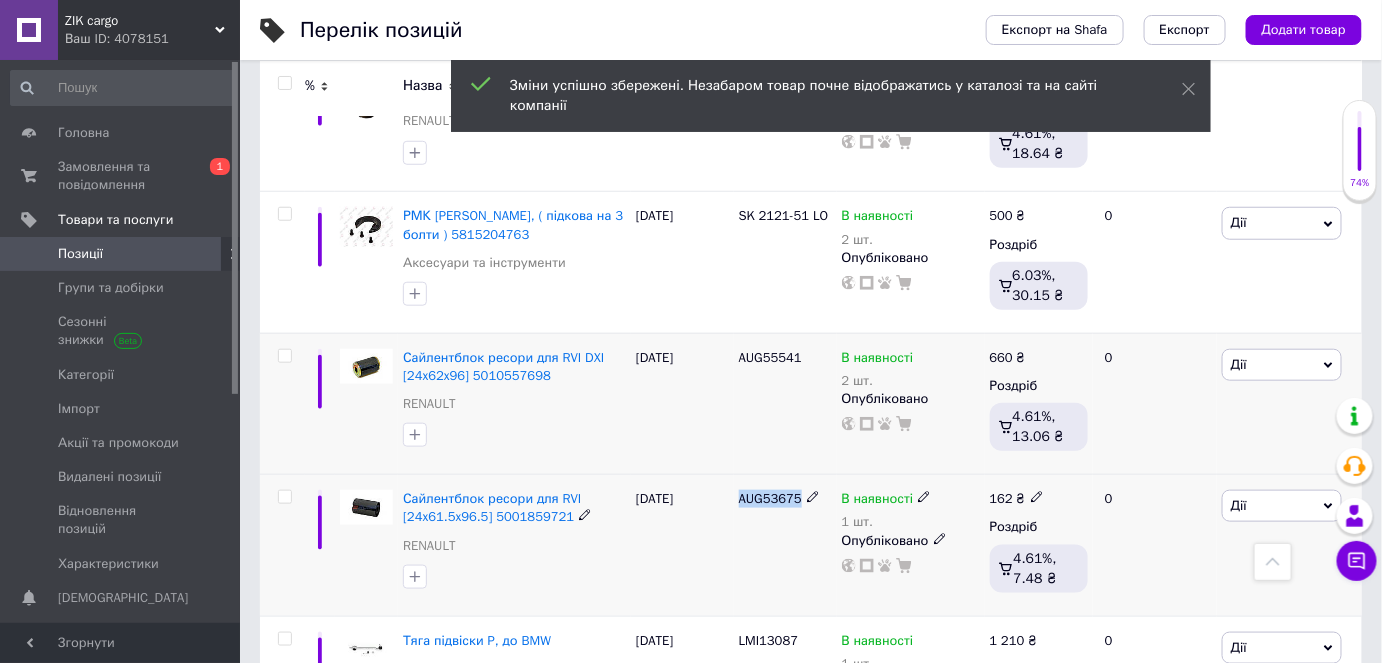 click on "AUG53675" at bounding box center [770, 498] 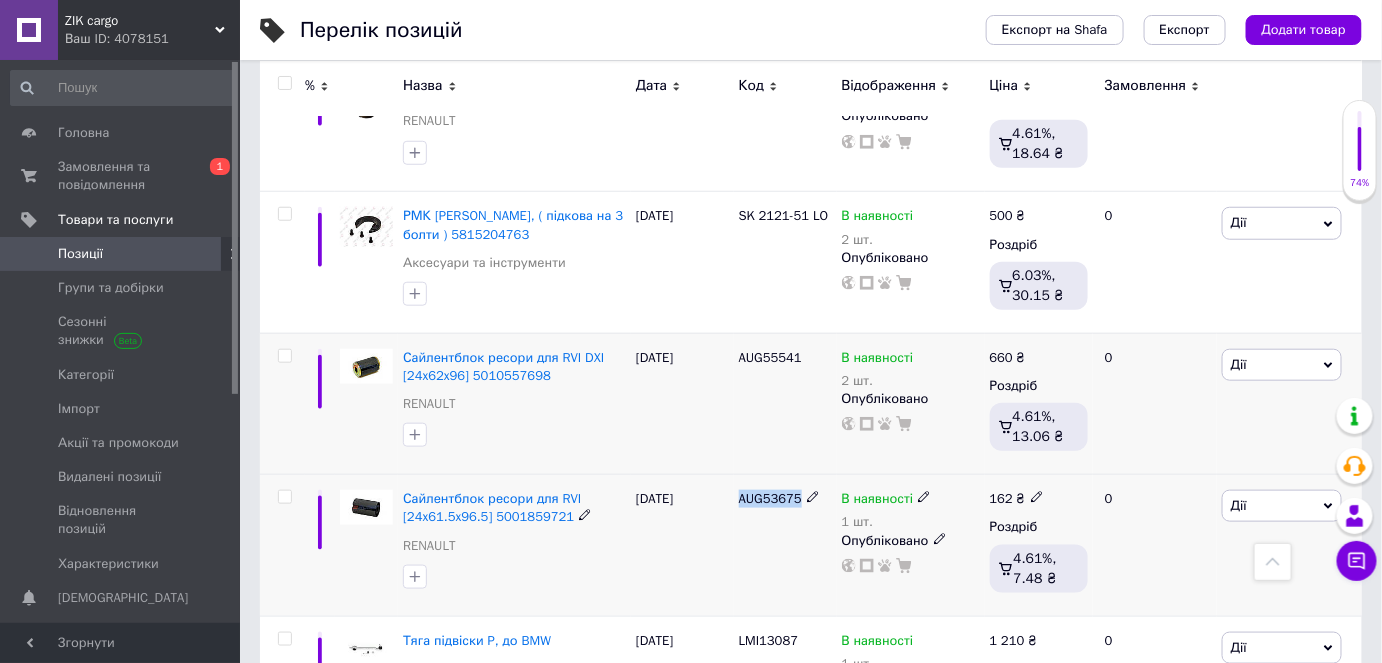 copy on "AUG53675" 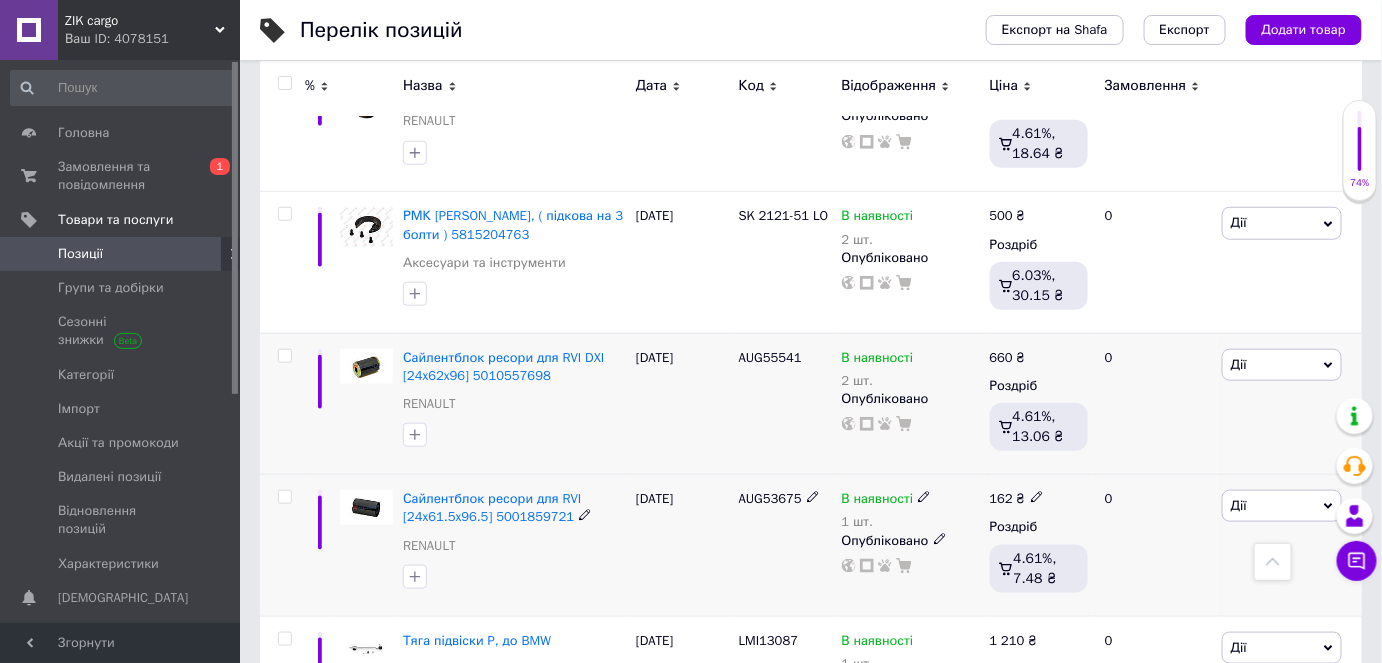 click at bounding box center (1037, 496) 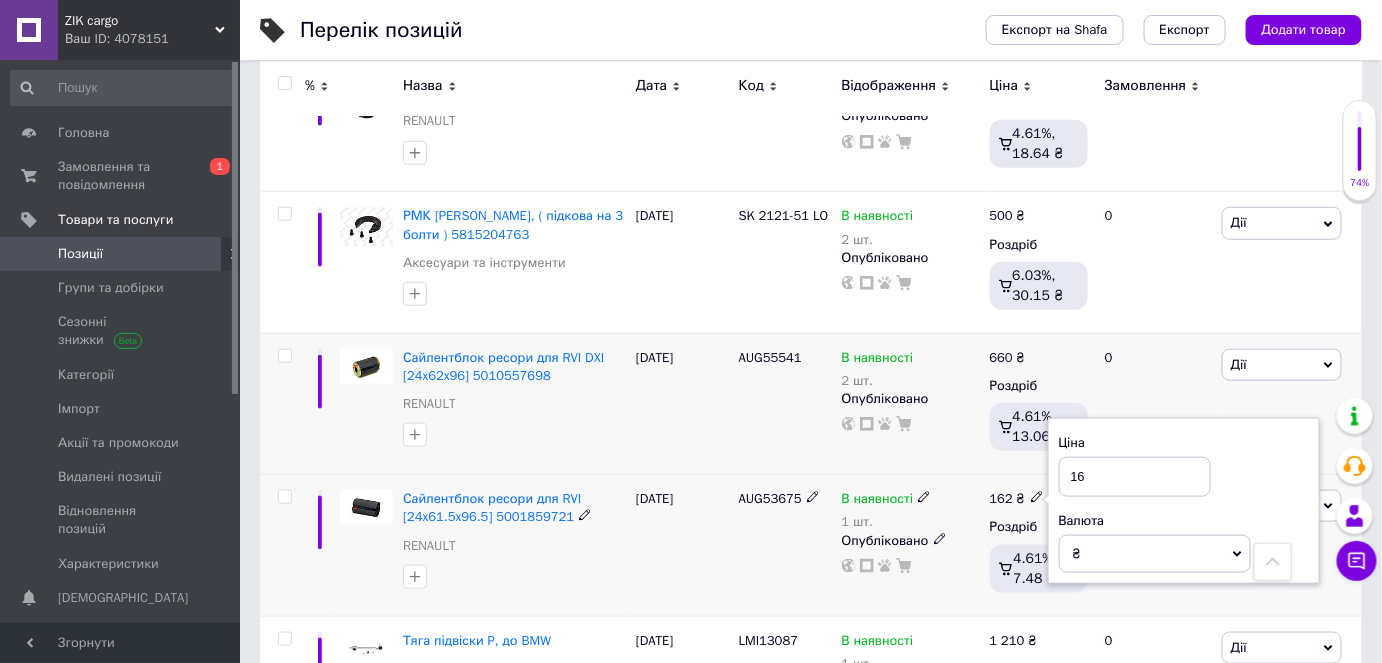 type on "1" 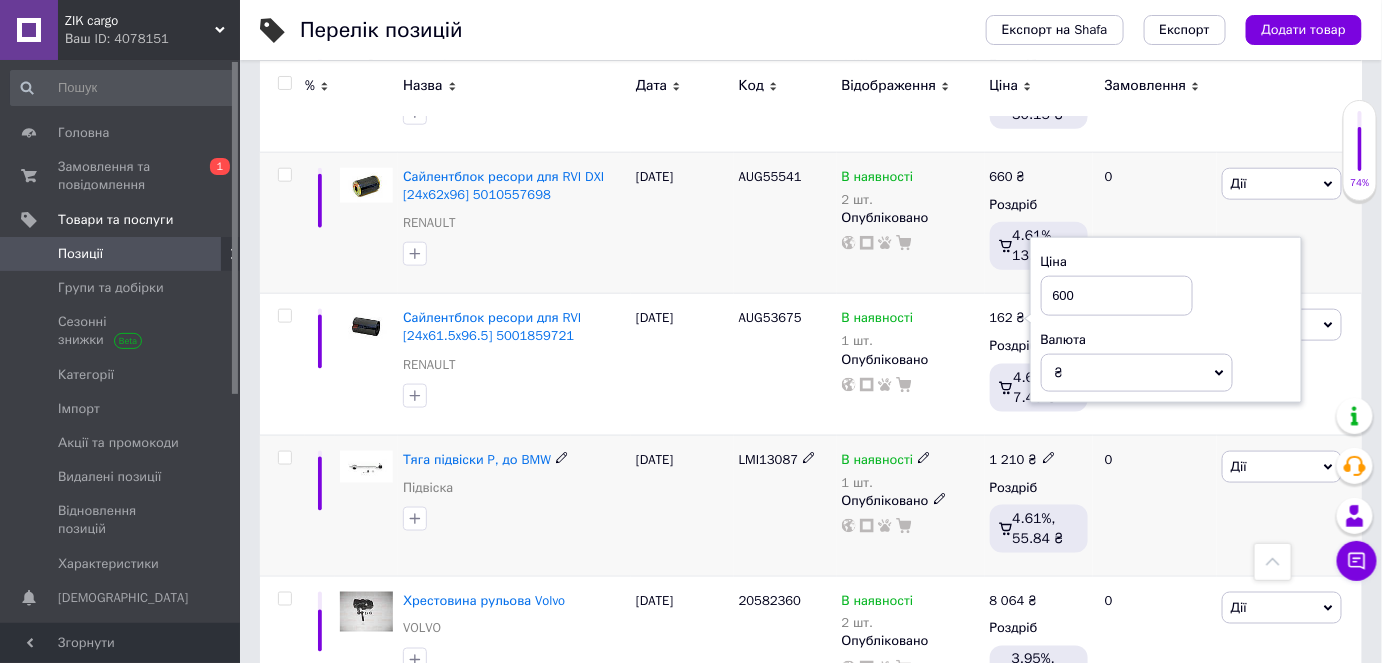 scroll, scrollTop: 3181, scrollLeft: 0, axis: vertical 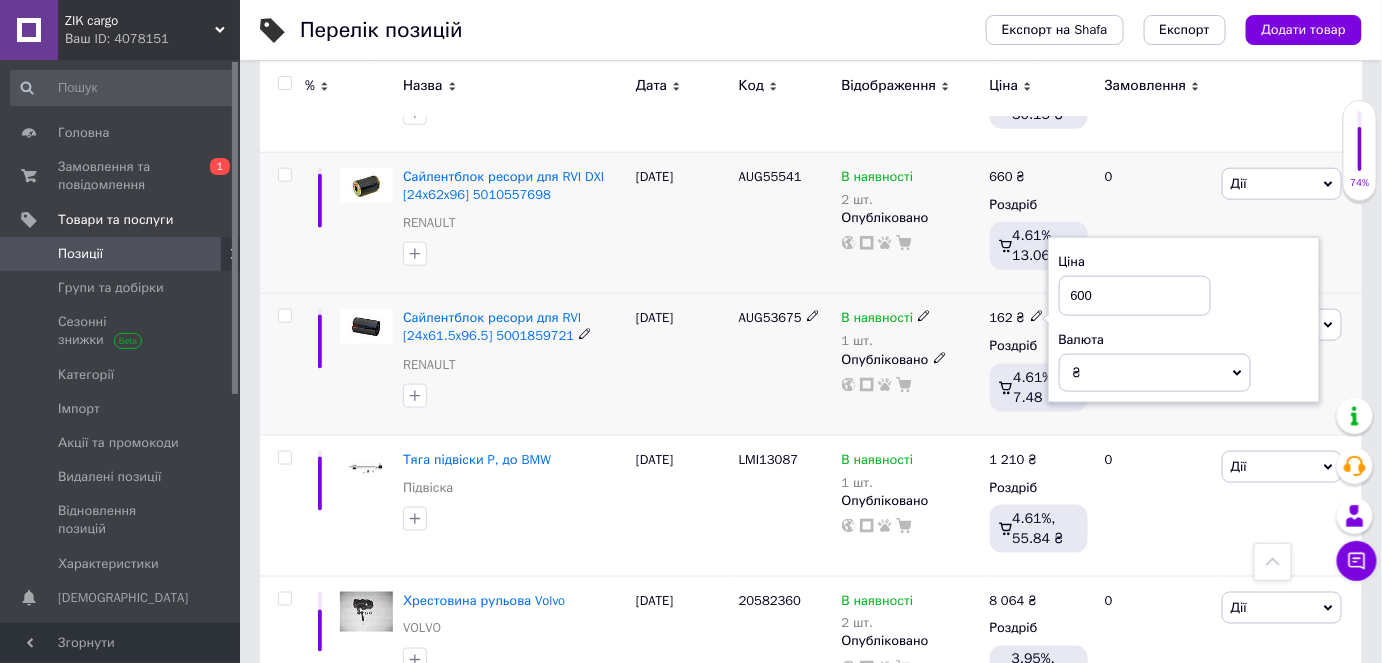 type on "600" 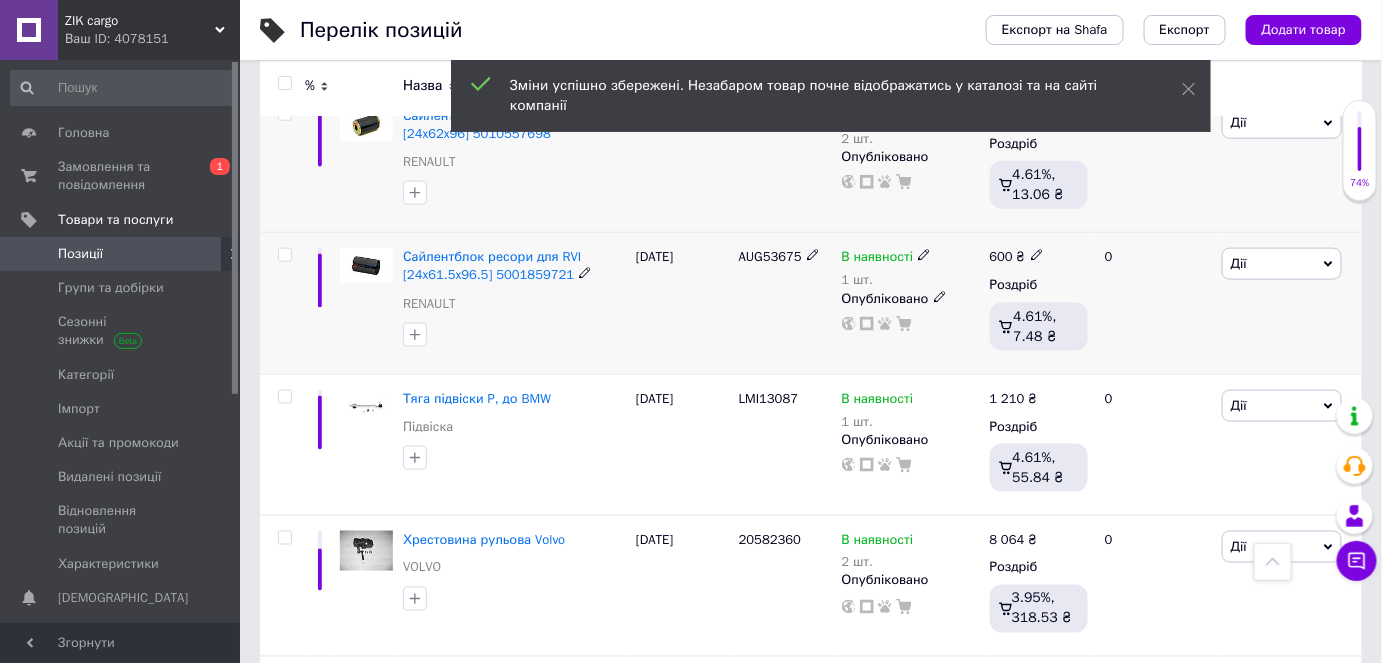 scroll, scrollTop: 3272, scrollLeft: 0, axis: vertical 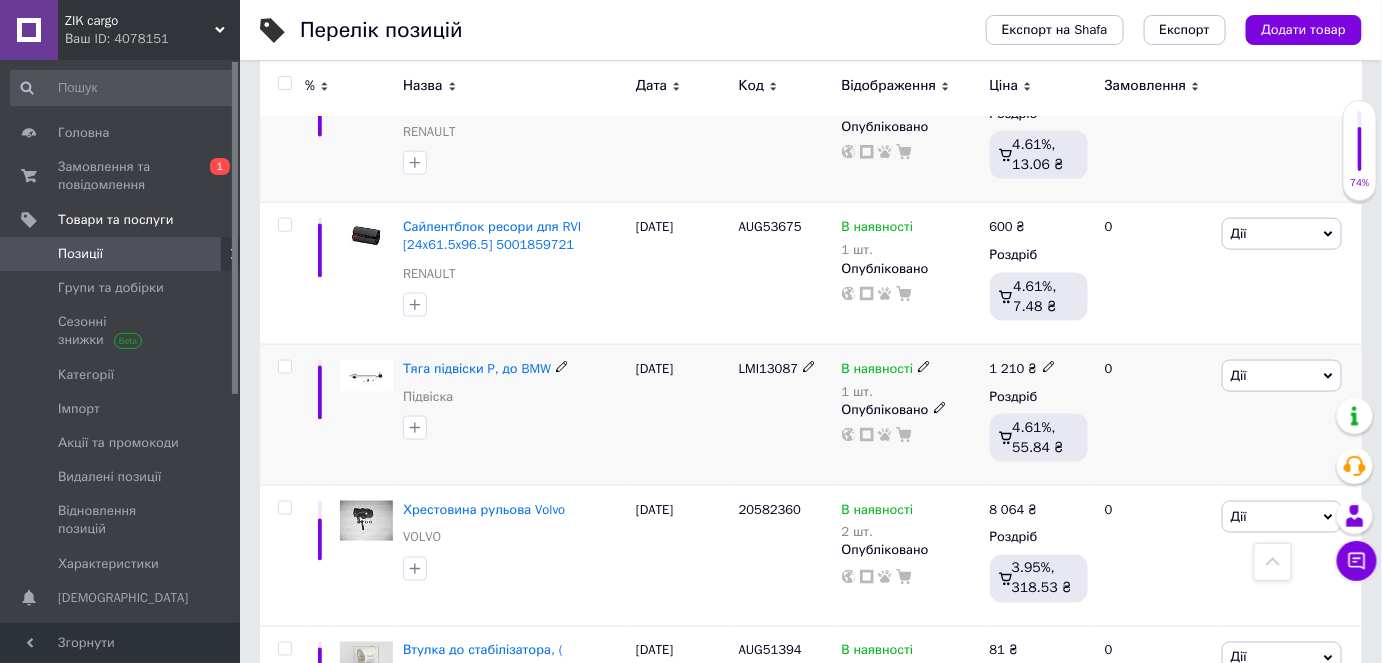 click on "LMI13087" at bounding box center [769, 368] 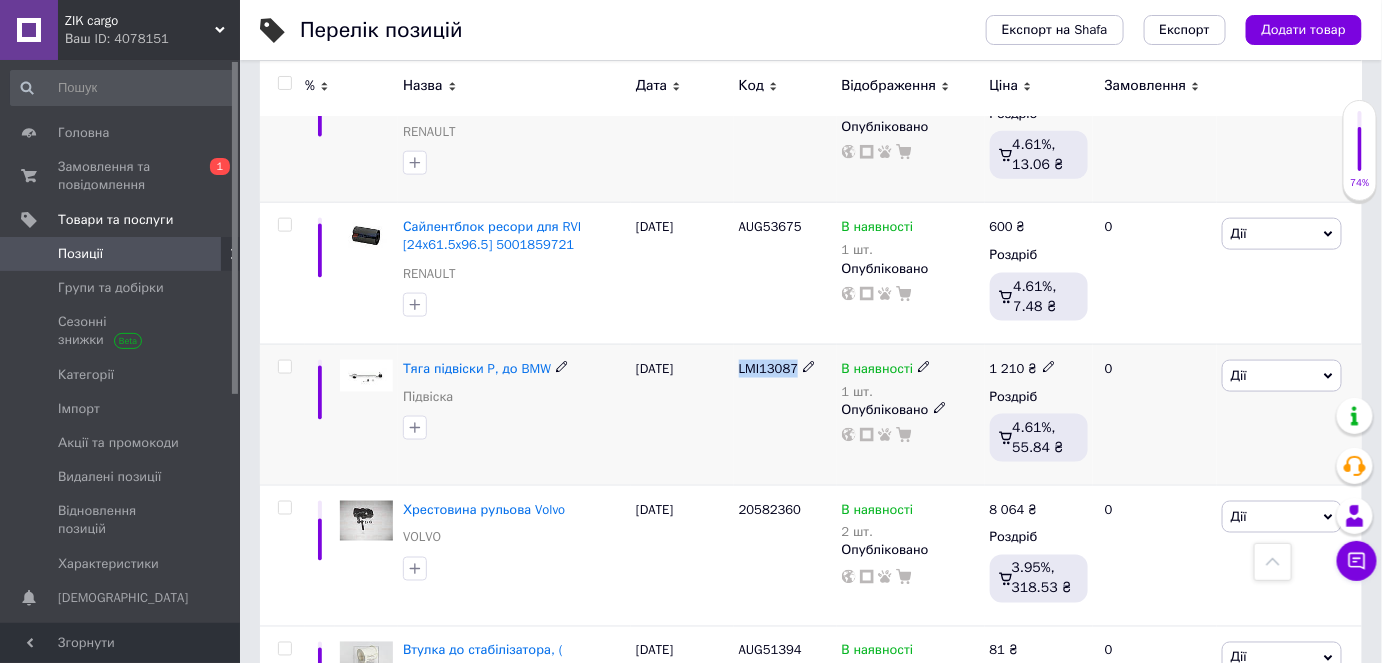 click on "LMI13087" at bounding box center [769, 368] 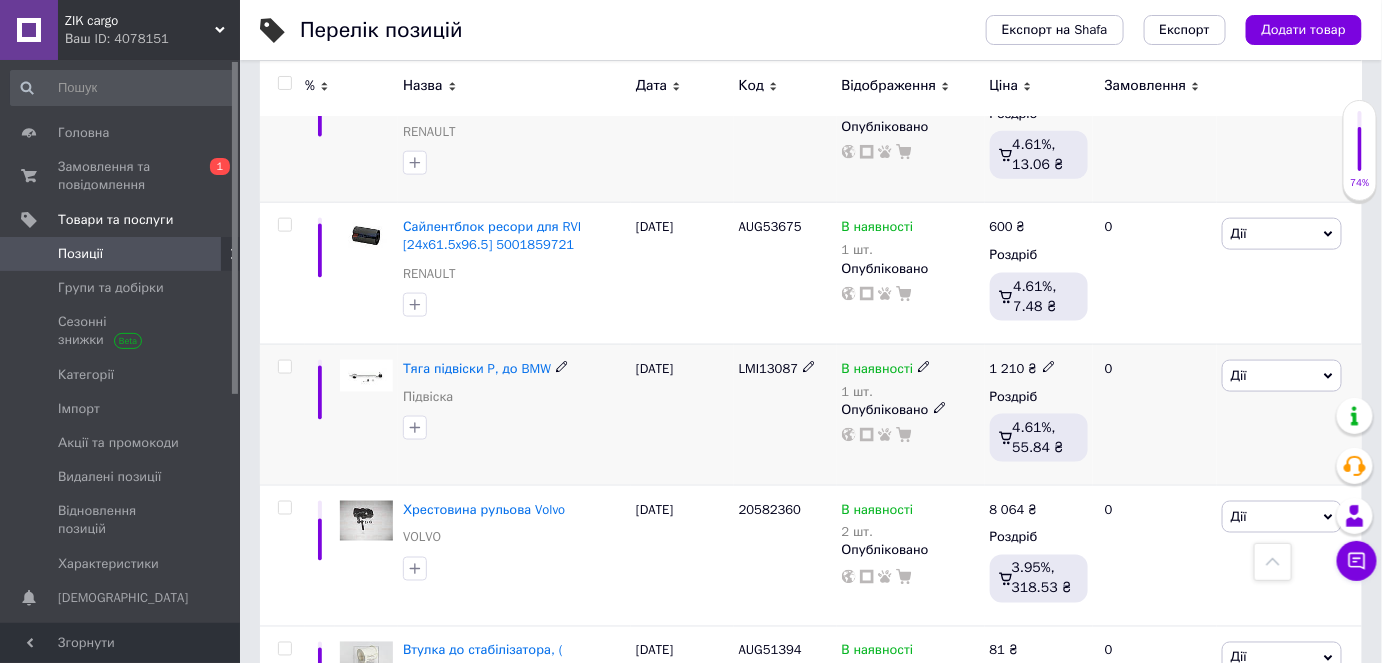 click 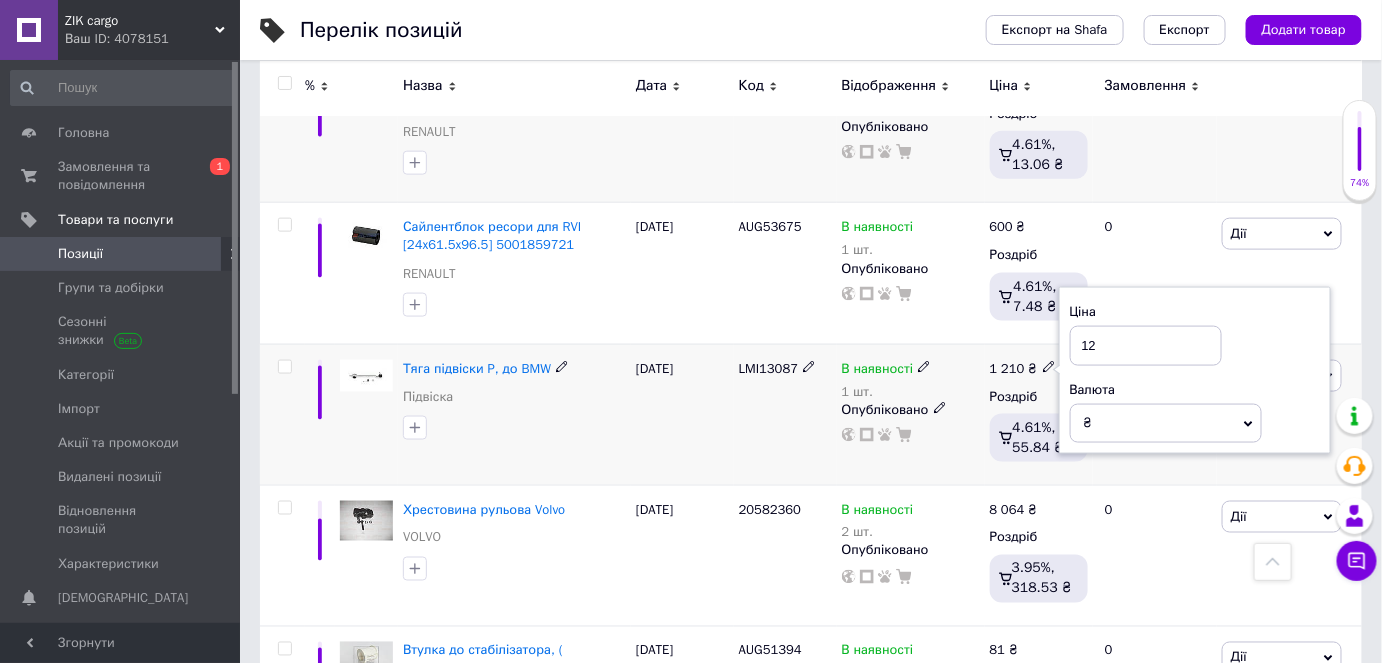 type on "1" 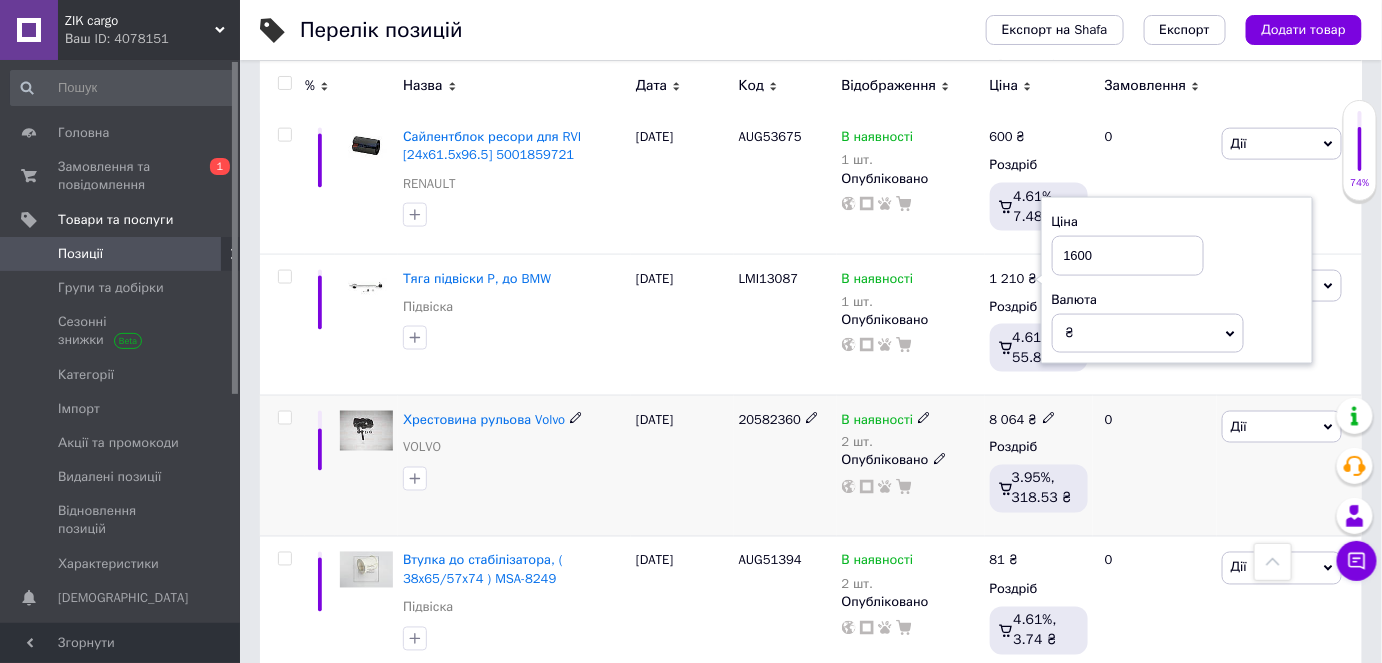 scroll, scrollTop: 3363, scrollLeft: 0, axis: vertical 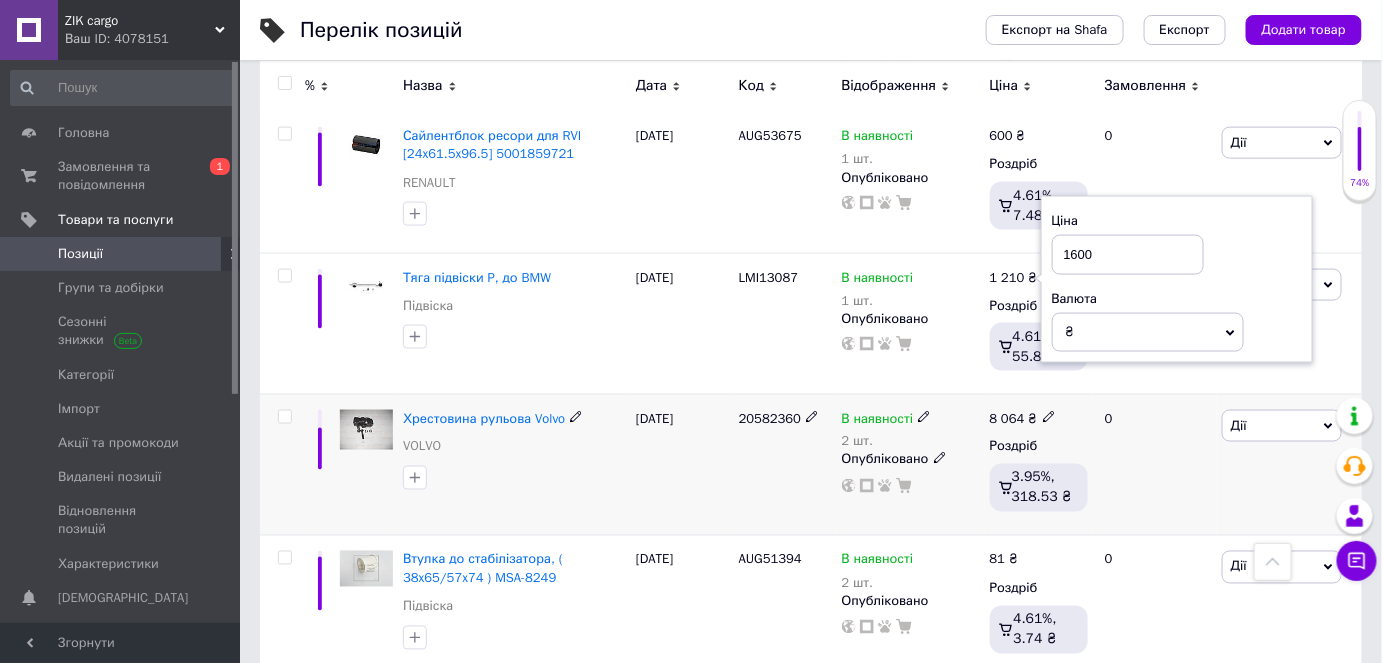 type on "1600" 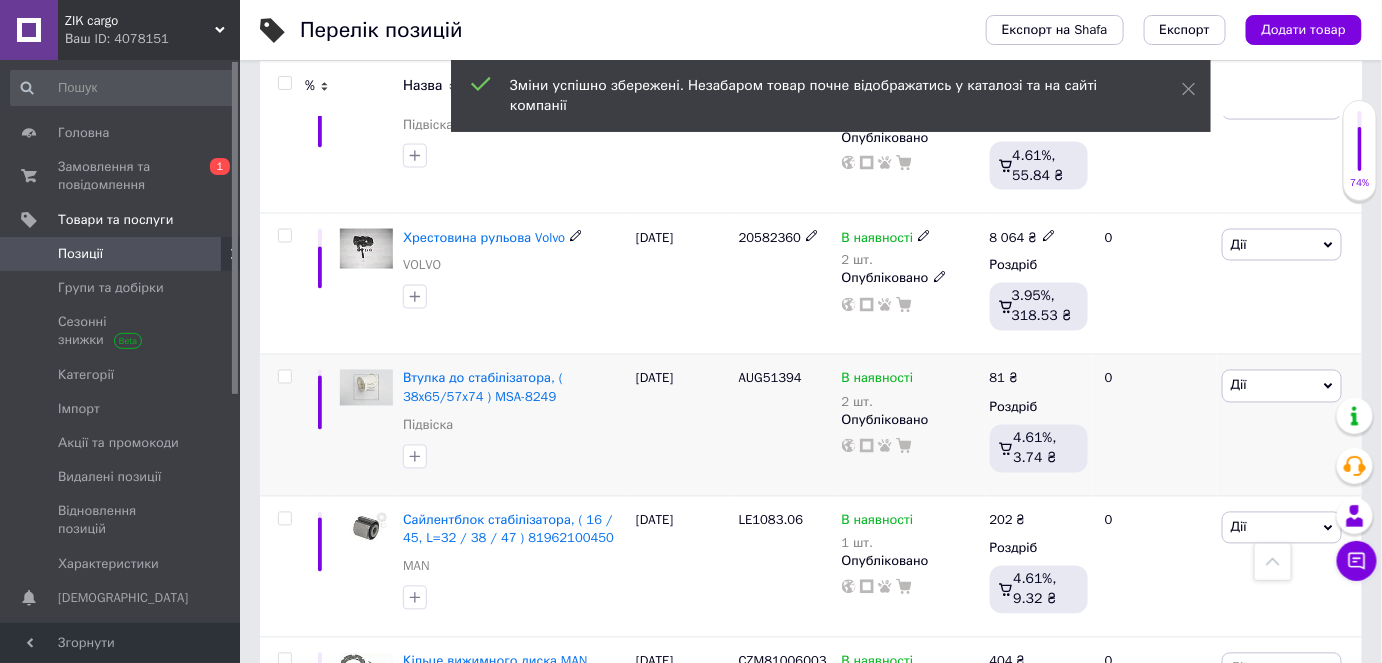 scroll, scrollTop: 3545, scrollLeft: 0, axis: vertical 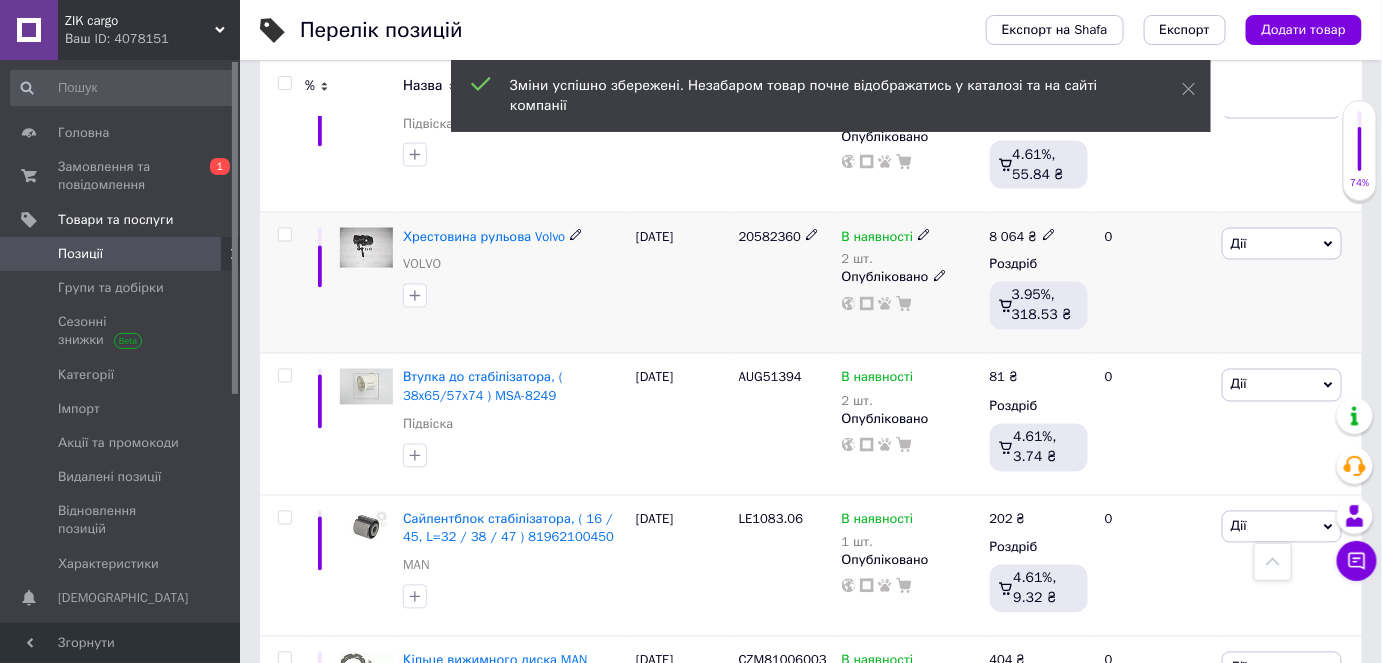 click on "20582360" at bounding box center (770, 236) 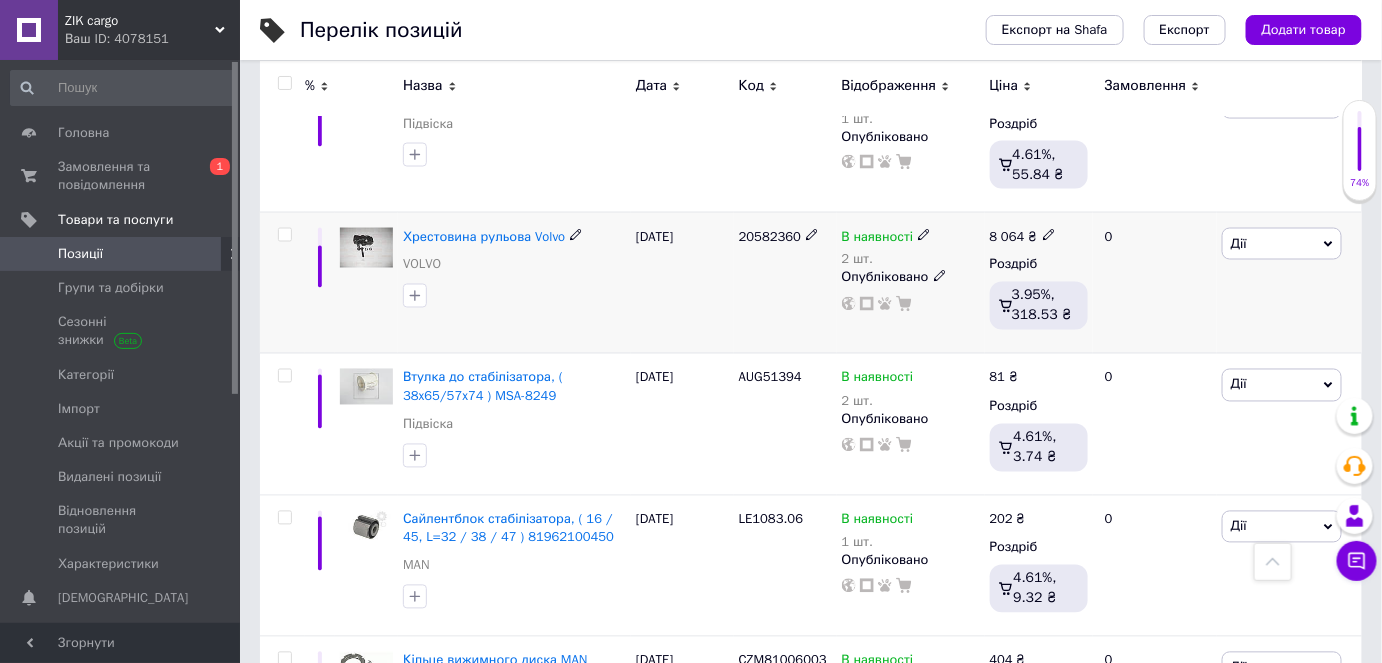 click on "20582360" at bounding box center [770, 236] 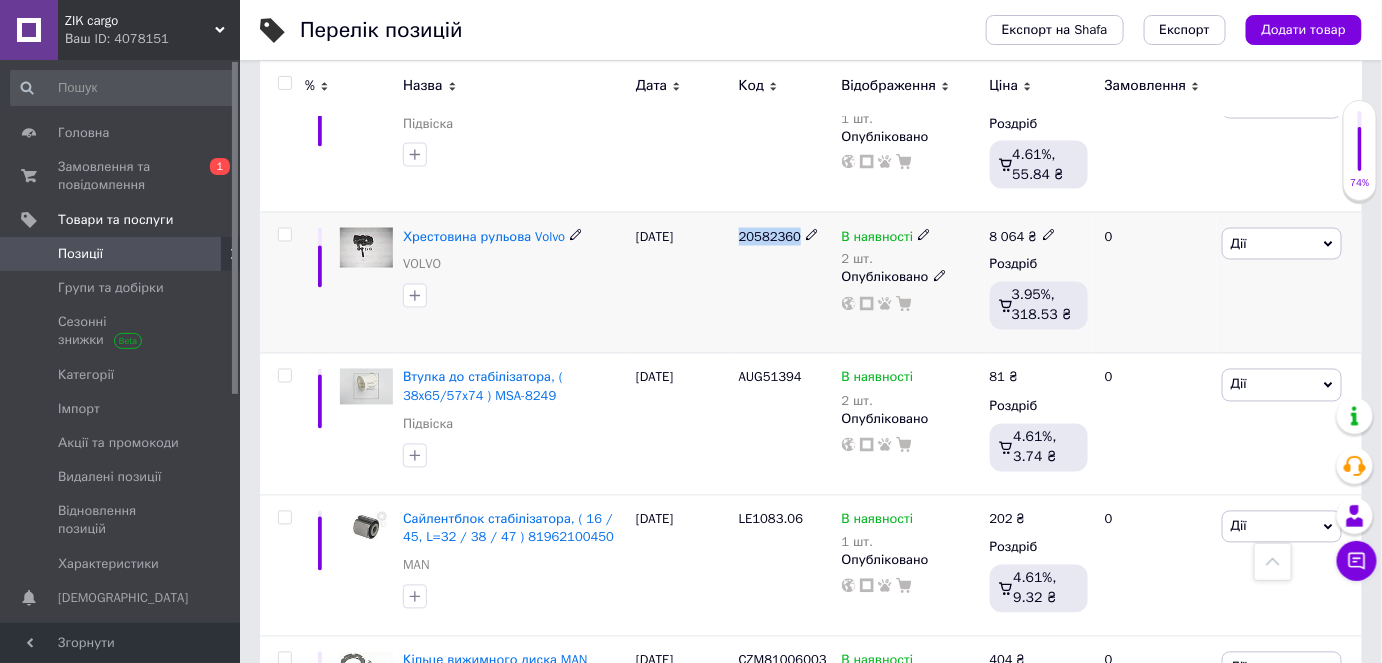 click on "20582360" at bounding box center (770, 236) 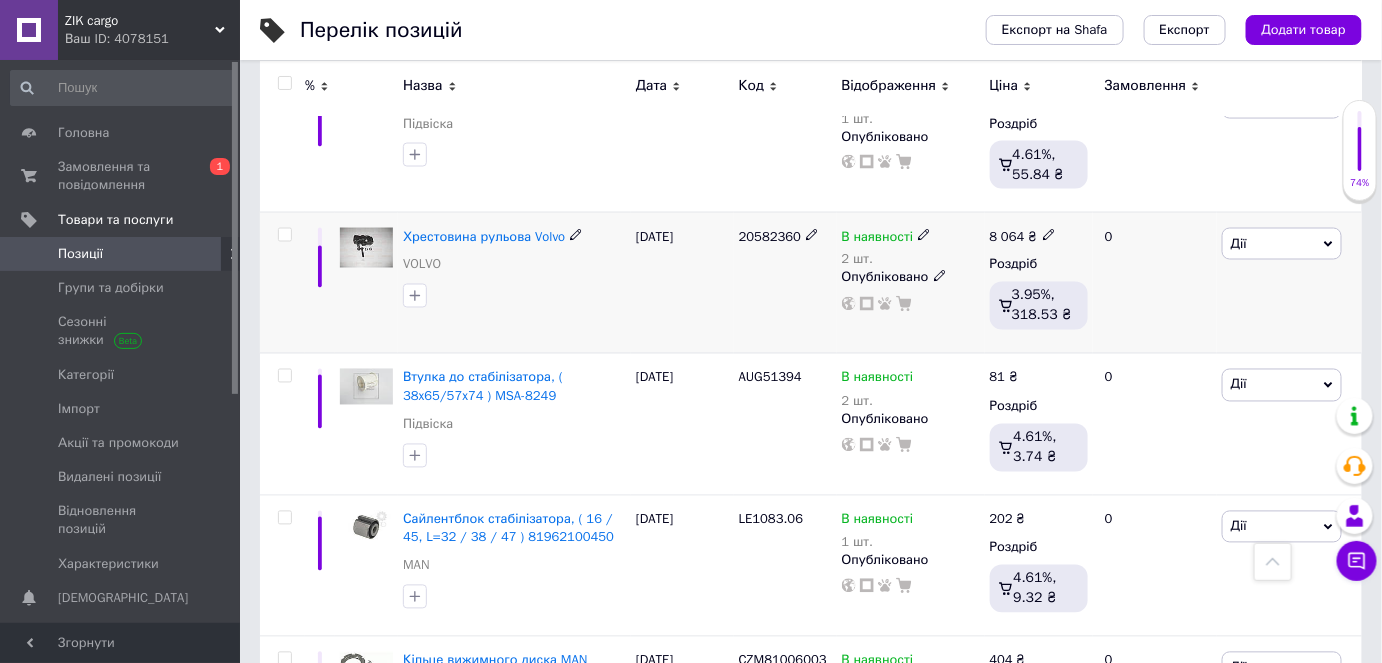 click 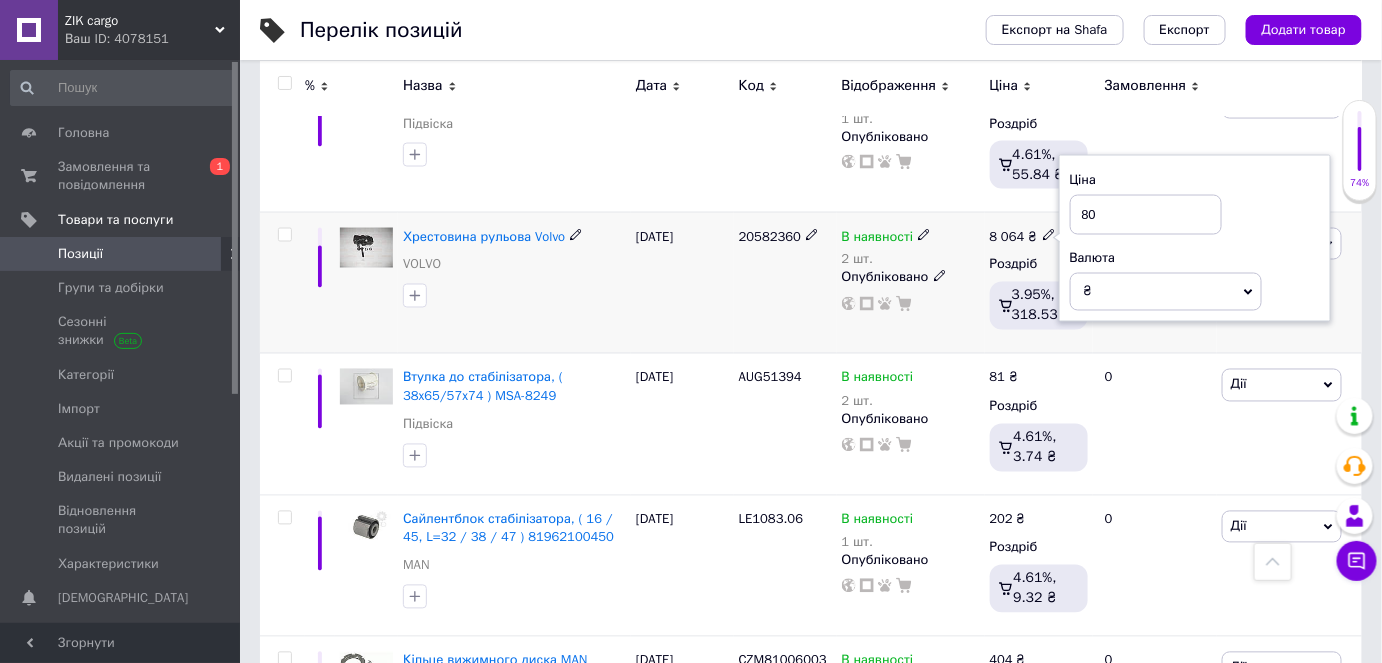 type on "8" 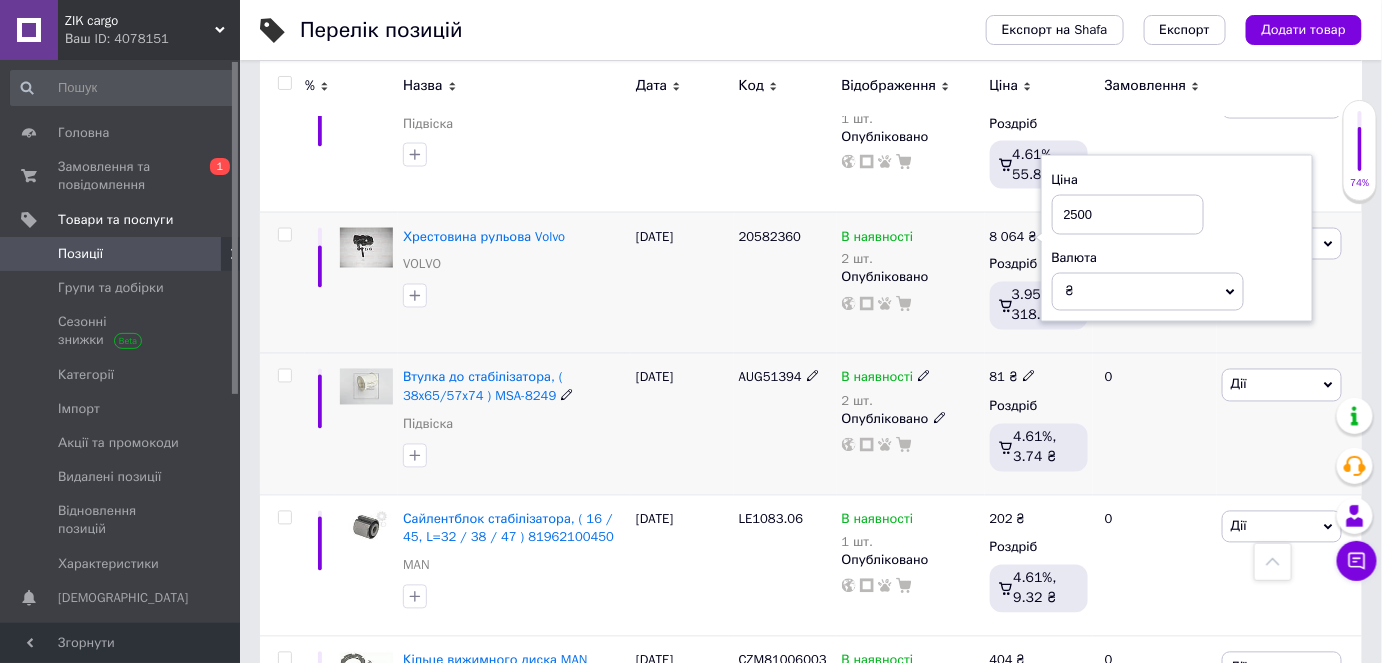 type on "2500" 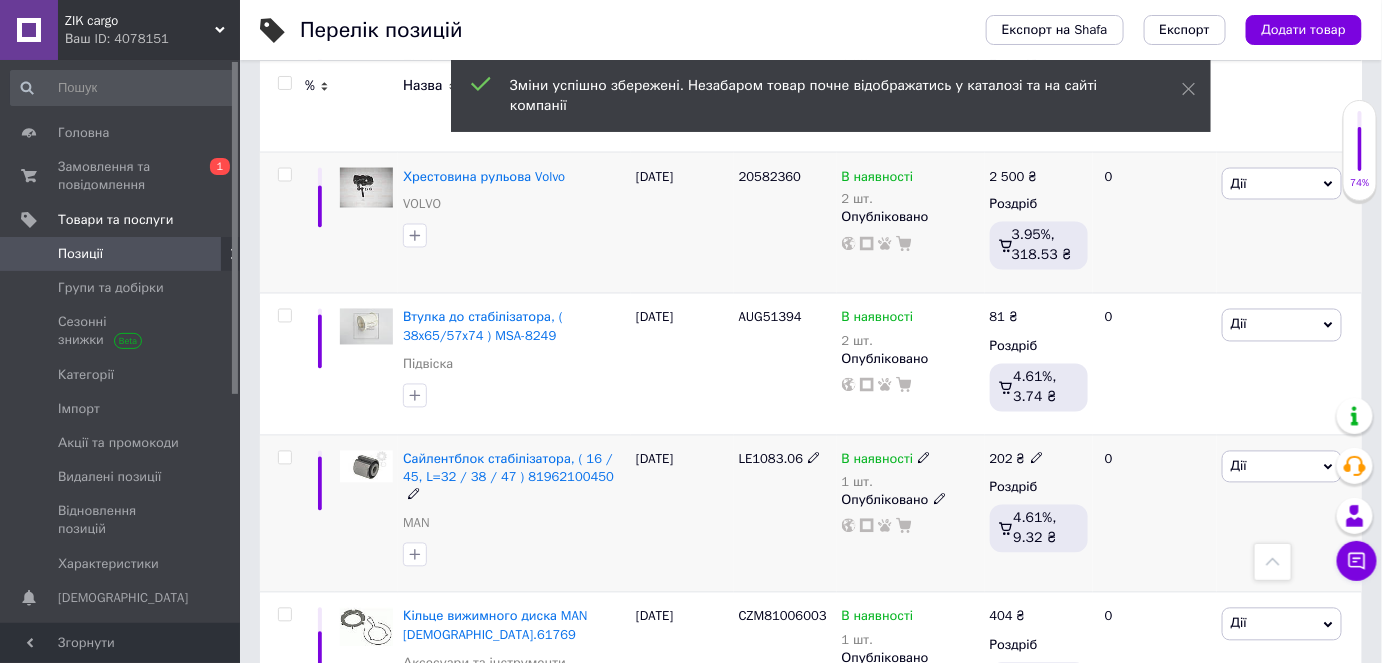 scroll, scrollTop: 3636, scrollLeft: 0, axis: vertical 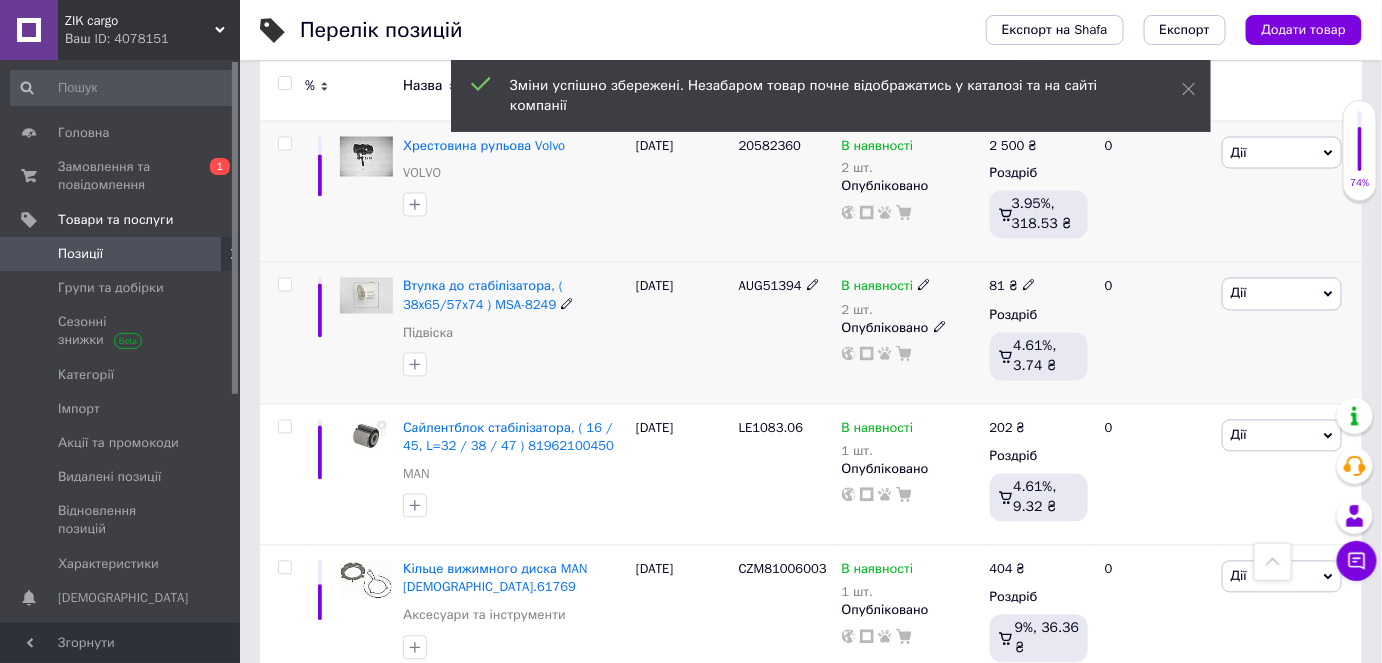 click on "AUG51394" at bounding box center (770, 286) 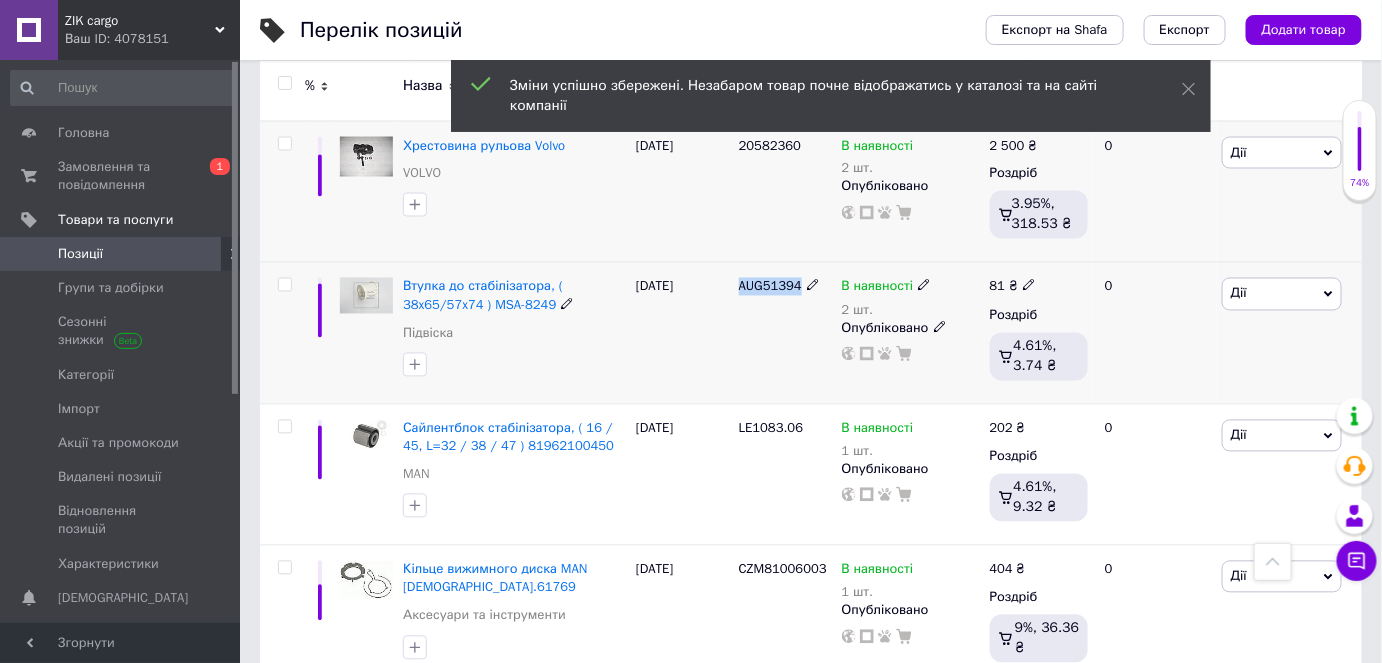 click on "AUG51394" at bounding box center [770, 286] 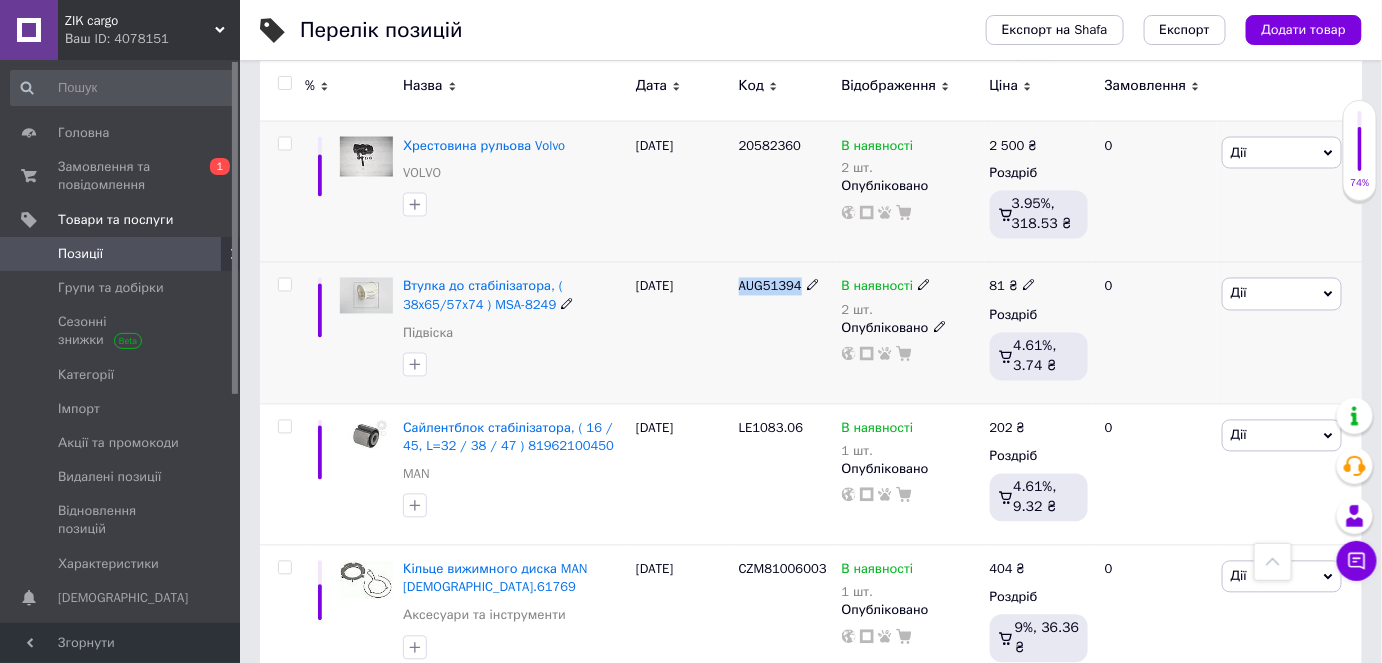 copy on "AUG51394" 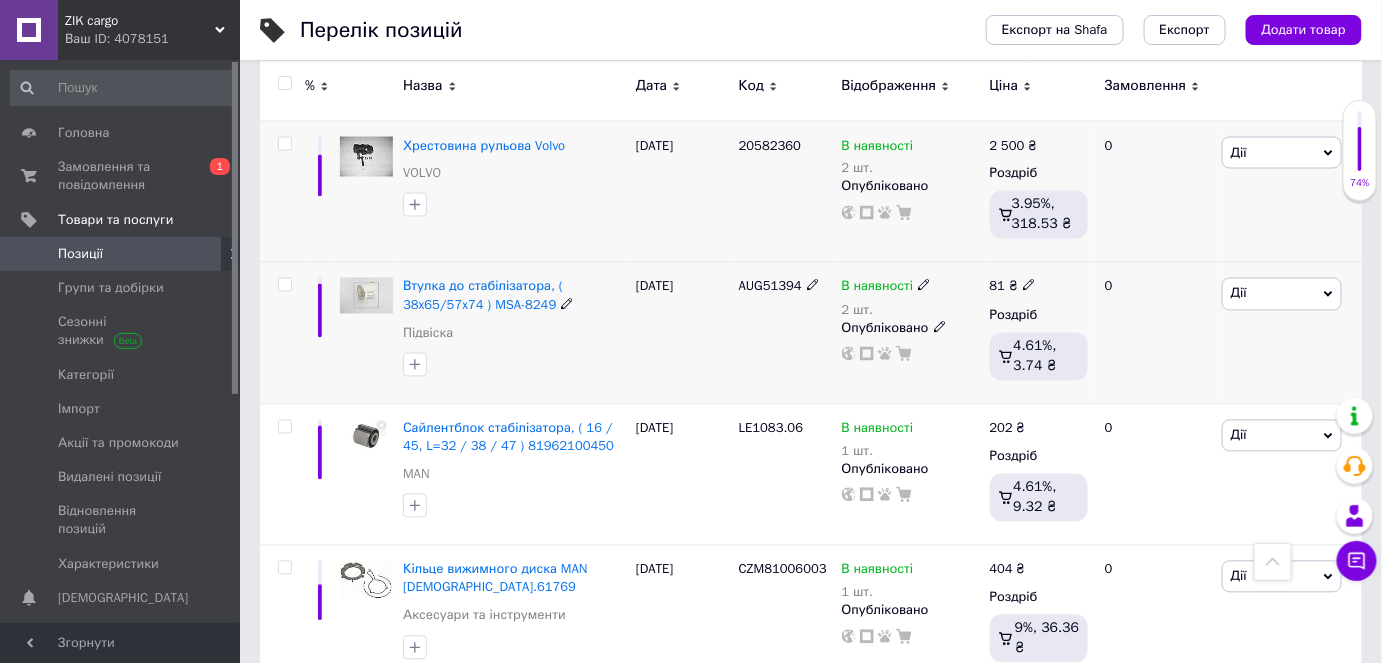 click 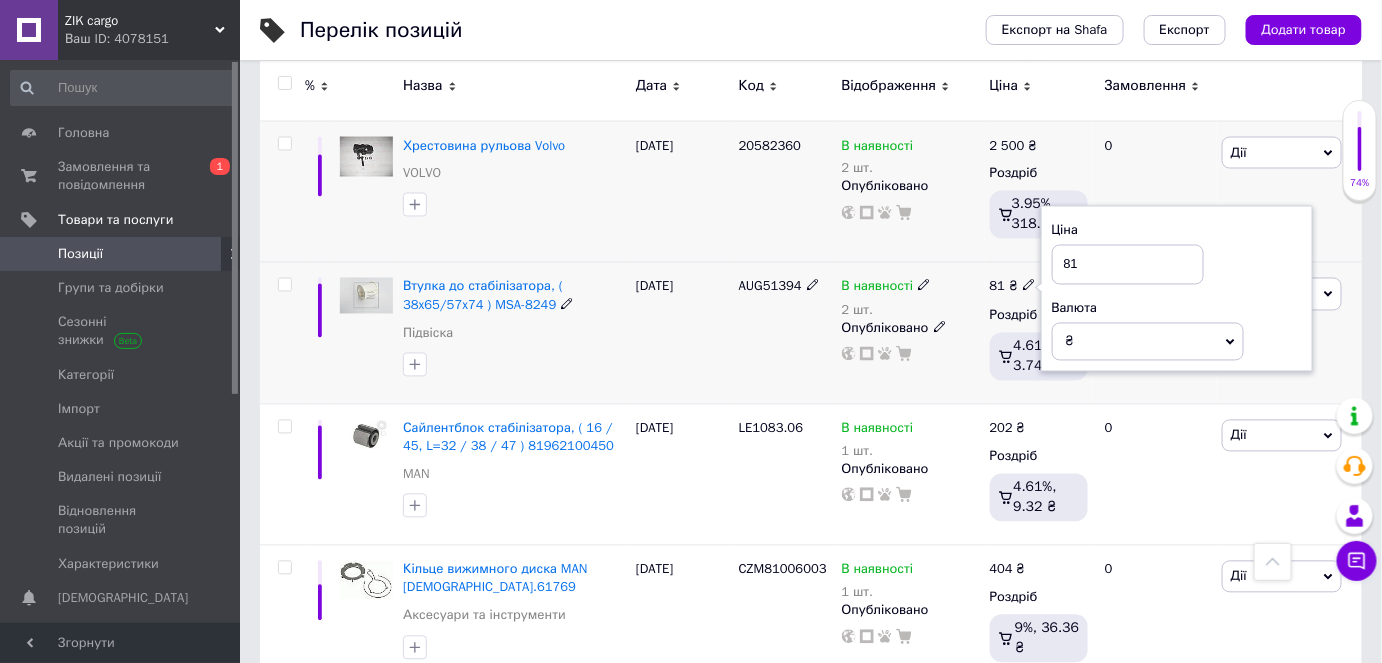 type on "8" 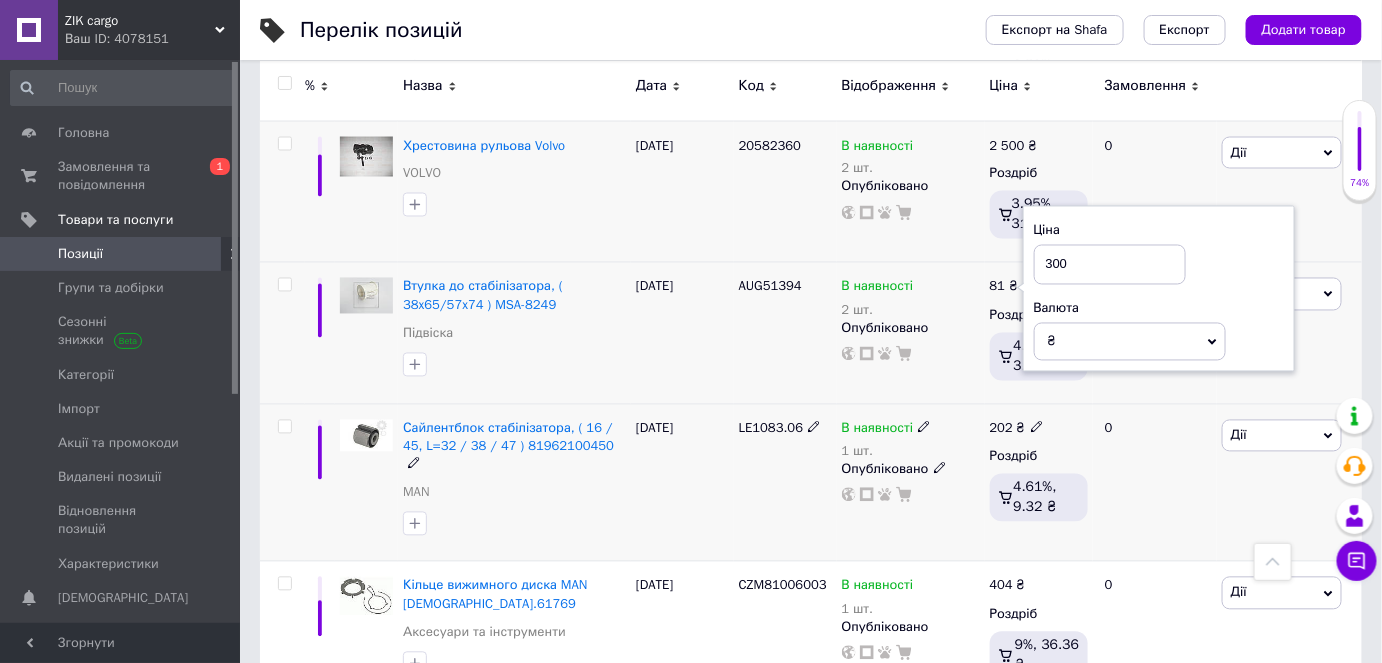 type on "300" 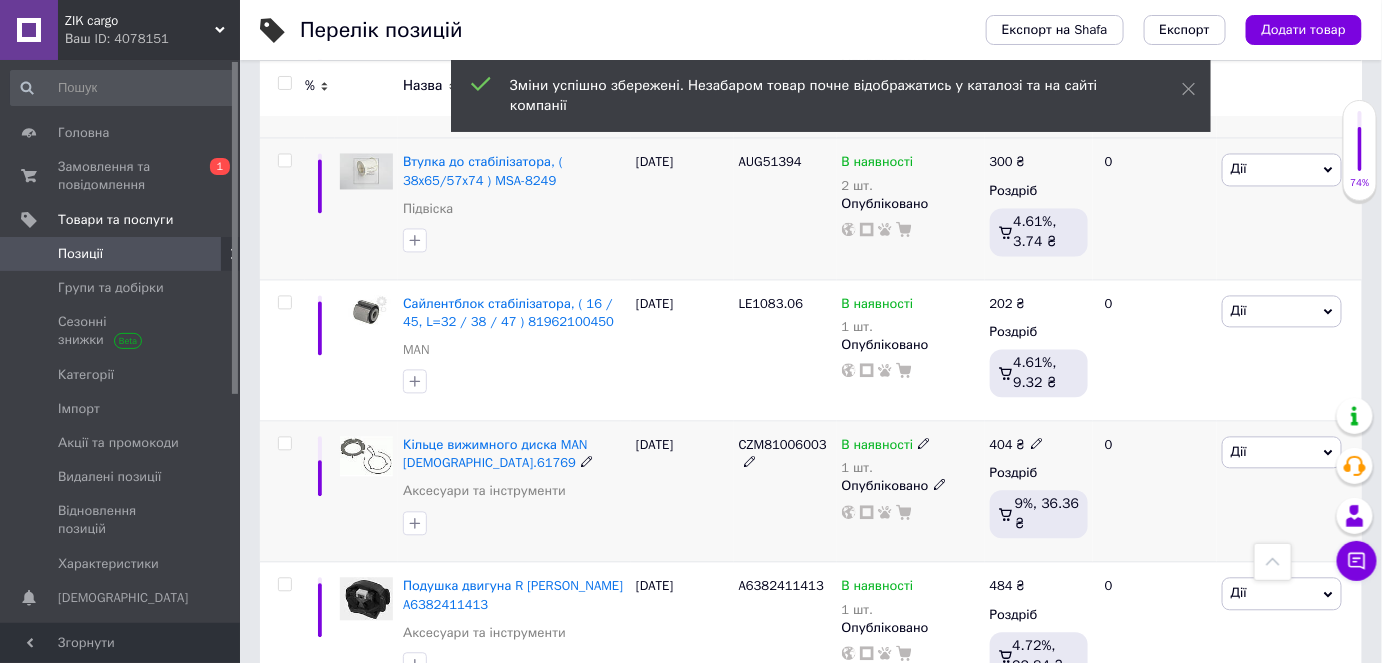 scroll, scrollTop: 3818, scrollLeft: 0, axis: vertical 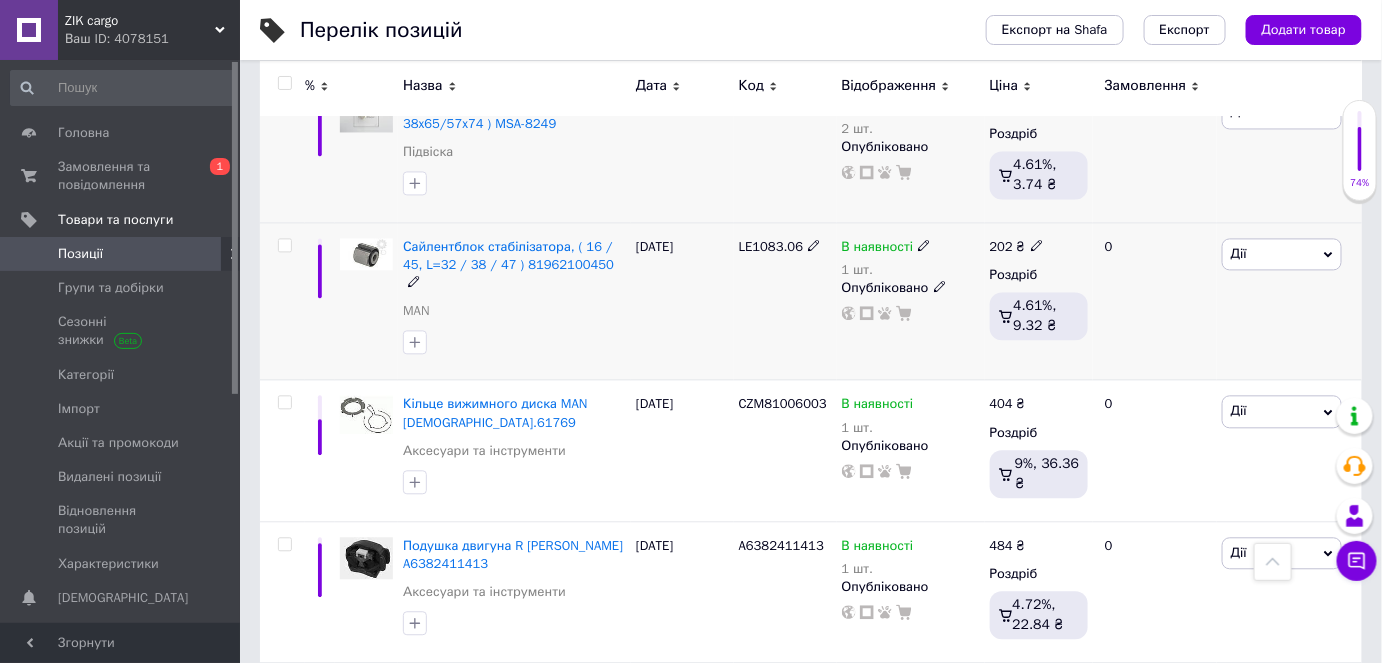 click on "LE1083.06" at bounding box center [771, 246] 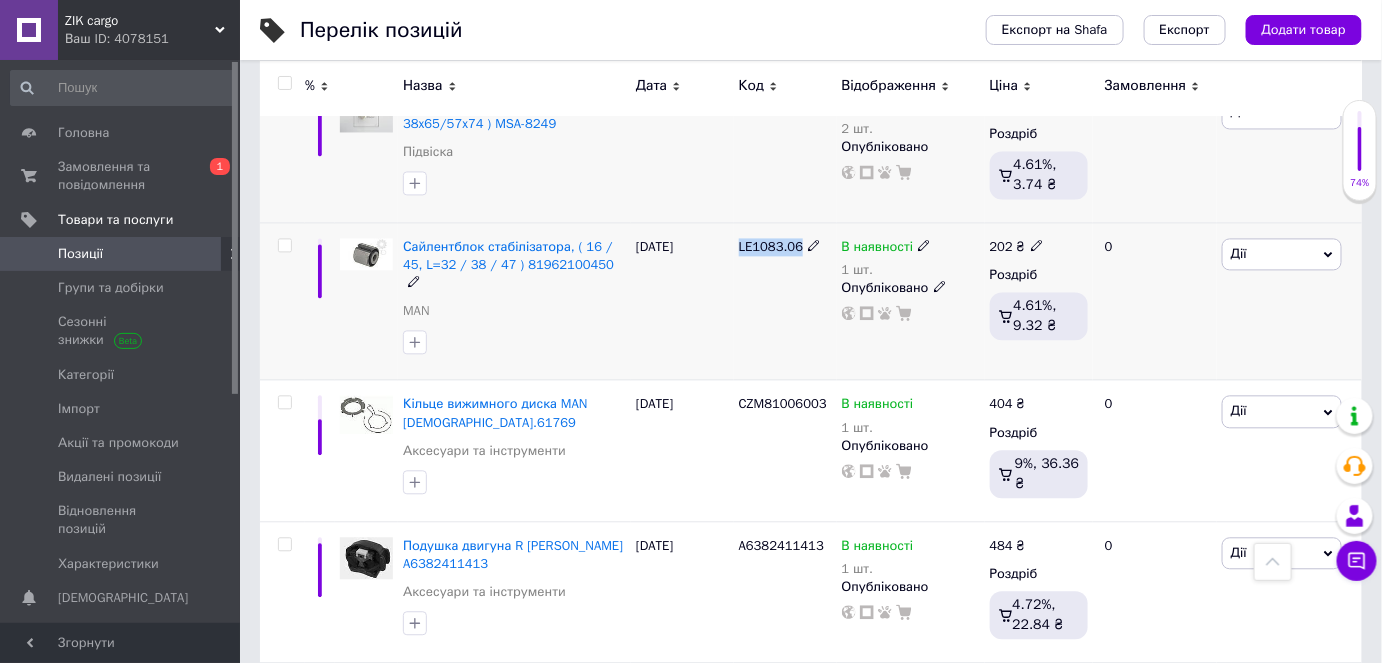 click on "LE1083.06" at bounding box center [771, 246] 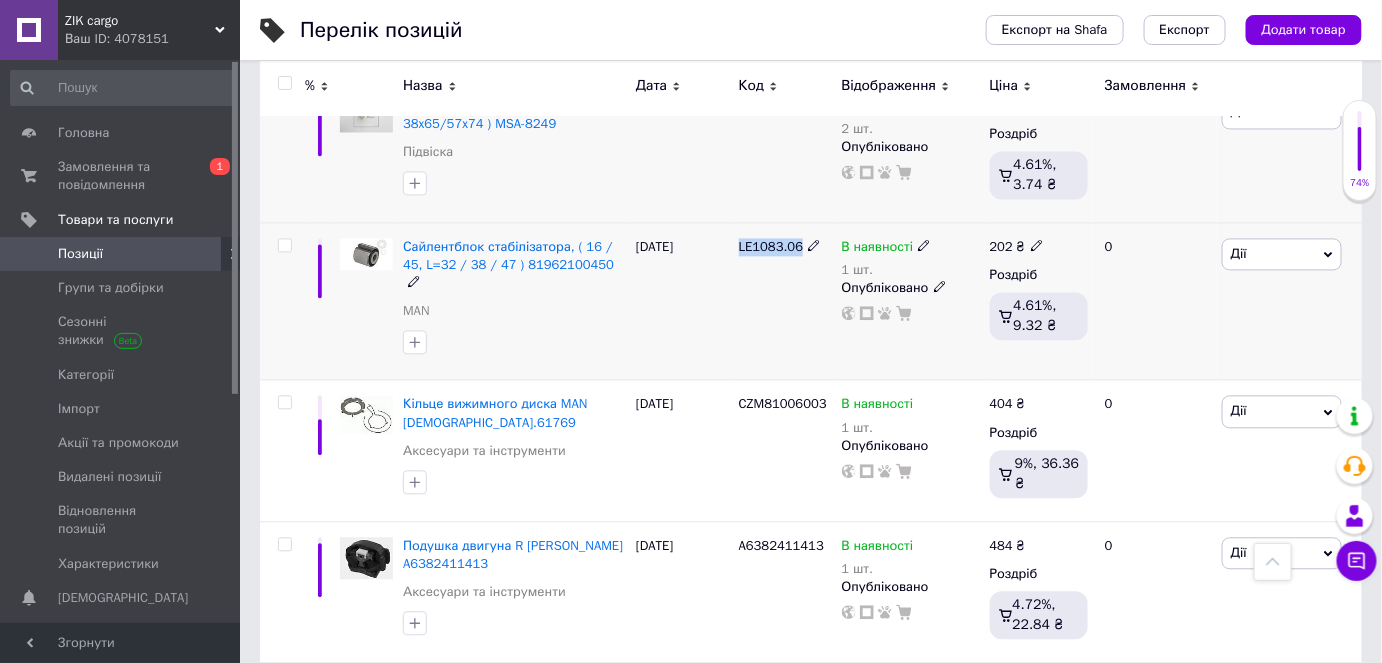 copy on "LE1083.06" 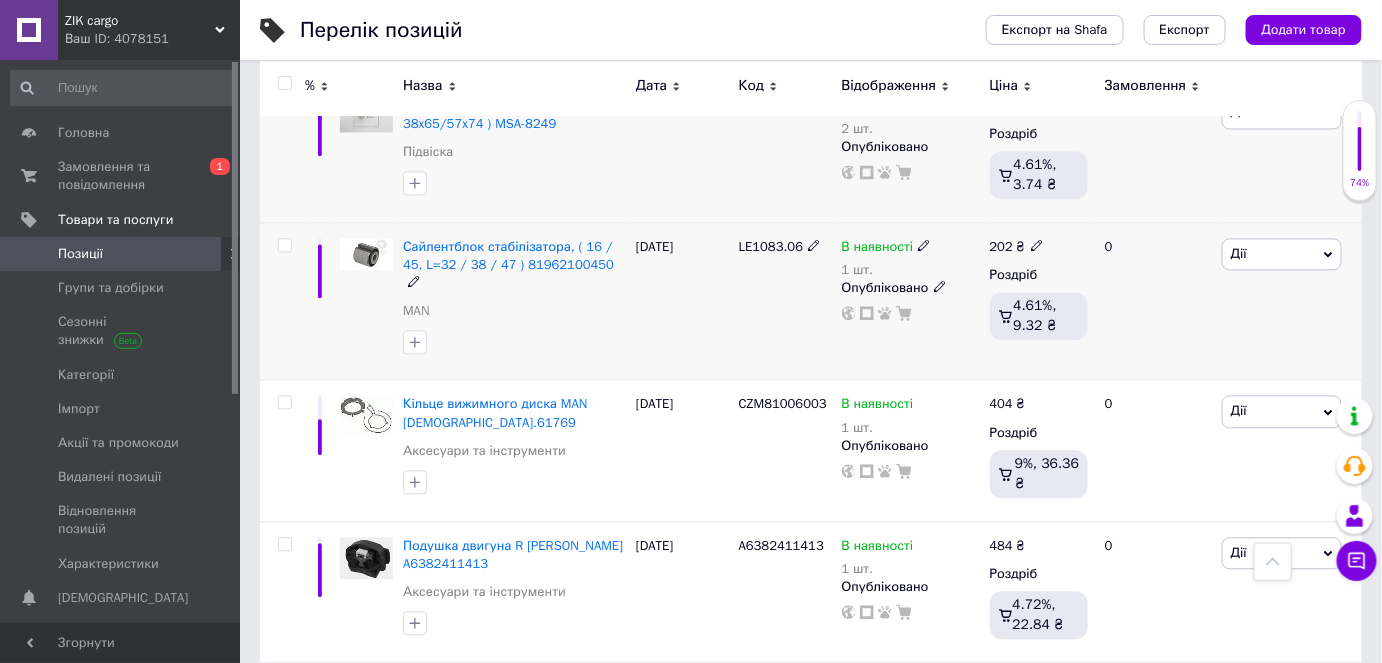 click 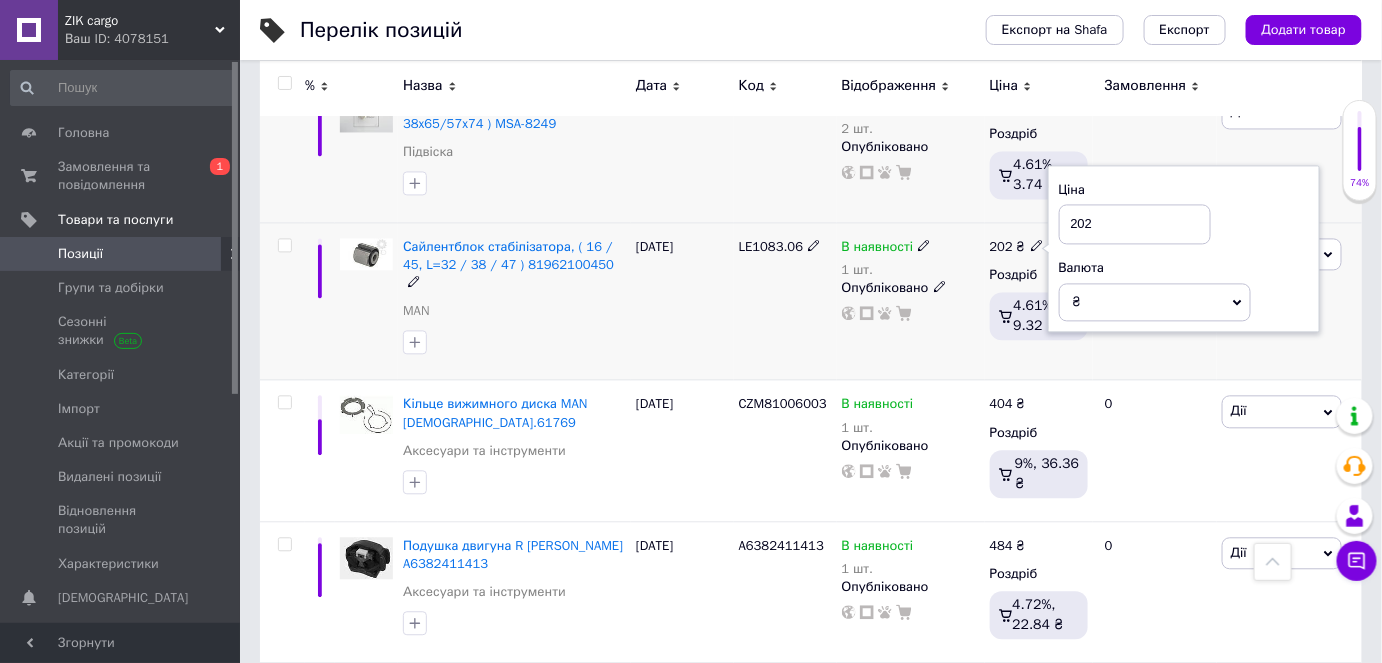 drag, startPoint x: 1093, startPoint y: 206, endPoint x: 1048, endPoint y: 202, distance: 45.17743 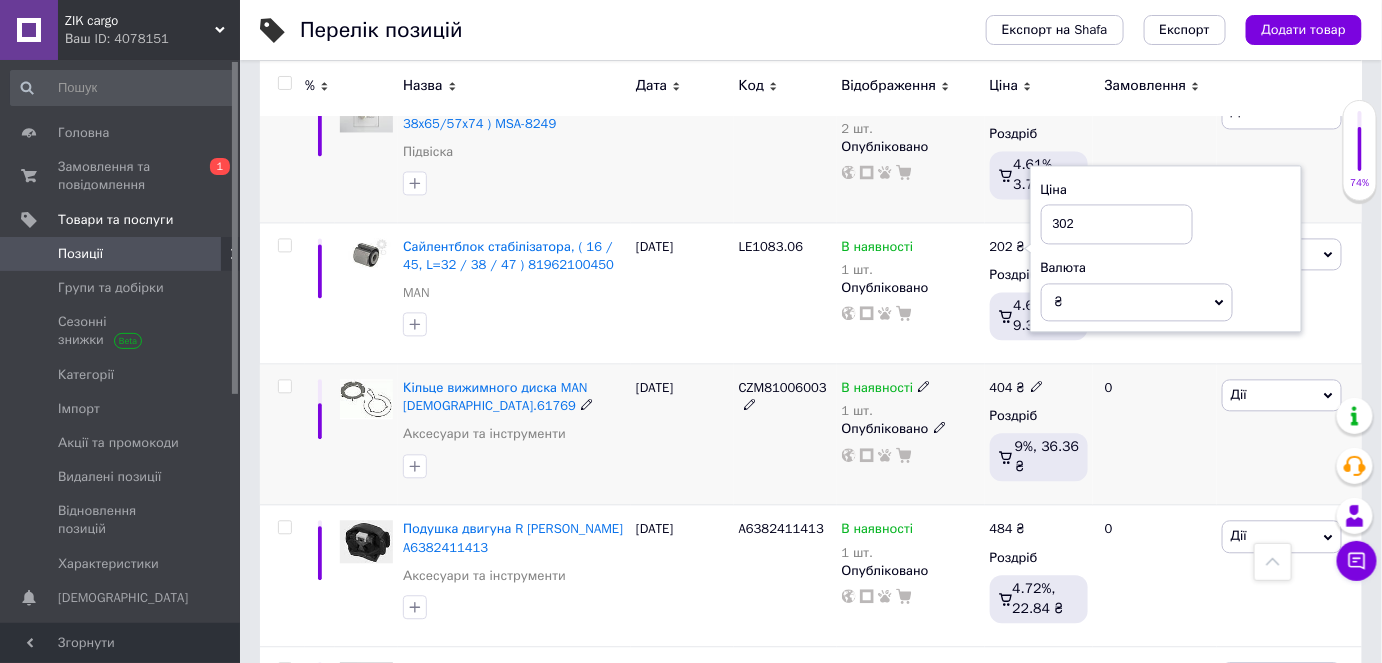 type on "302" 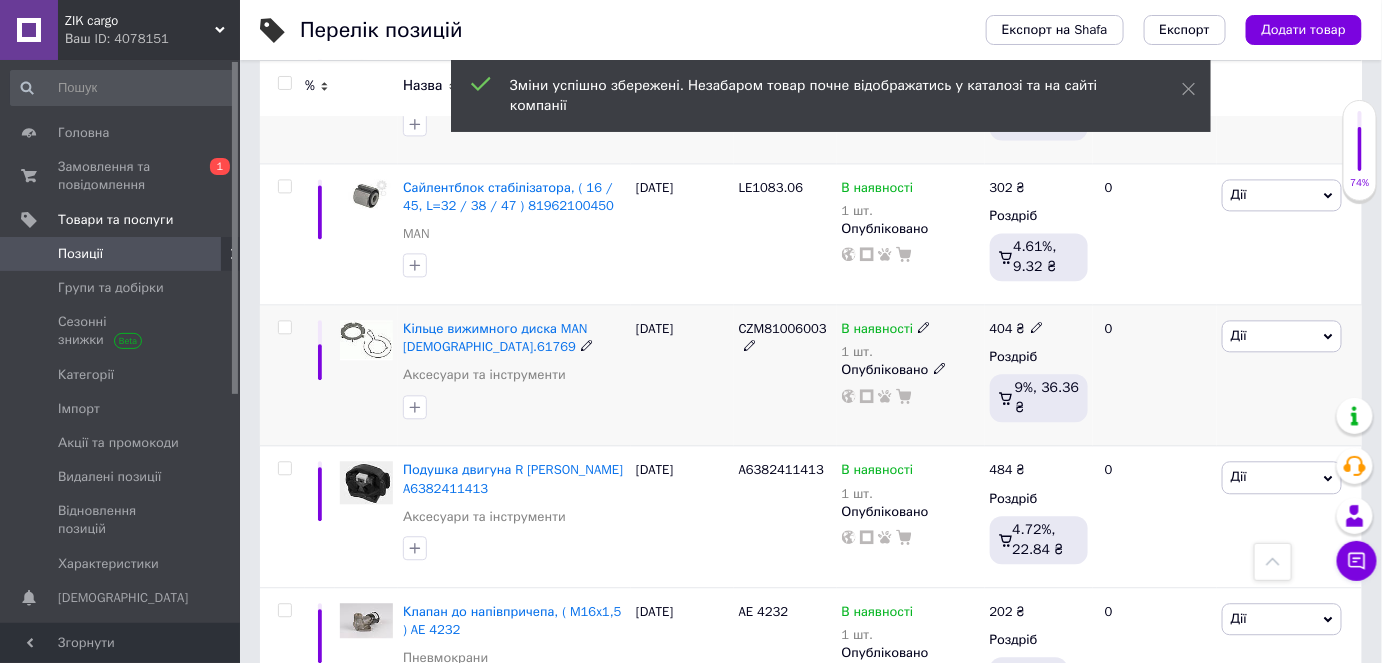 scroll, scrollTop: 3909, scrollLeft: 0, axis: vertical 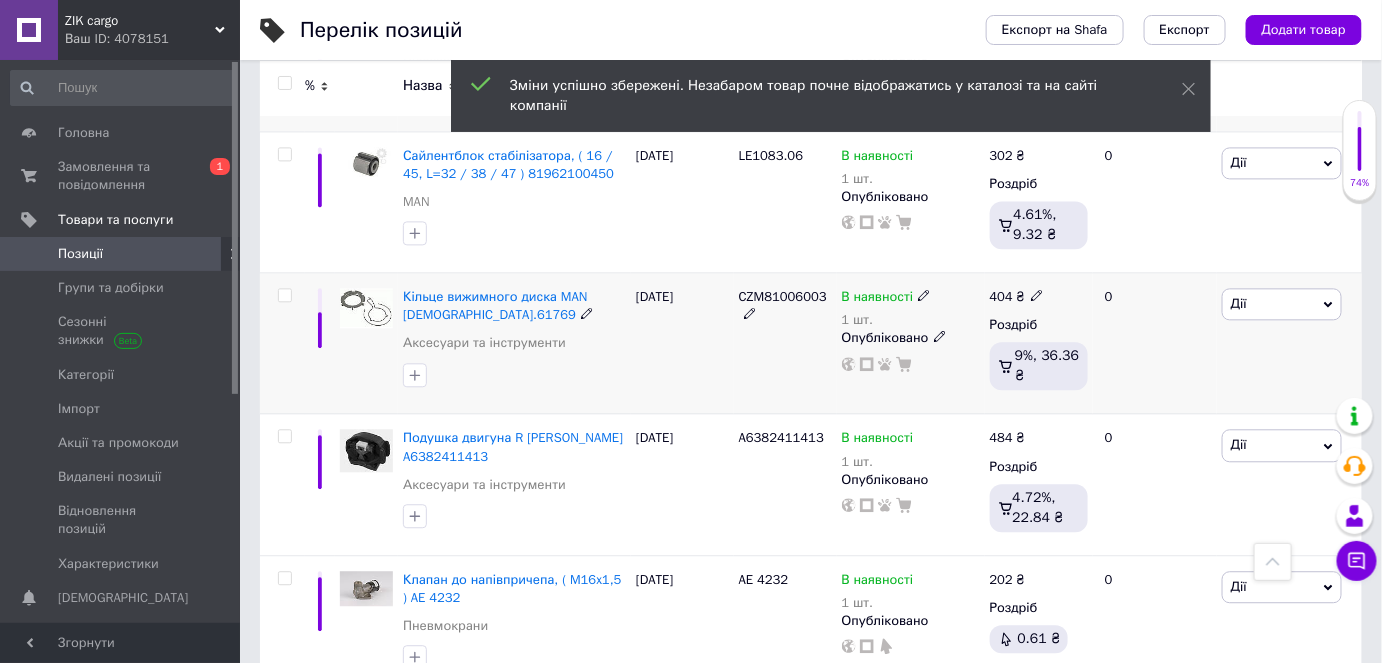 click on "CZM81006003" at bounding box center (783, 296) 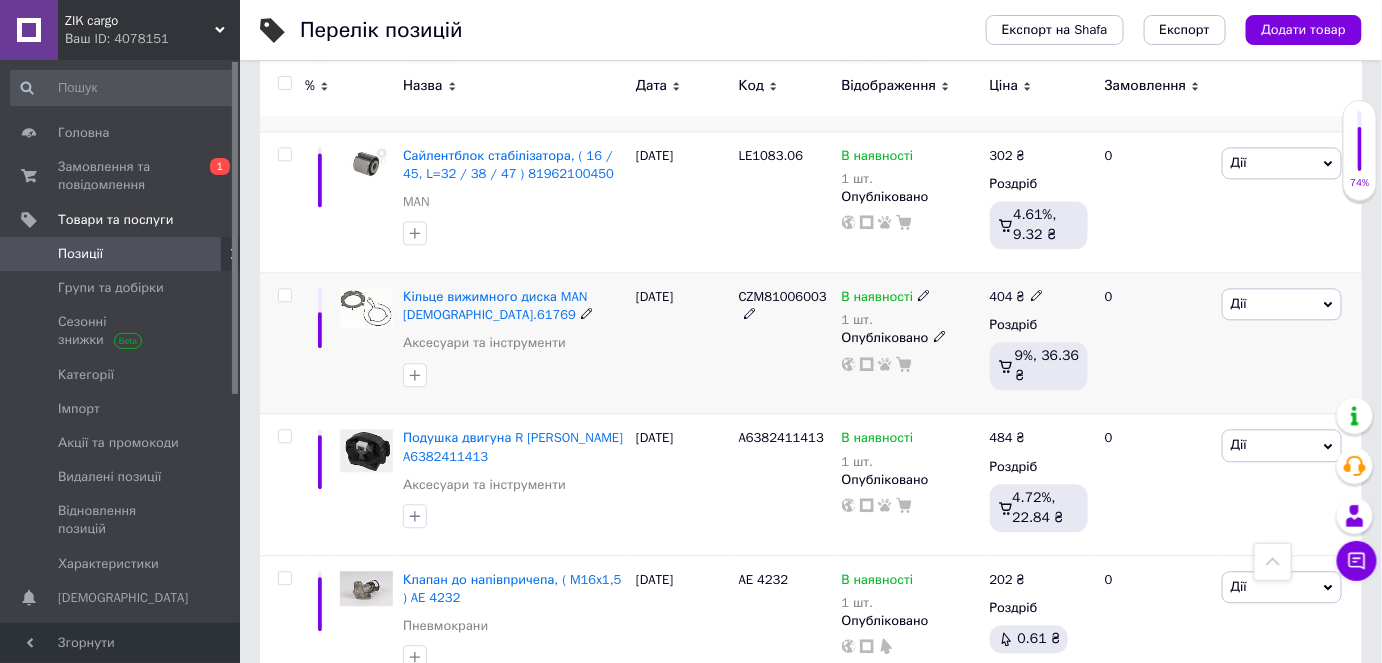 click on "CZM81006003" at bounding box center (783, 296) 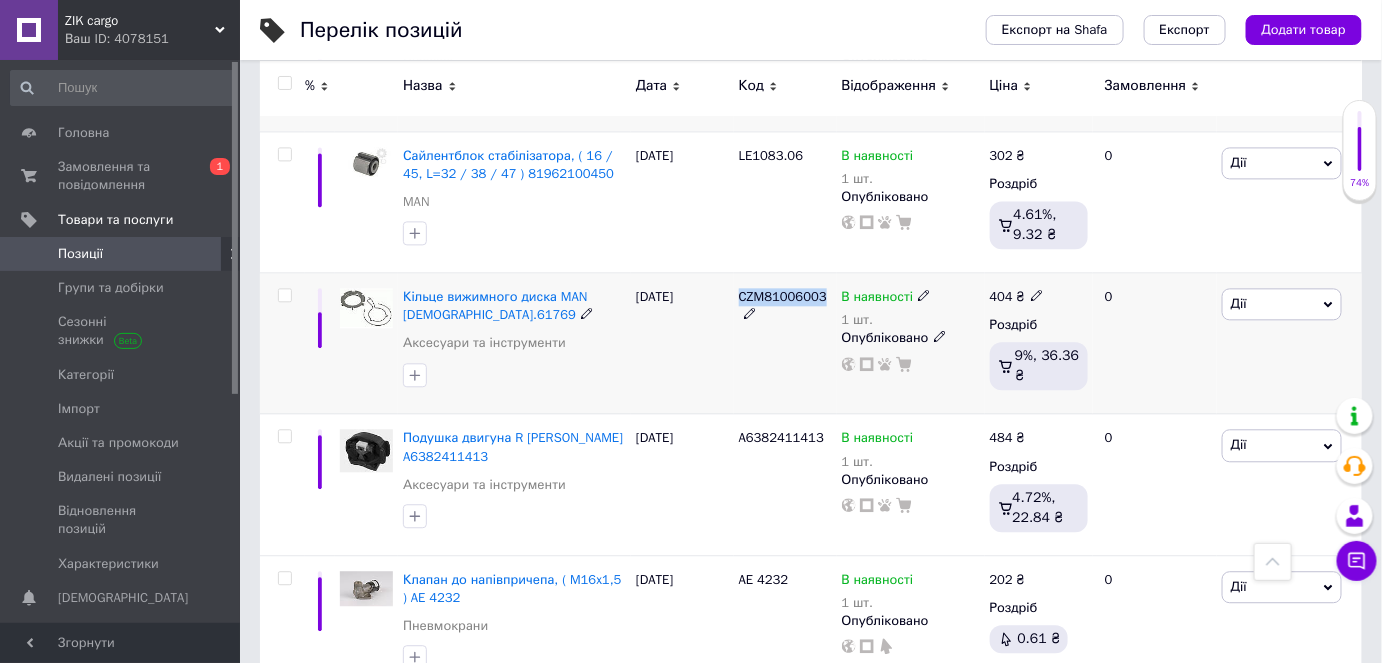 click on "CZM81006003" at bounding box center (783, 296) 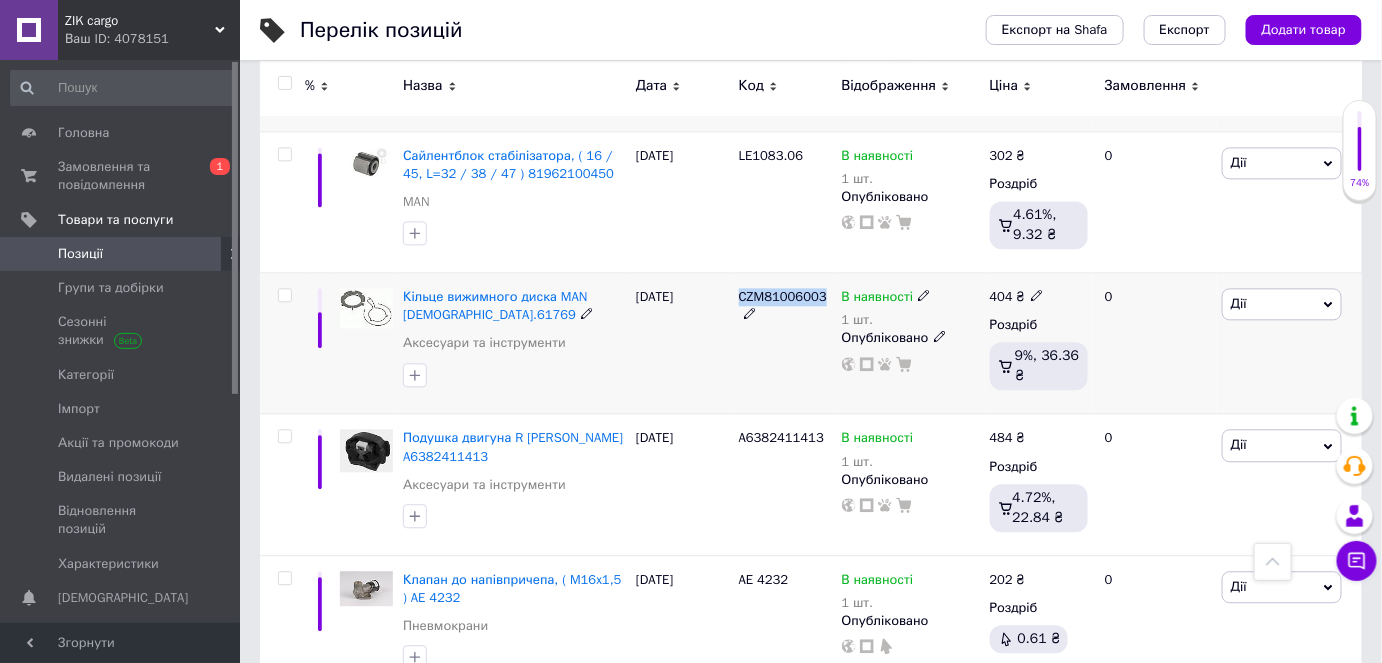 copy on "CZM81006003" 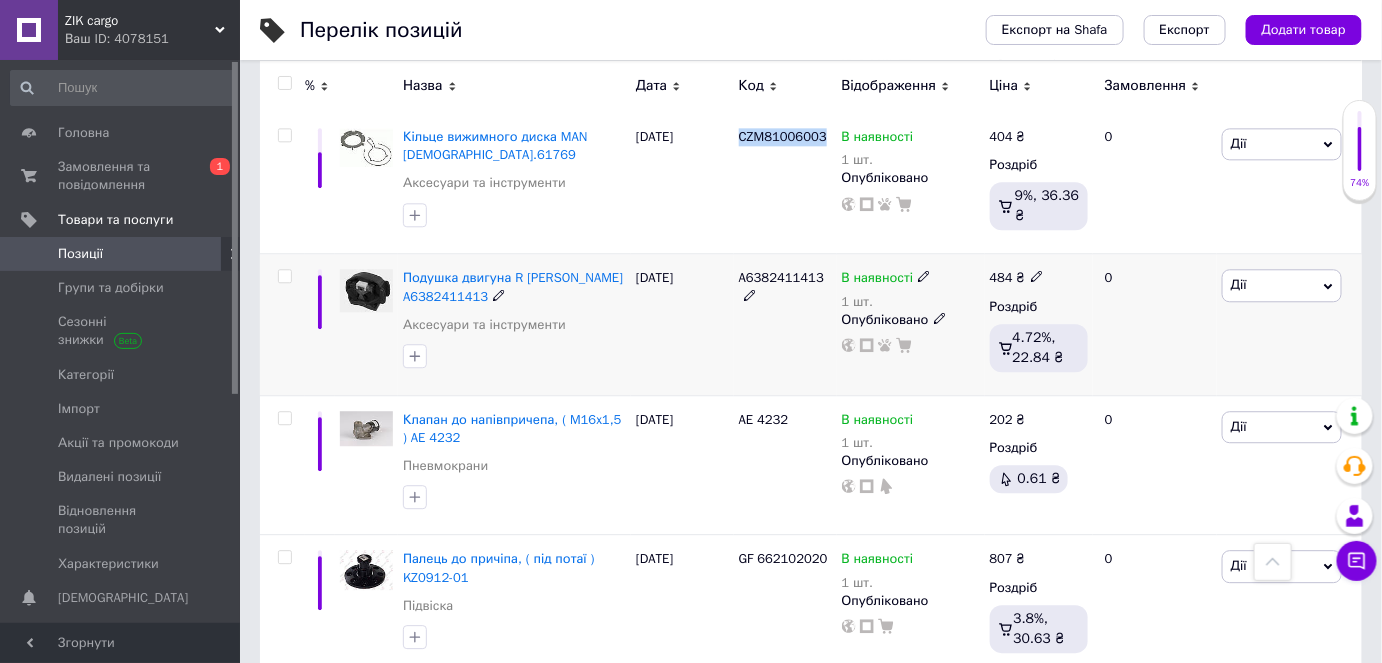scroll, scrollTop: 4090, scrollLeft: 0, axis: vertical 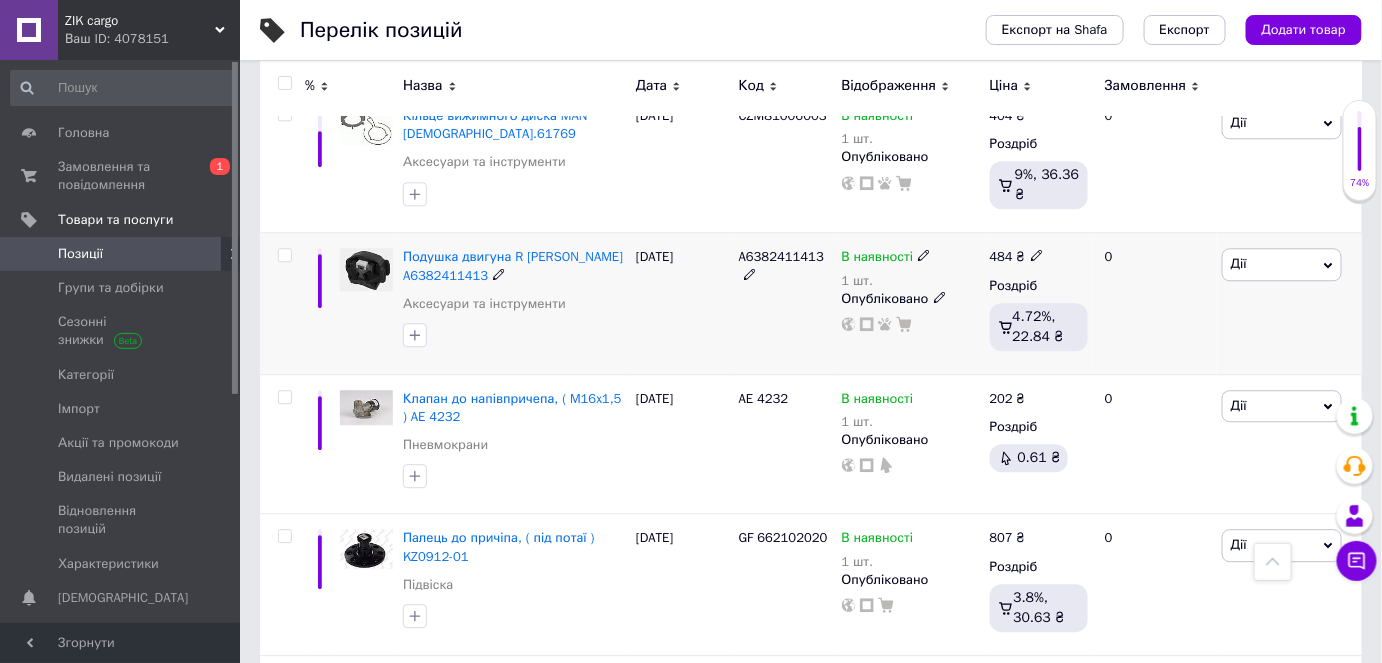 click on "A6382411413" at bounding box center [781, 256] 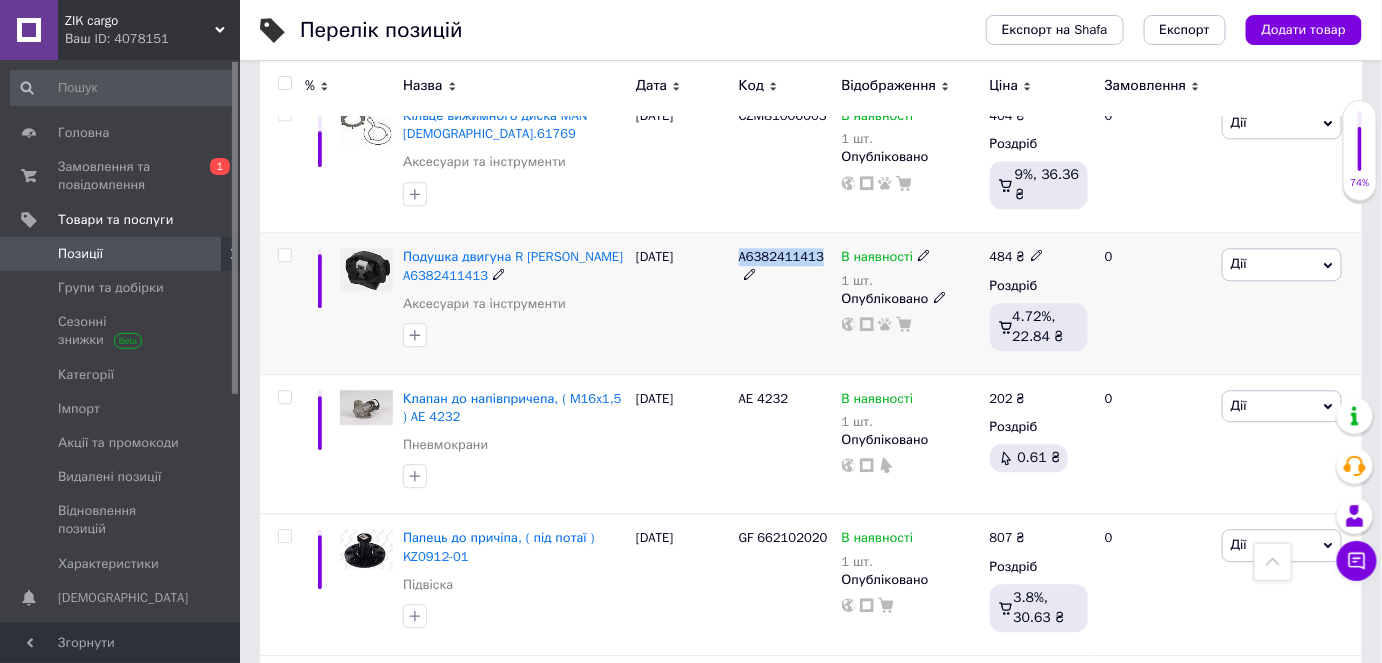 click on "A6382411413" at bounding box center (781, 256) 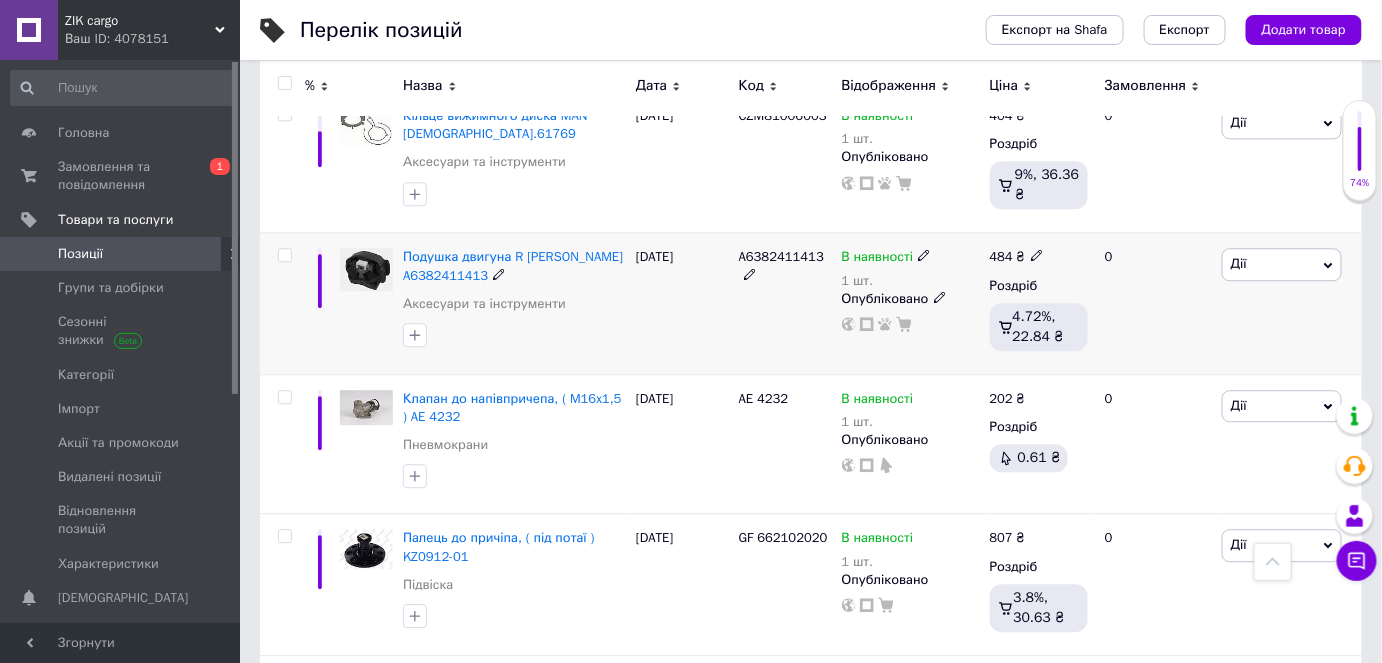 click 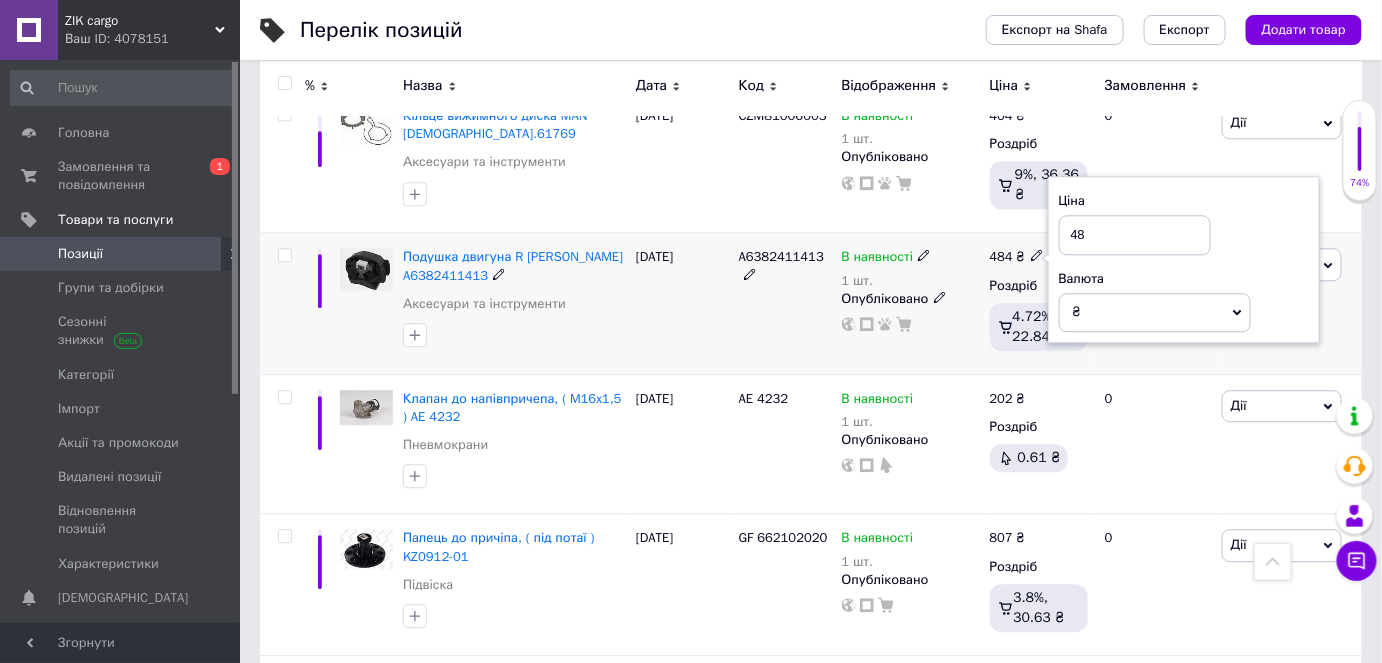 type on "4" 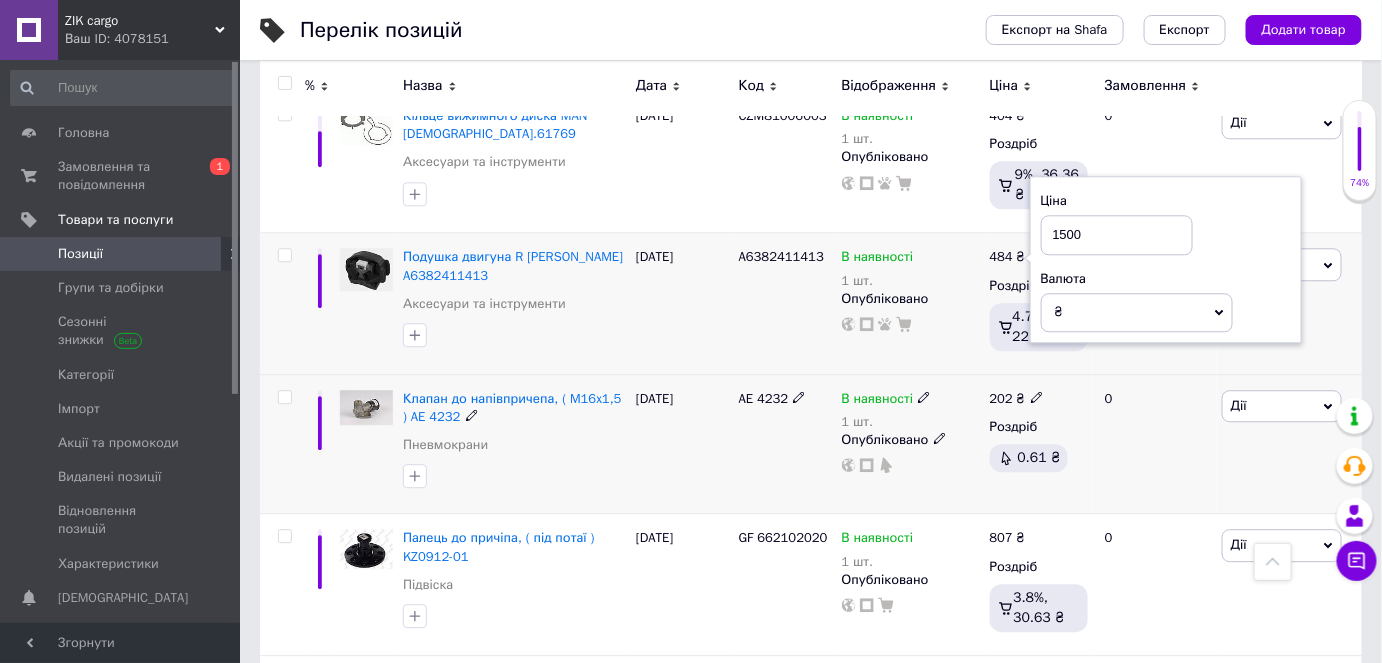 type on "1500" 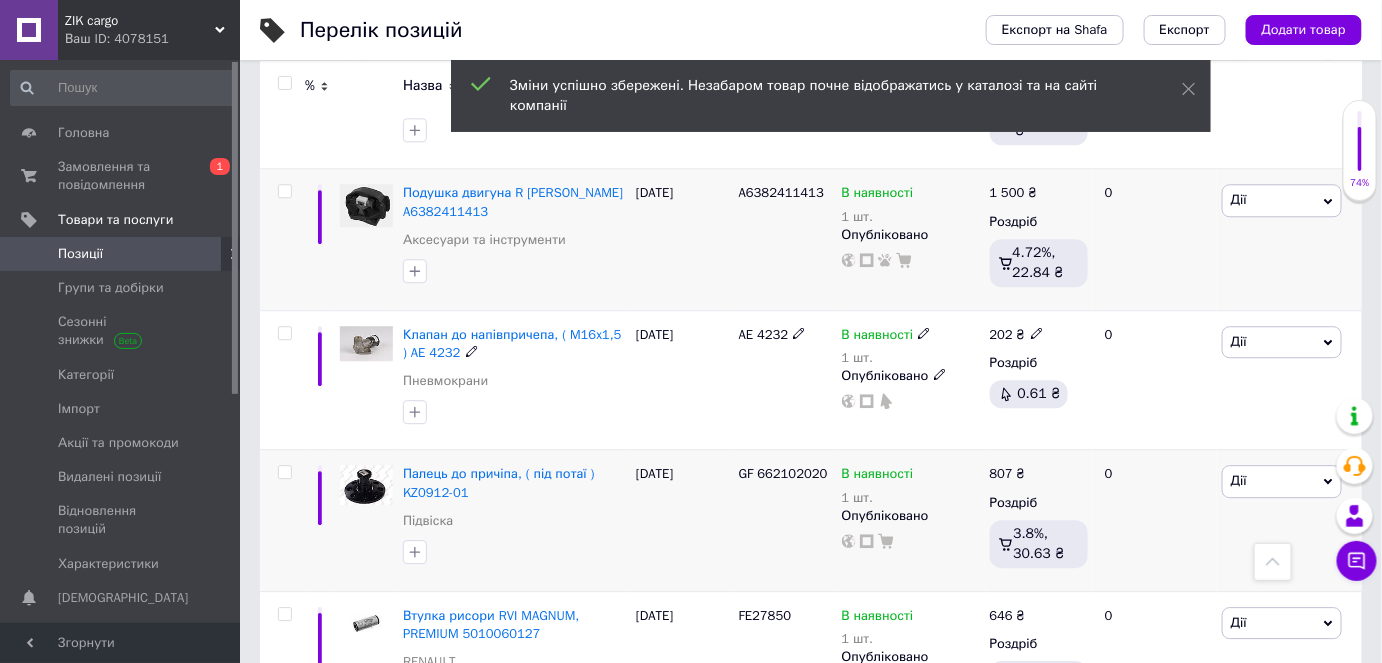 scroll, scrollTop: 4181, scrollLeft: 0, axis: vertical 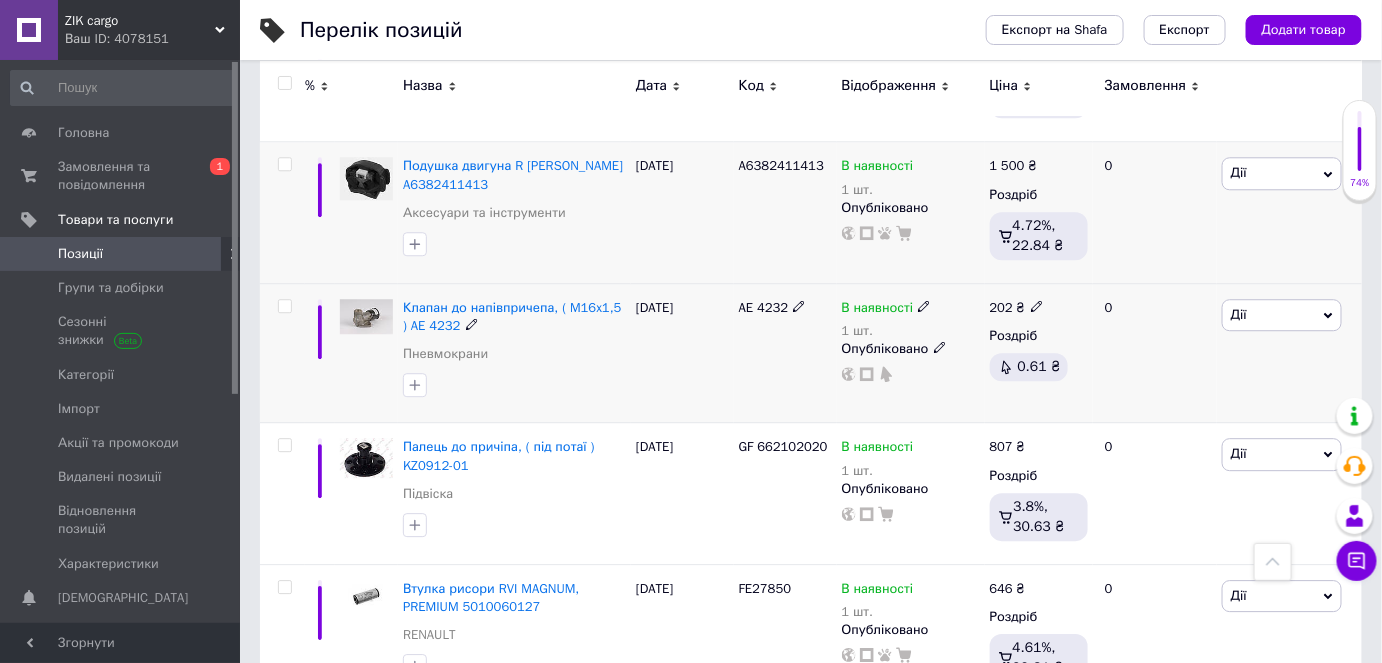 click on "AE 4232" at bounding box center (764, 307) 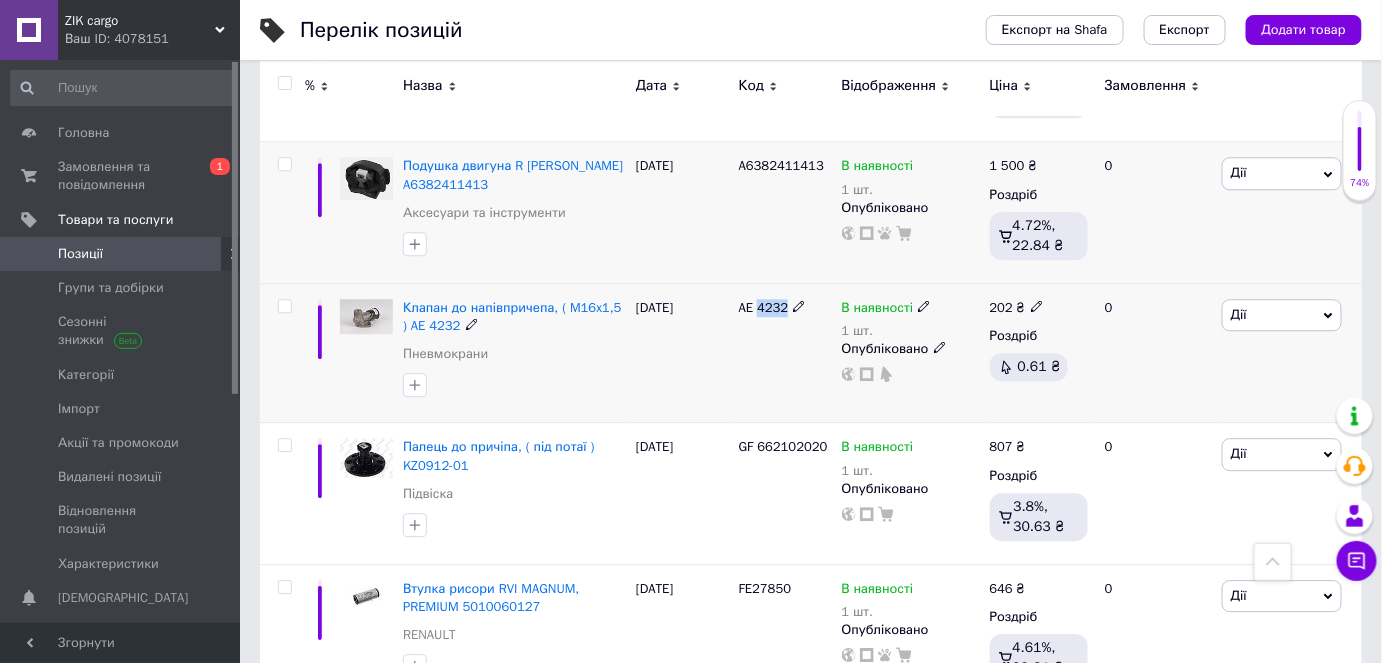 click on "AE 4232" at bounding box center [764, 307] 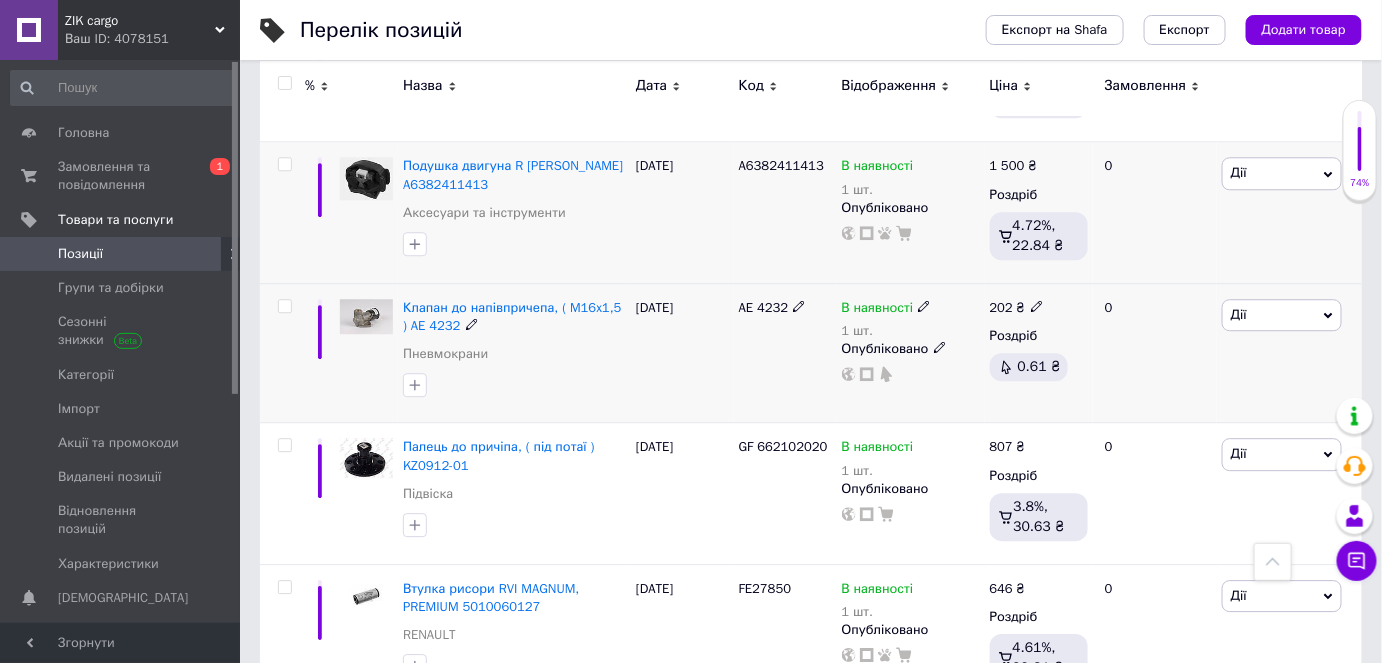 click on "AE 4232" at bounding box center (764, 307) 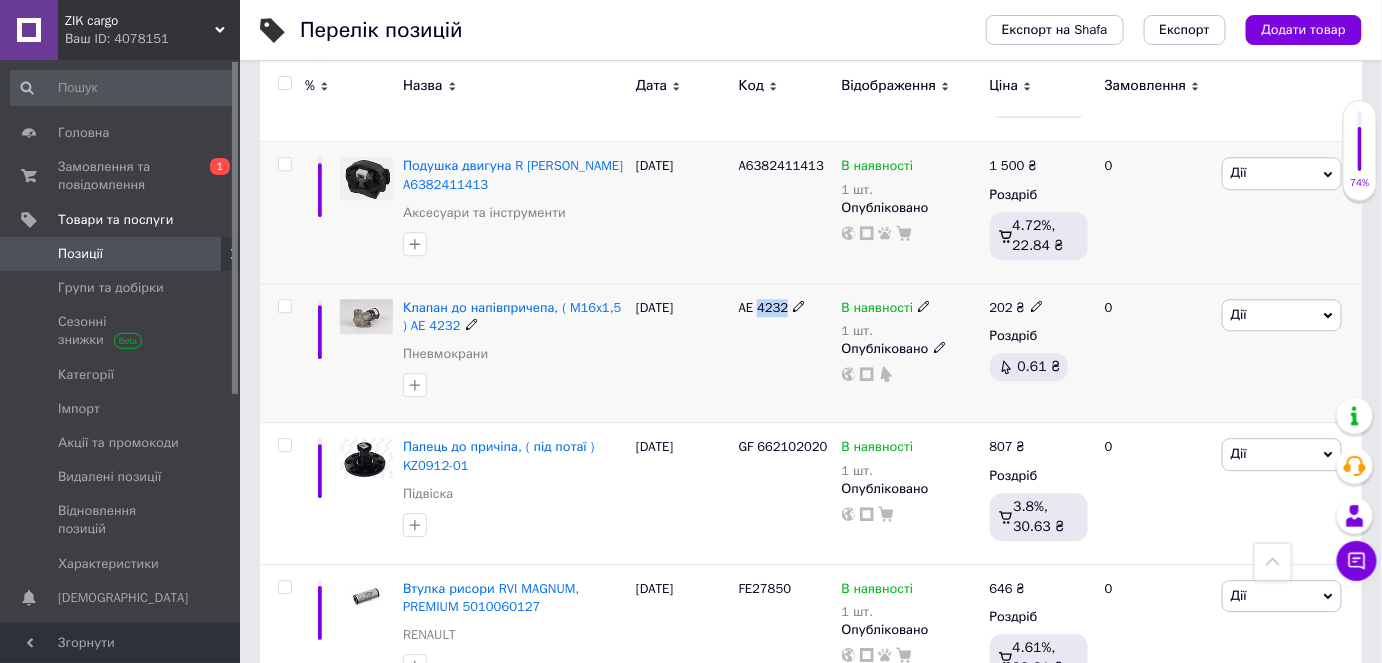 click on "AE 4232" at bounding box center [764, 307] 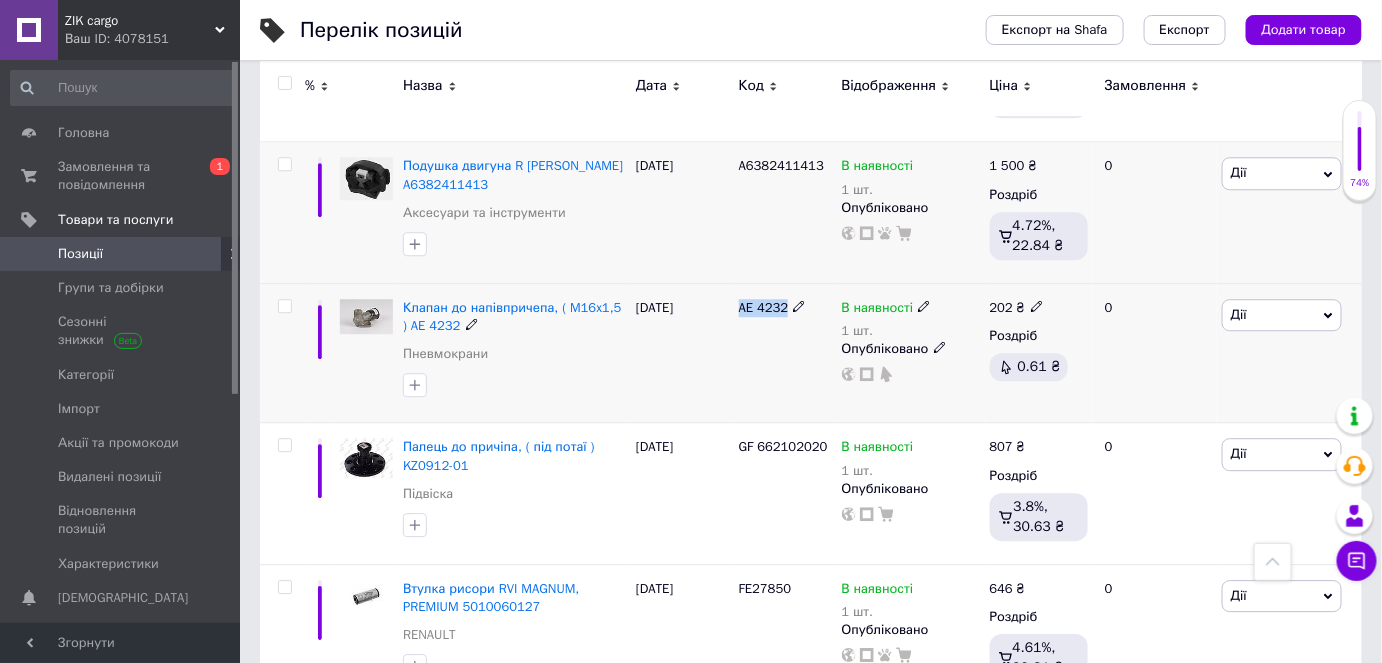 click on "AE 4232" at bounding box center (764, 307) 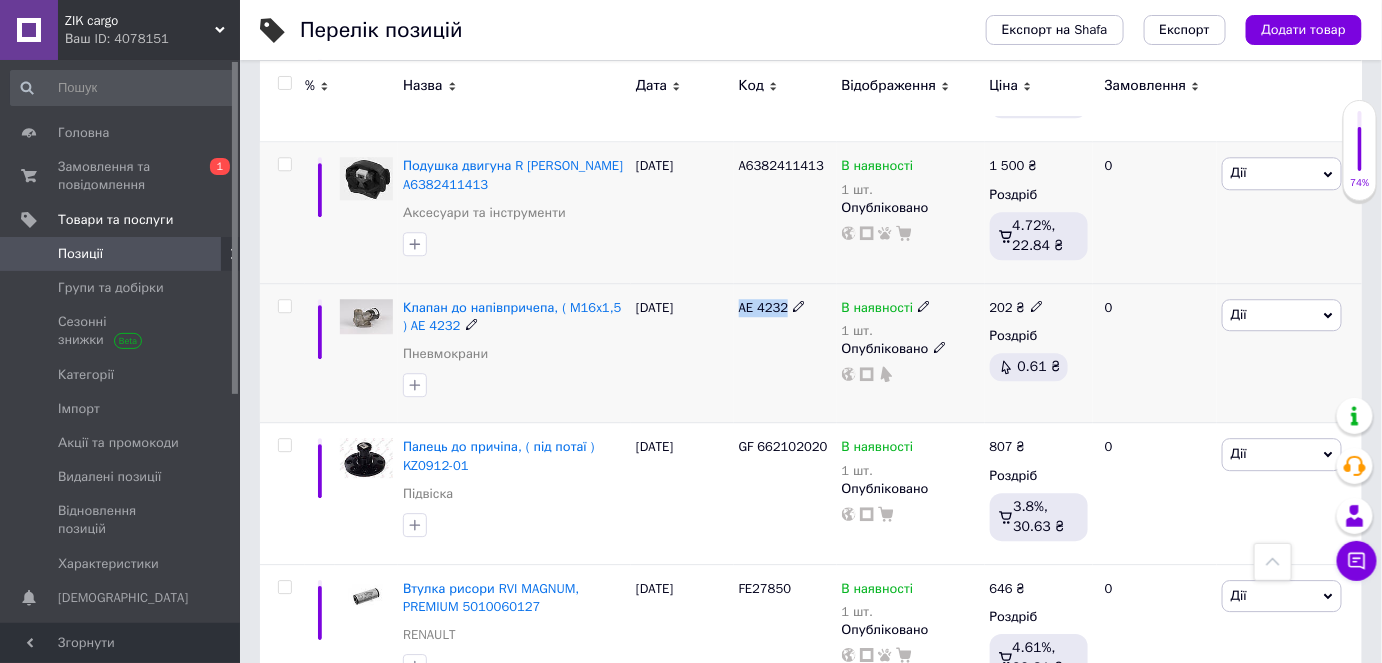 copy on "AE 4232" 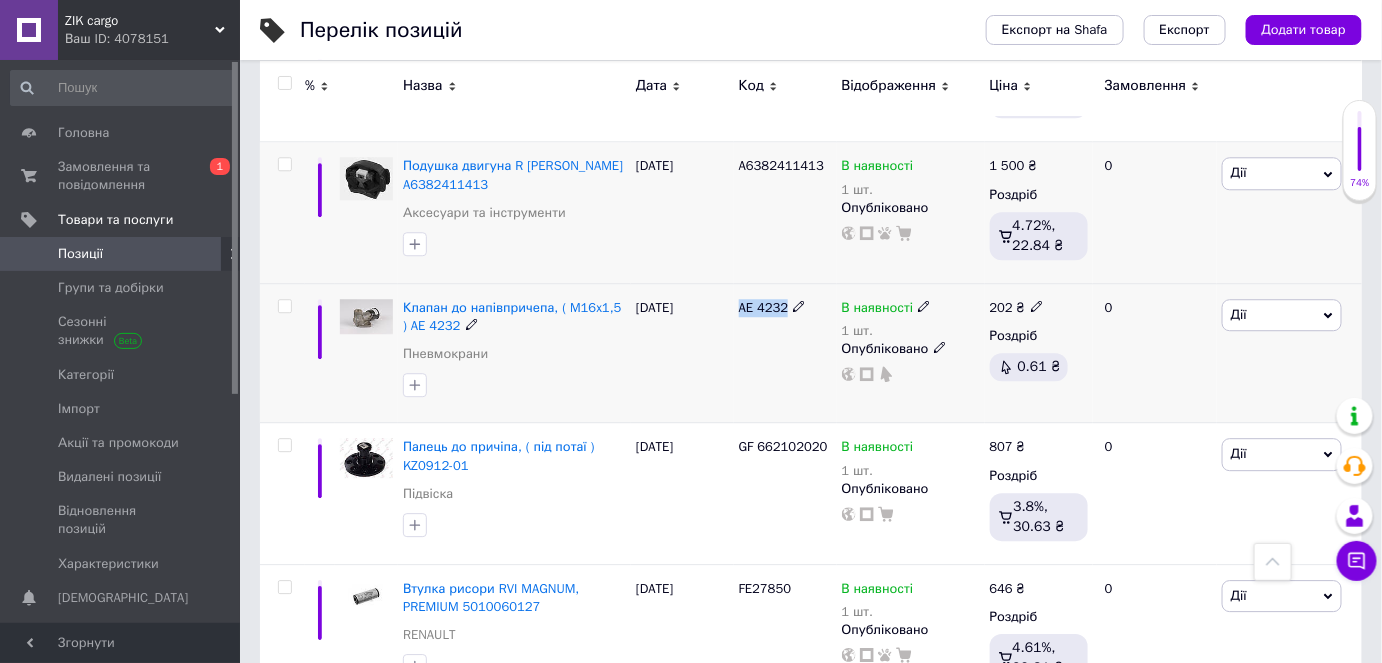 click on "Клапан до напівпричепа, ( M16x1,5 ) AE 4232 Пневмокрани 11.07.2025 AE 4232 В наявності 1 шт. Опубліковано 202   ₴ Роздріб 0.61 ₴ 0 Дії Редагувати Підняти на початок групи Копіювати Знижка Подарунок Супутні Приховати Ярлик Додати на вітрину Додати в кампанію Каталог ProSale Видалити" at bounding box center (811, 353) 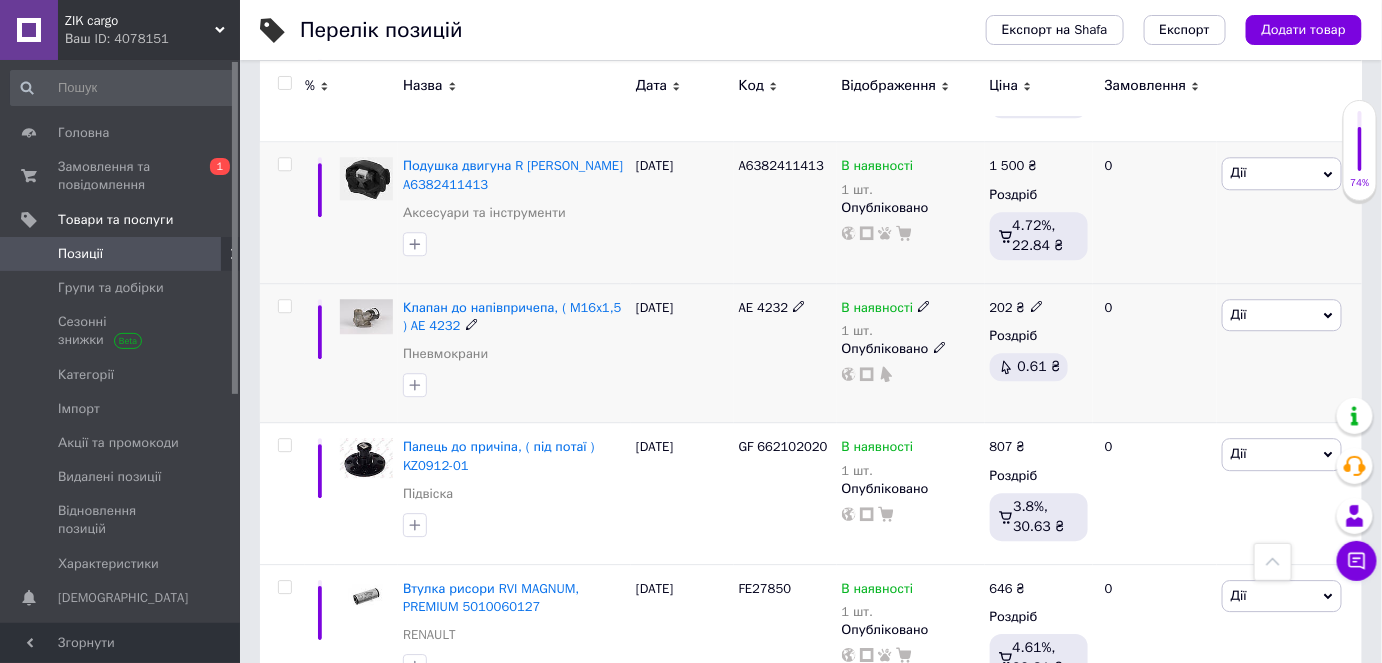 drag, startPoint x: 1058, startPoint y: 373, endPoint x: 1136, endPoint y: 357, distance: 79.624115 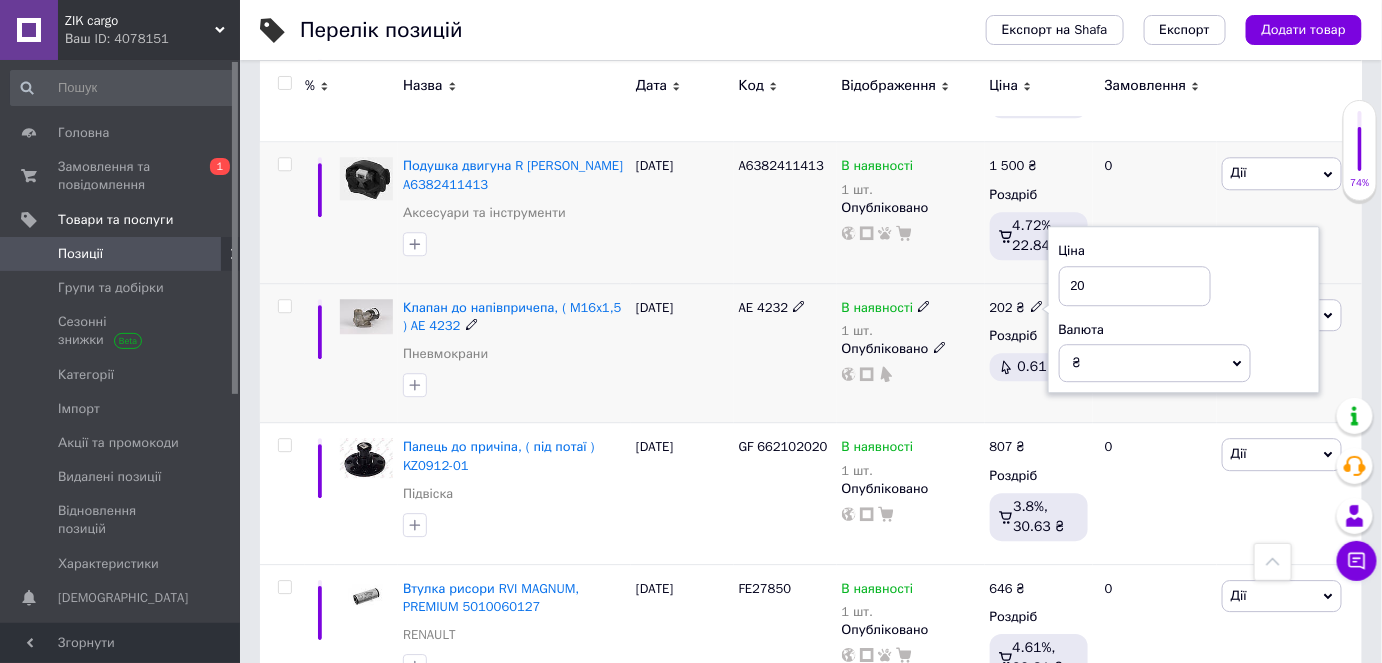 type on "2" 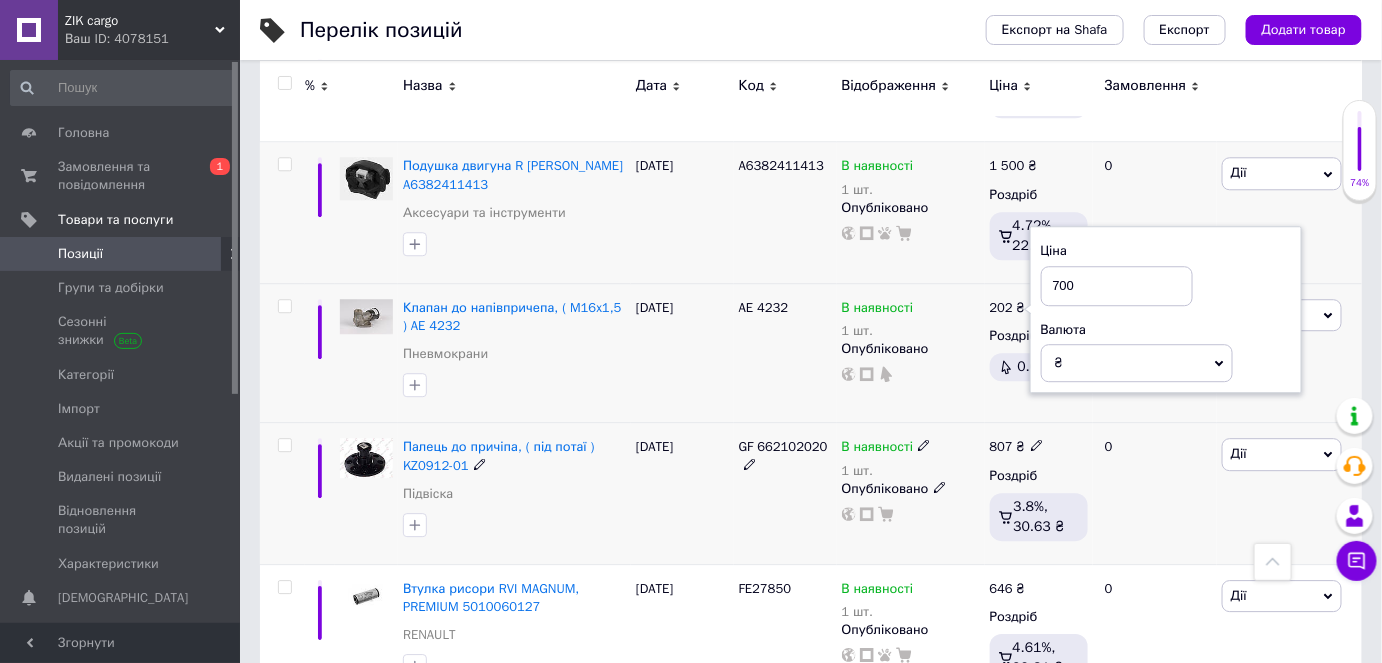type on "700" 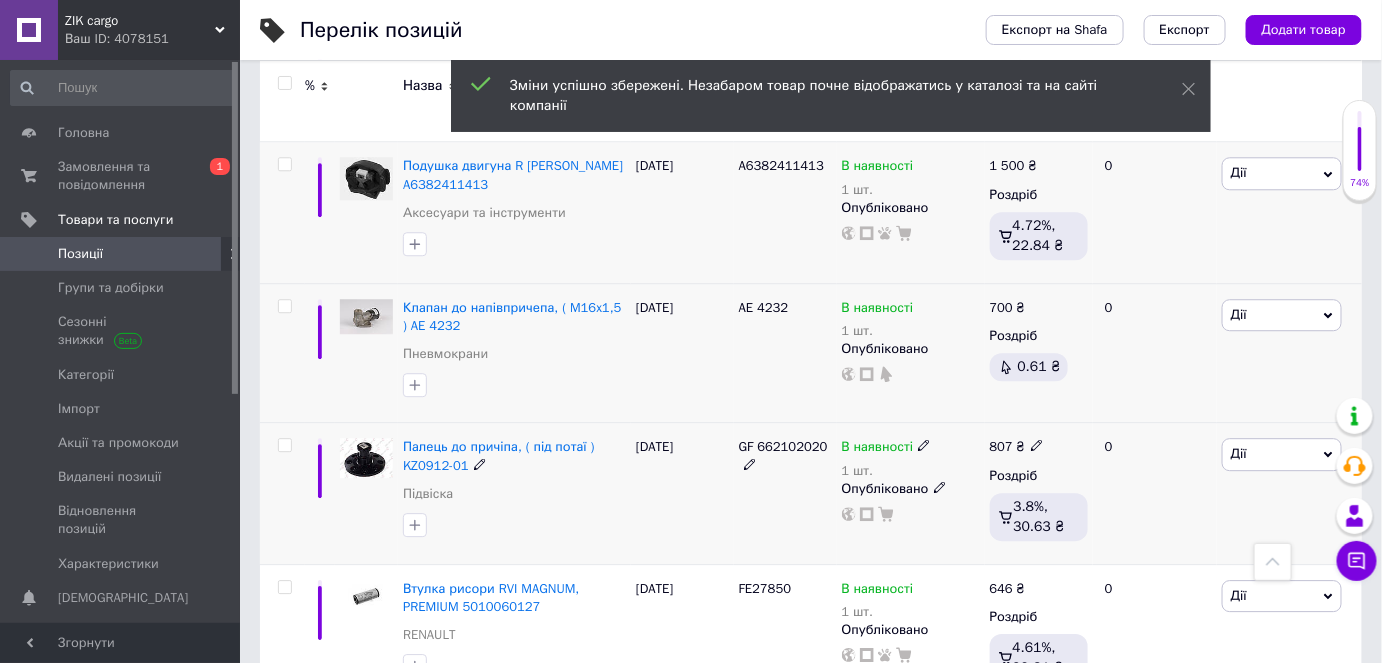 click on "GF 662102020" at bounding box center [783, 446] 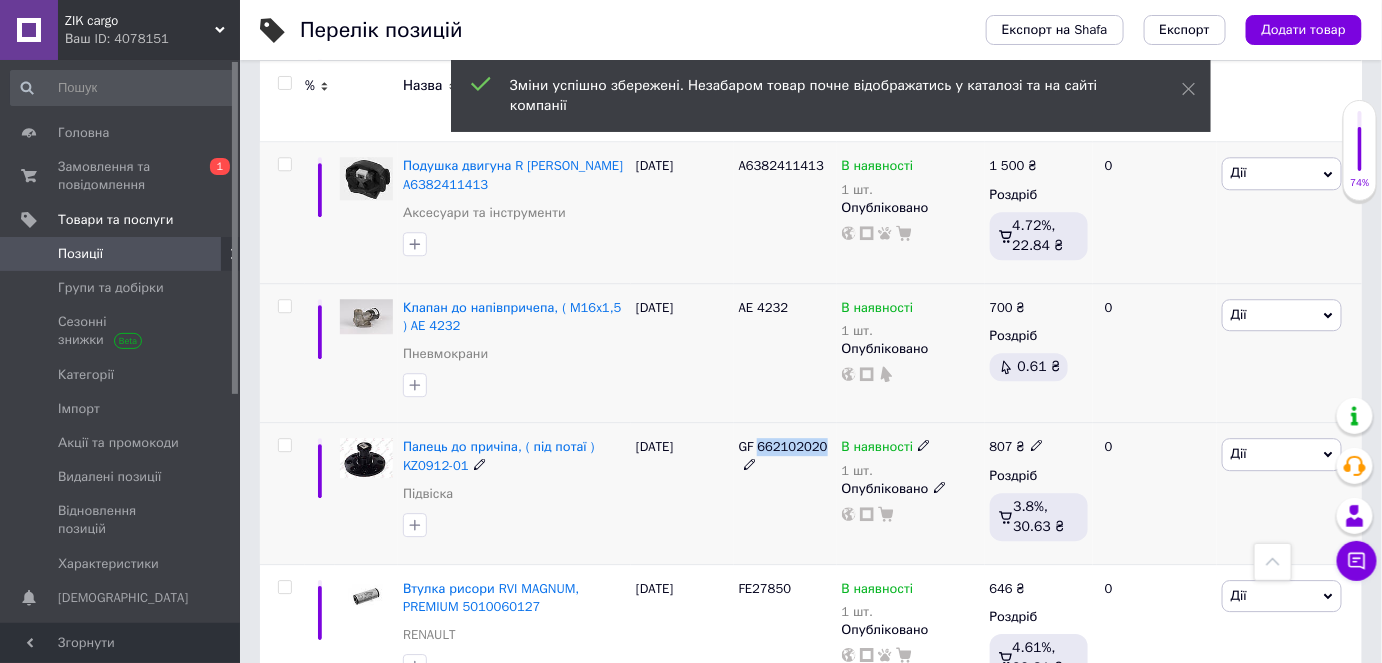 click on "GF 662102020" at bounding box center (783, 446) 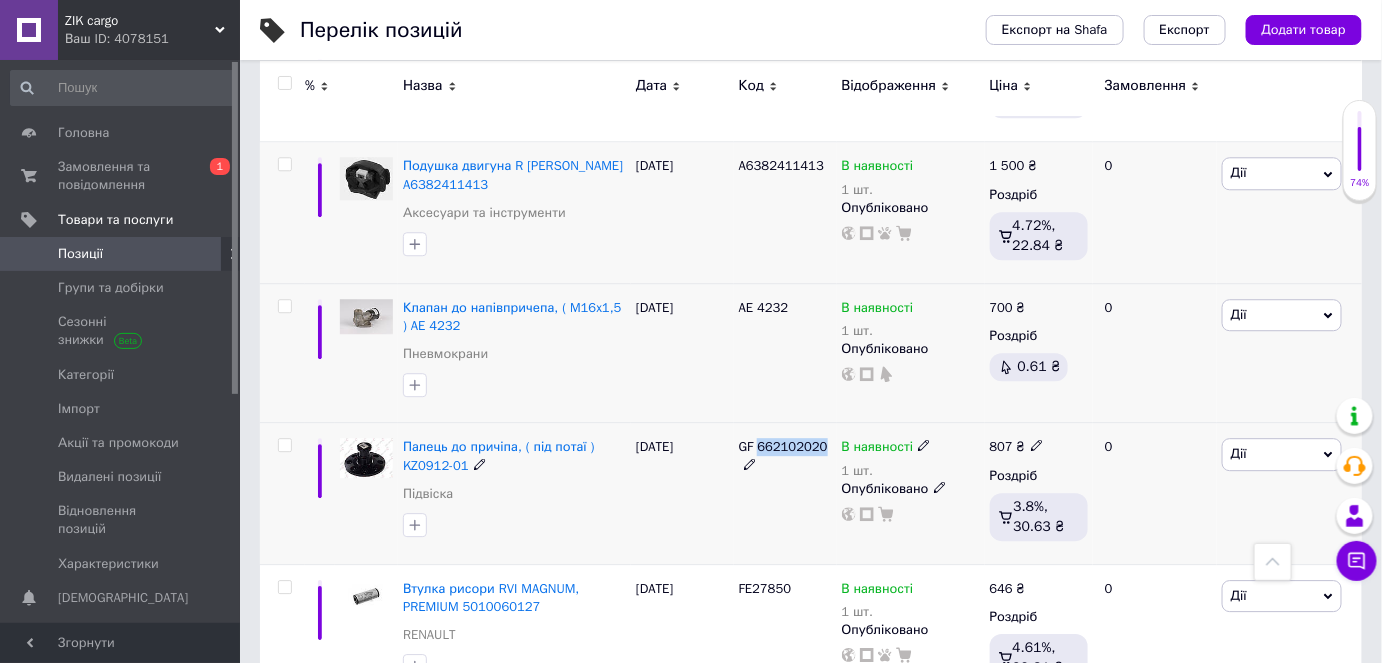 copy on "662102020" 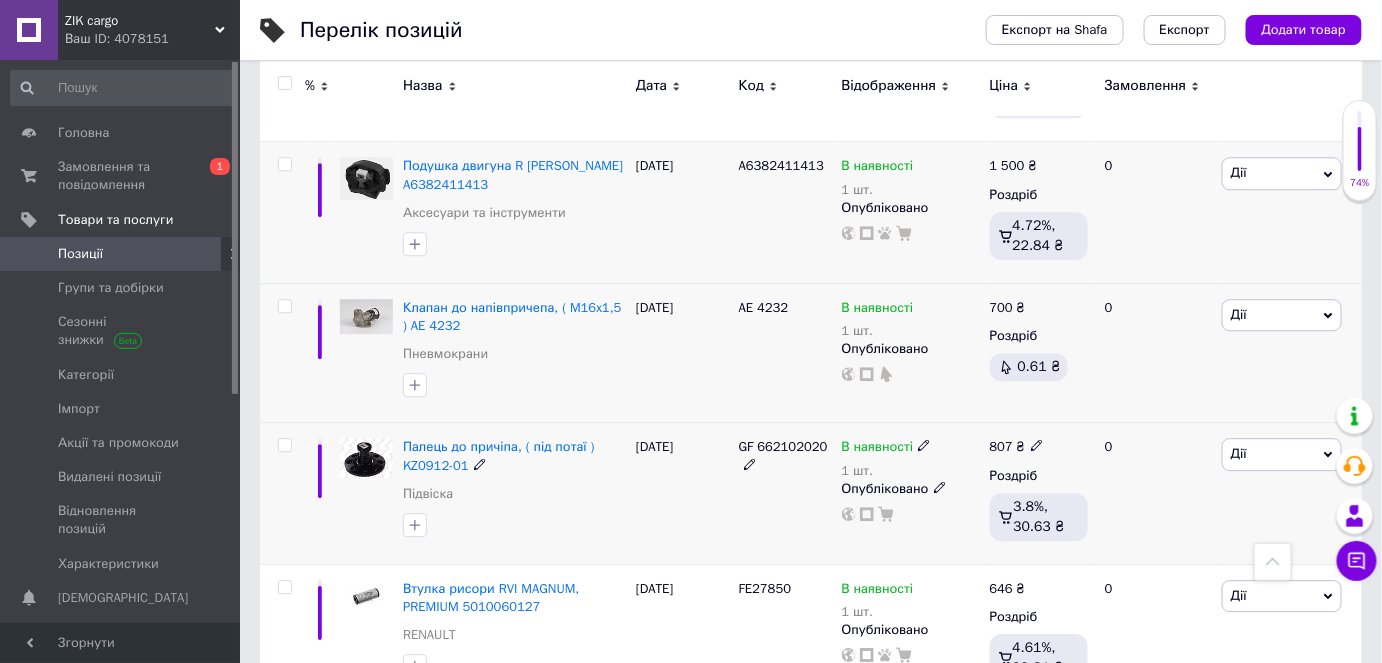 click 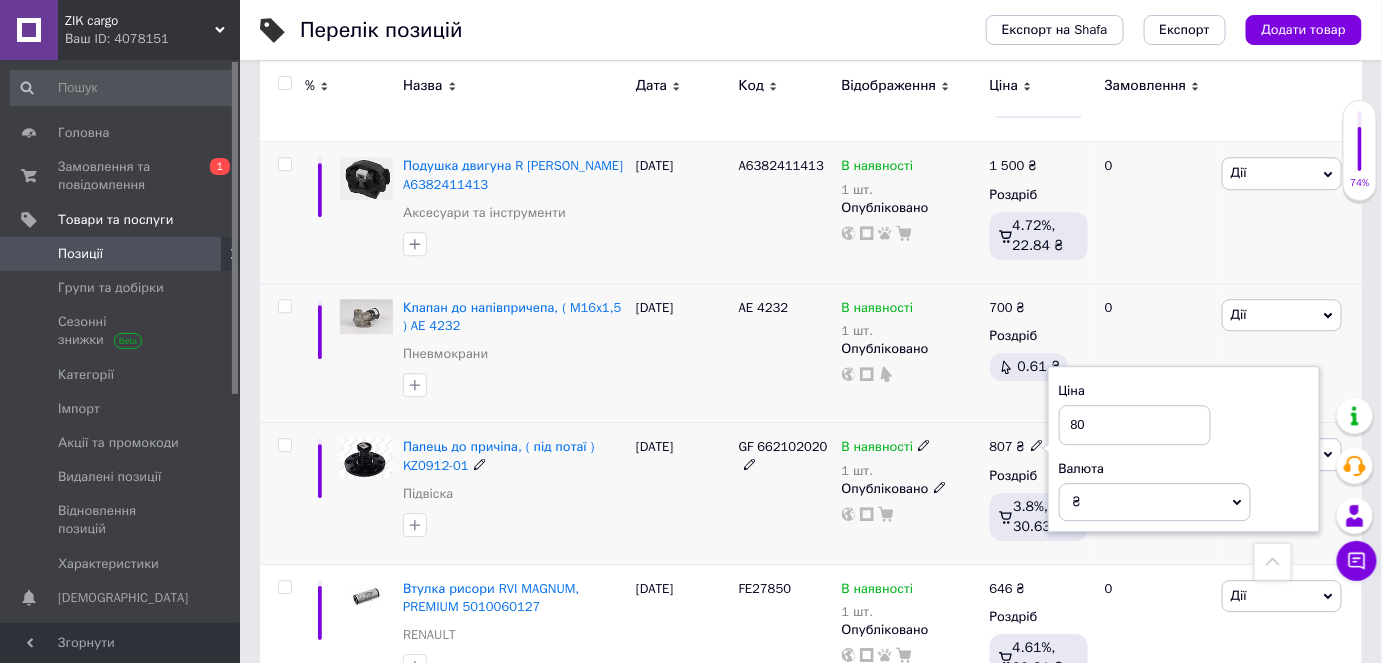 type on "8" 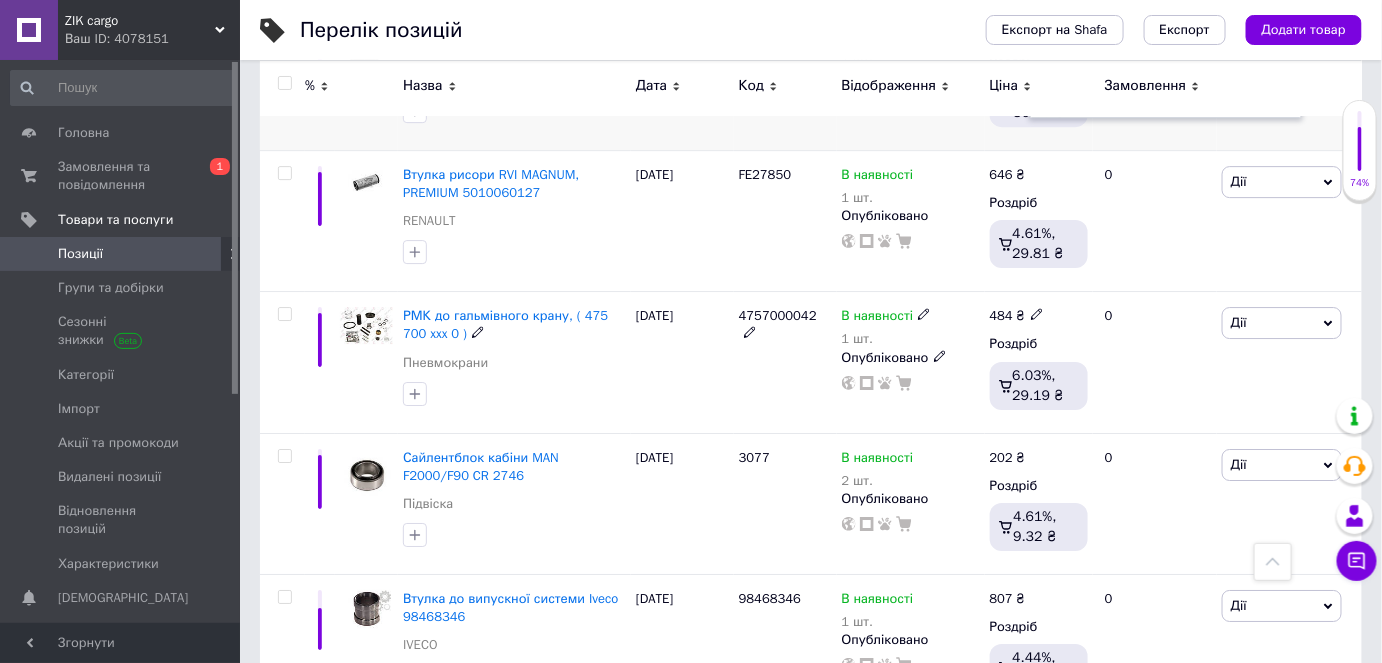 scroll, scrollTop: 4272, scrollLeft: 0, axis: vertical 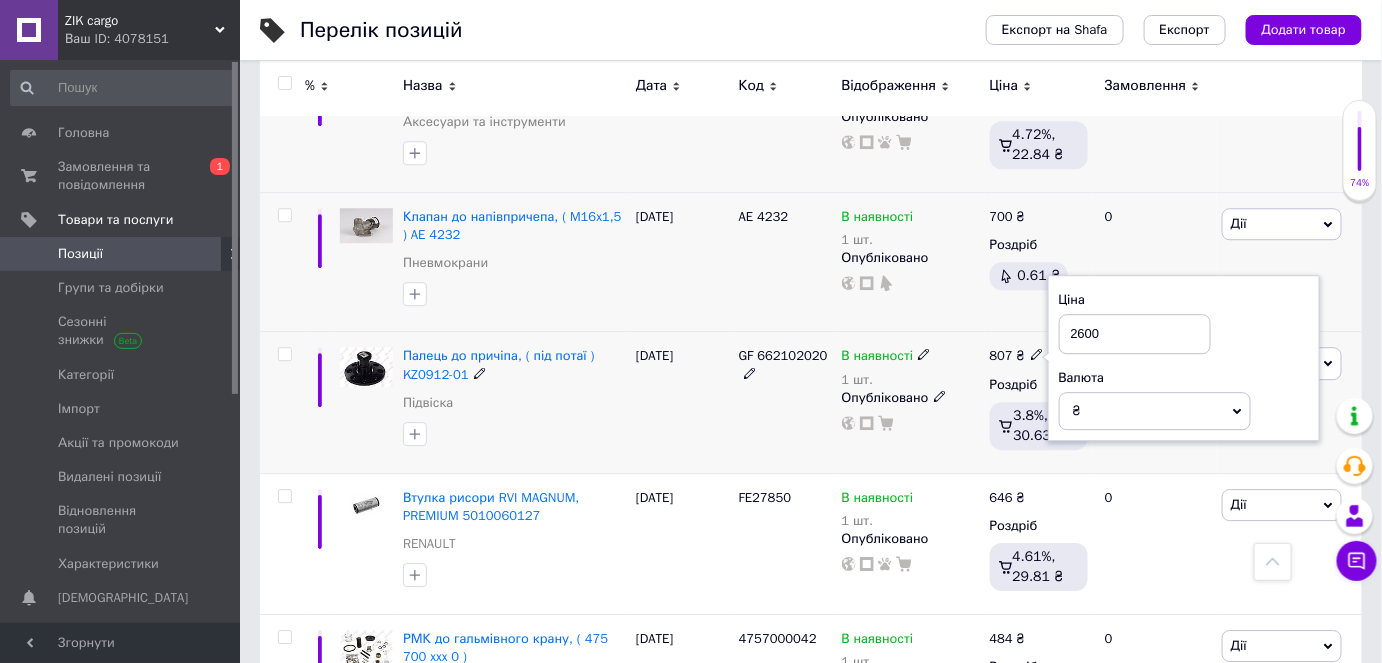 type on "2600" 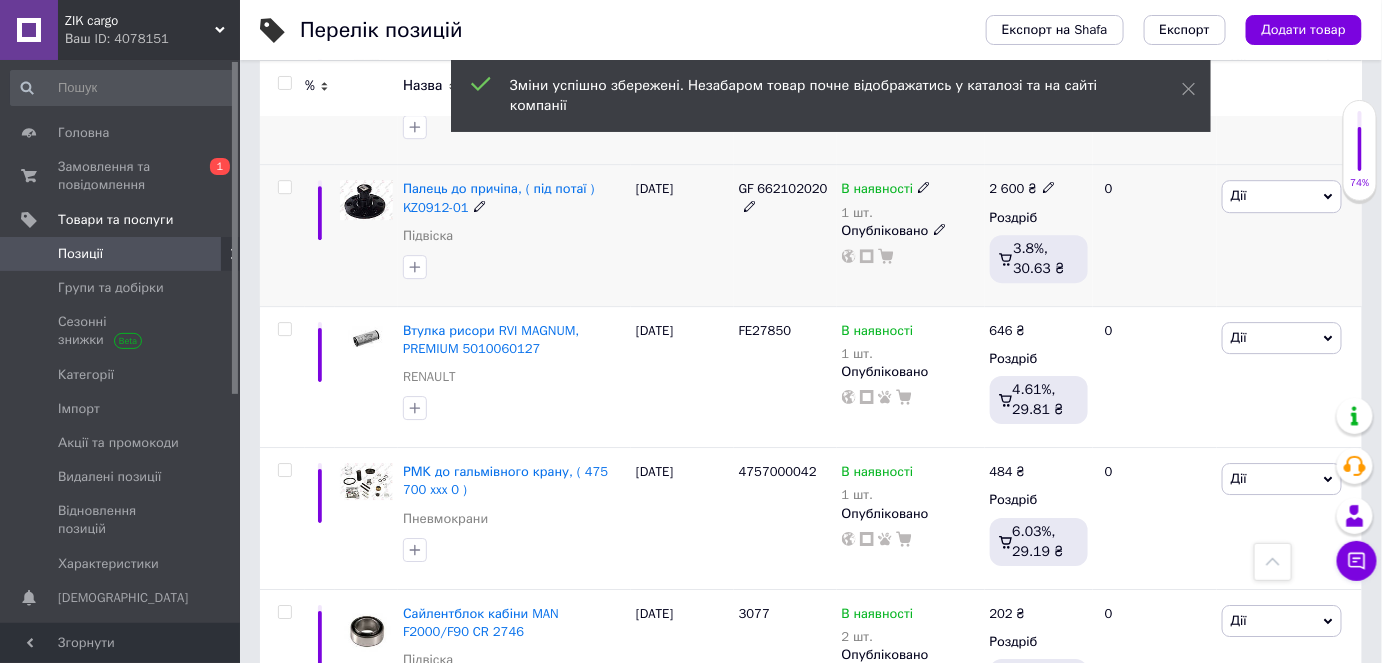 scroll, scrollTop: 4454, scrollLeft: 0, axis: vertical 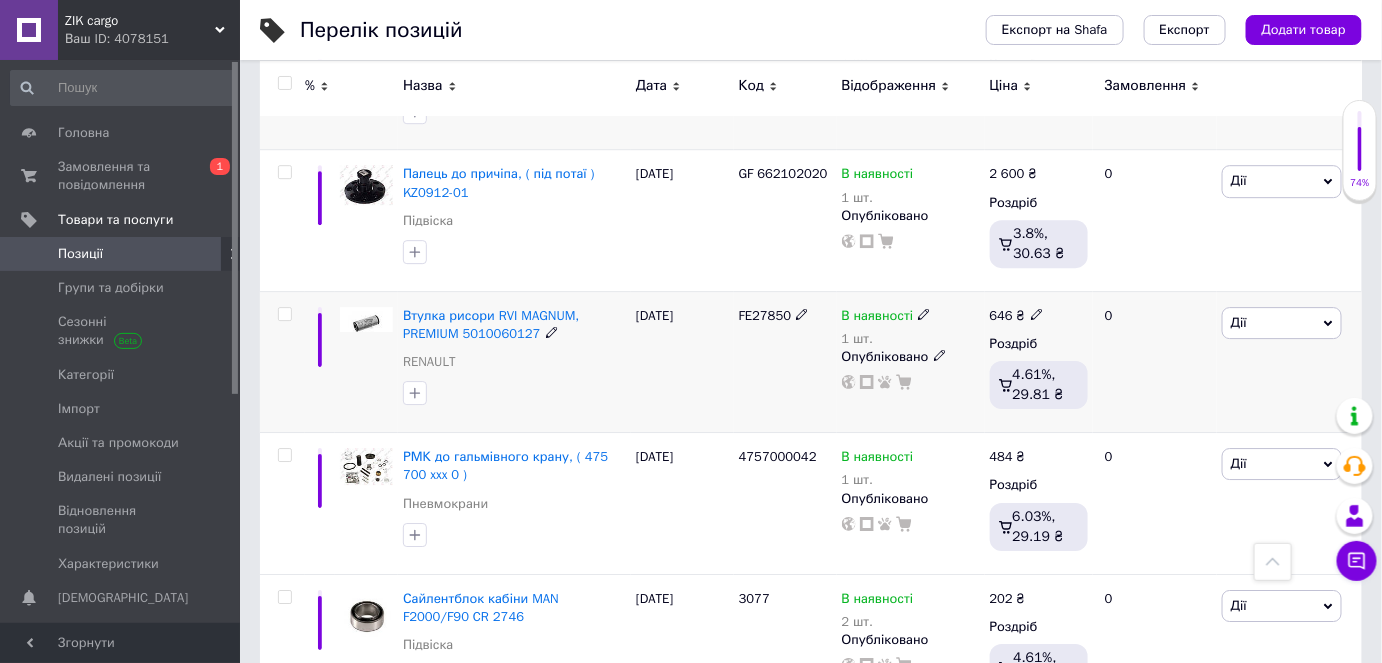 click on "FE27850" at bounding box center [765, 315] 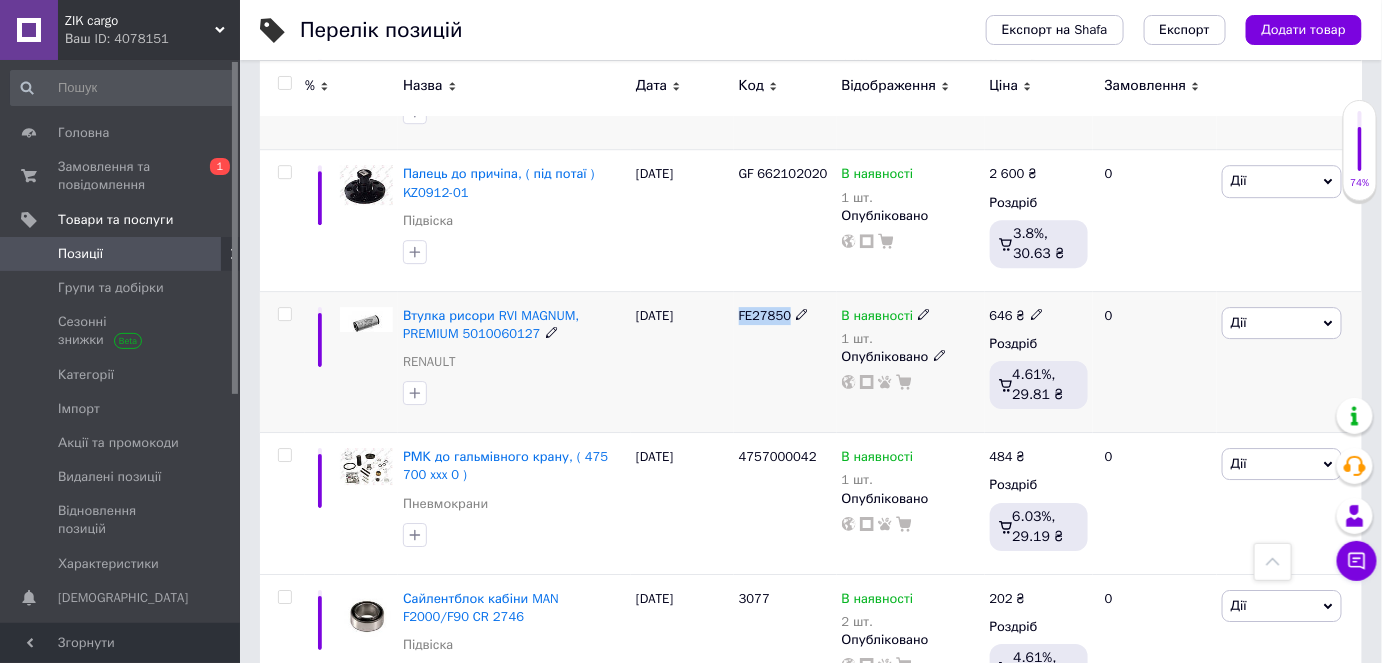 click on "FE27850" at bounding box center (765, 315) 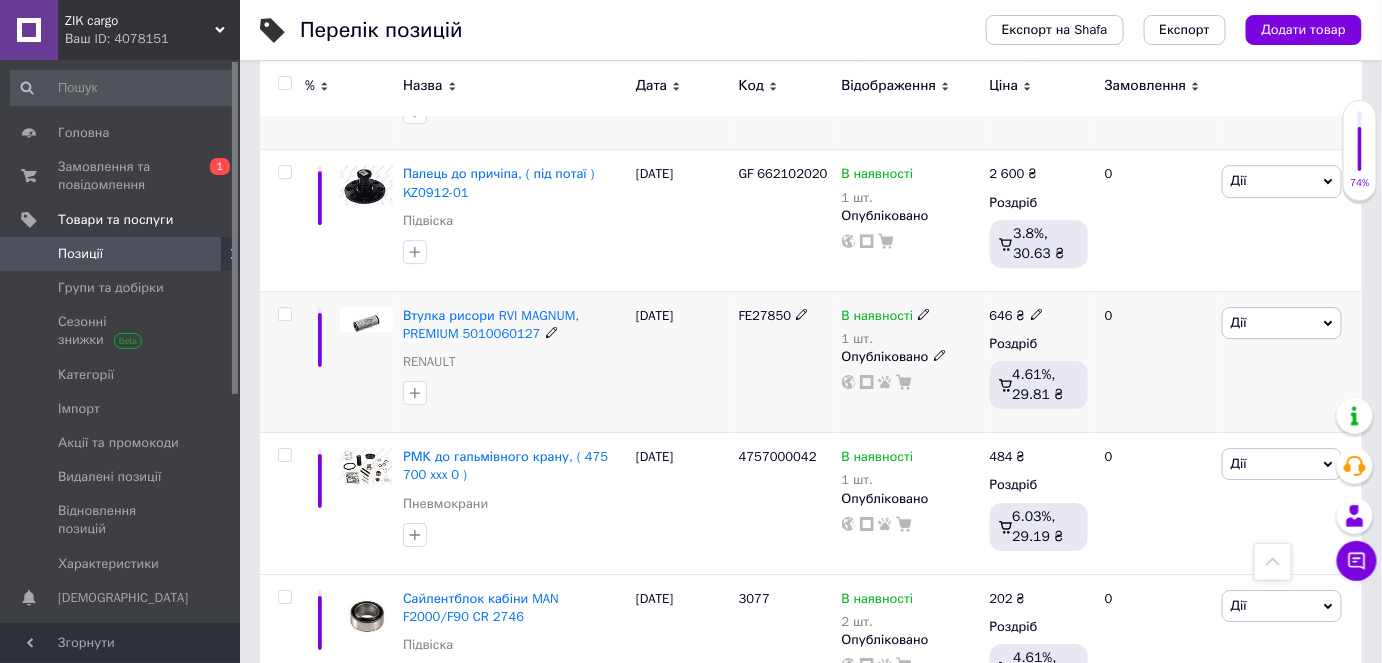 click 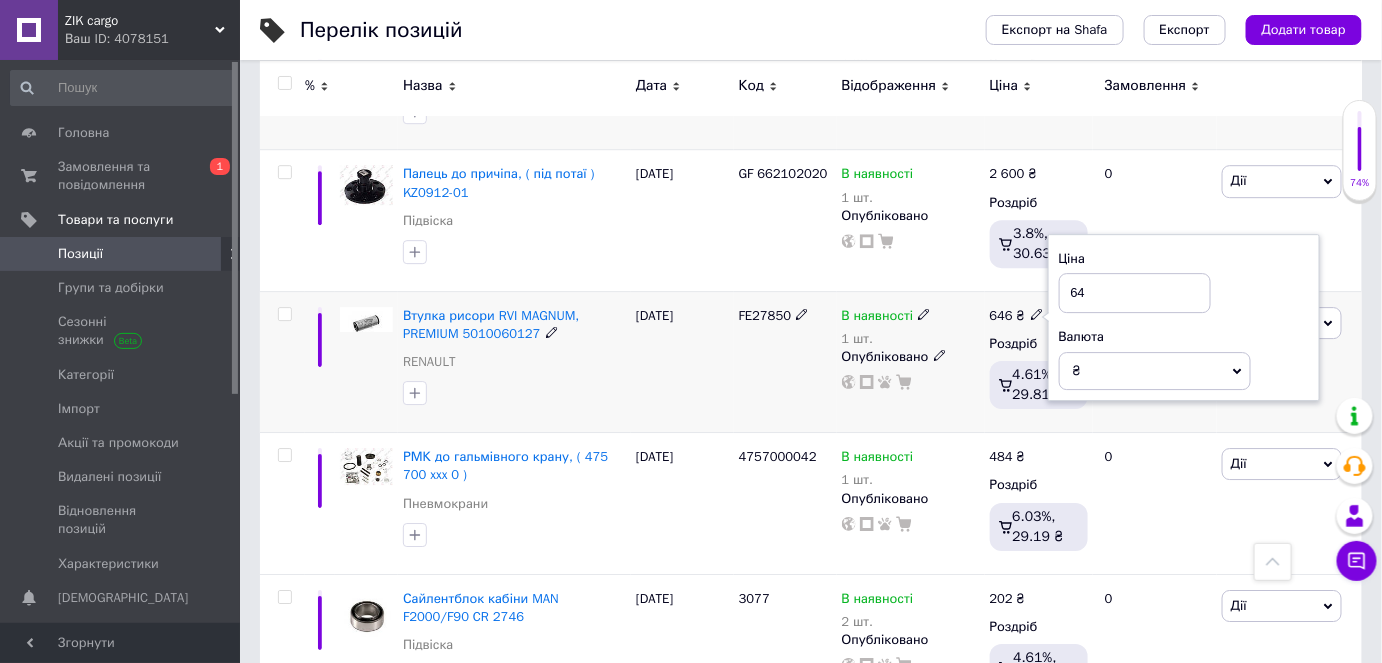 type on "6" 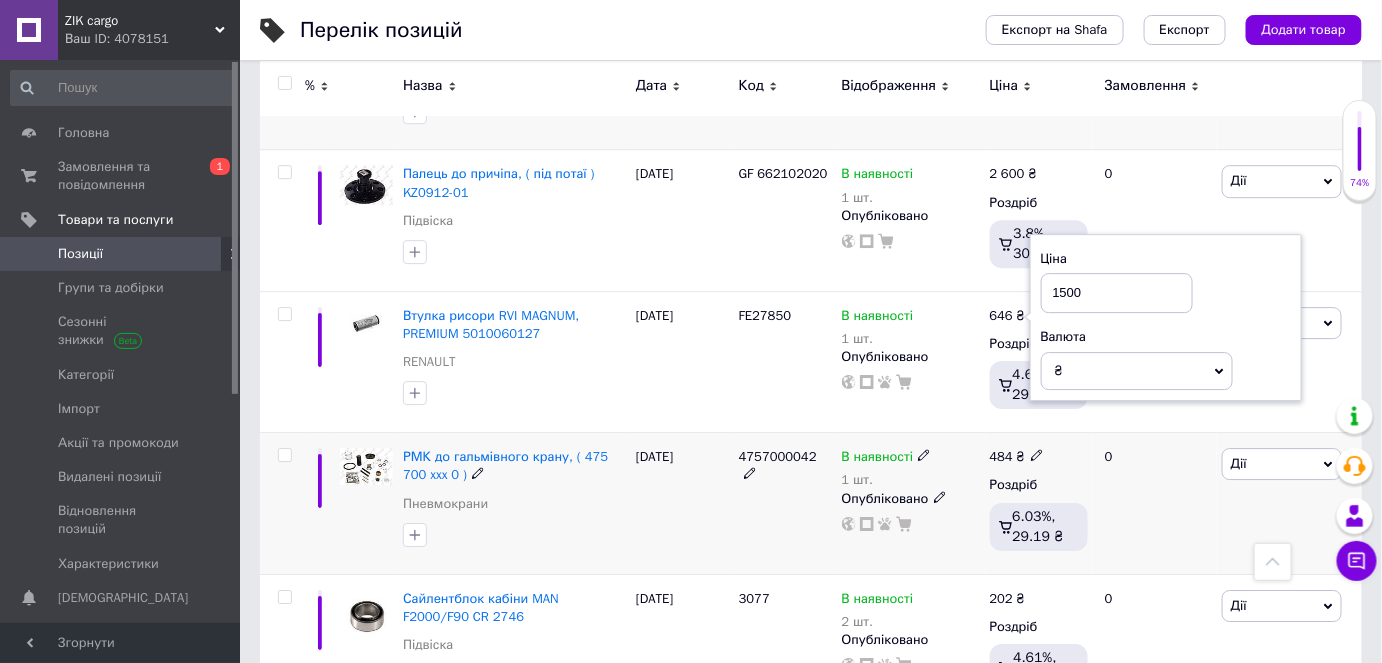 type on "1500" 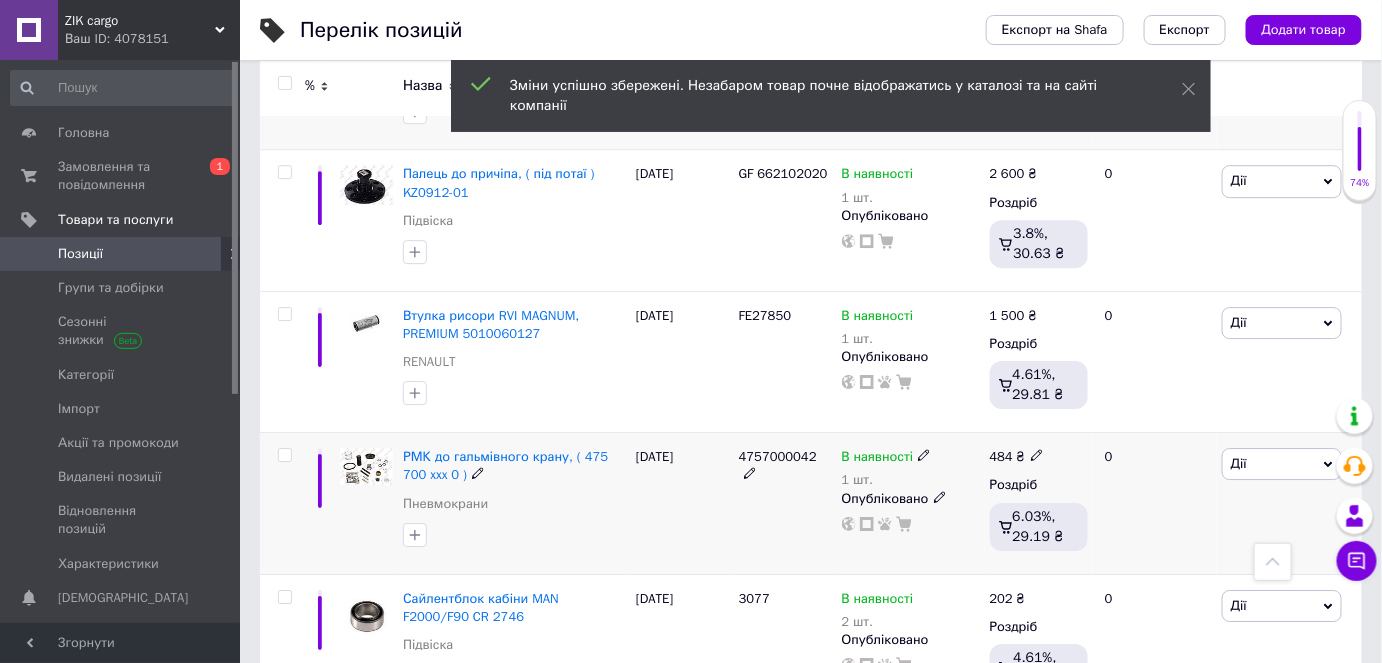 click on "4757000042" at bounding box center [778, 456] 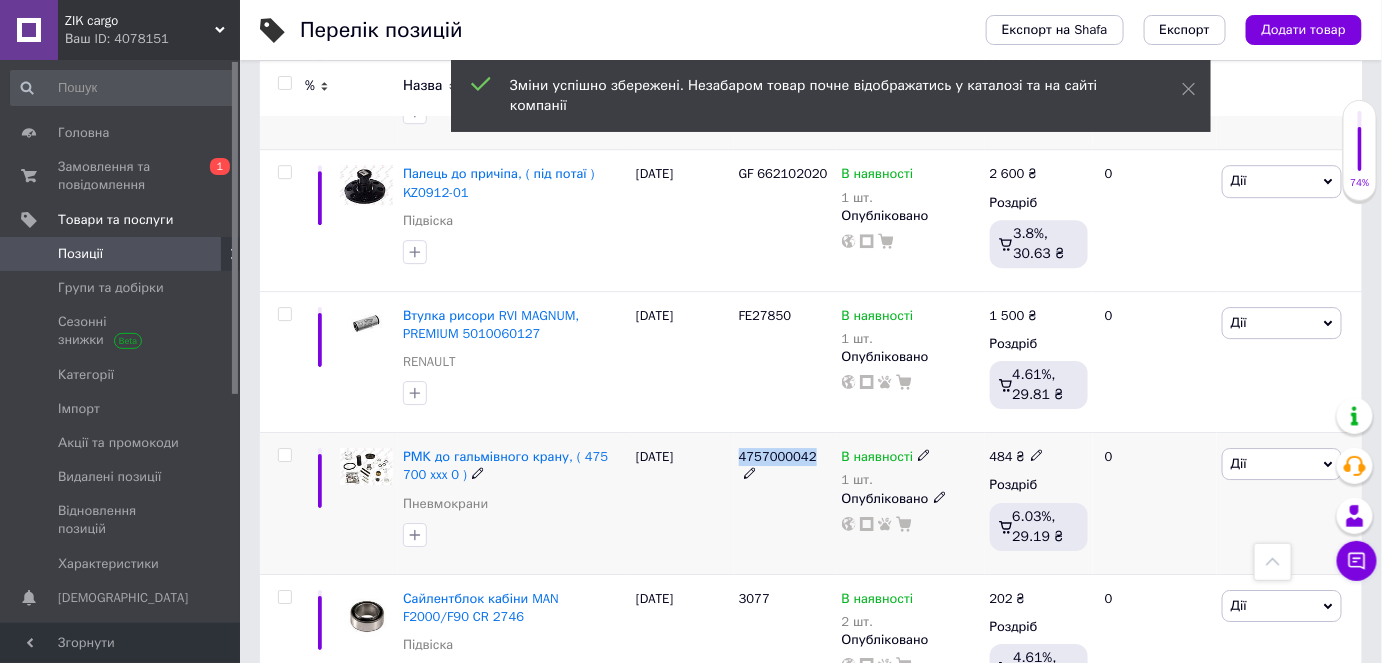 click on "4757000042" at bounding box center (778, 456) 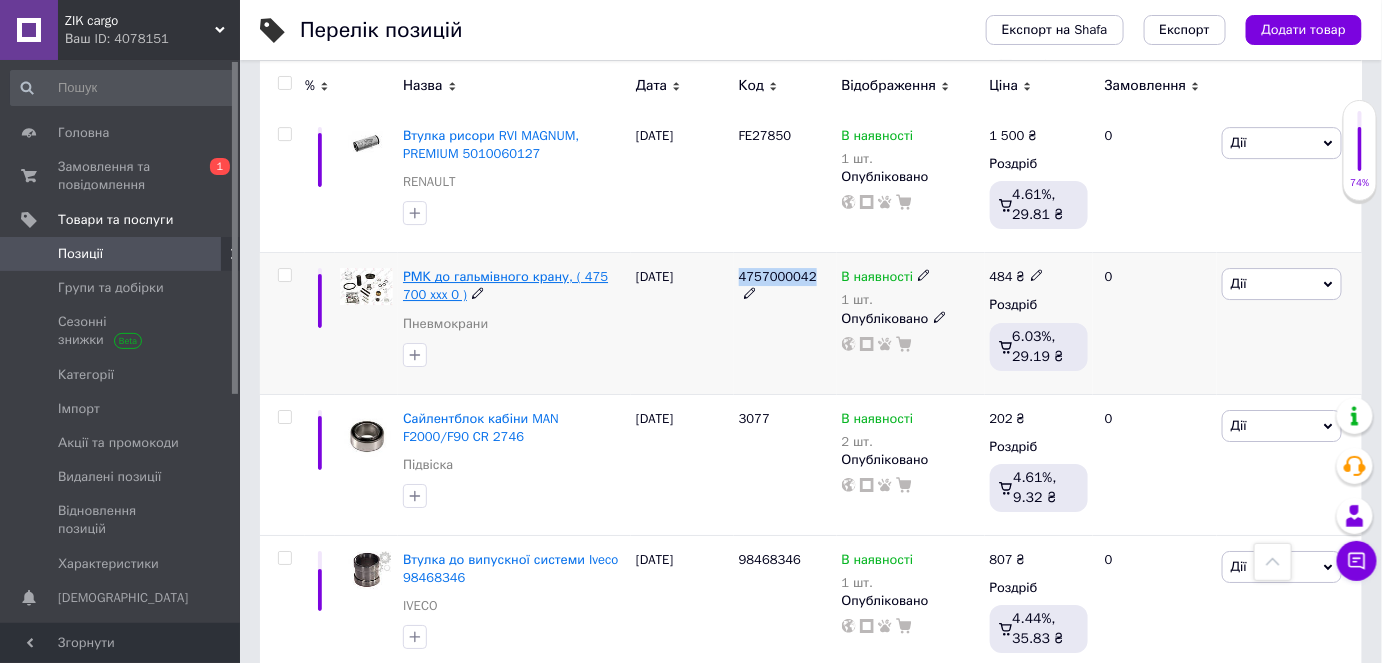 scroll, scrollTop: 4636, scrollLeft: 0, axis: vertical 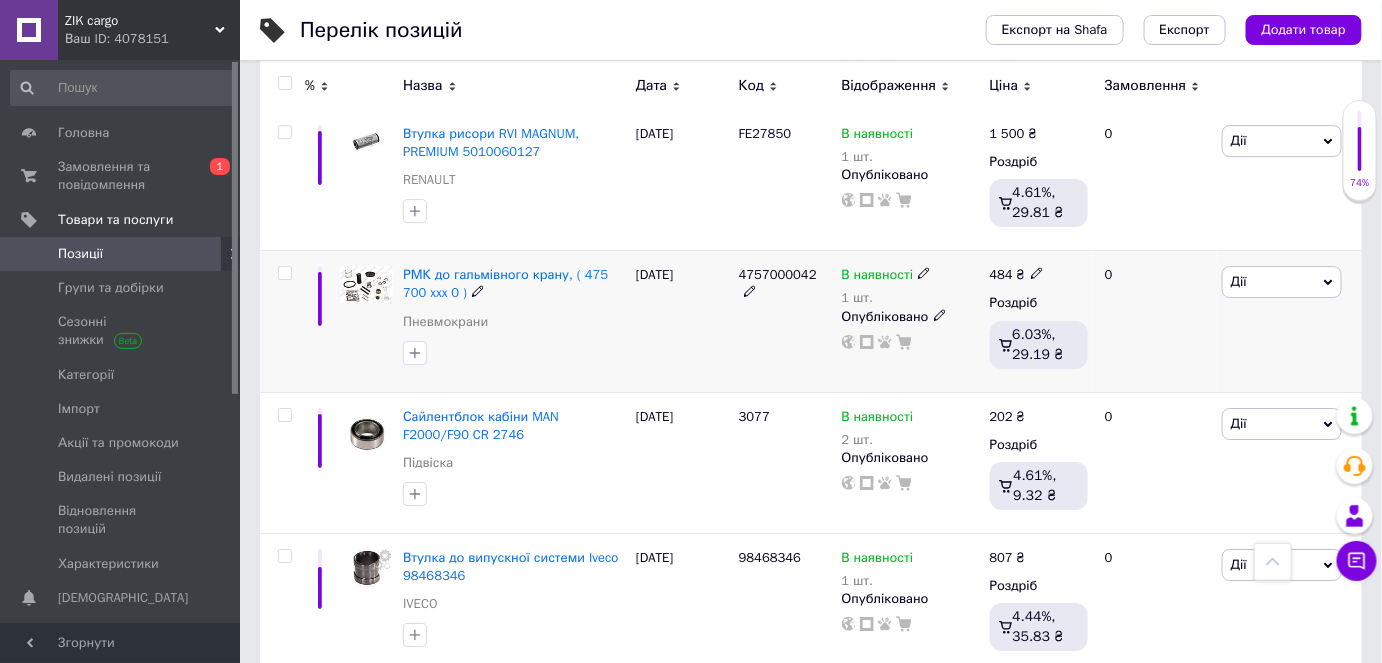 click 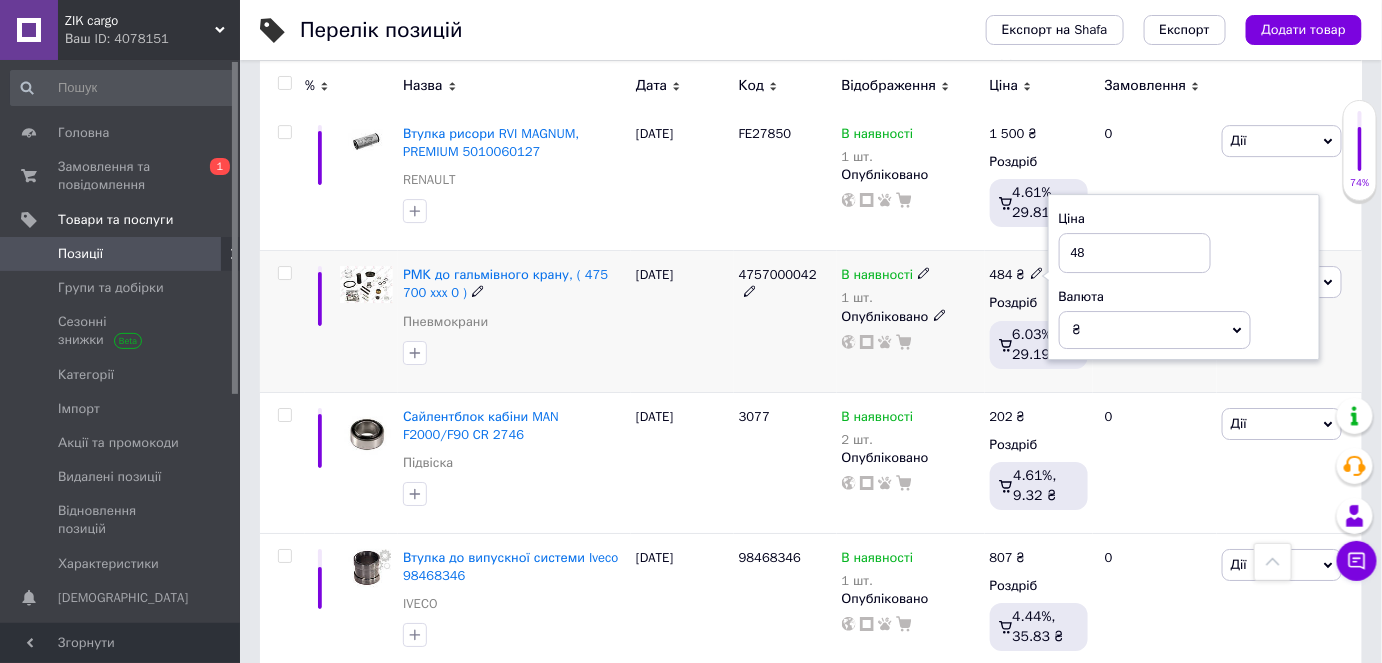 type on "4" 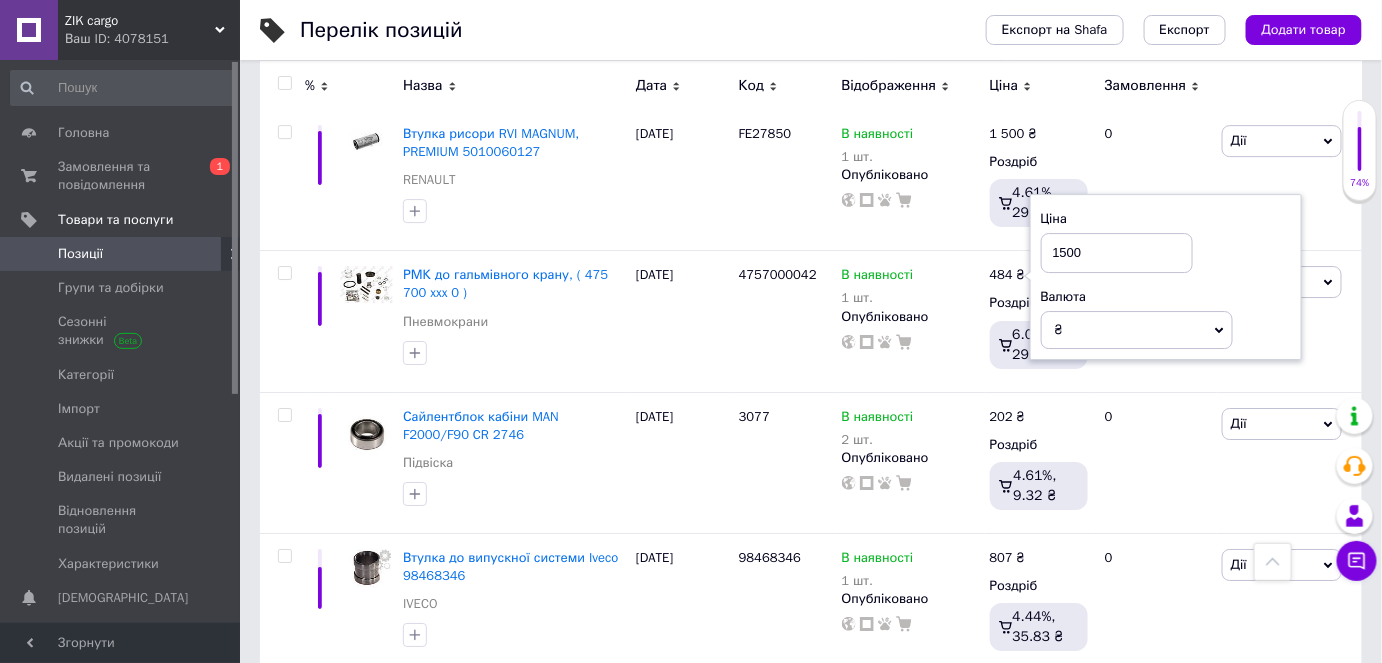 type on "1500" 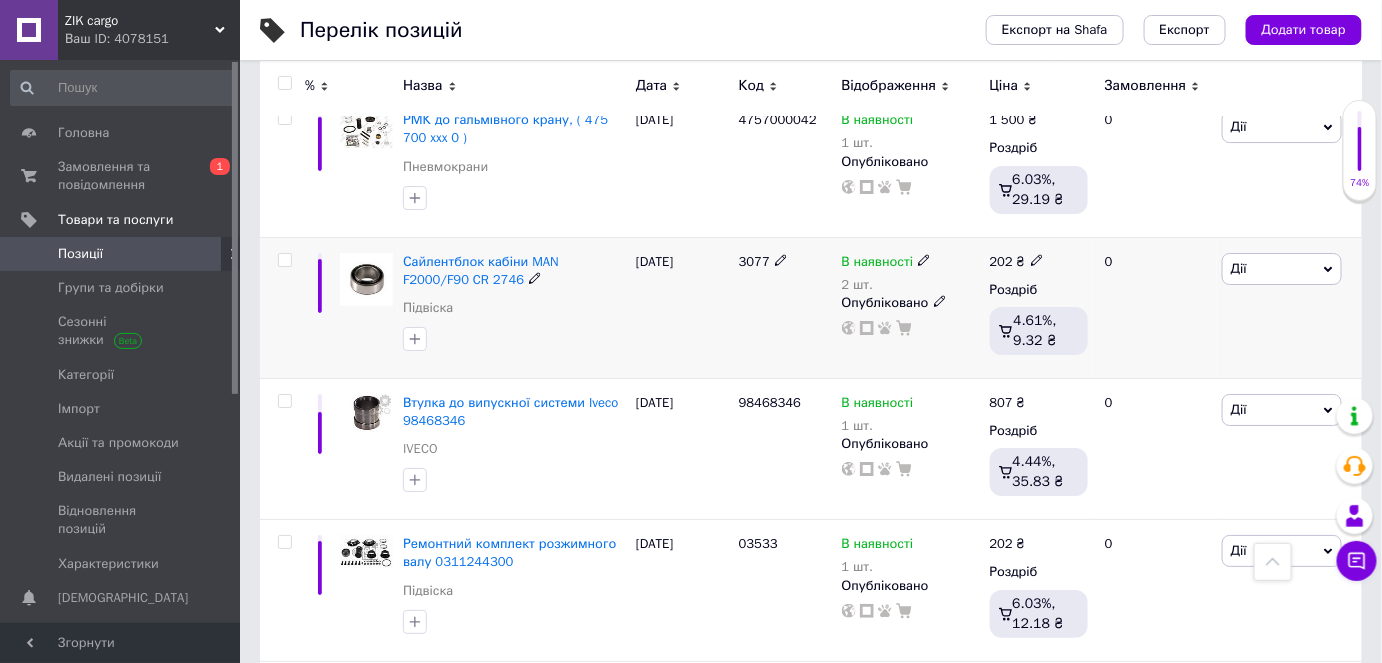 scroll, scrollTop: 4818, scrollLeft: 0, axis: vertical 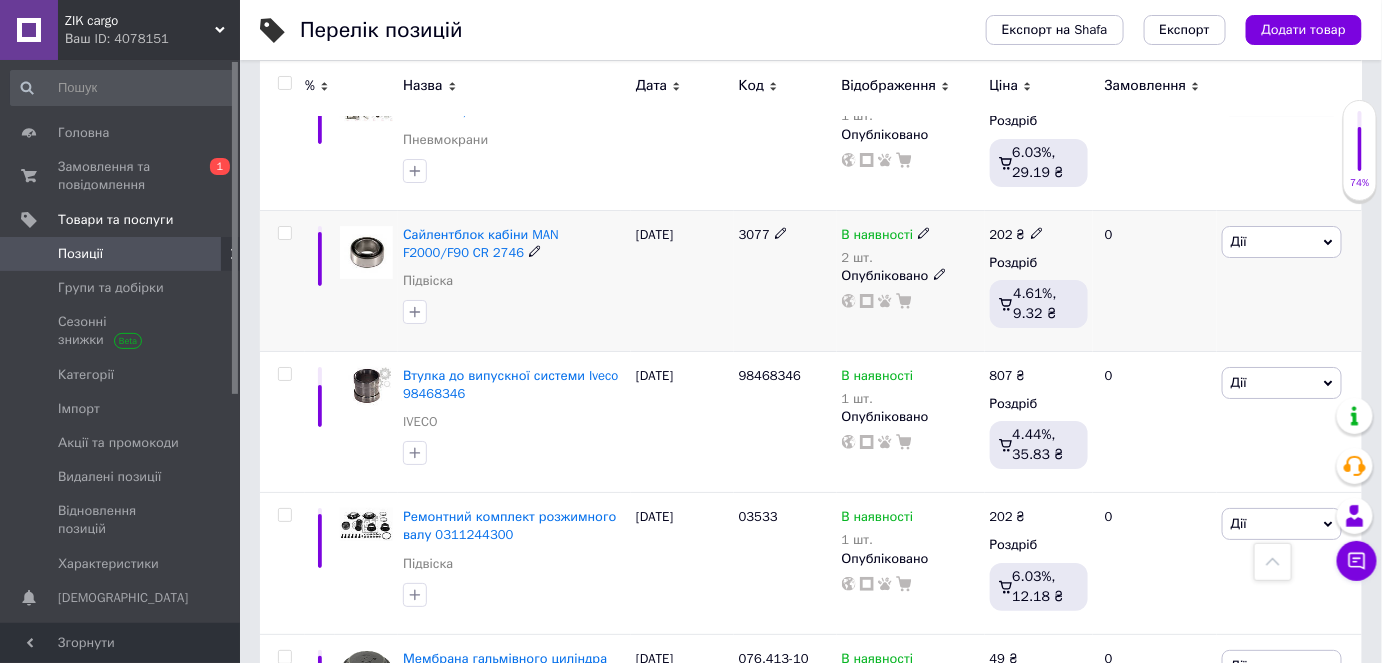 click on "3077" at bounding box center [754, 234] 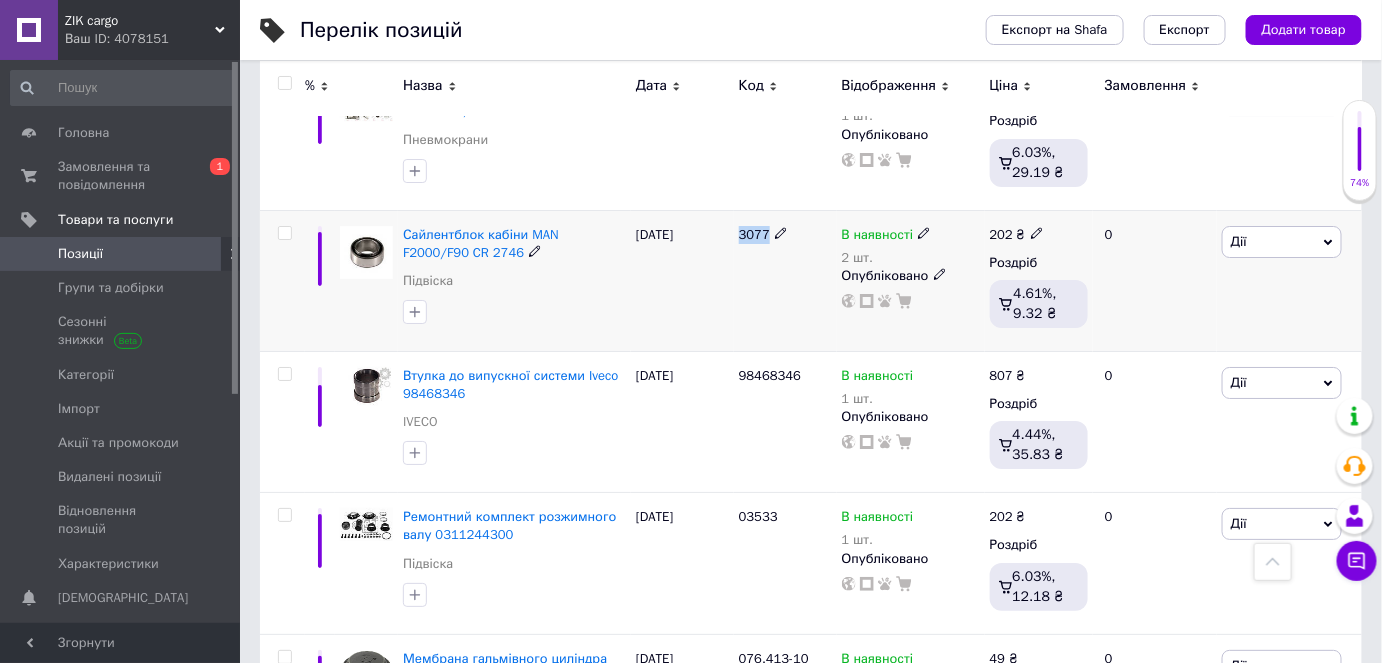 click on "3077" at bounding box center [754, 234] 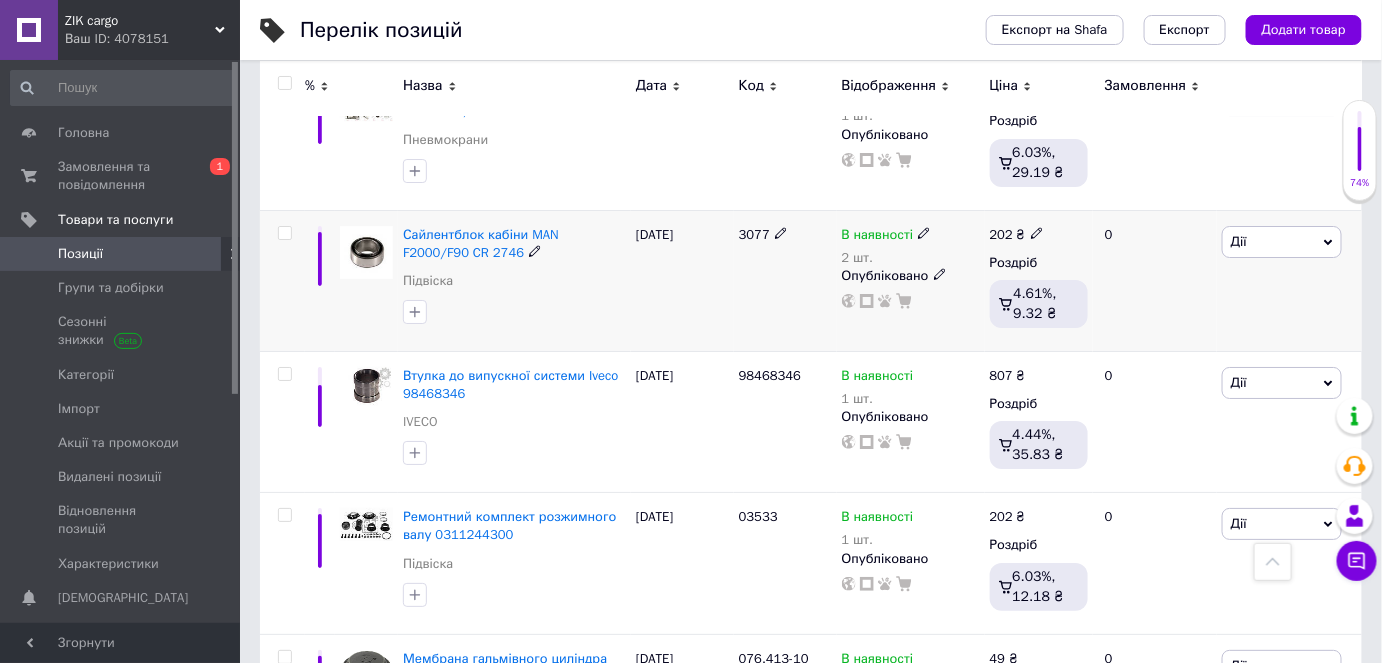 click 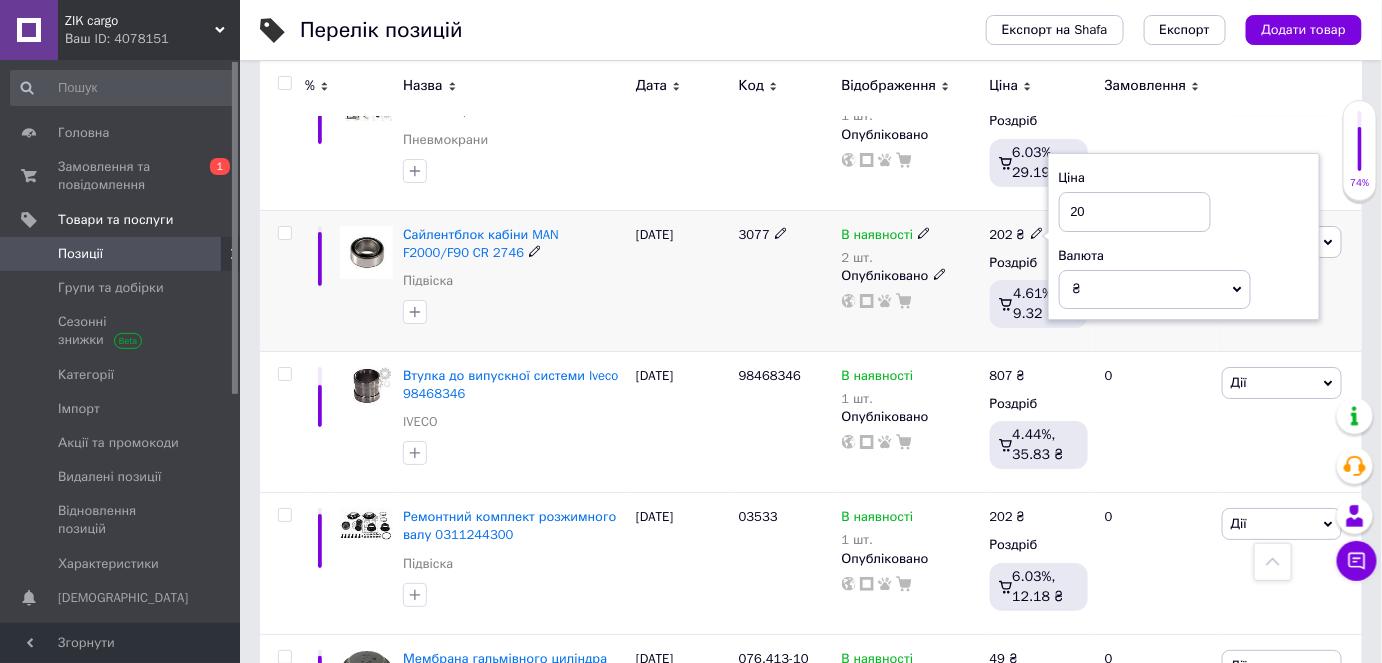 type on "2" 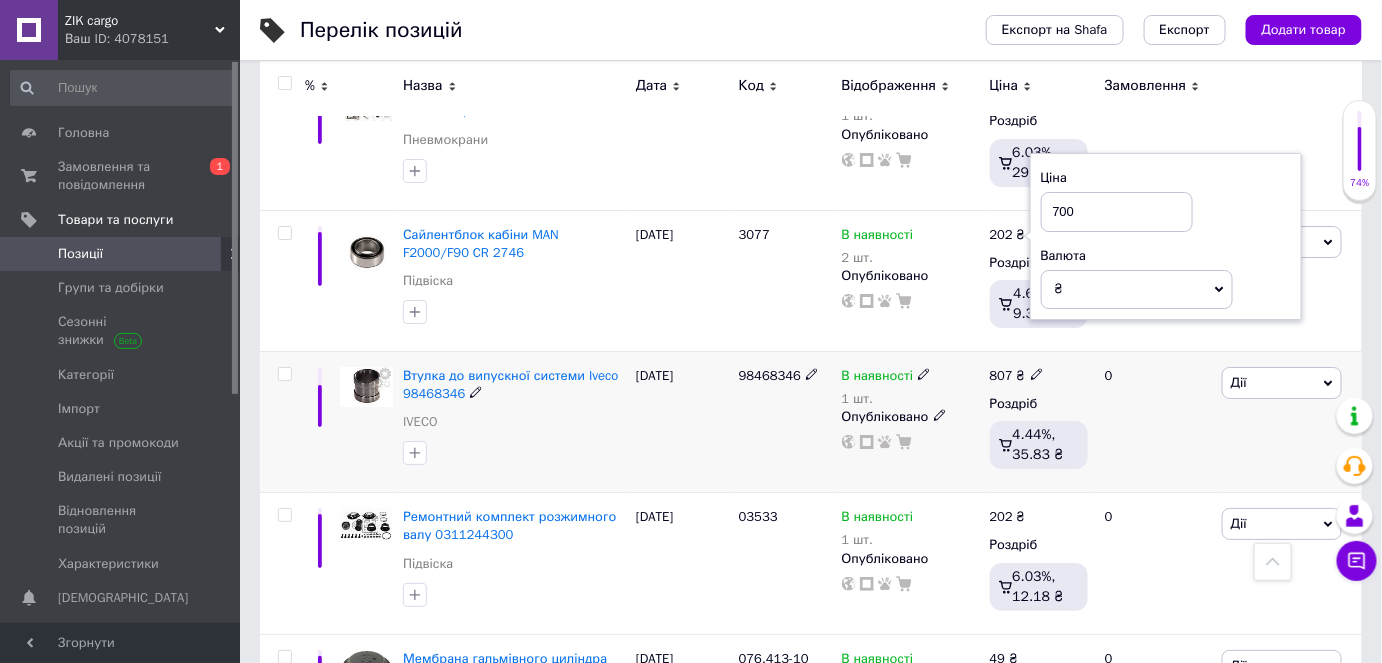 type on "700" 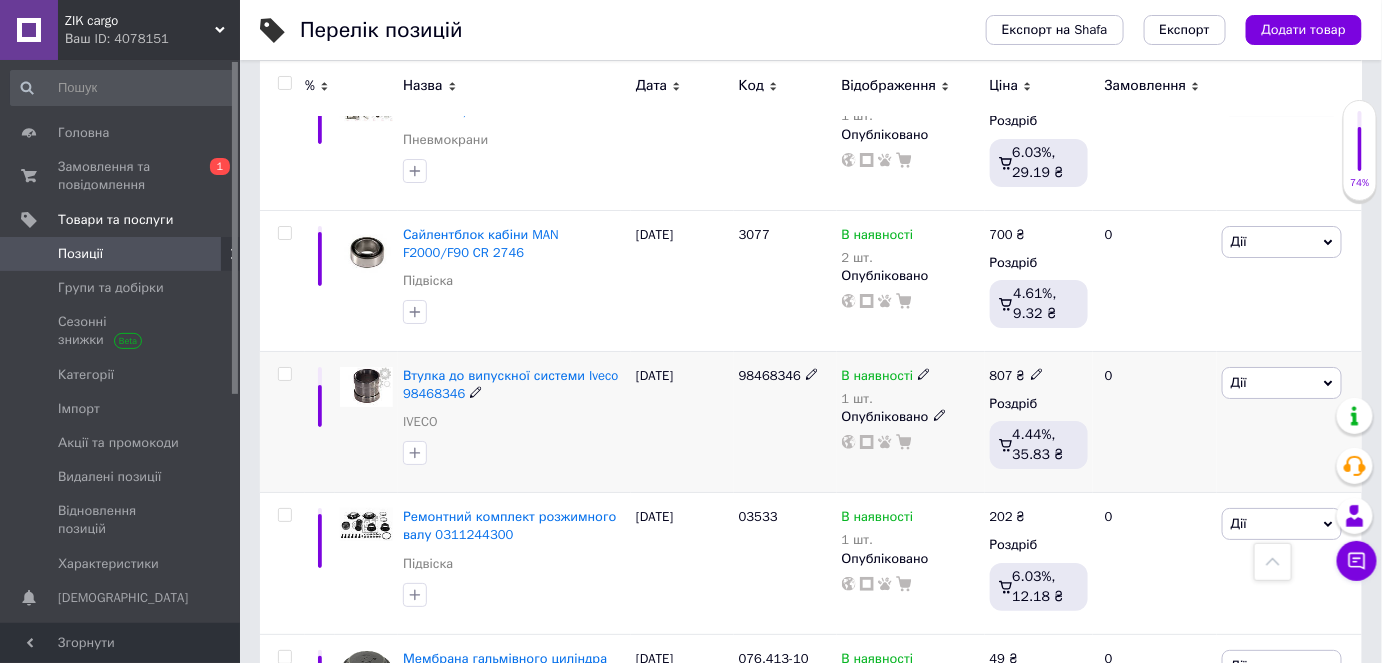 click on "98468346" at bounding box center (770, 375) 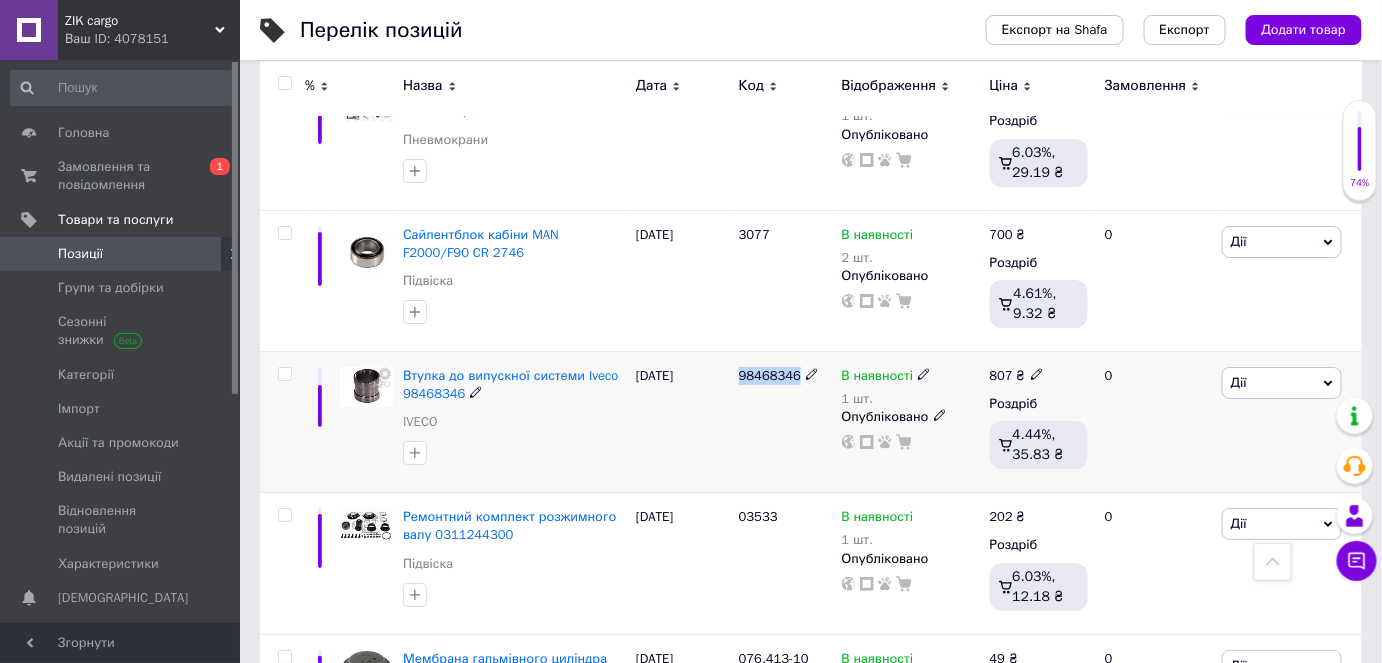 click on "98468346" at bounding box center (770, 375) 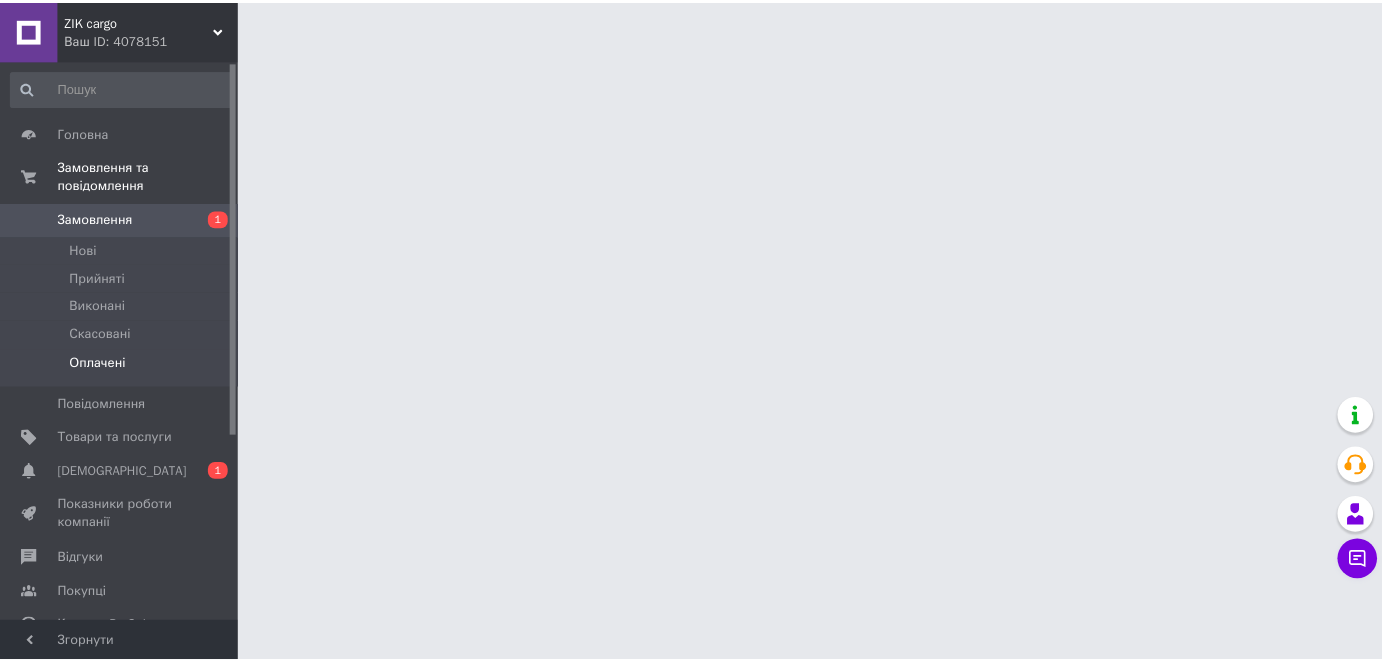 scroll, scrollTop: 0, scrollLeft: 0, axis: both 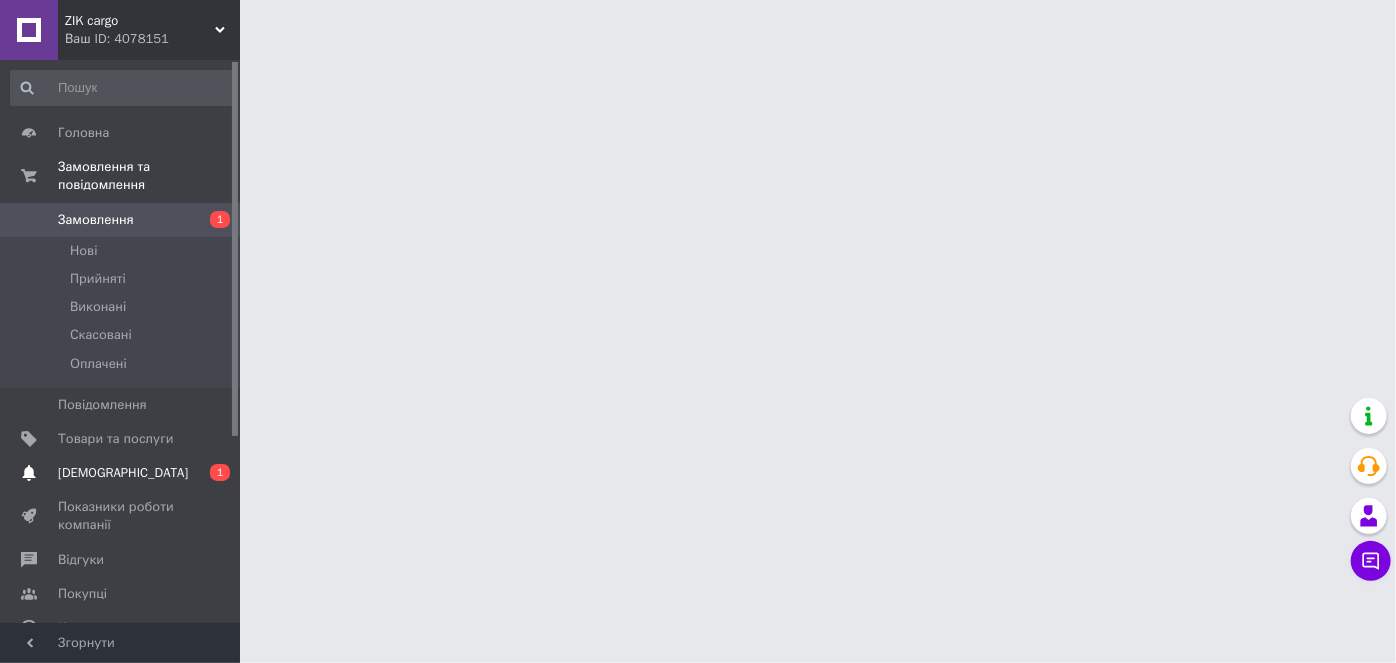 click on "[DEMOGRAPHIC_DATA]" at bounding box center (123, 473) 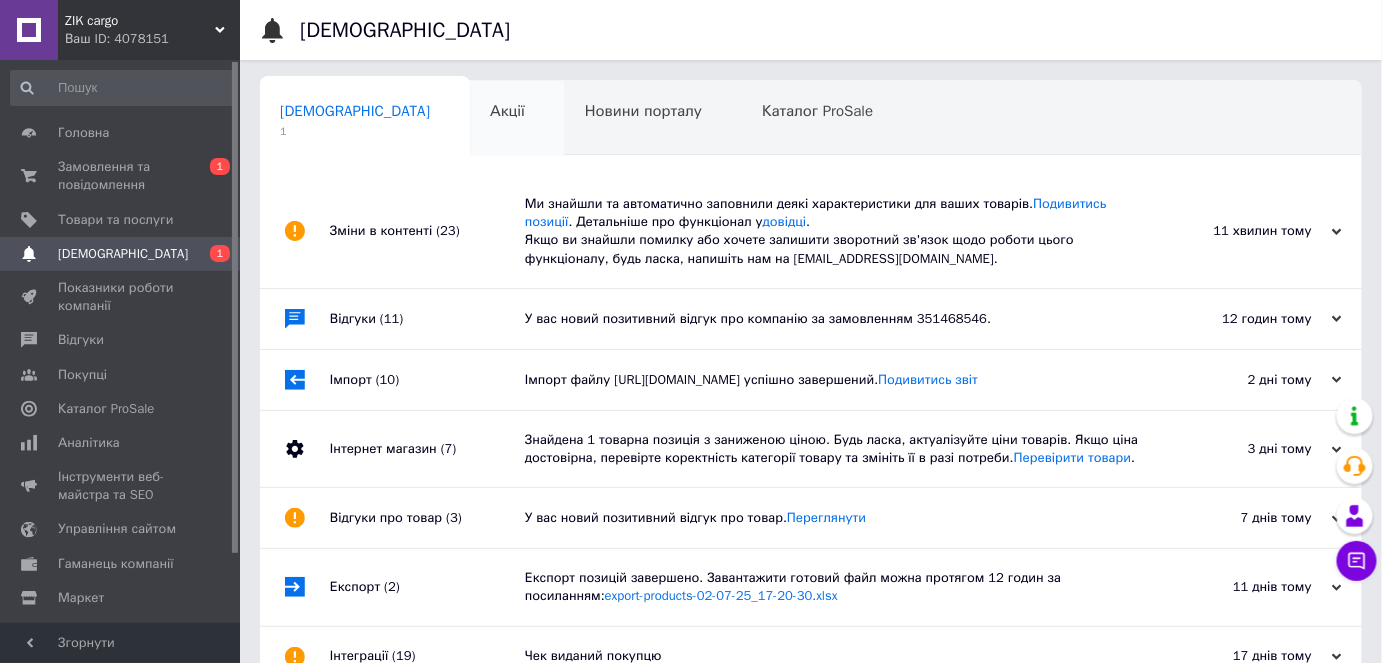 click on "Акції" at bounding box center (507, 111) 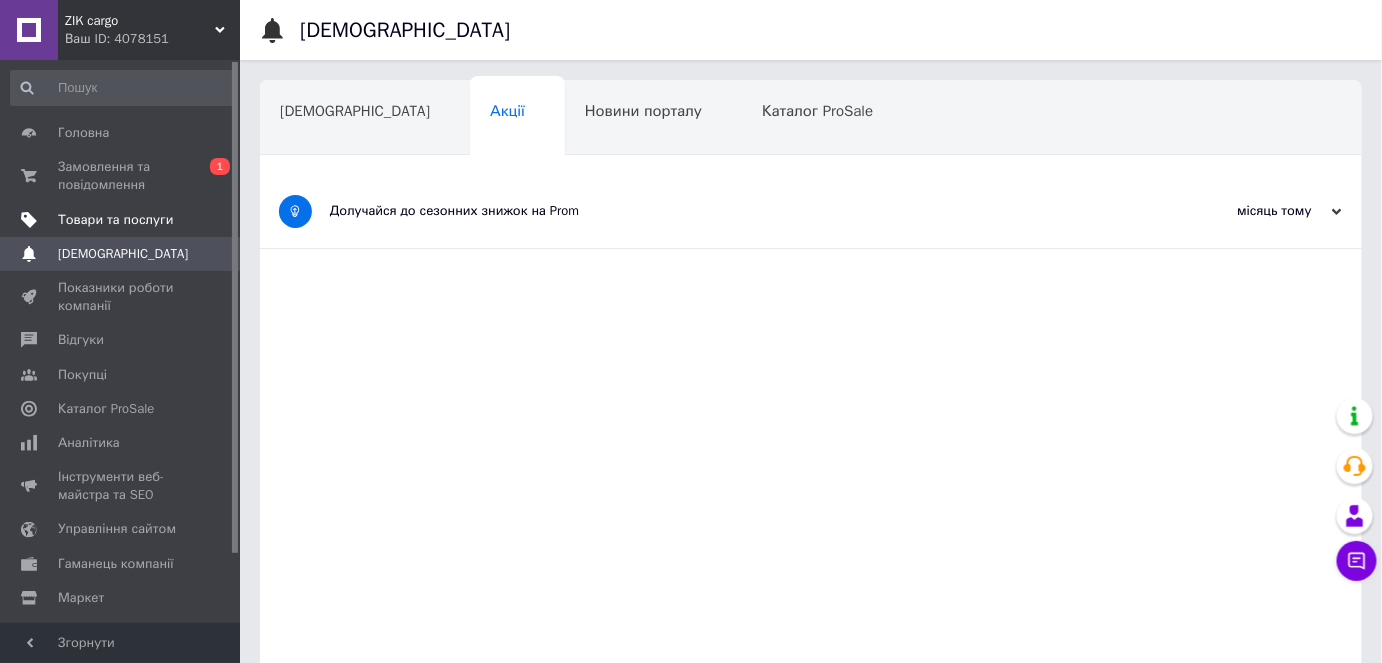 click on "Товари та послуги" at bounding box center [115, 220] 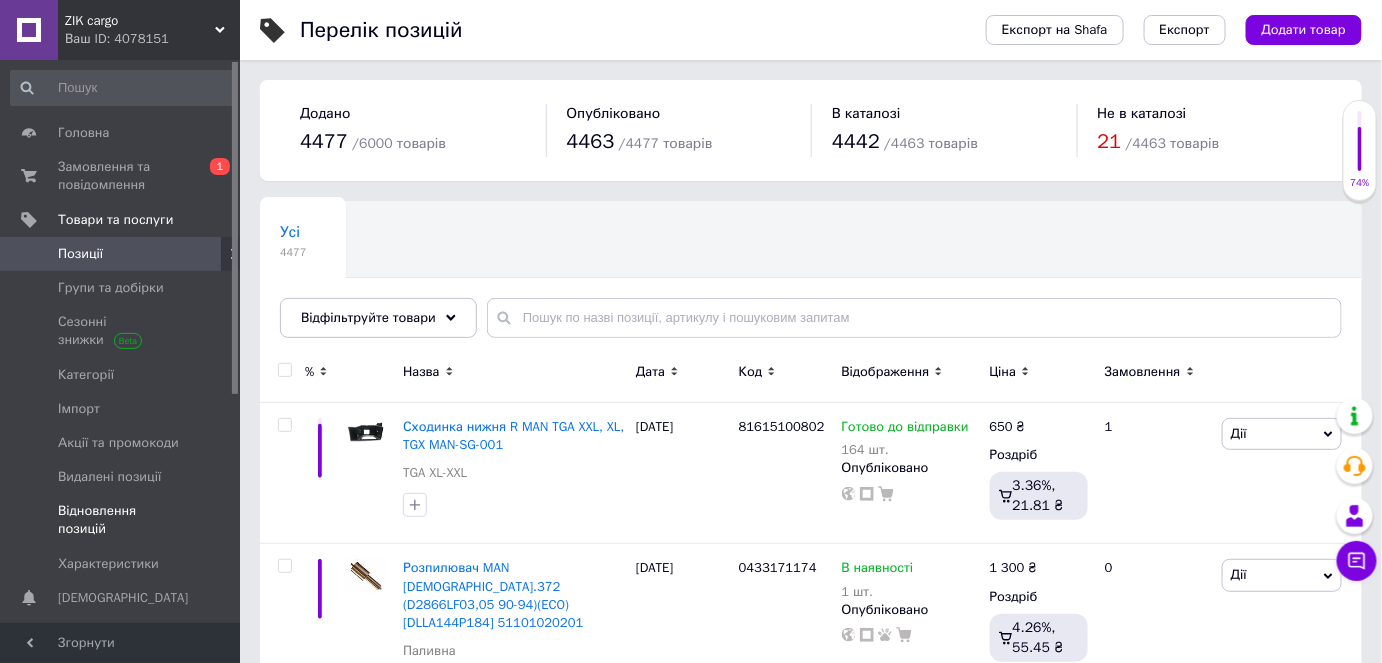 click on "Відновлення позицій" at bounding box center (123, 520) 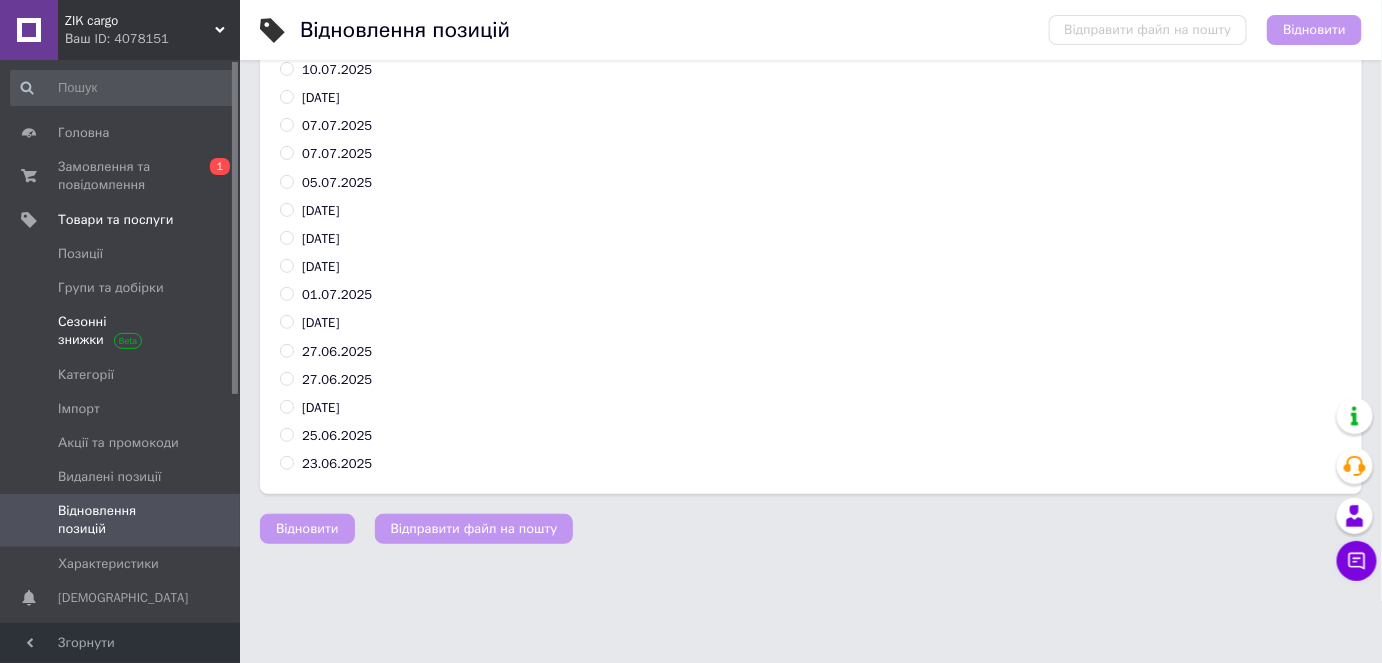 scroll, scrollTop: 0, scrollLeft: 0, axis: both 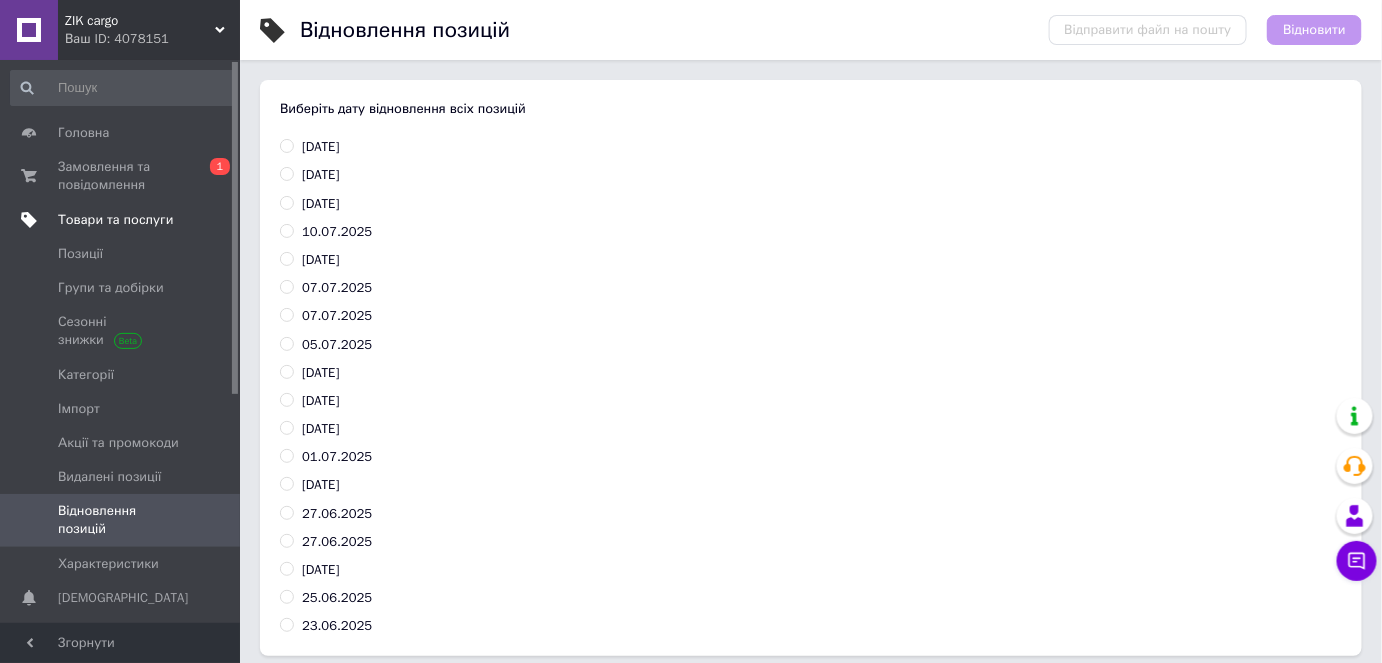 click on "Товари та послуги" at bounding box center [115, 220] 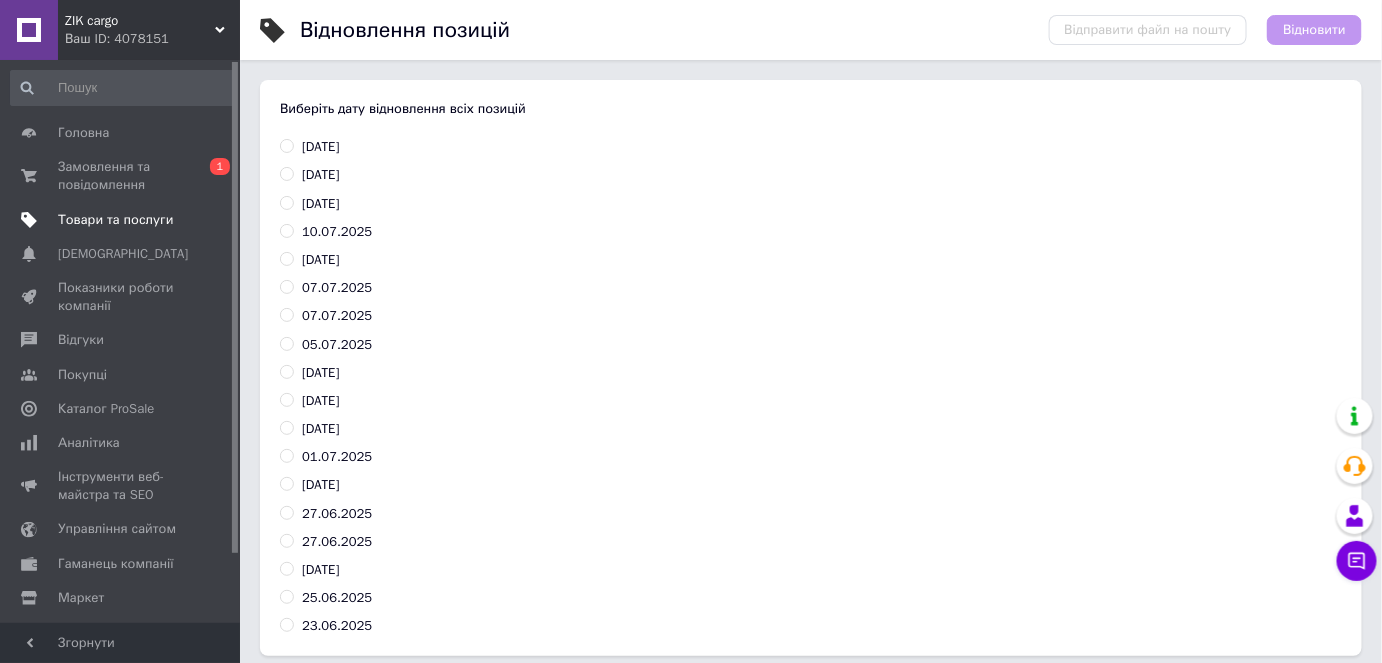 click on "Товари та послуги" at bounding box center (115, 220) 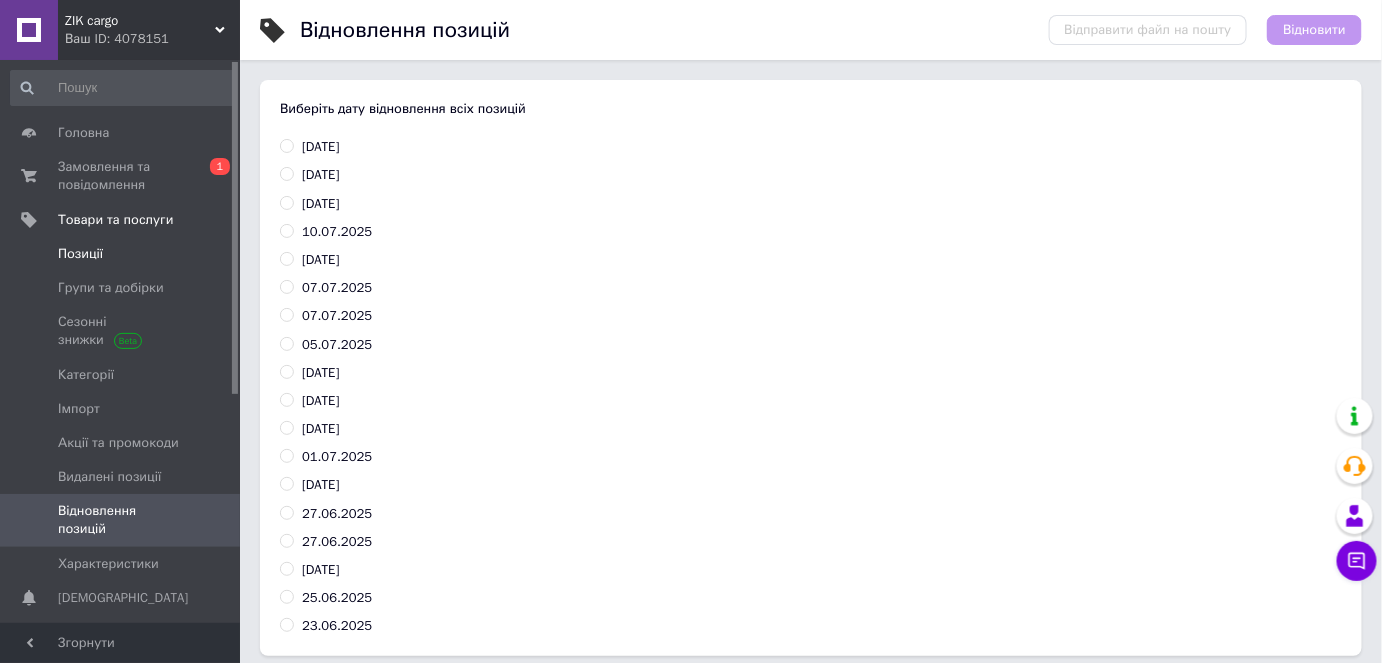 click on "Позиції" at bounding box center (80, 254) 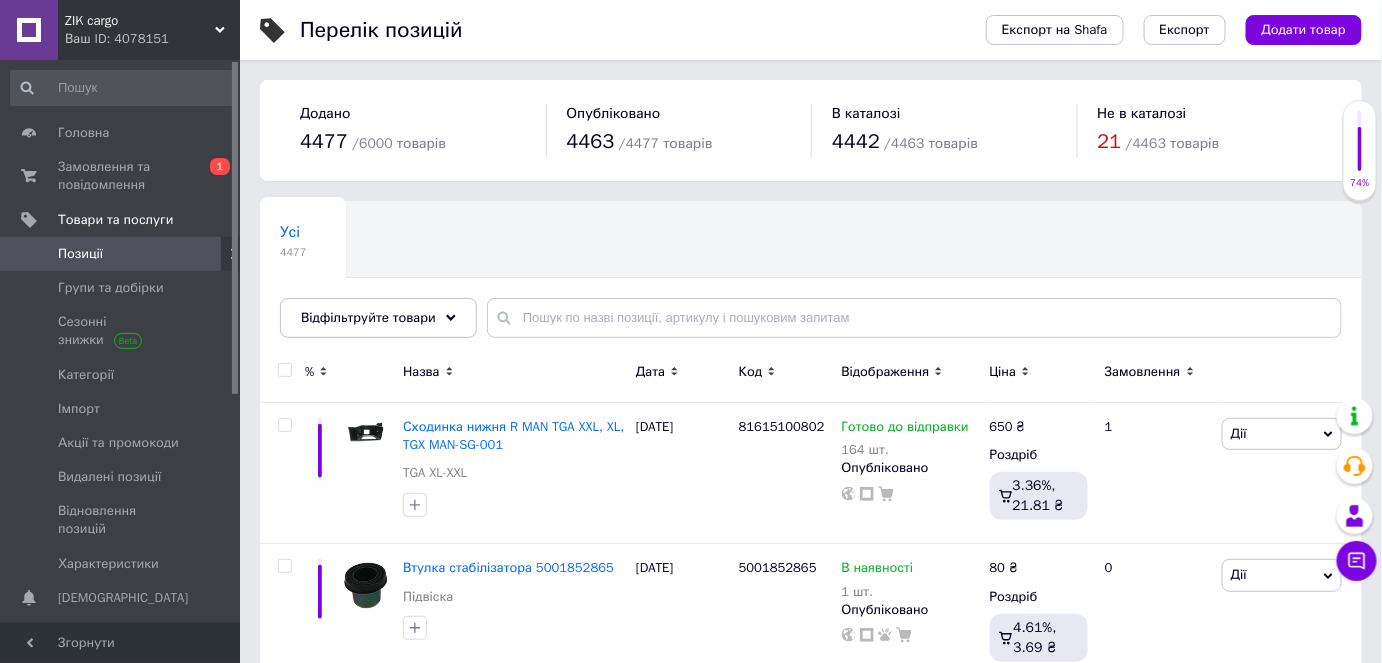 click on "Позиції" at bounding box center (121, 254) 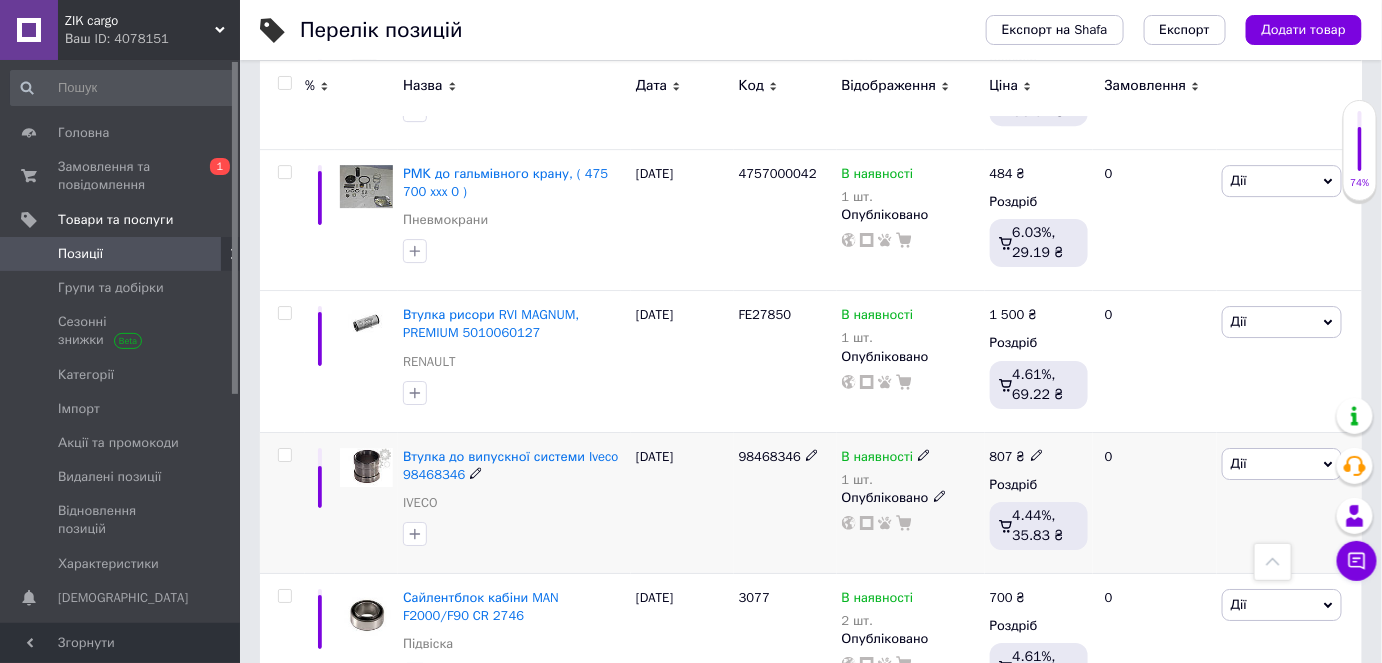 scroll, scrollTop: 4636, scrollLeft: 0, axis: vertical 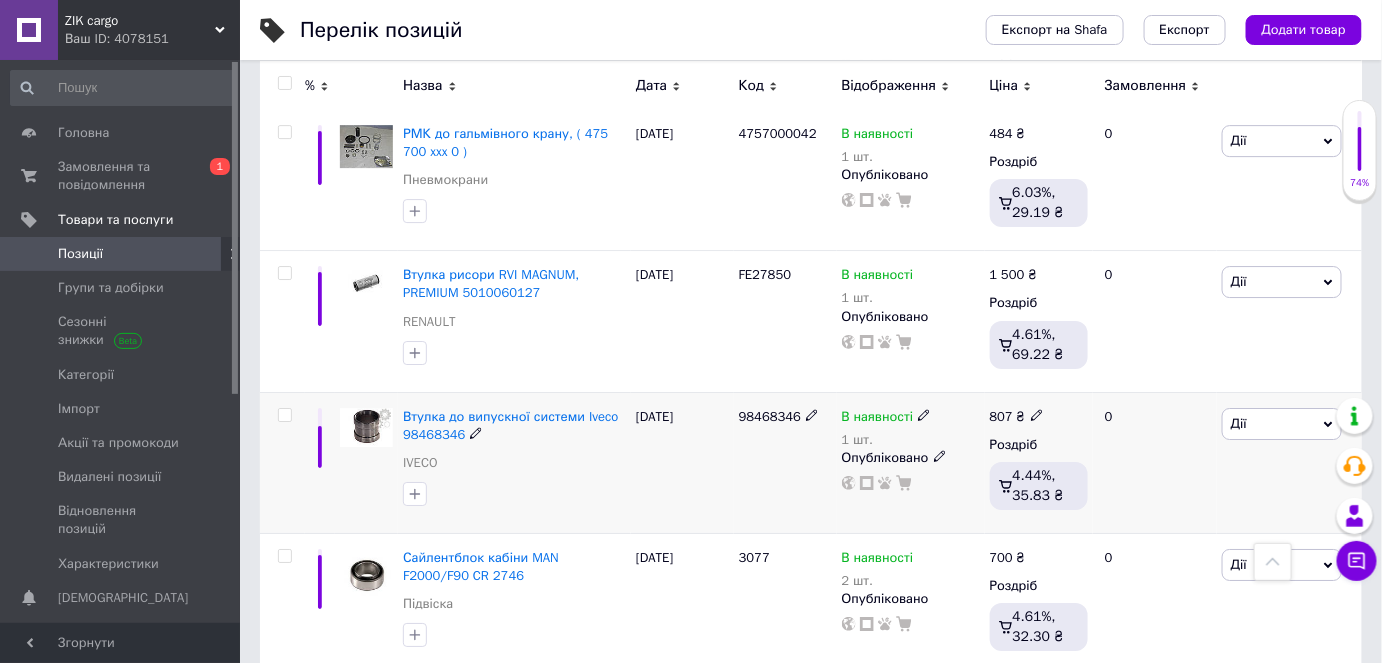 click on "98468346" at bounding box center (770, 416) 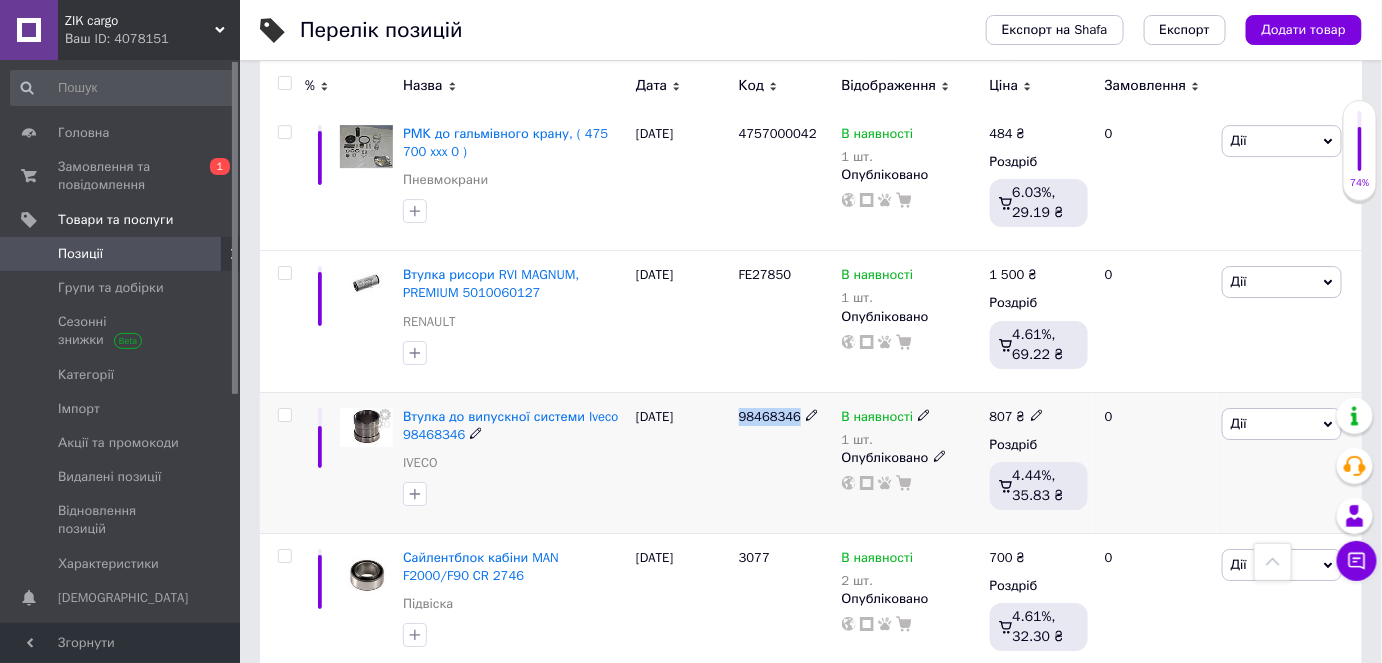 click on "98468346" at bounding box center (770, 416) 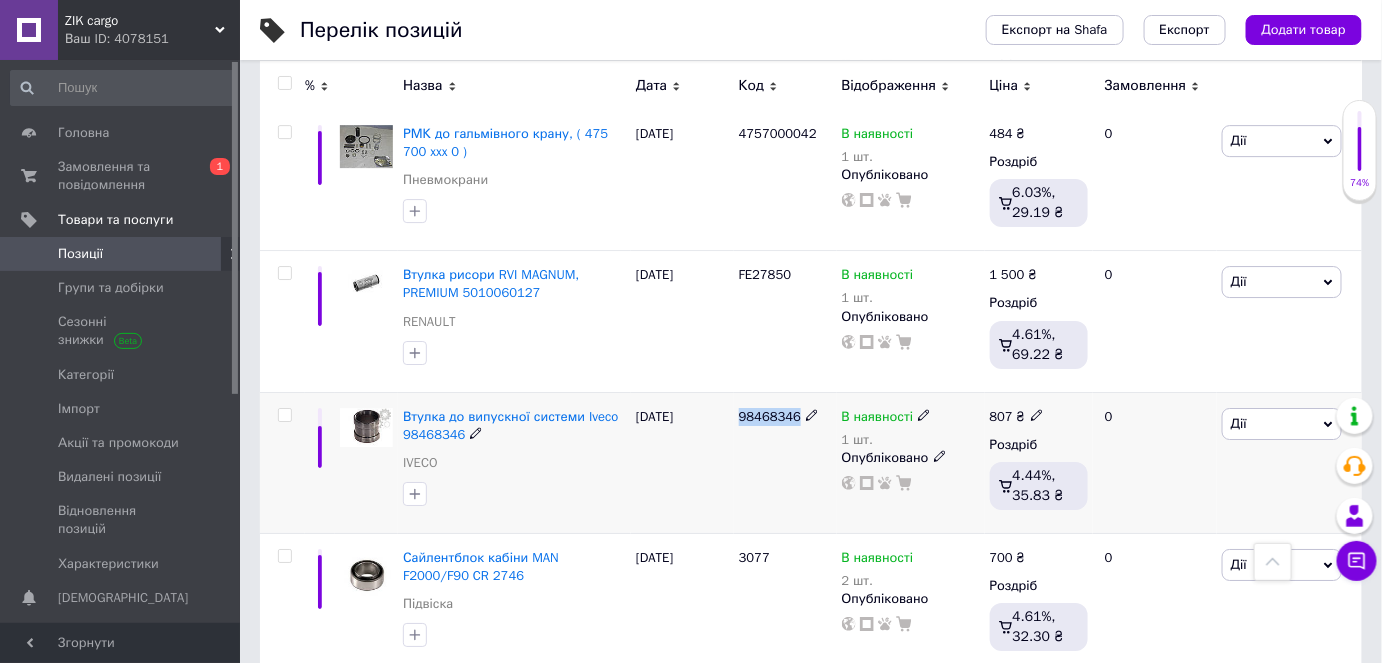 click on "Дії" at bounding box center [1282, 424] 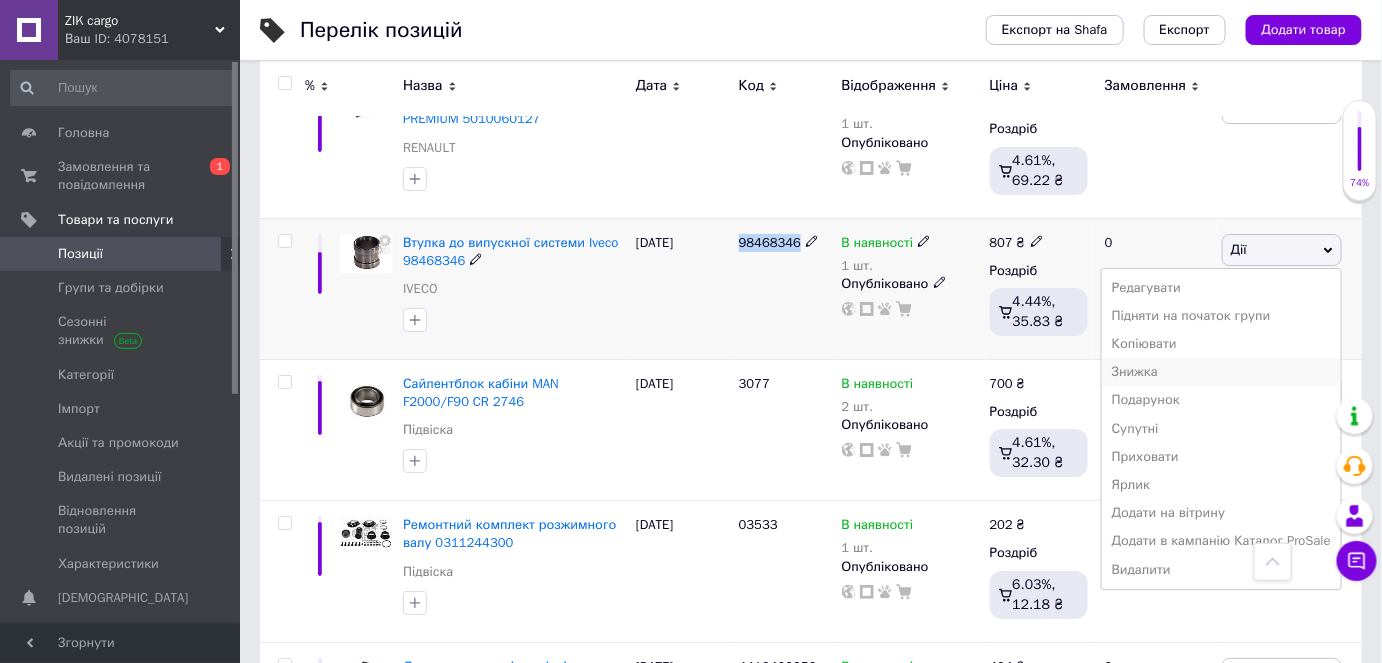 scroll, scrollTop: 4818, scrollLeft: 0, axis: vertical 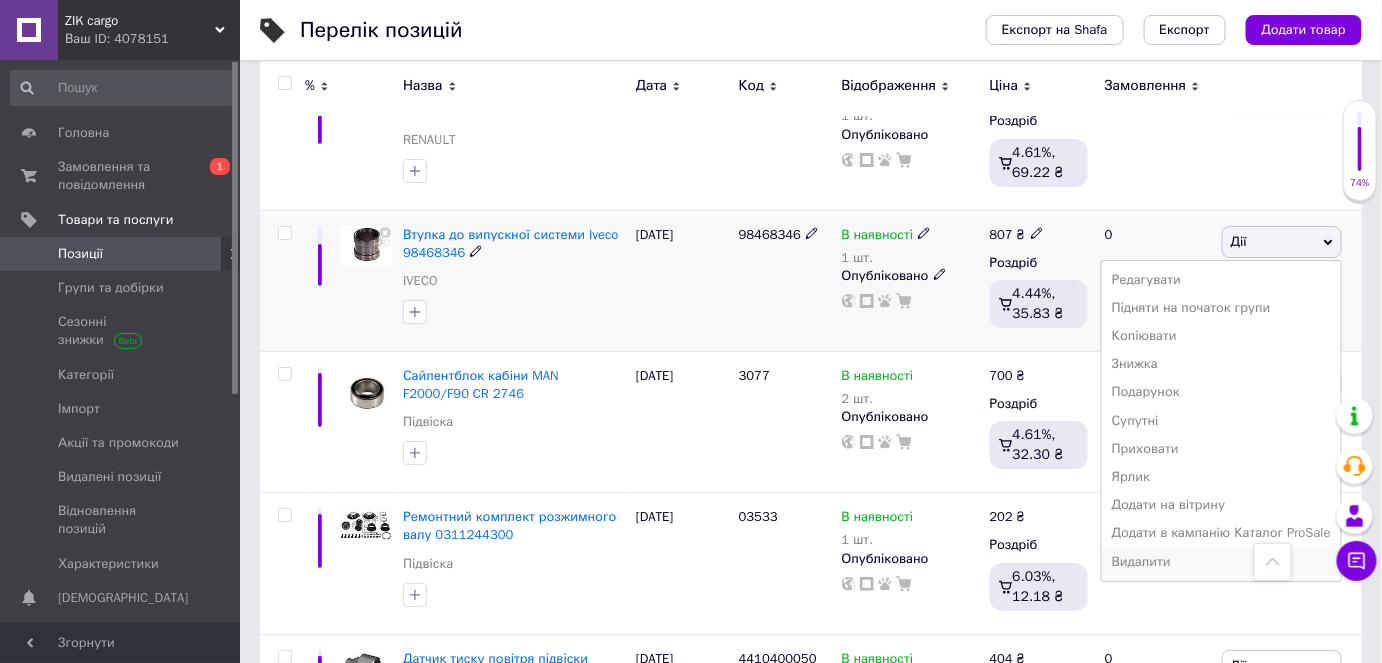 click on "Видалити" at bounding box center [1221, 562] 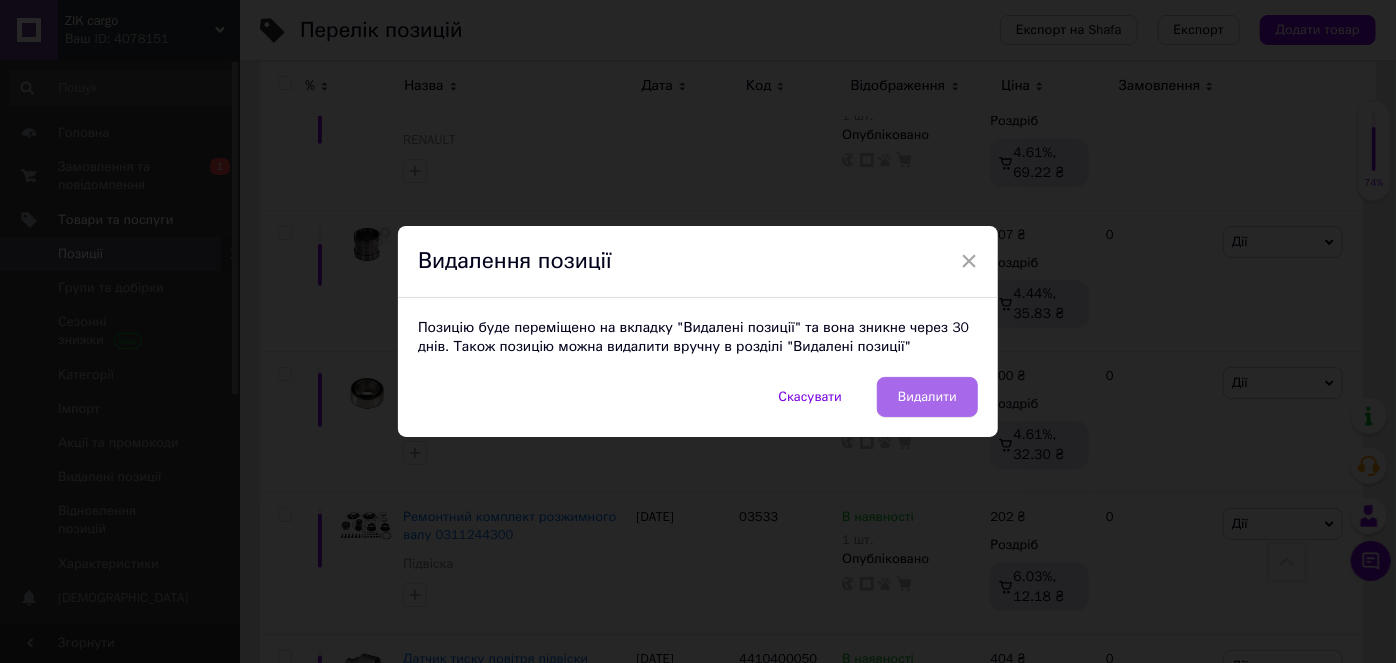 click on "Видалити" at bounding box center (927, 397) 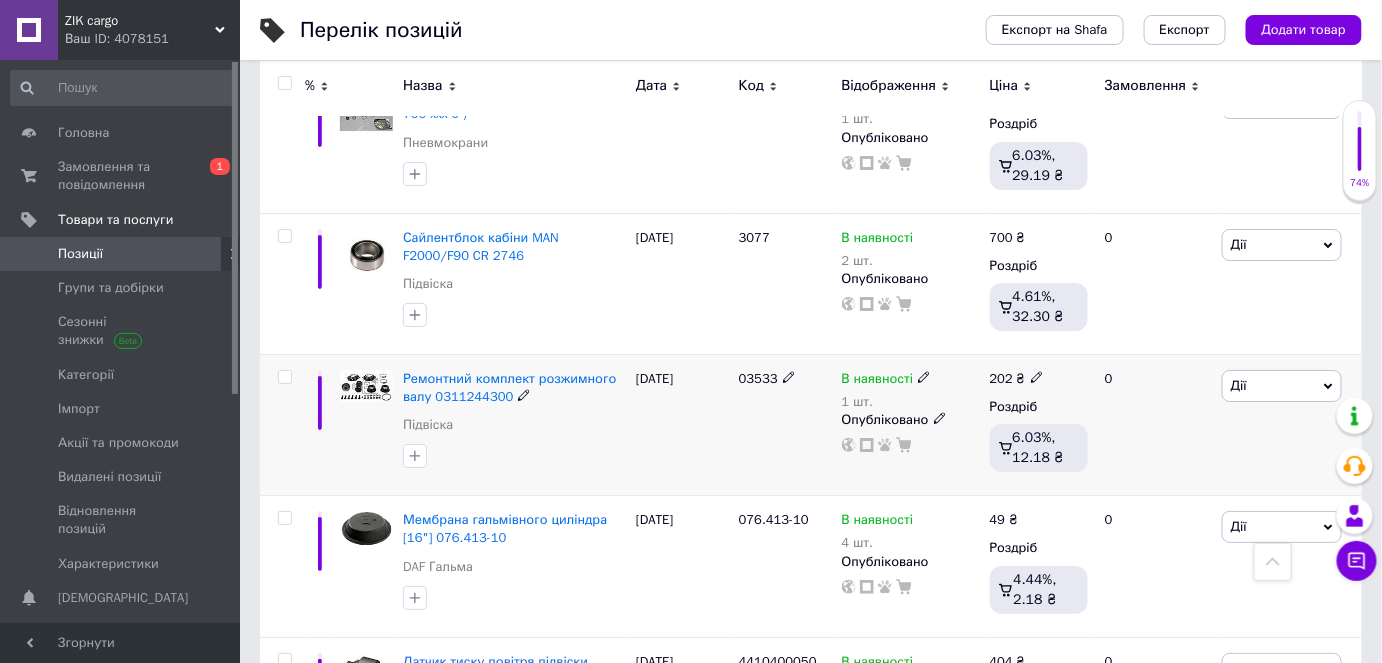 drag, startPoint x: 914, startPoint y: 406, endPoint x: 1210, endPoint y: 455, distance: 300.02832 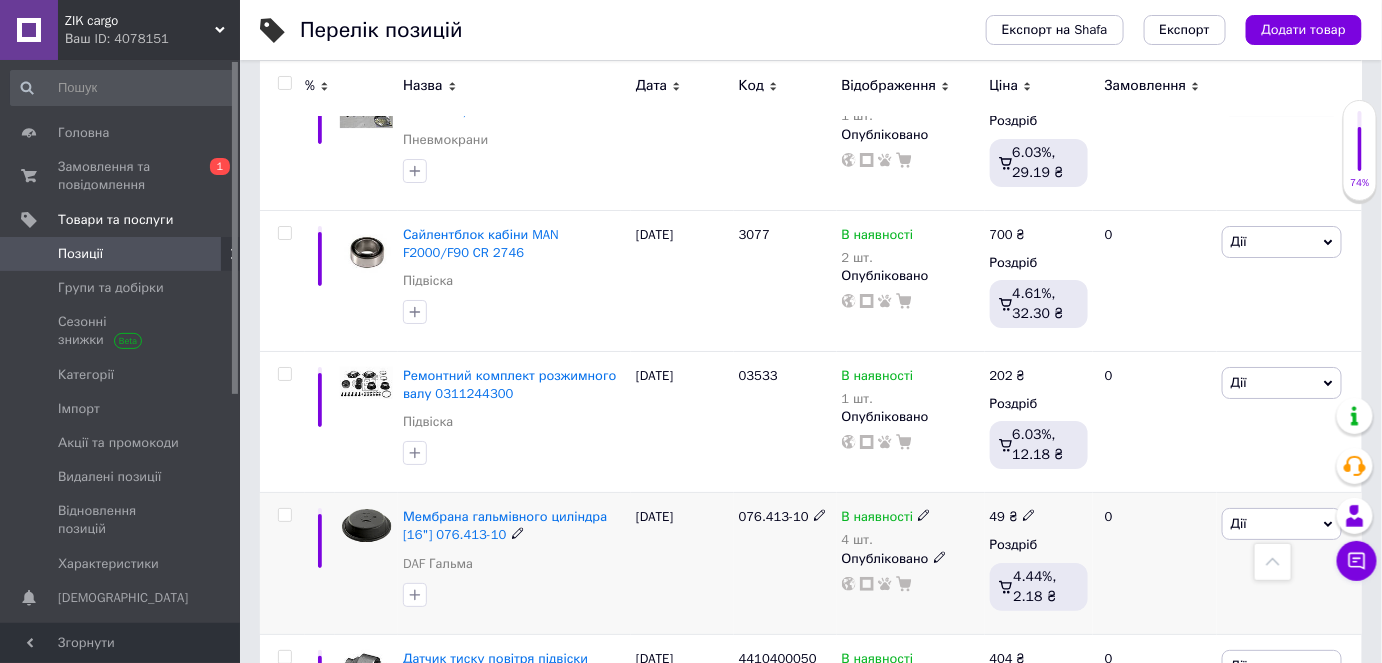 click on "0" at bounding box center (1155, 563) 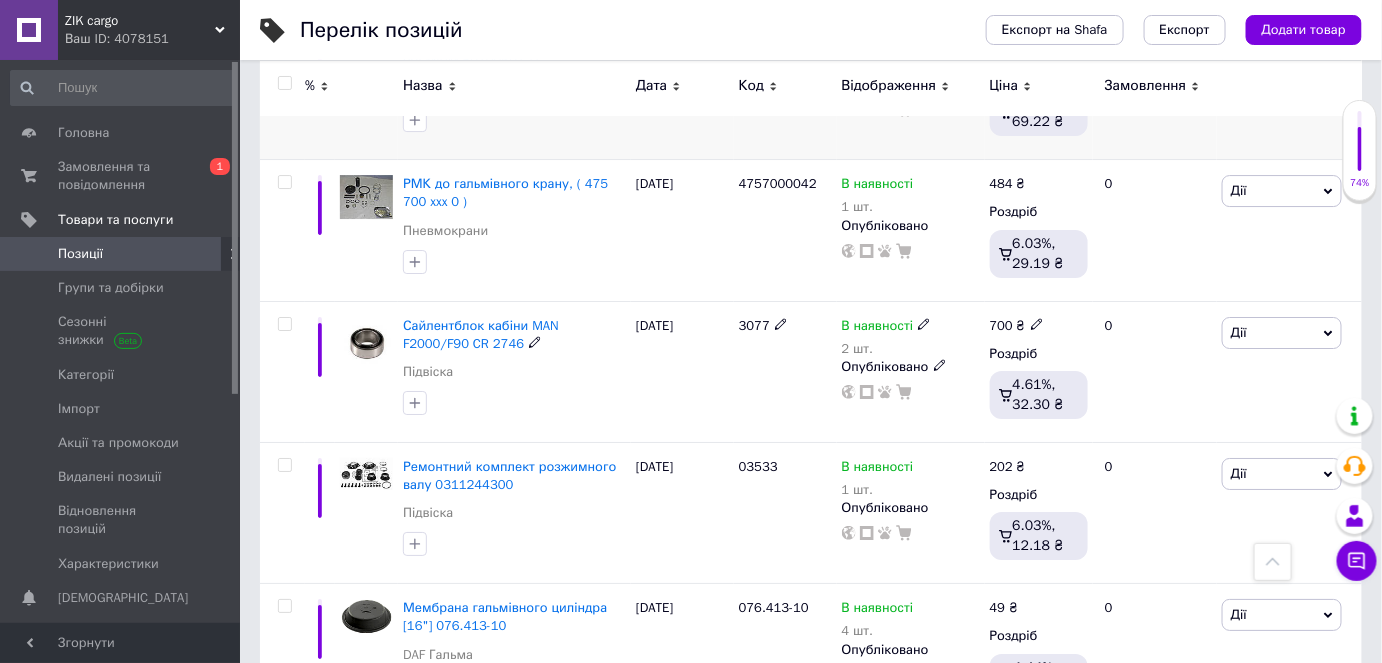scroll, scrollTop: 4818, scrollLeft: 0, axis: vertical 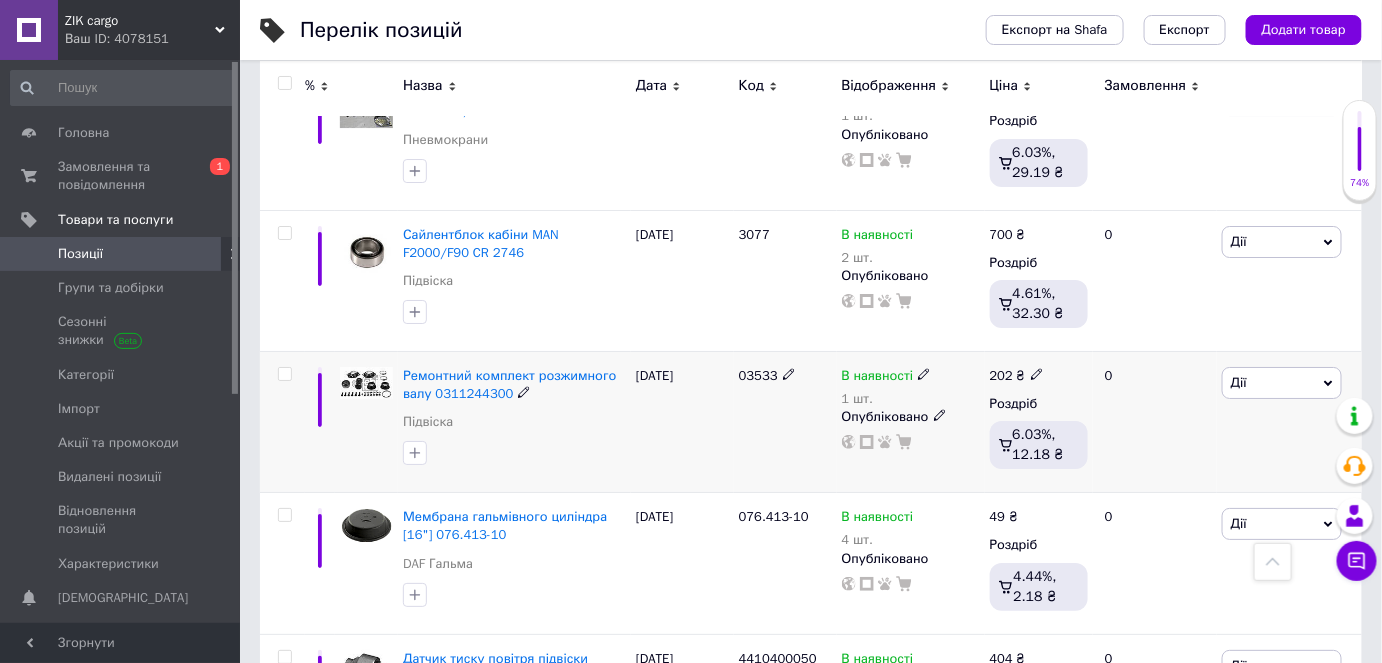 click on "03533" at bounding box center [758, 375] 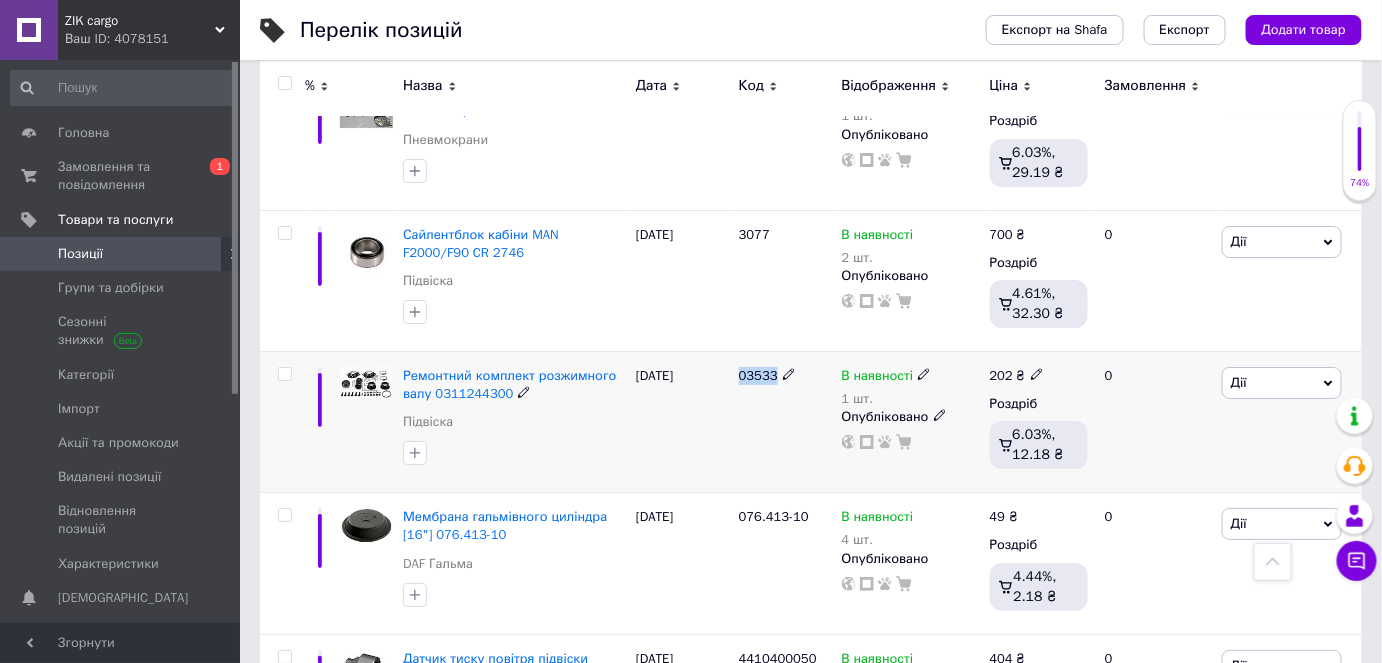 click on "03533" at bounding box center (758, 375) 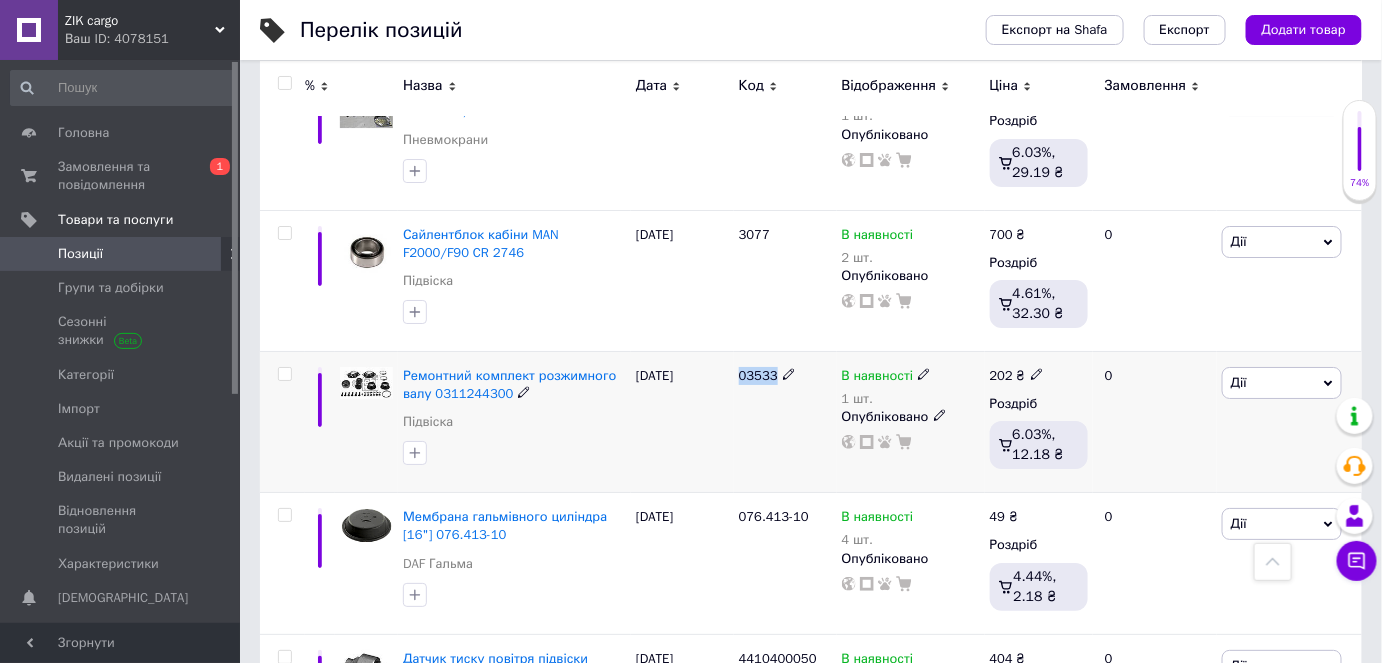 copy on "03533" 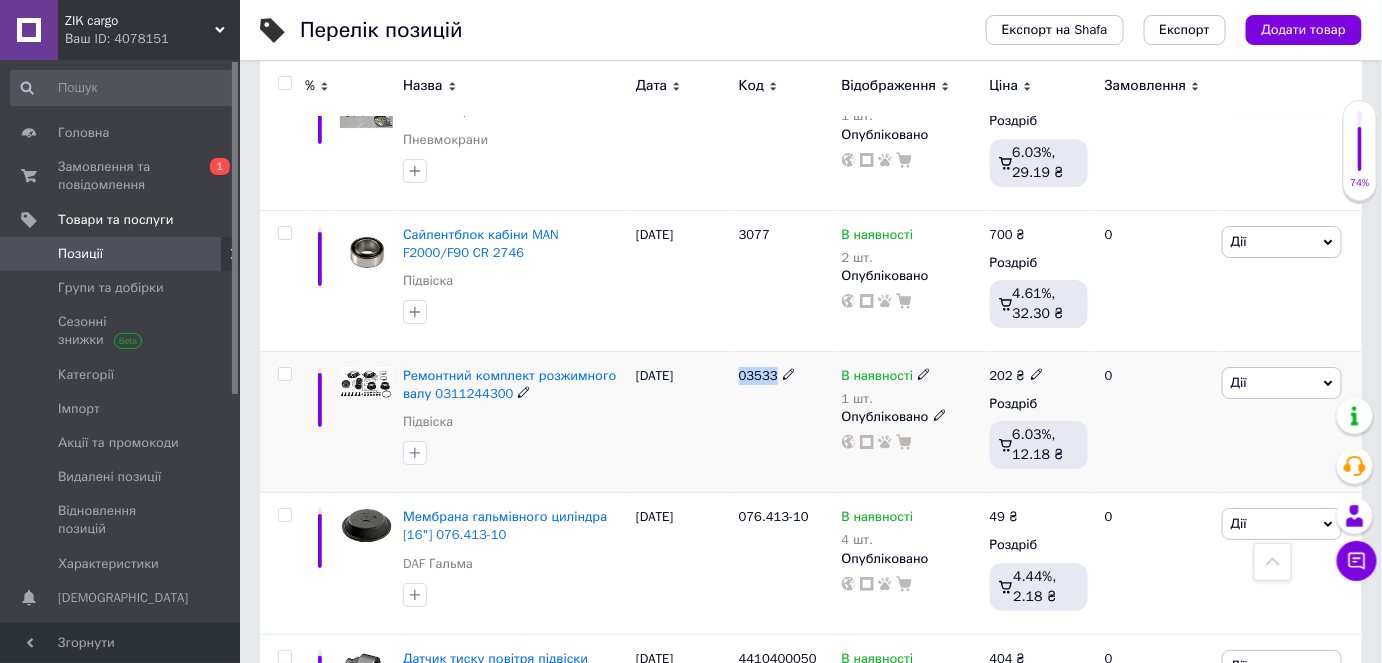click on "Дії" at bounding box center [1282, 383] 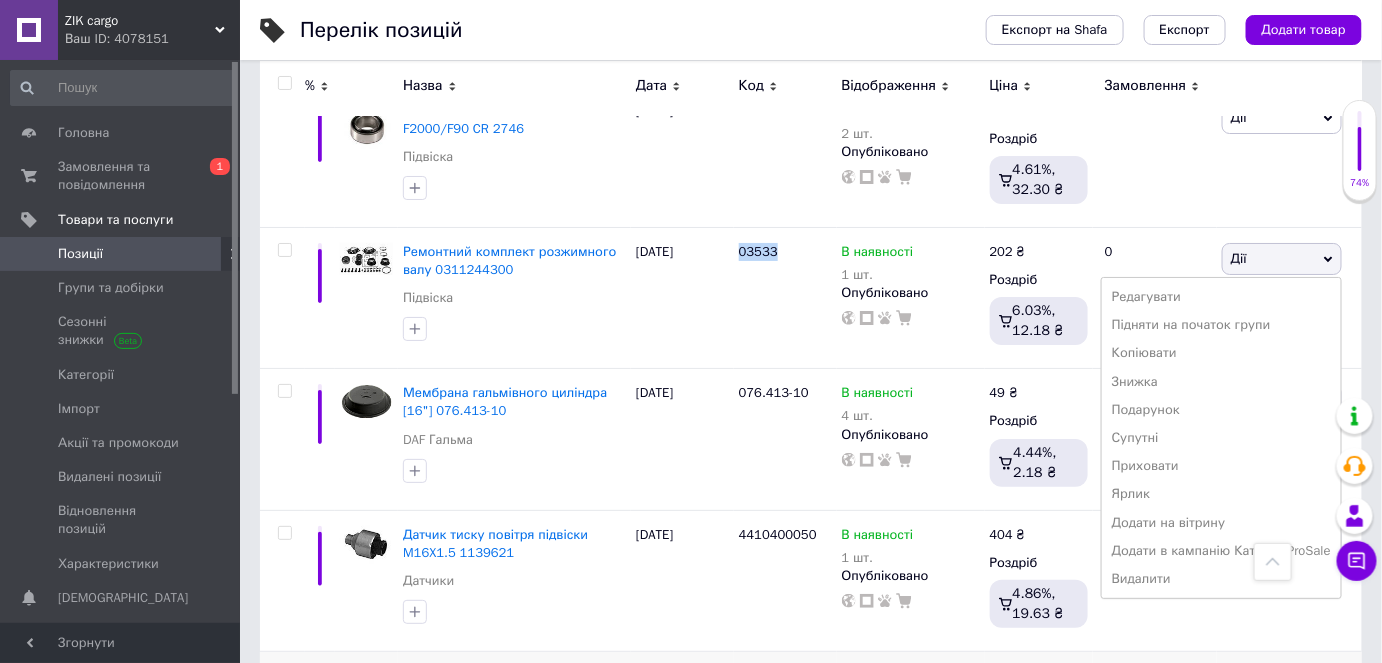 scroll, scrollTop: 5090, scrollLeft: 0, axis: vertical 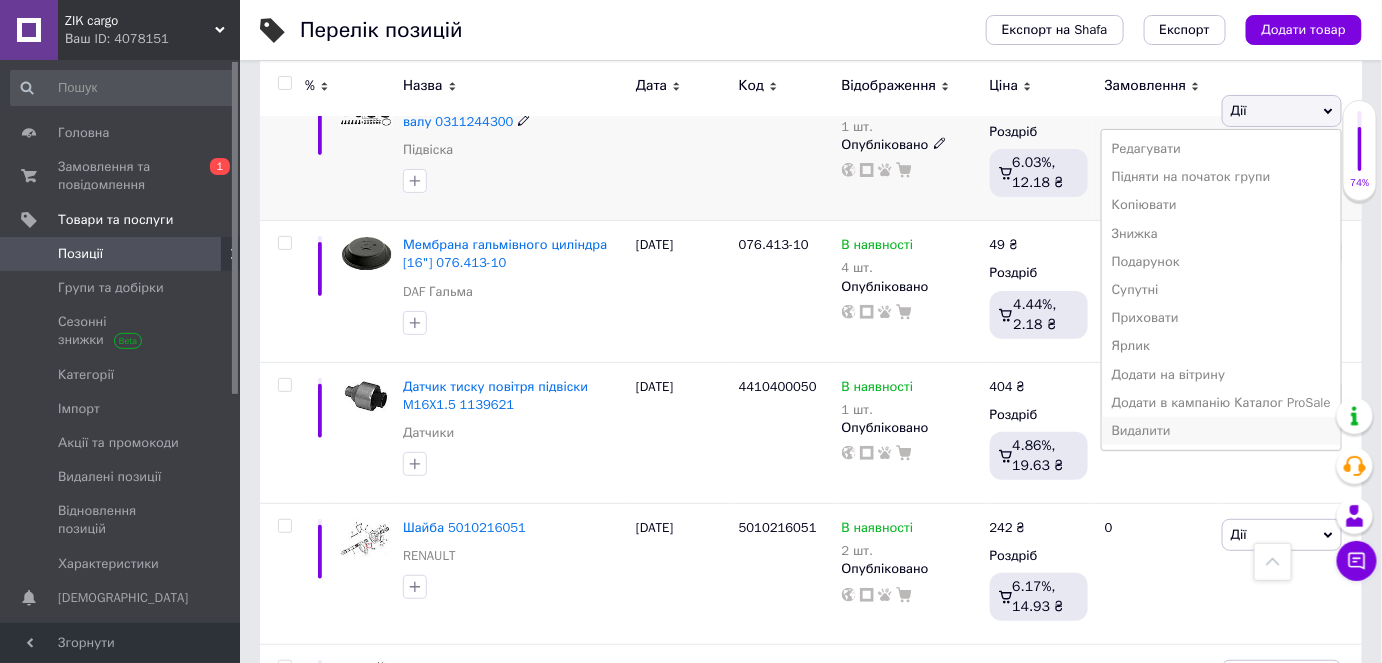 click on "Видалити" at bounding box center [1221, 431] 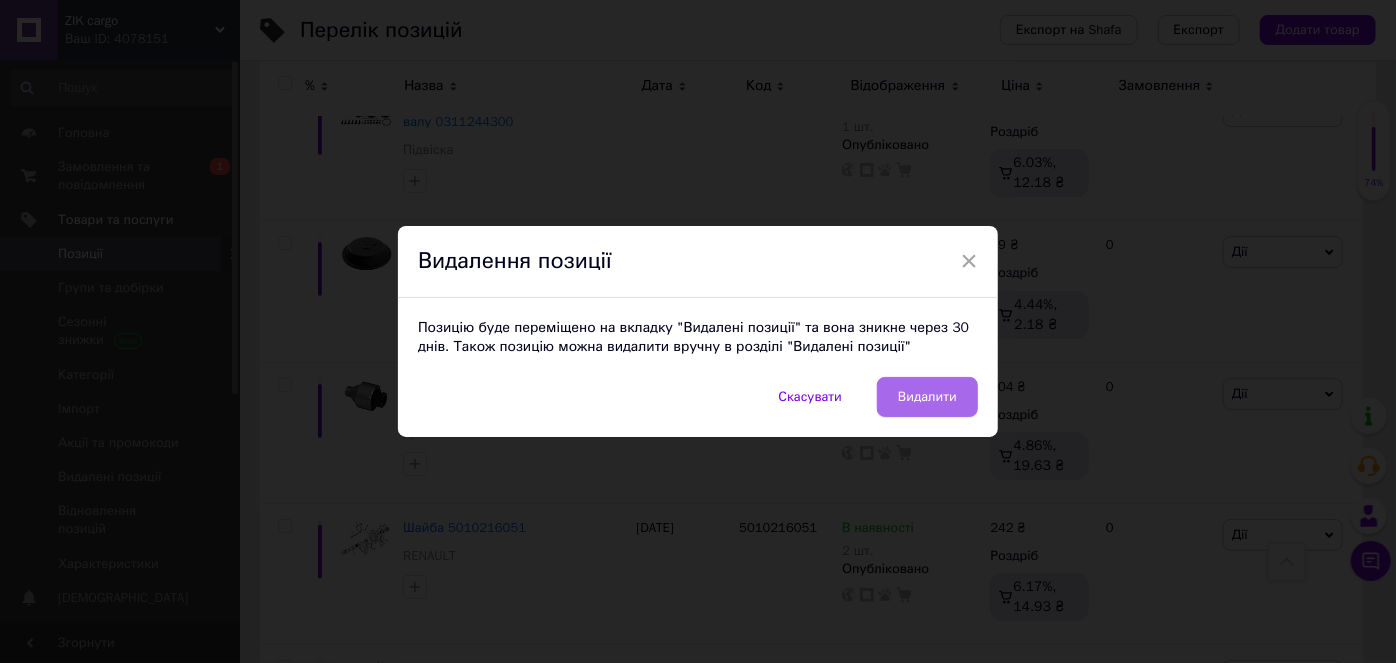 click on "Видалити" at bounding box center (927, 397) 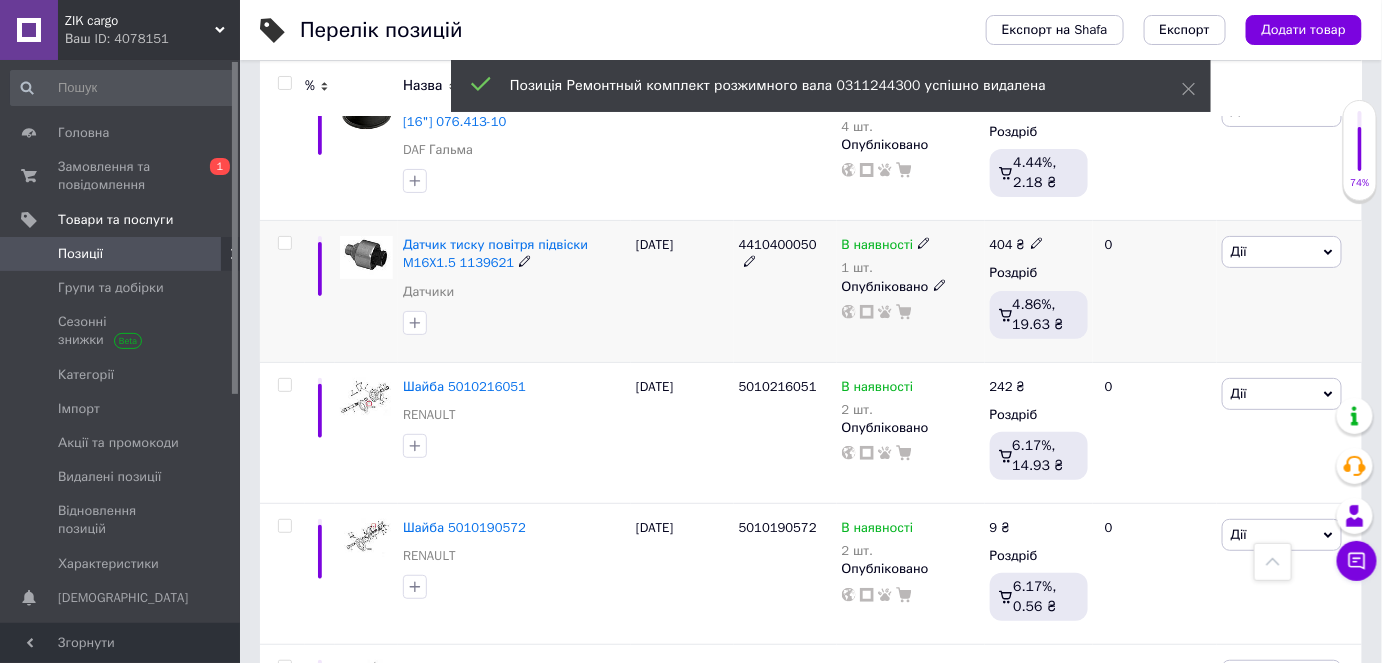 click on "4410400050" at bounding box center [778, 244] 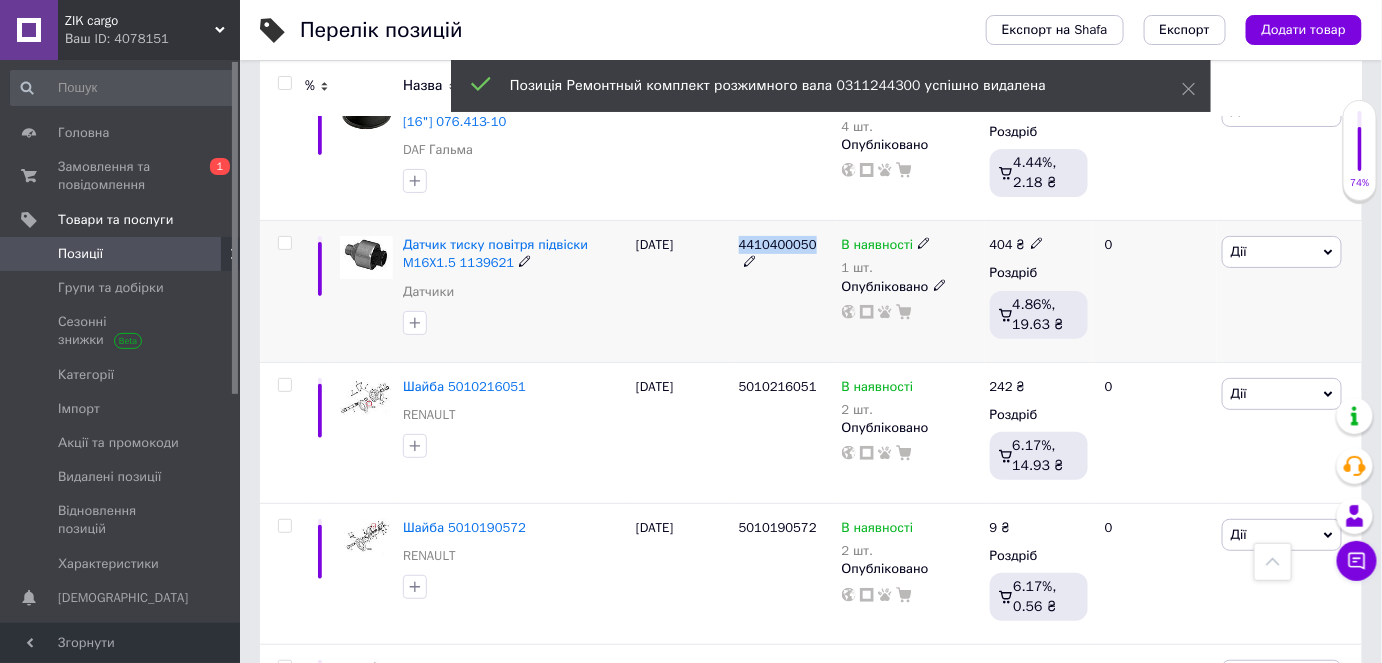 click on "4410400050" at bounding box center (778, 244) 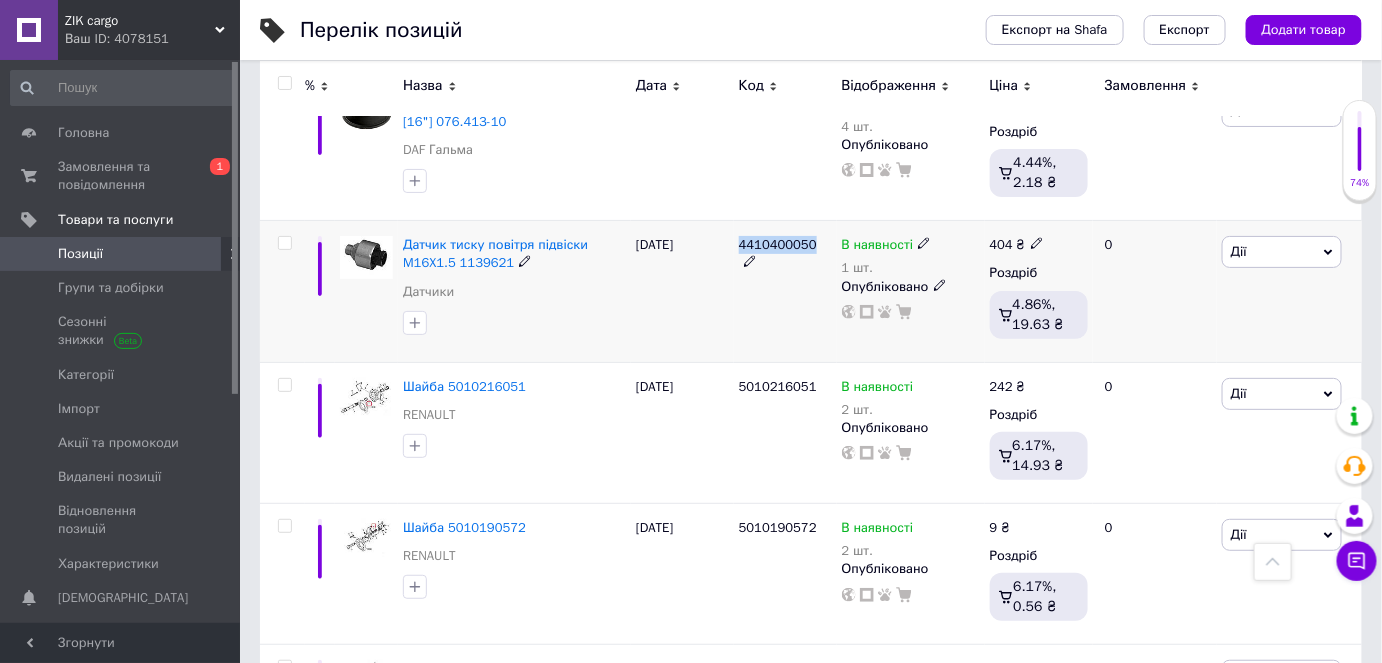 copy on "4410400050" 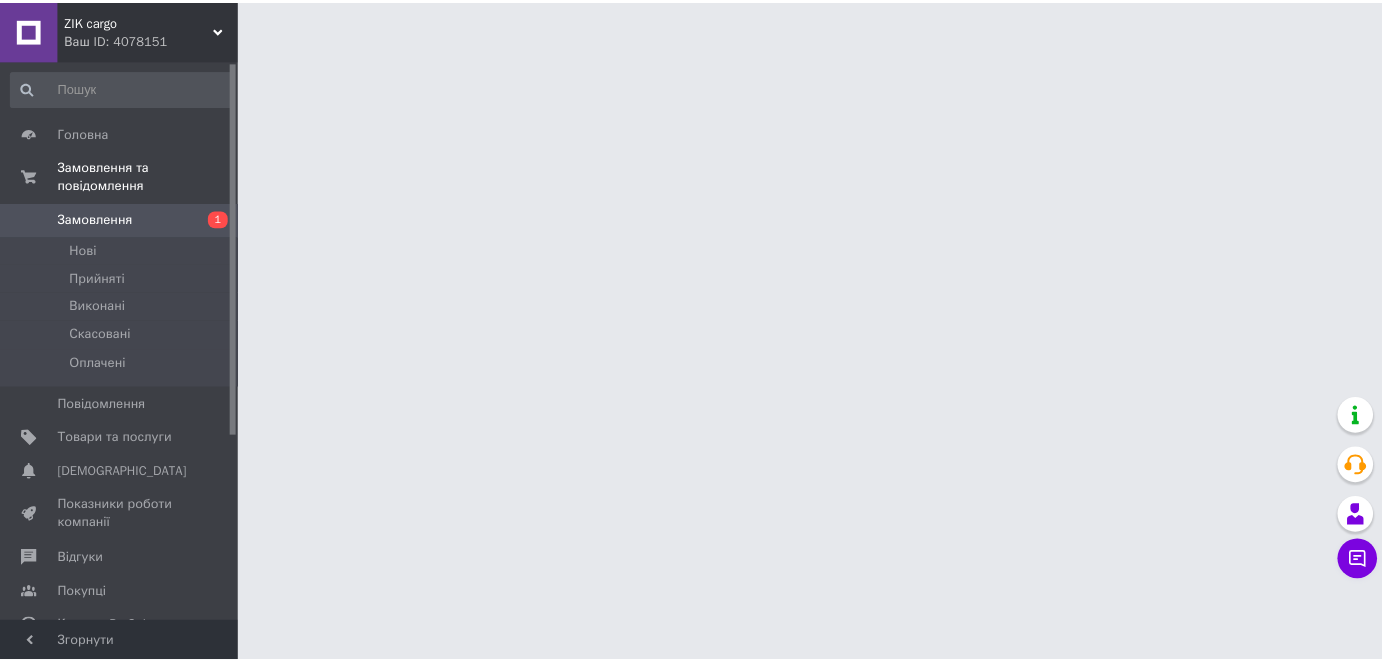 scroll, scrollTop: 0, scrollLeft: 0, axis: both 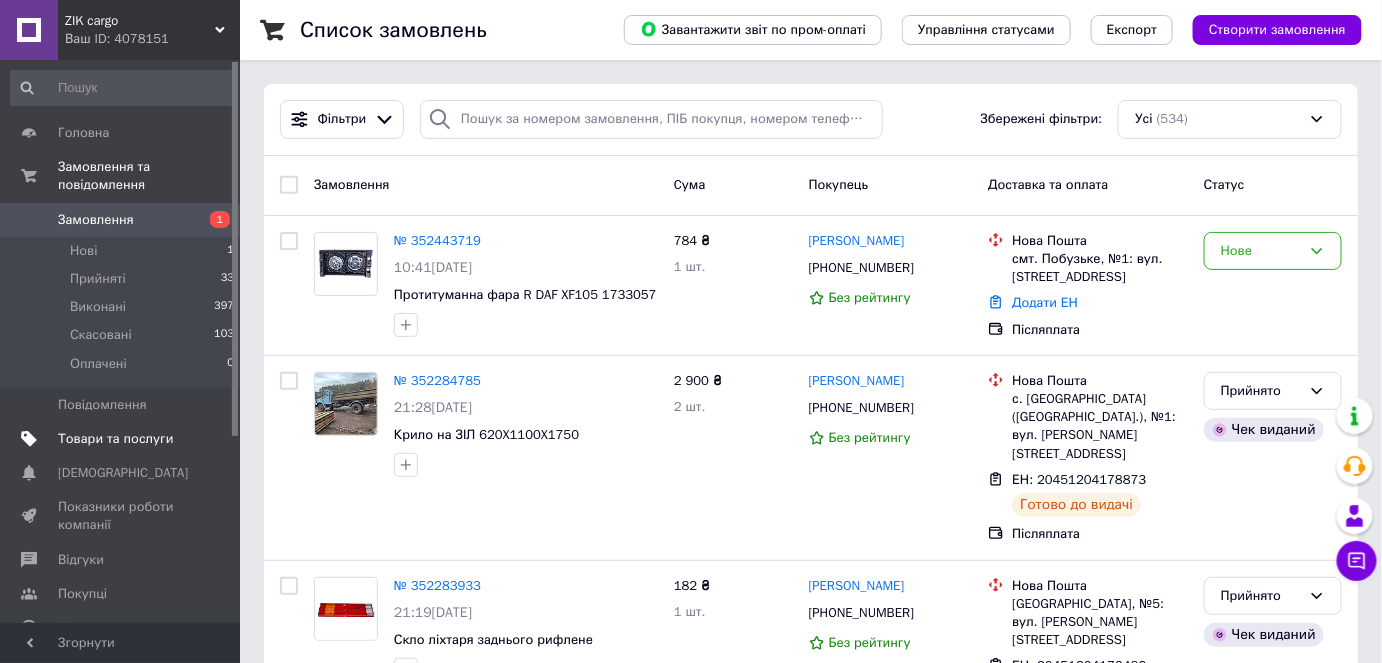click on "Товари та послуги" at bounding box center [115, 439] 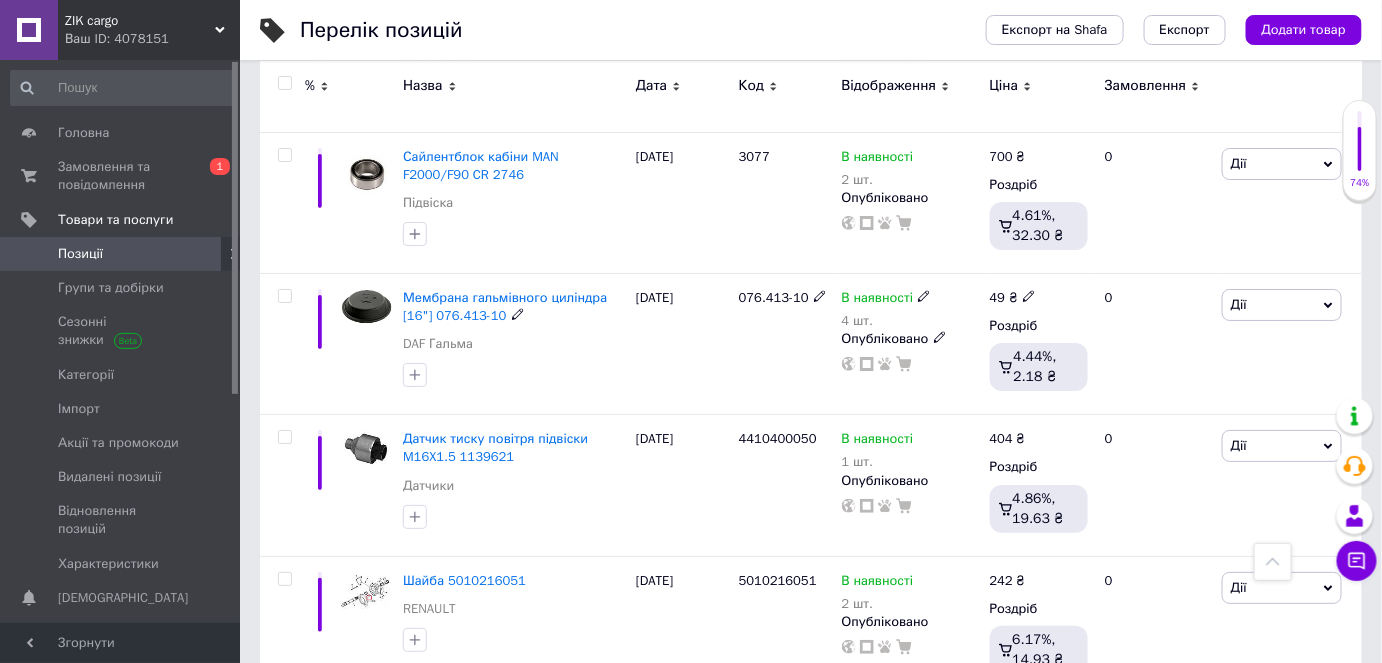scroll, scrollTop: 5000, scrollLeft: 0, axis: vertical 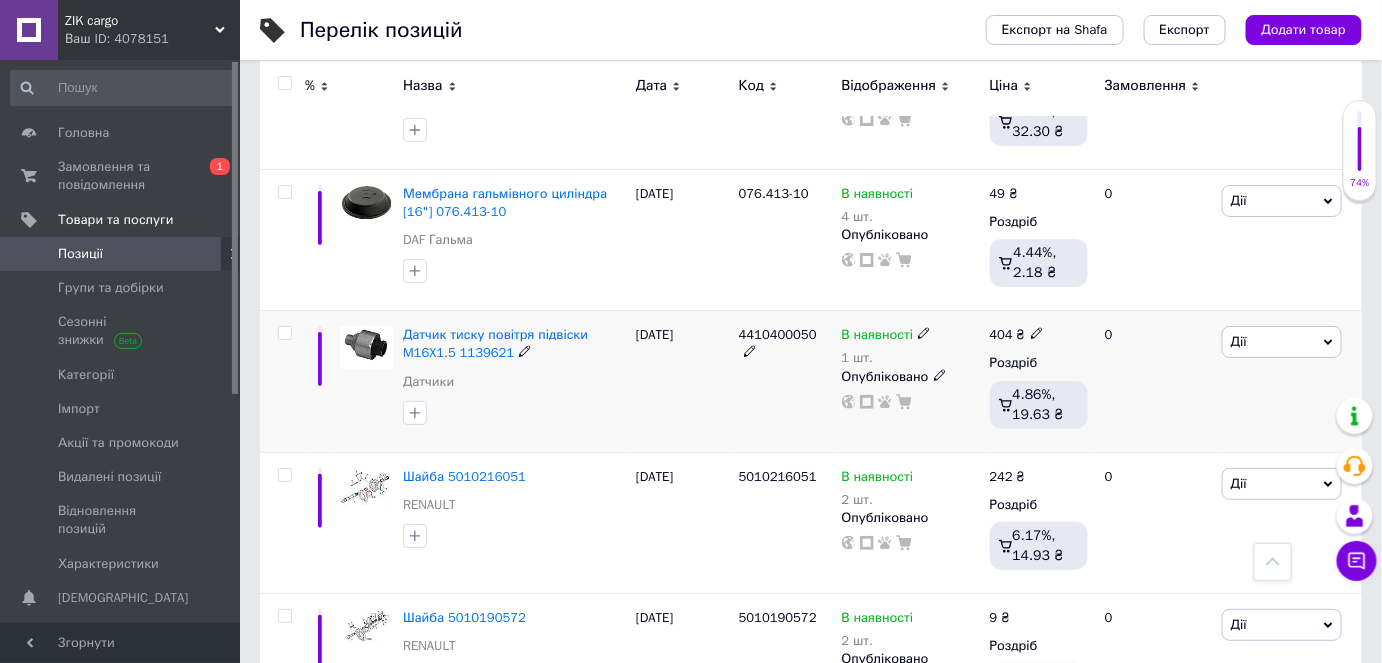 click 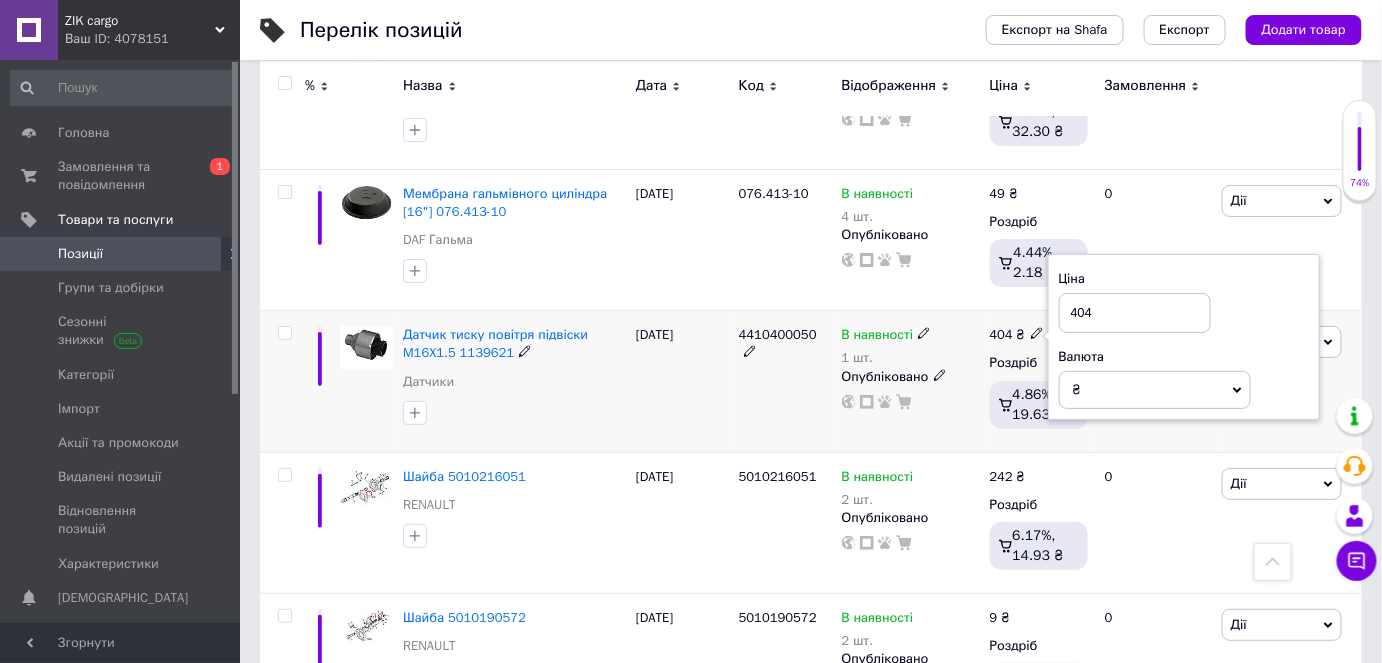 drag, startPoint x: 1101, startPoint y: 279, endPoint x: 1072, endPoint y: 290, distance: 31.016125 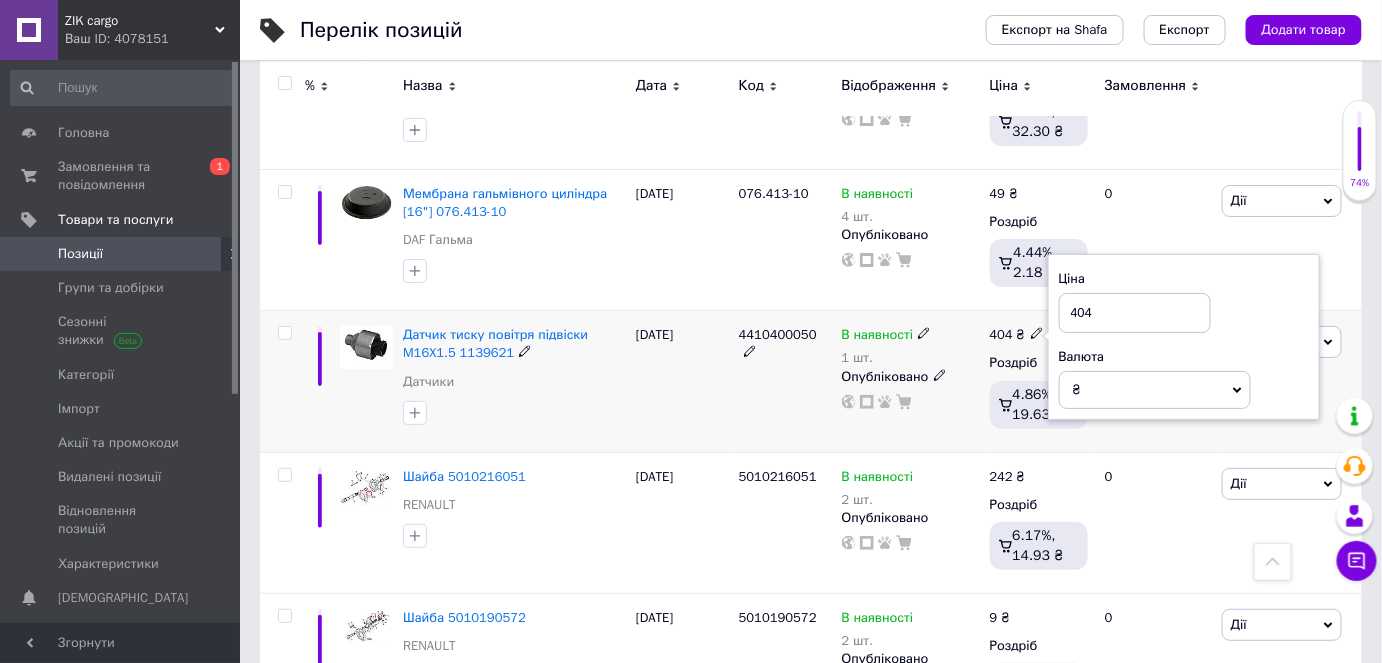 click on "4410400050" at bounding box center [785, 381] 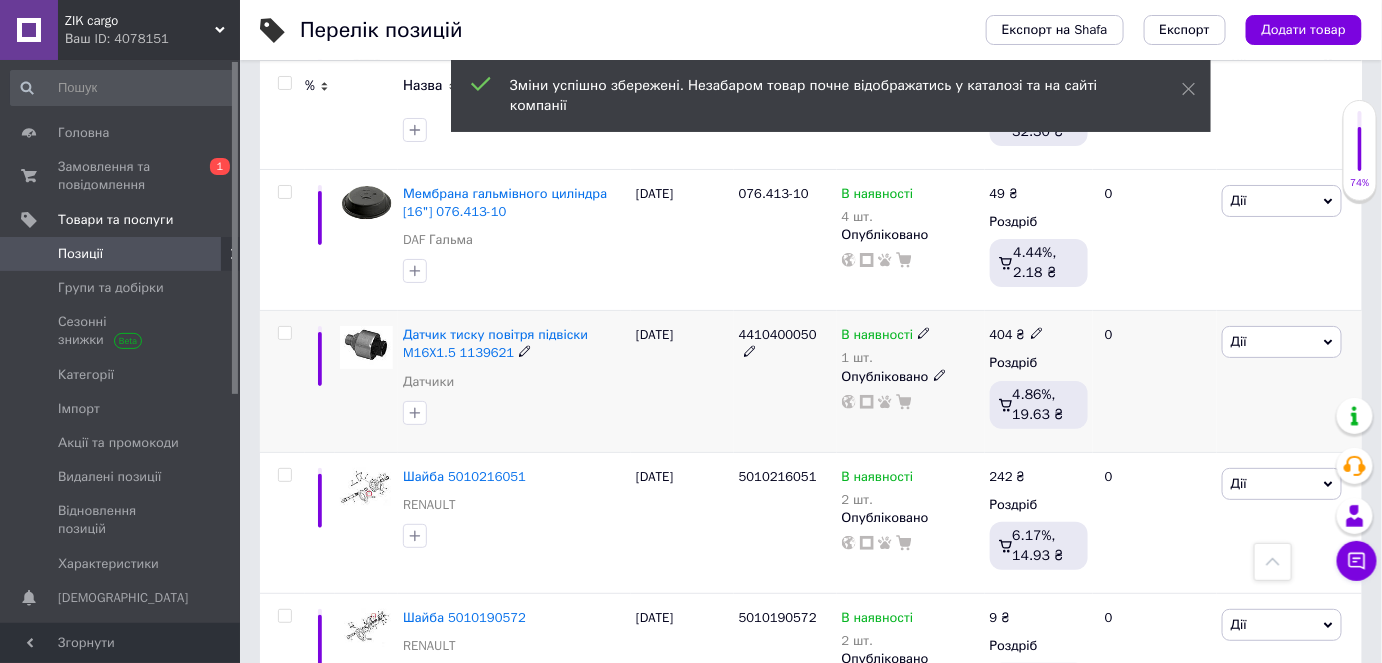 click on "Дії" at bounding box center [1282, 342] 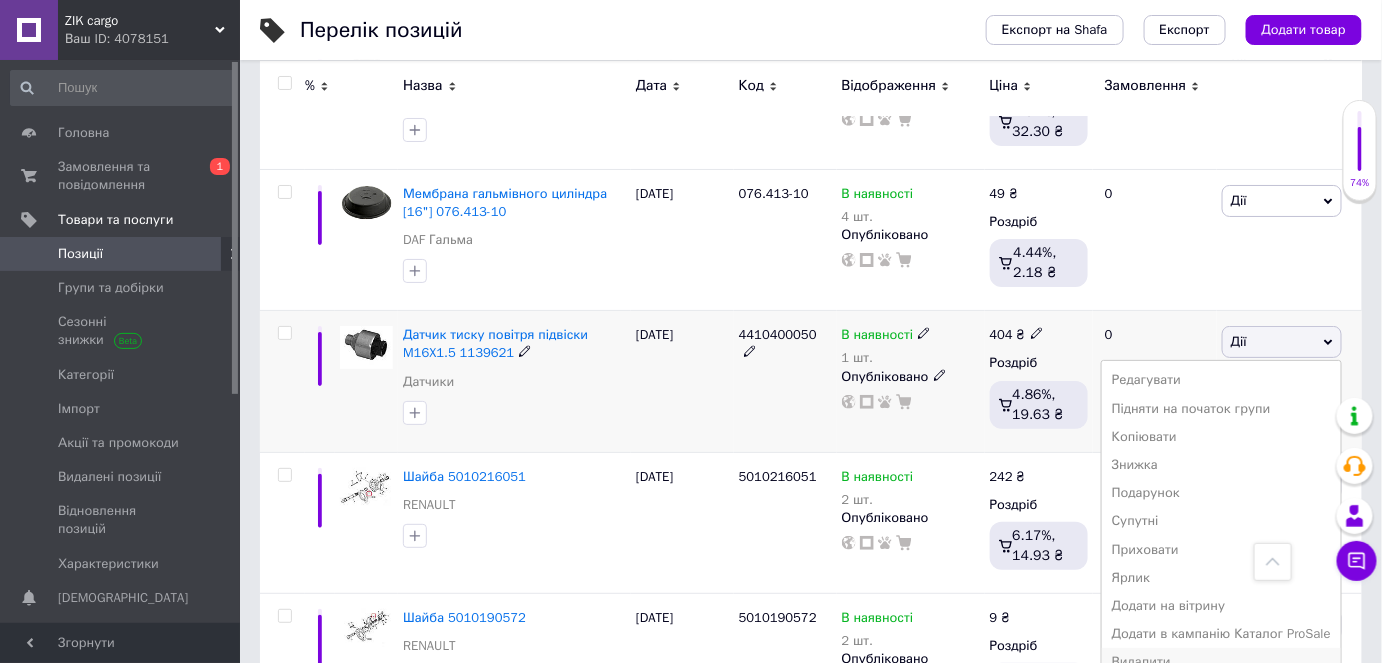 click on "Видалити" at bounding box center [1221, 662] 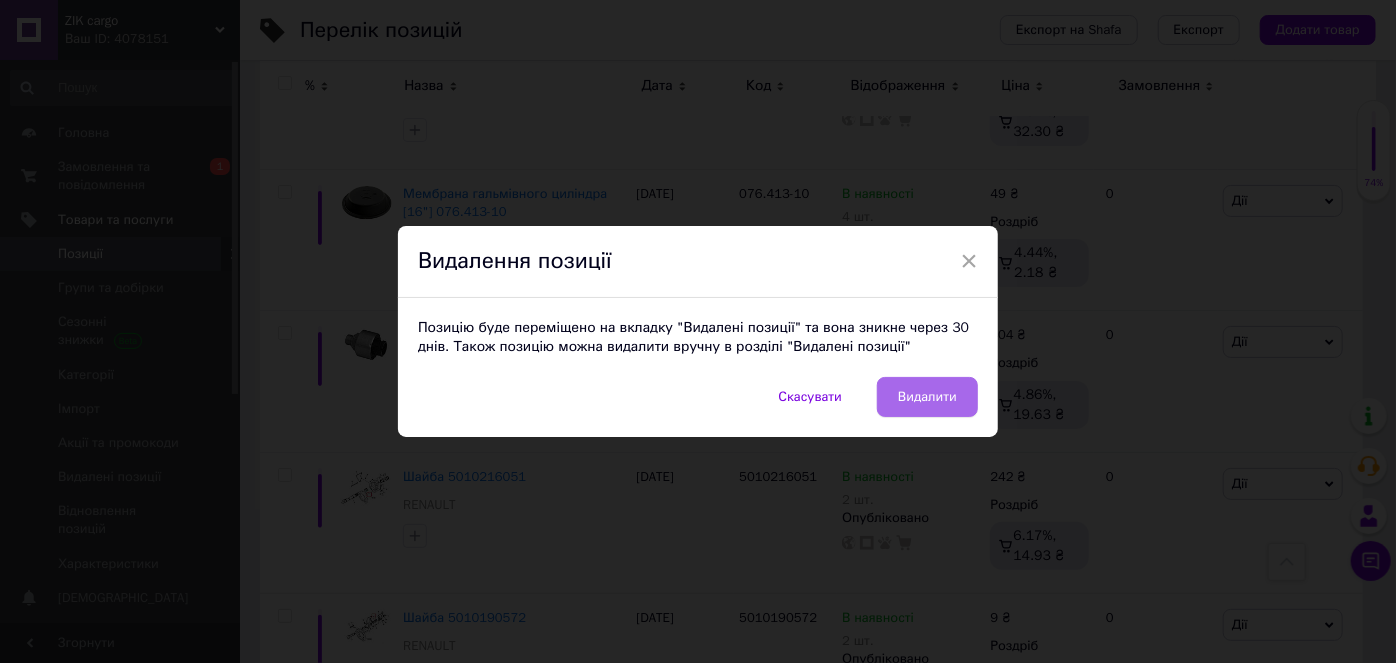 click on "Видалити" at bounding box center [927, 397] 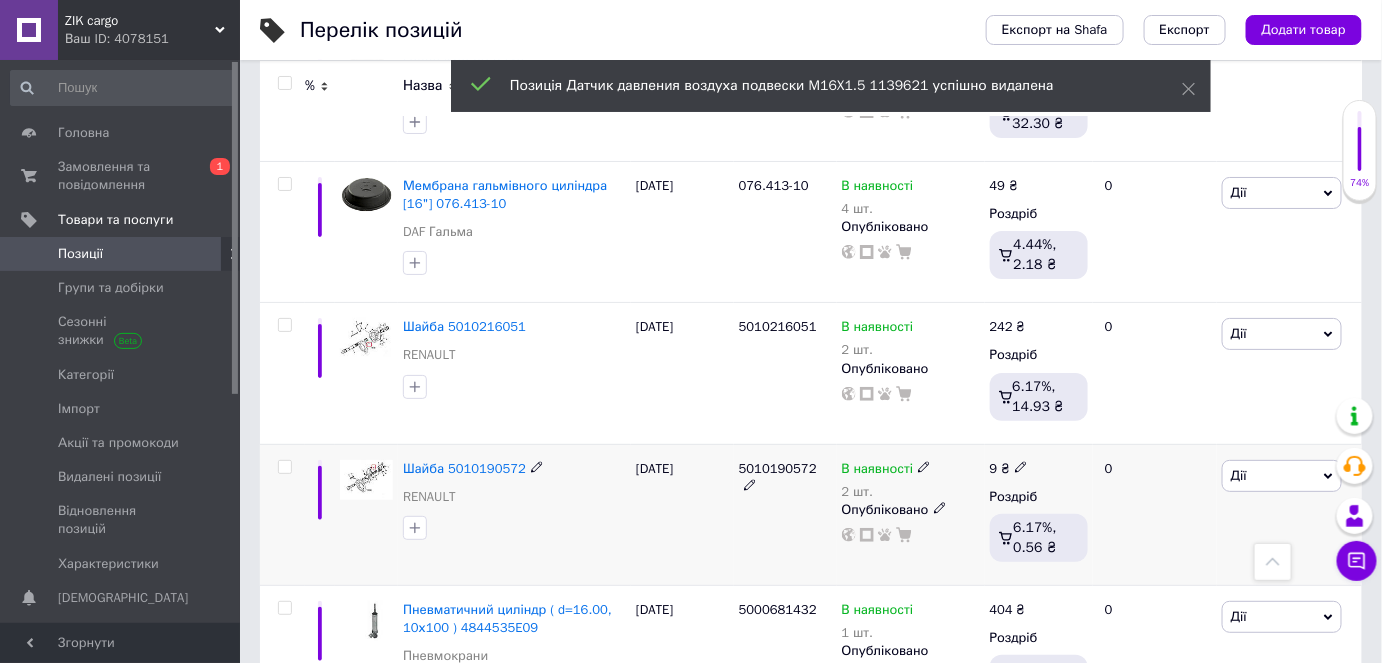 scroll, scrollTop: 5000, scrollLeft: 0, axis: vertical 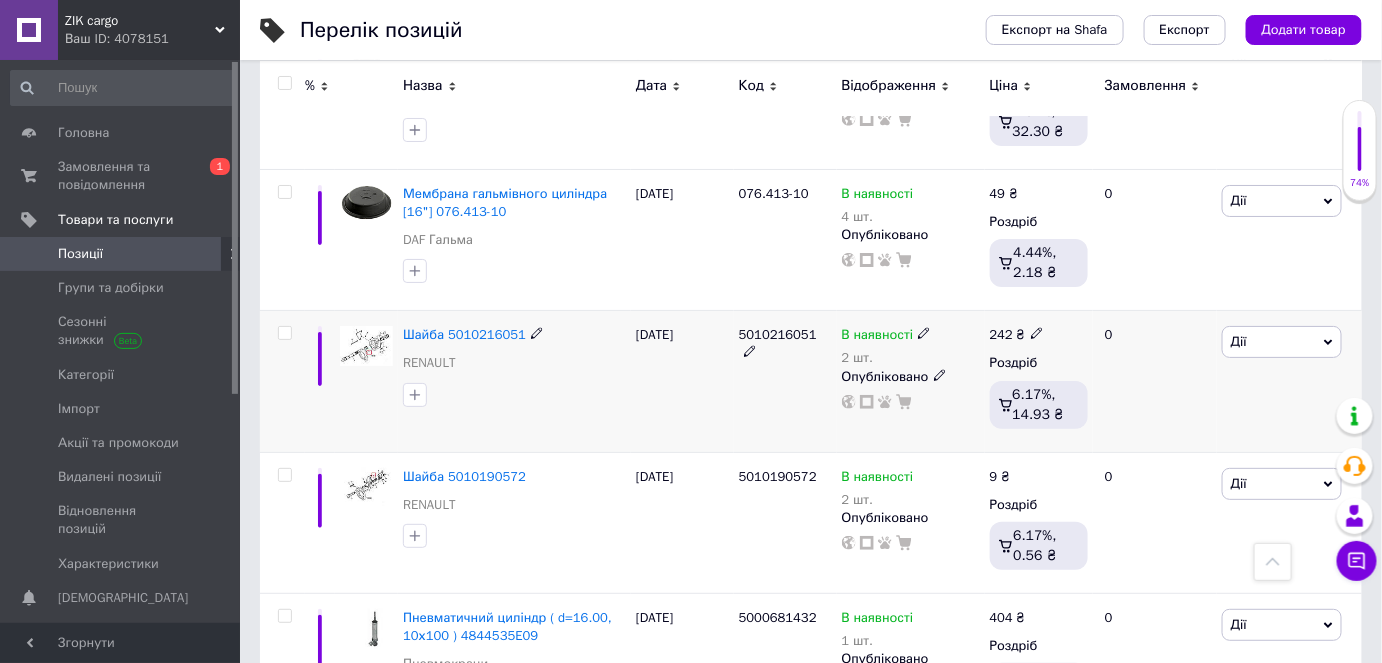 click at bounding box center [284, 333] 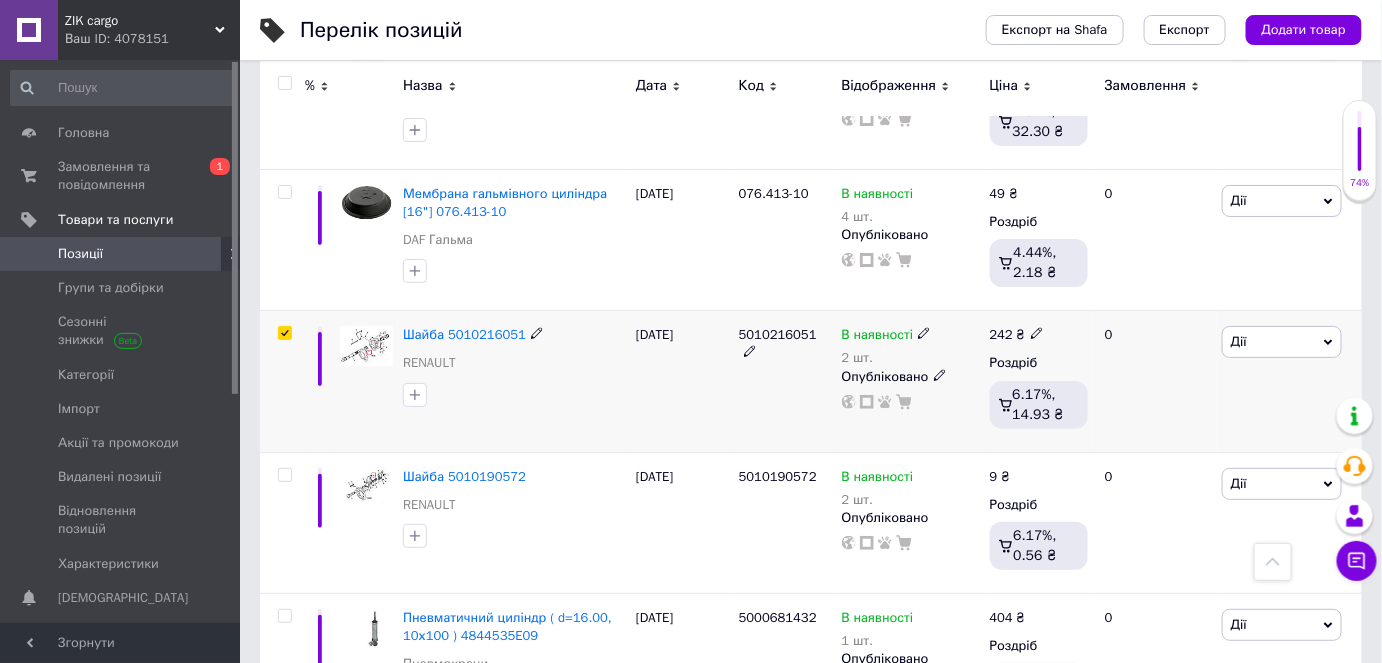 checkbox on "true" 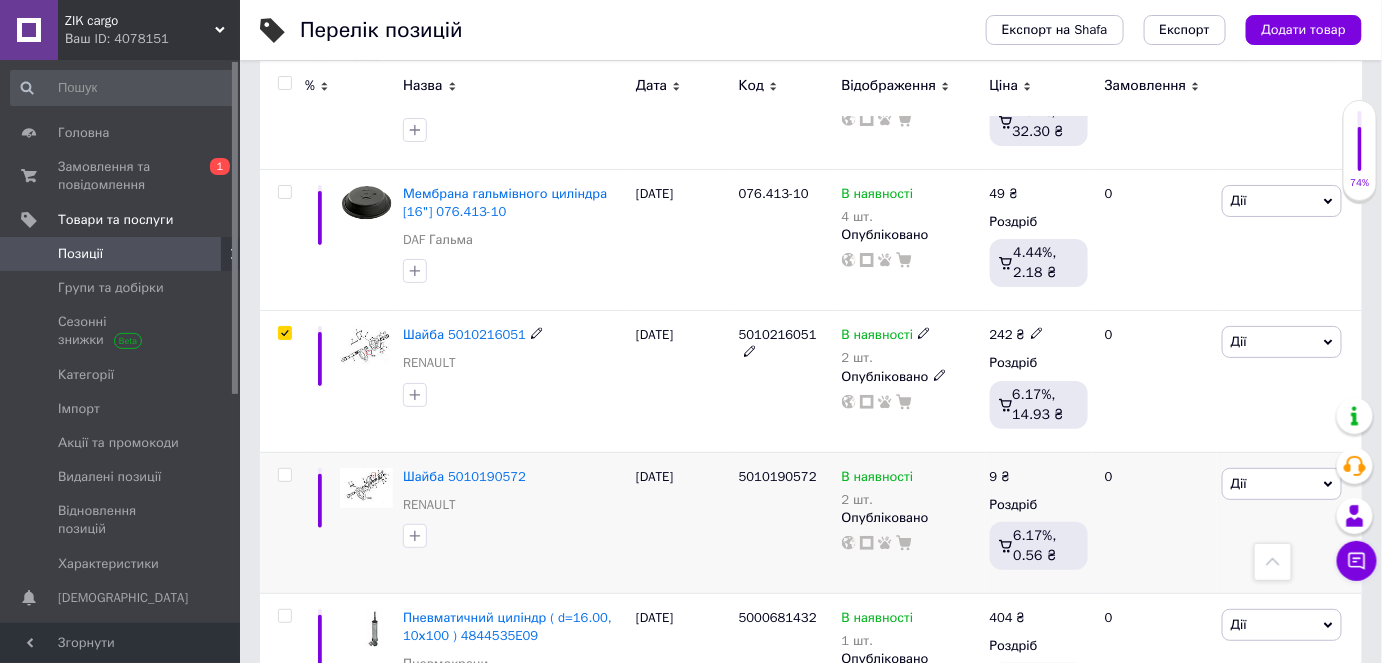 scroll, scrollTop: 4999, scrollLeft: 0, axis: vertical 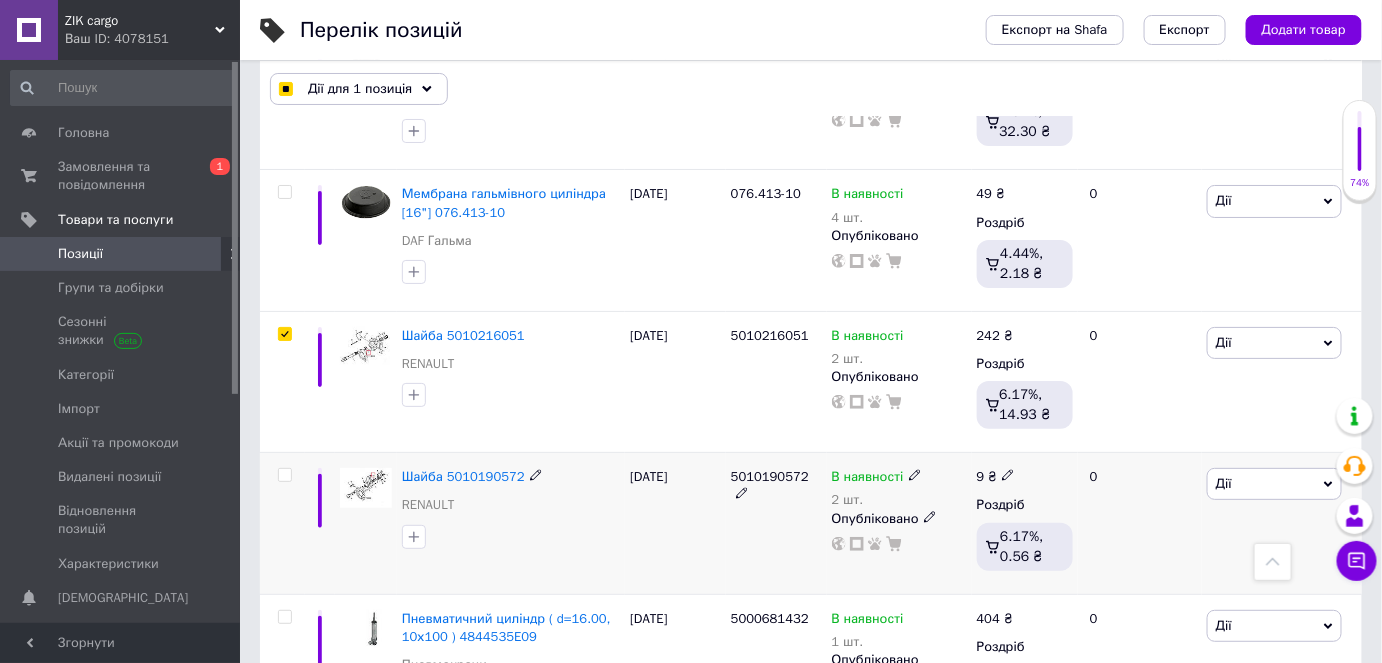 click at bounding box center [284, 475] 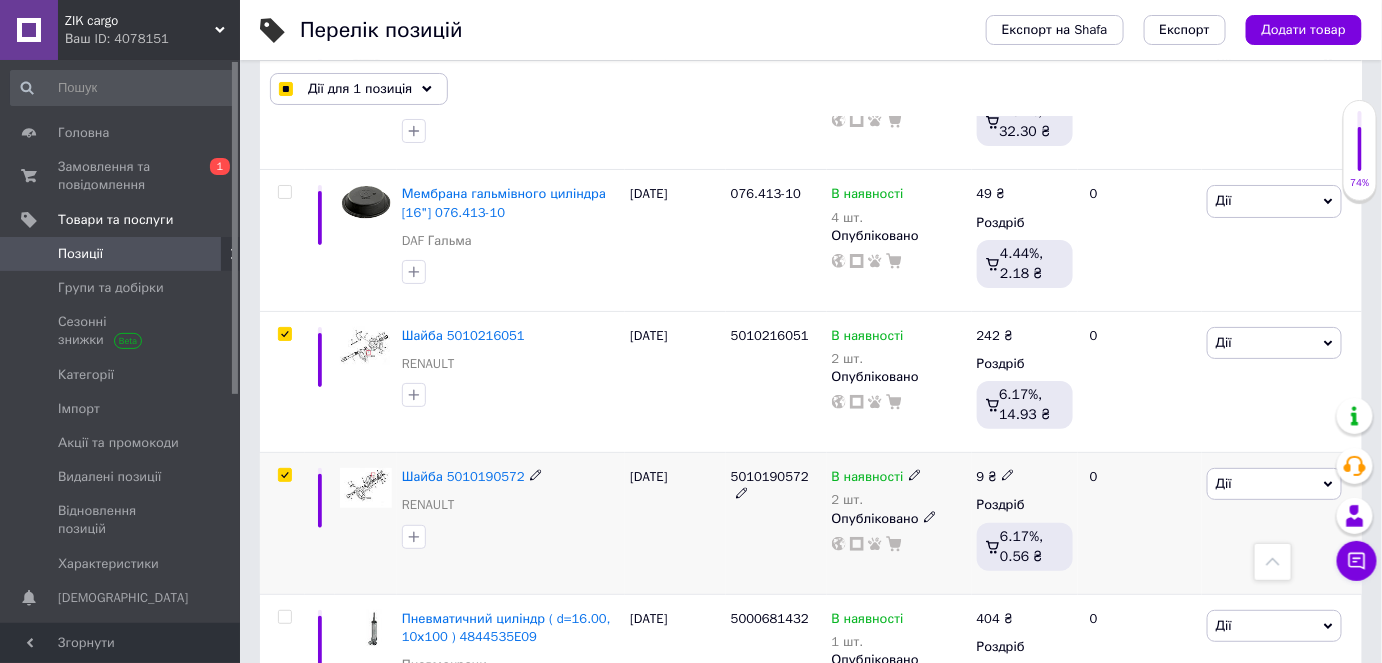 checkbox on "true" 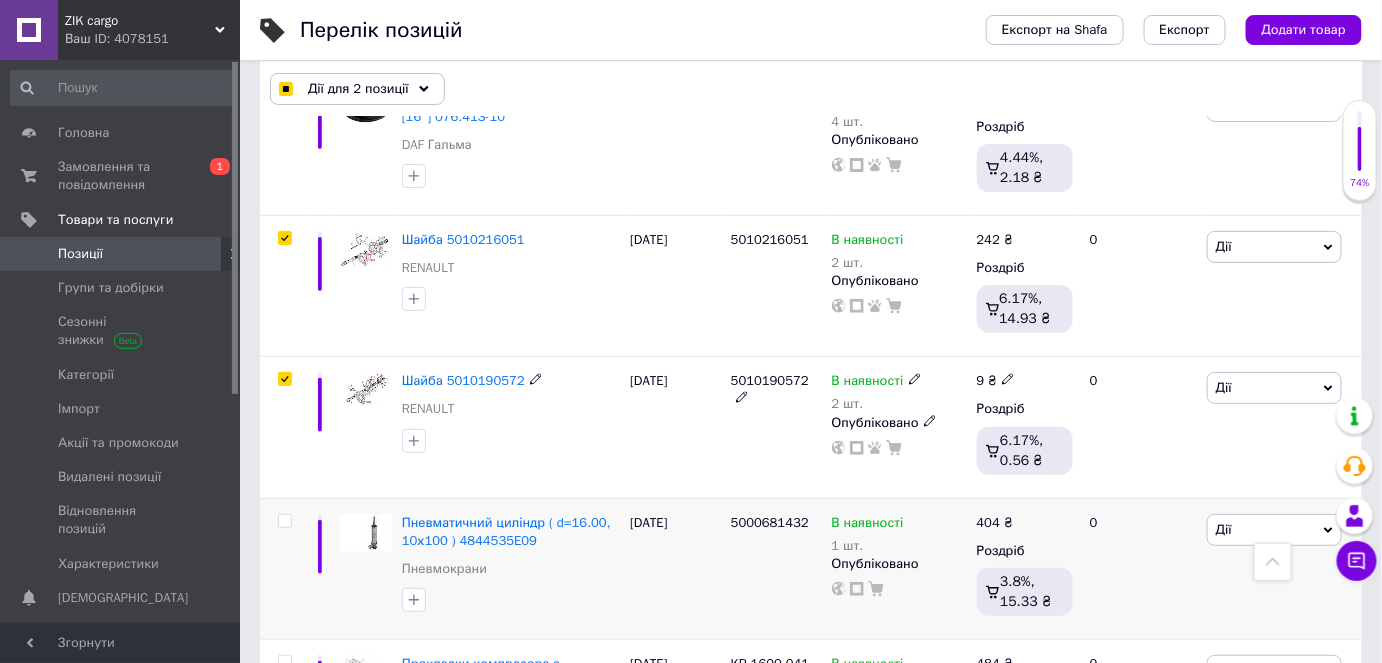 scroll, scrollTop: 5272, scrollLeft: 0, axis: vertical 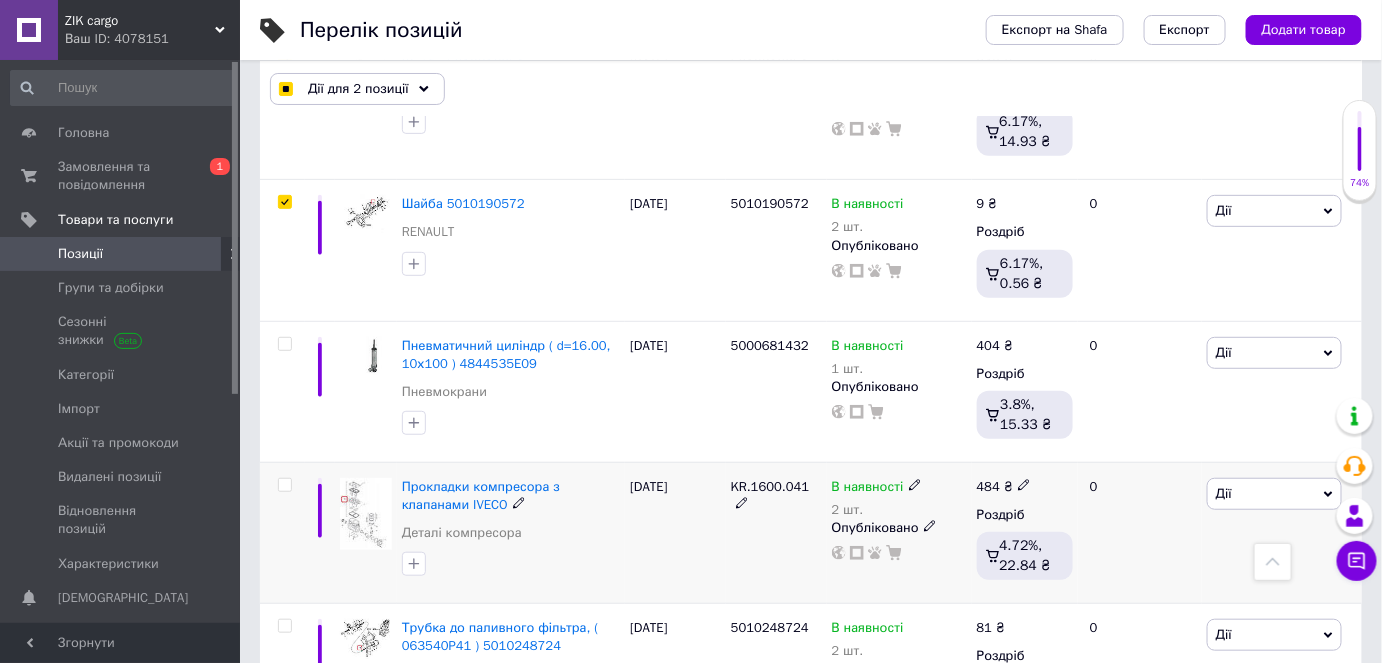 click at bounding box center (284, 485) 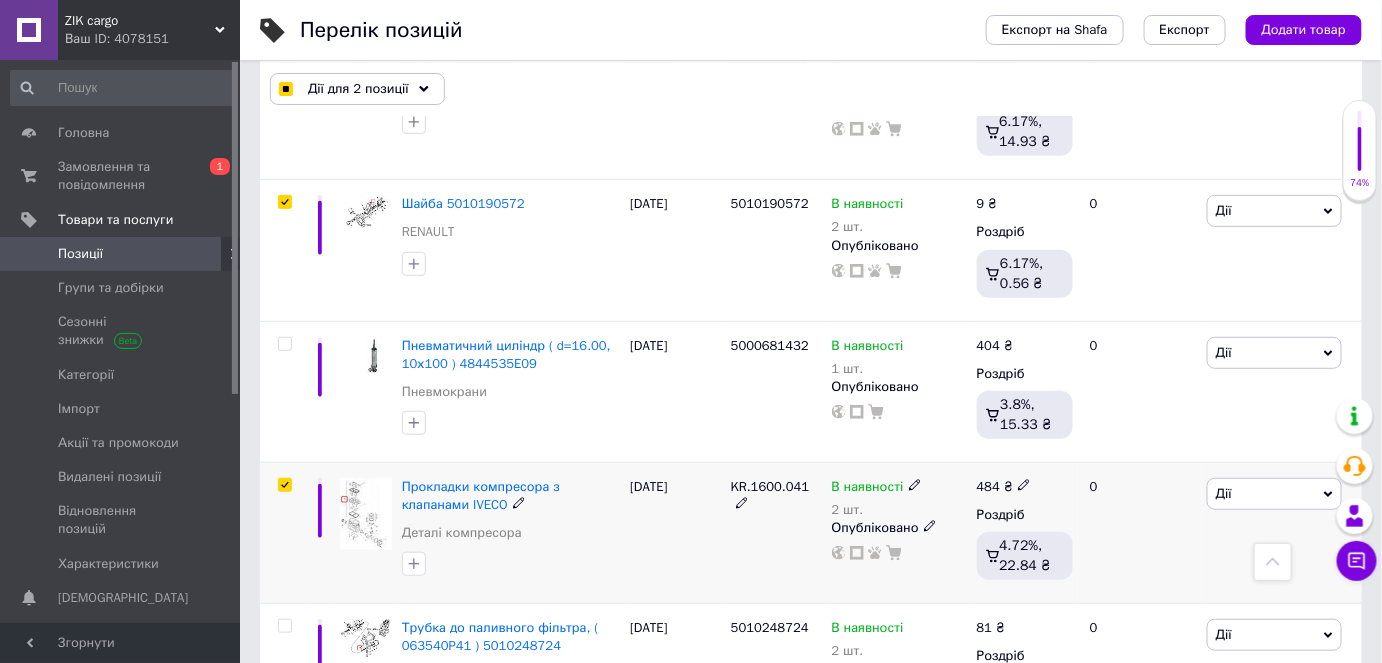checkbox on "true" 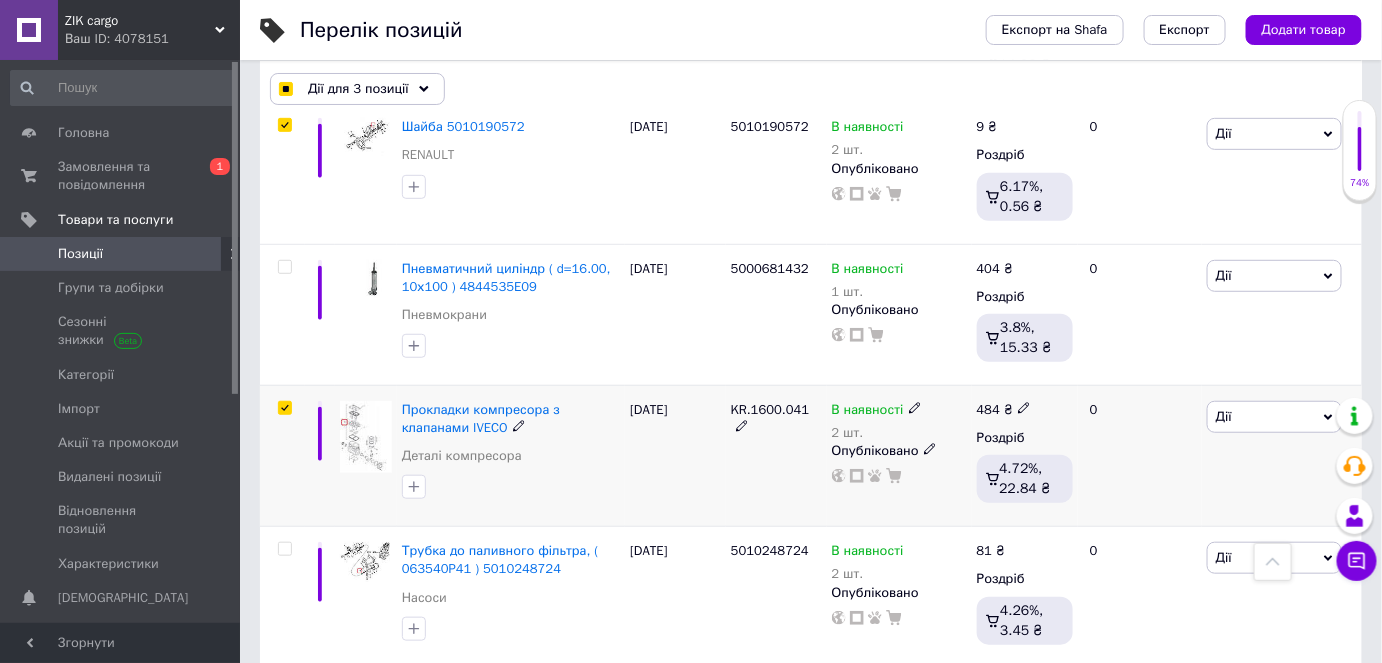 scroll, scrollTop: 5453, scrollLeft: 0, axis: vertical 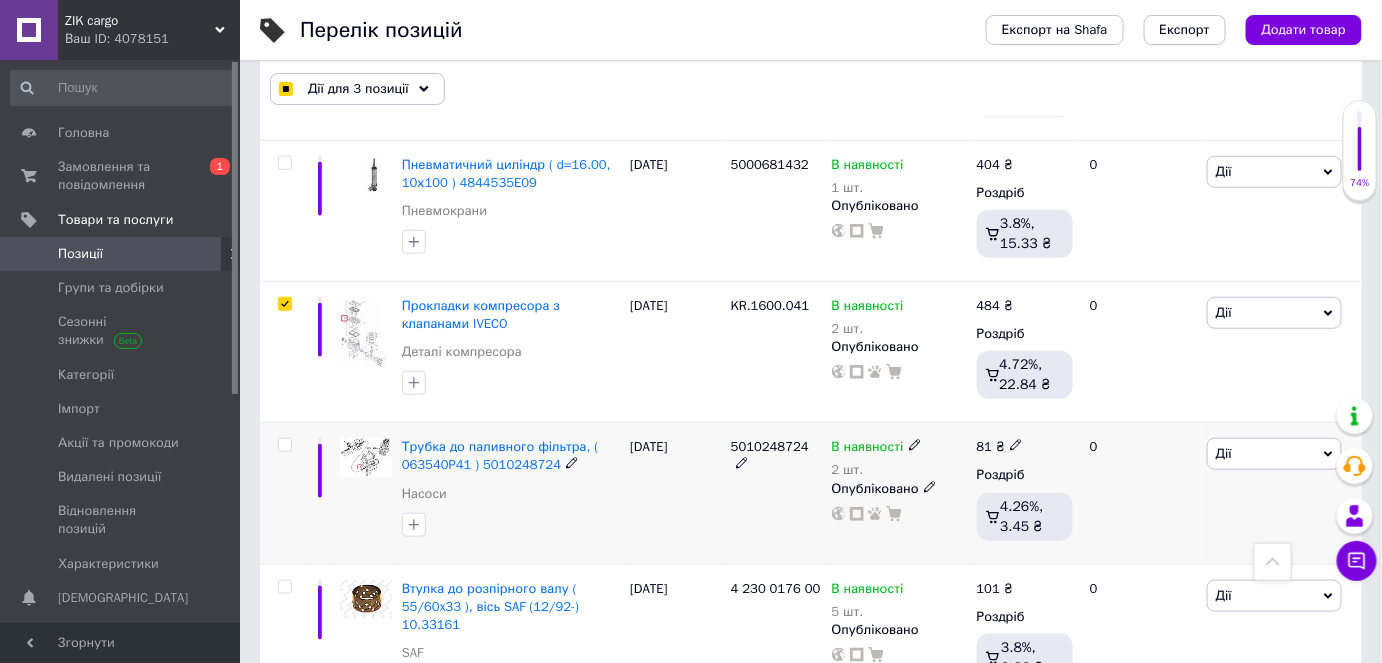 click at bounding box center (284, 445) 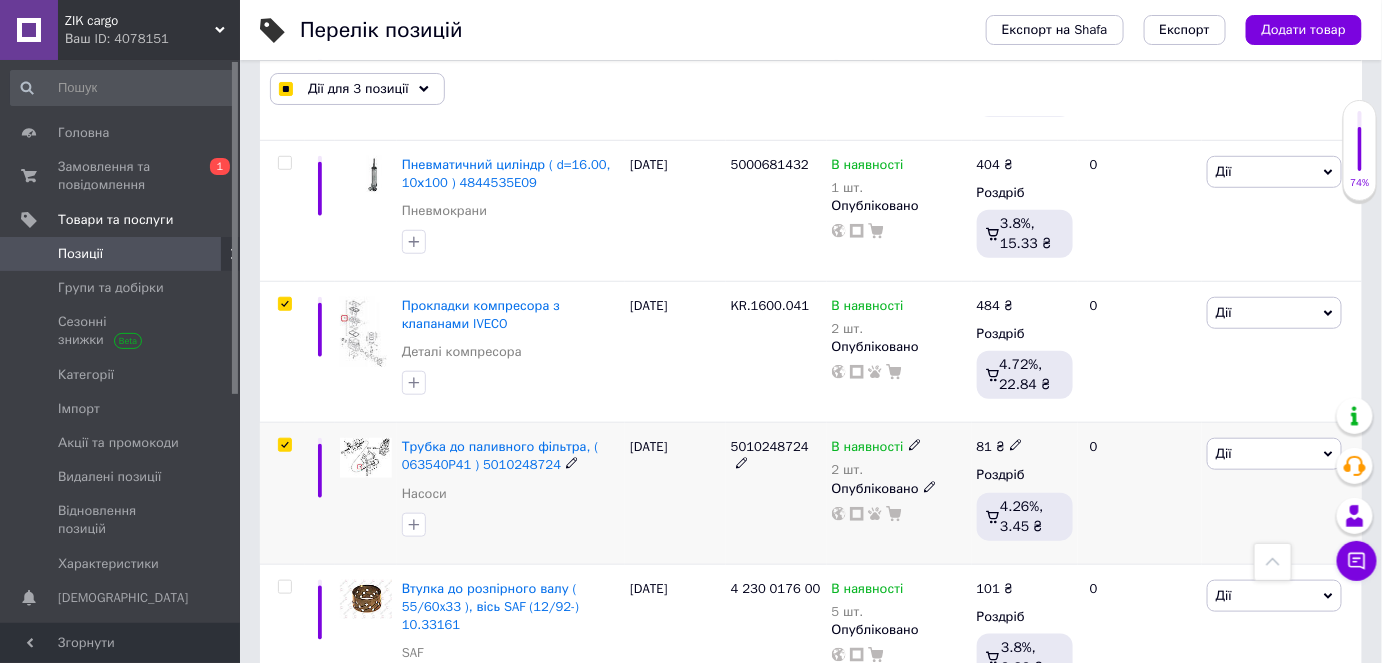 checkbox on "true" 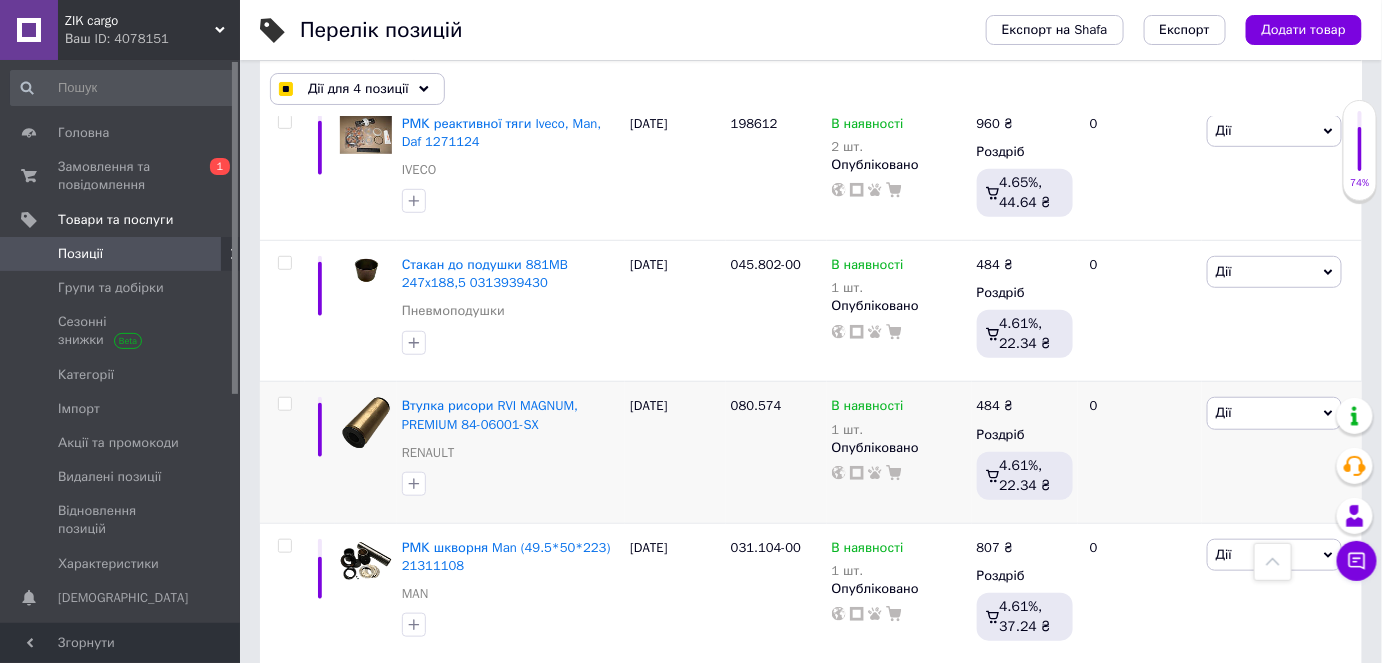 scroll, scrollTop: 7908, scrollLeft: 0, axis: vertical 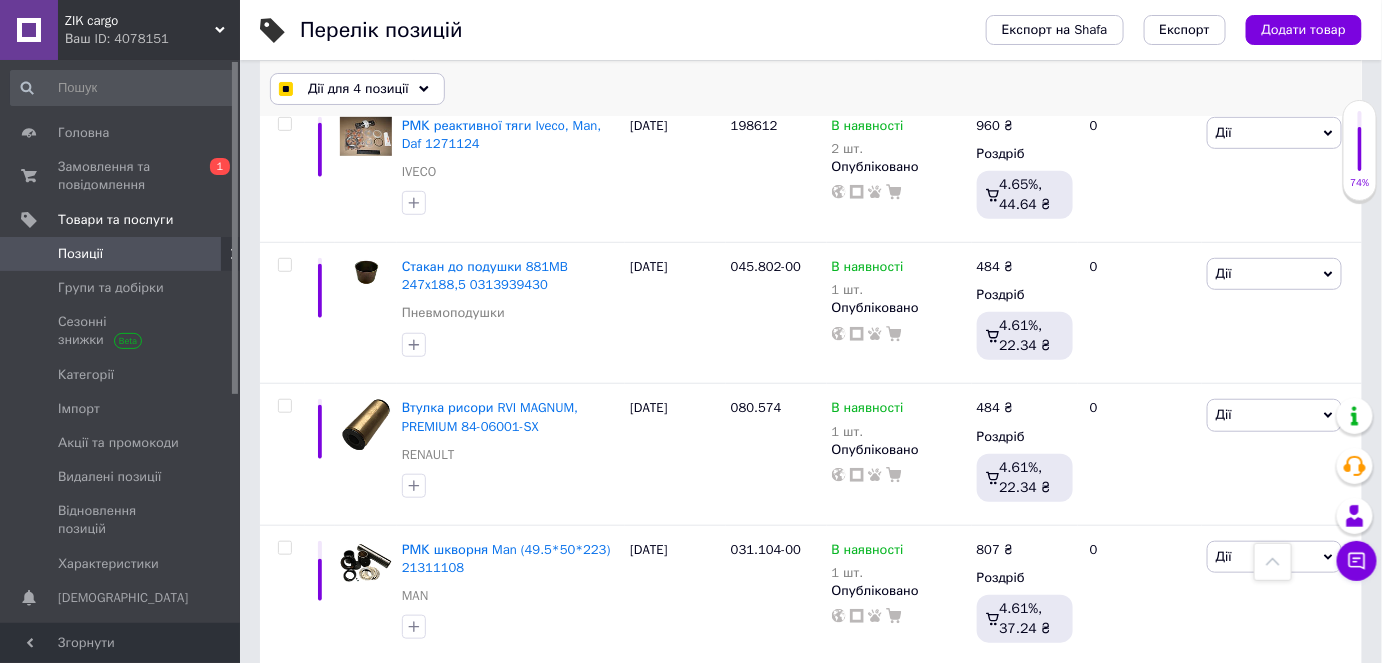 click on "Дії для 4 позиції" at bounding box center (357, 89) 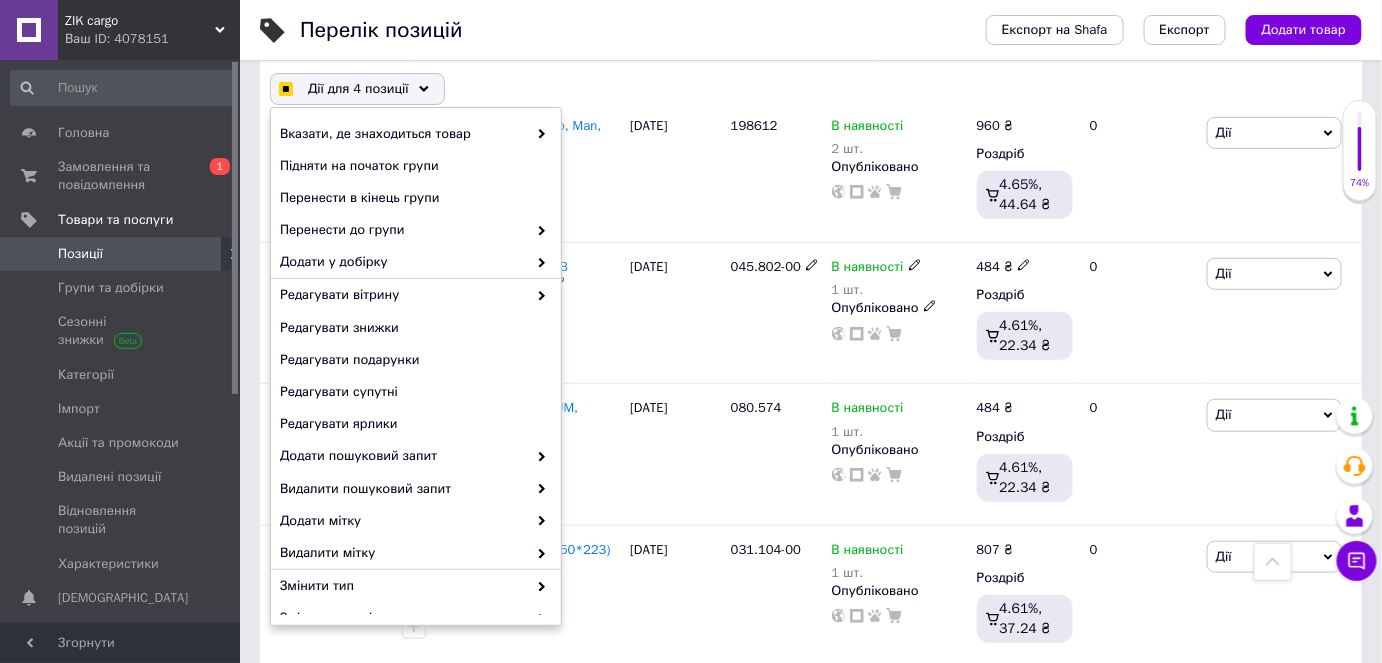 checkbox on "true" 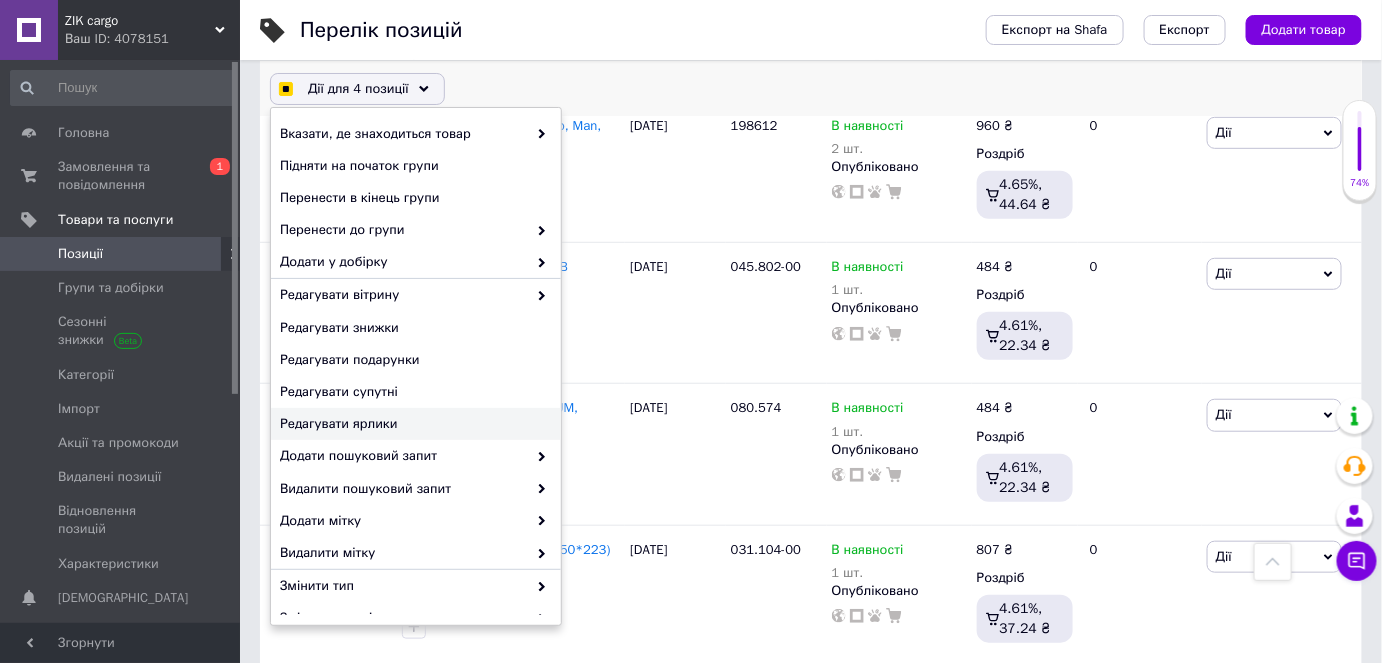 checkbox on "true" 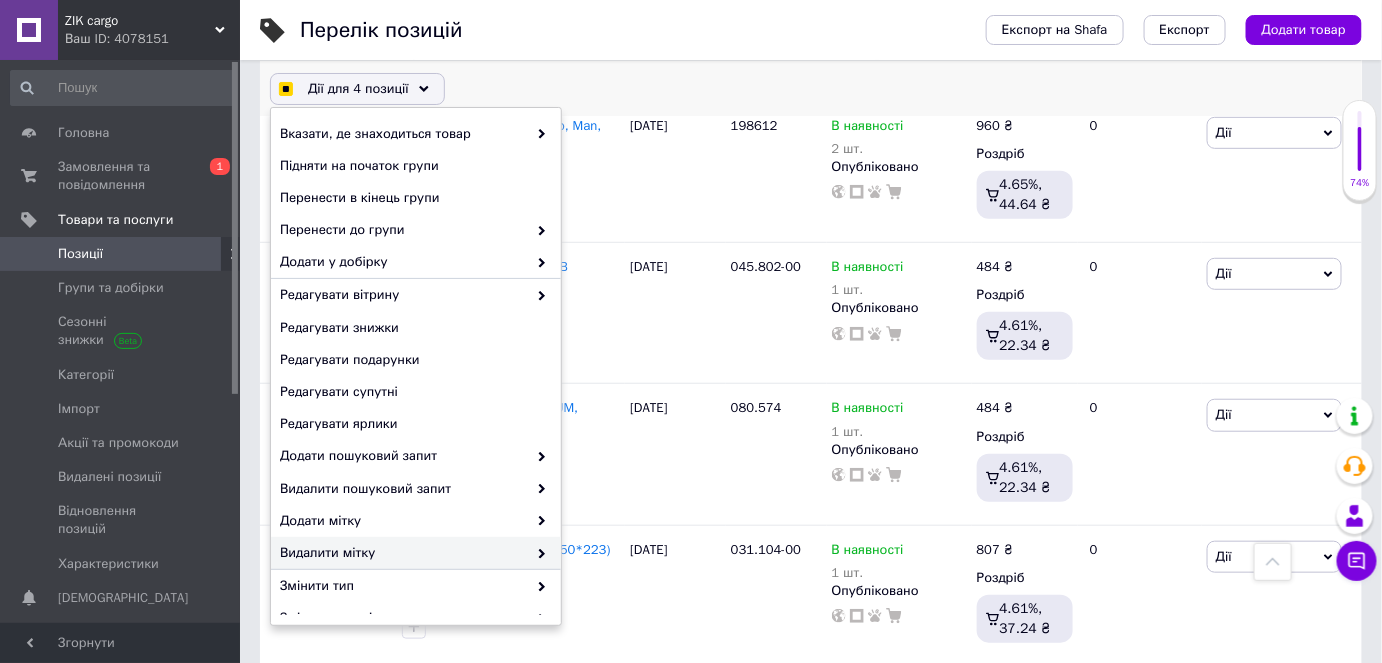 checkbox on "true" 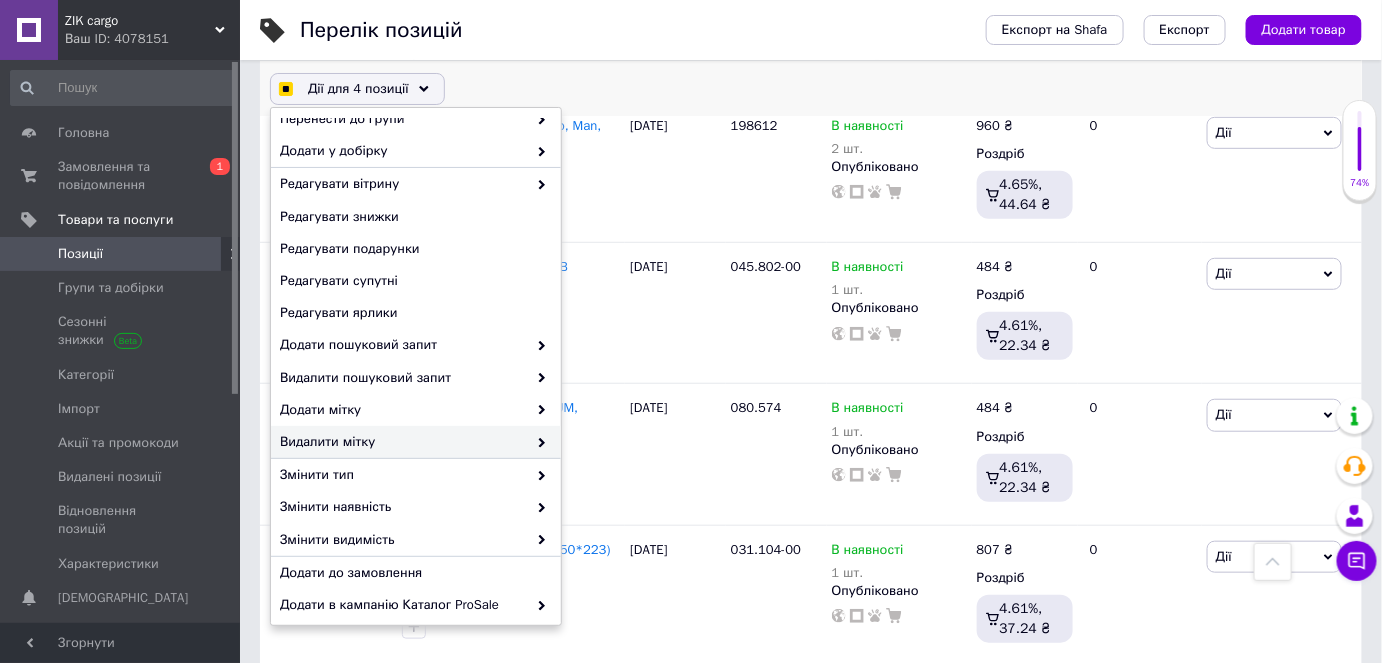 checkbox on "true" 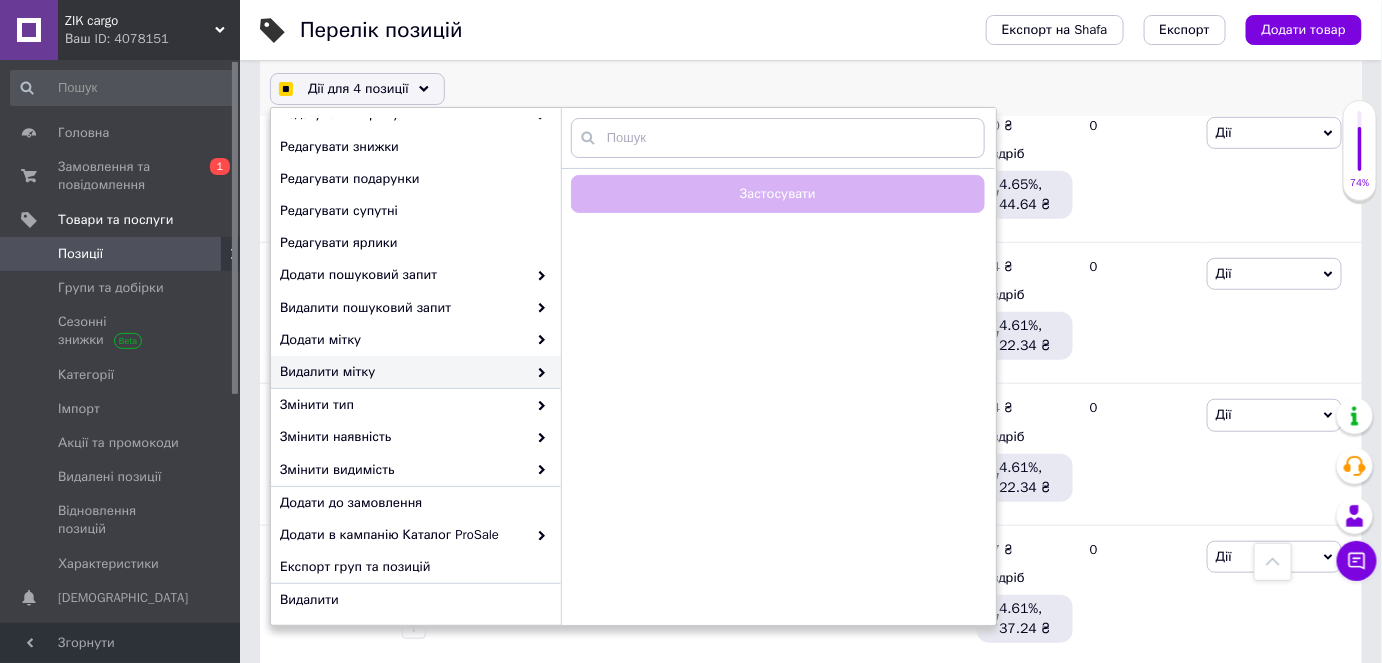 checkbox on "true" 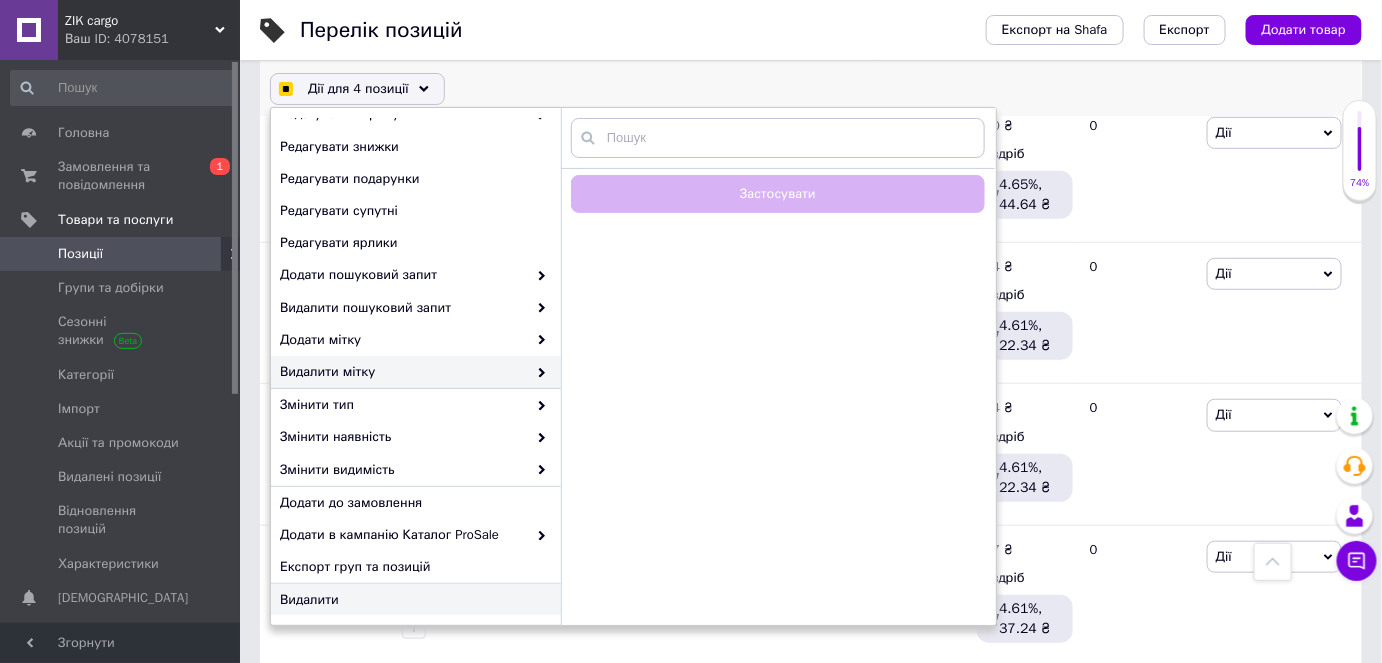 checkbox on "true" 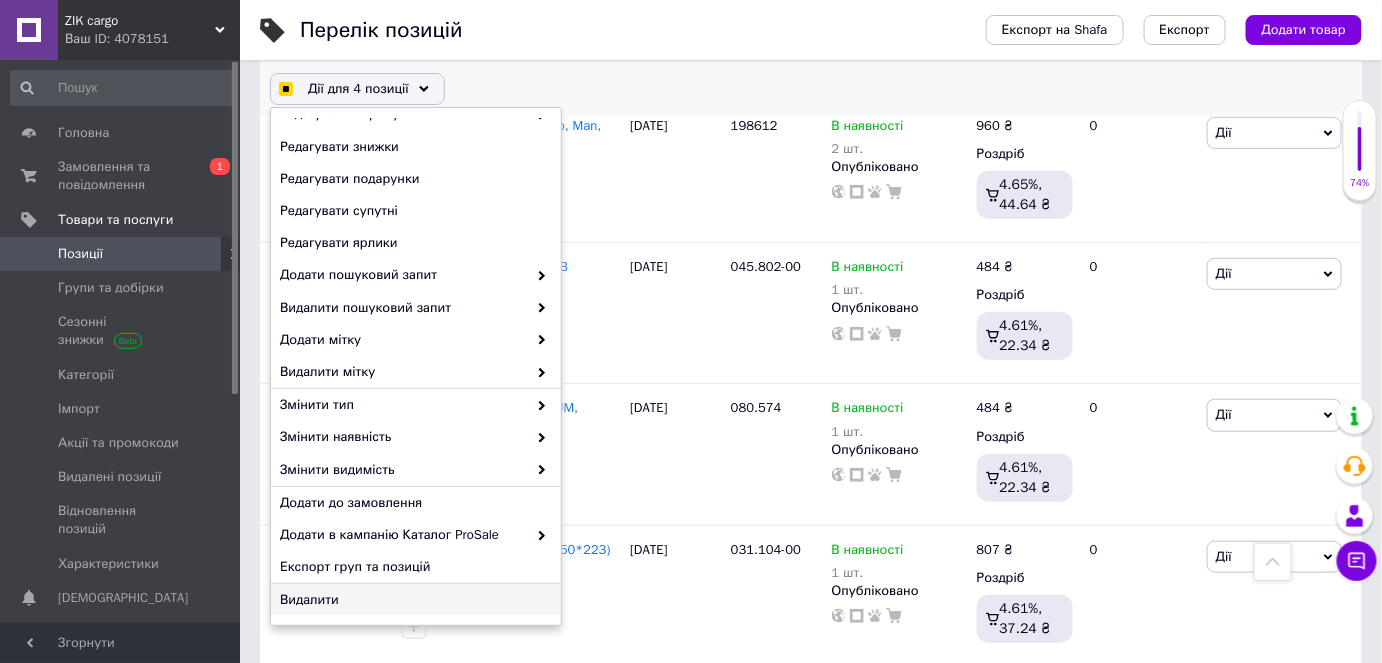 click on "Видалити" at bounding box center [413, 600] 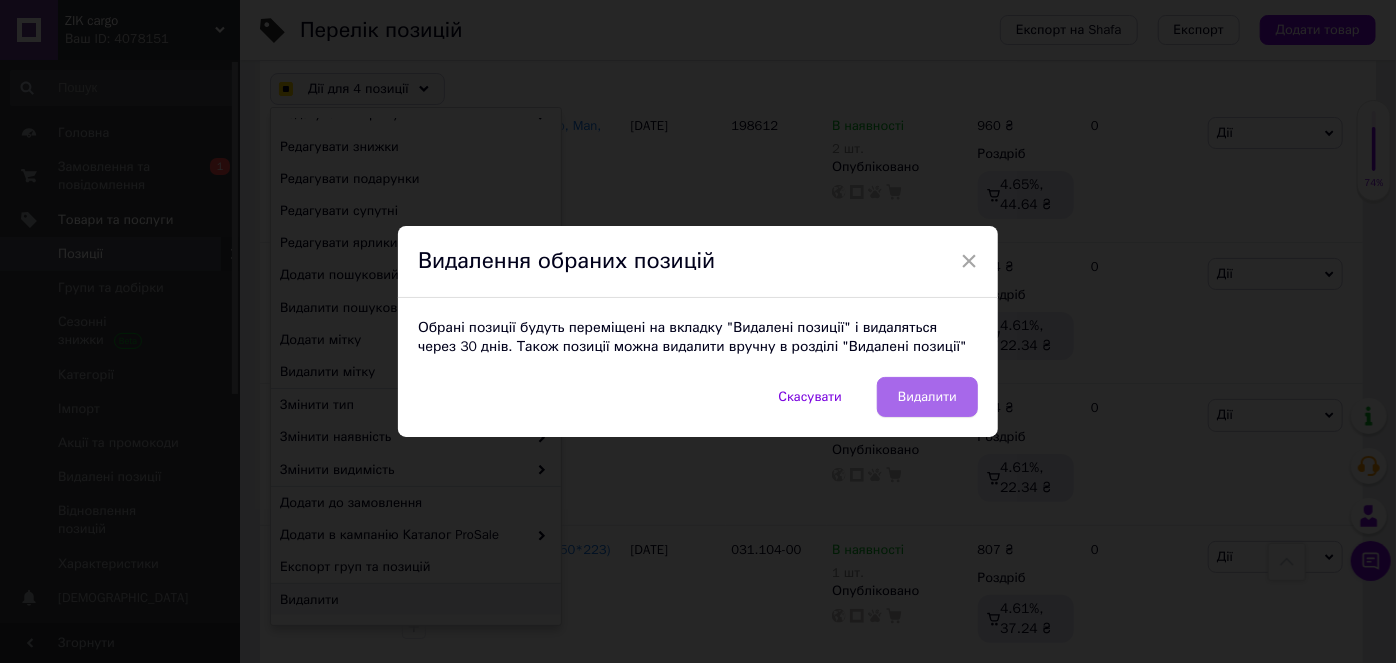 click on "Видалити" at bounding box center (927, 397) 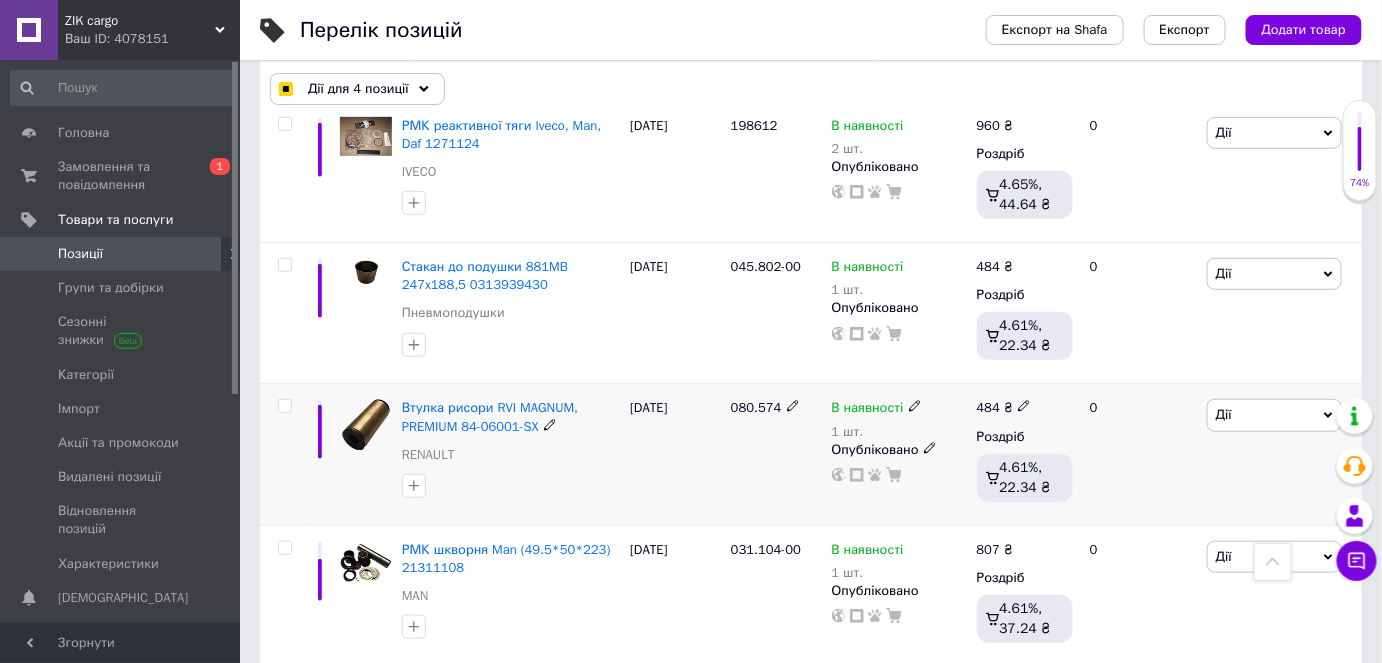 checkbox on "false" 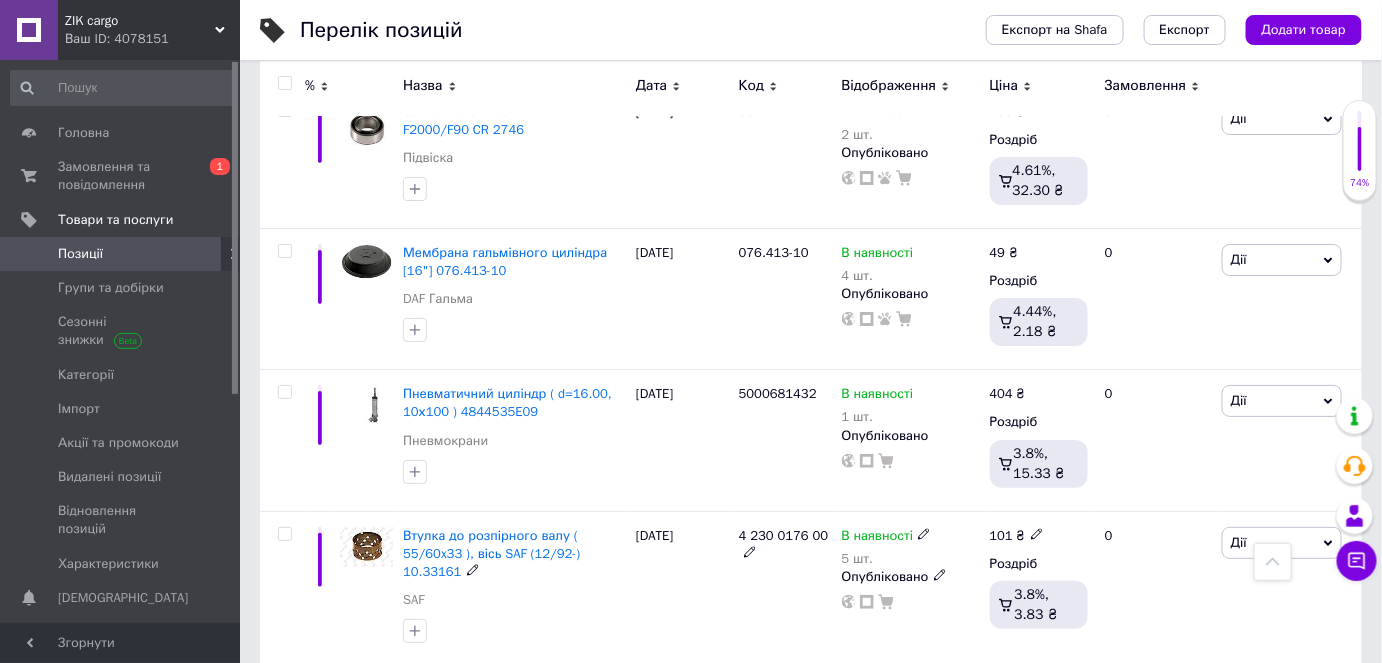 scroll, scrollTop: 4892, scrollLeft: 0, axis: vertical 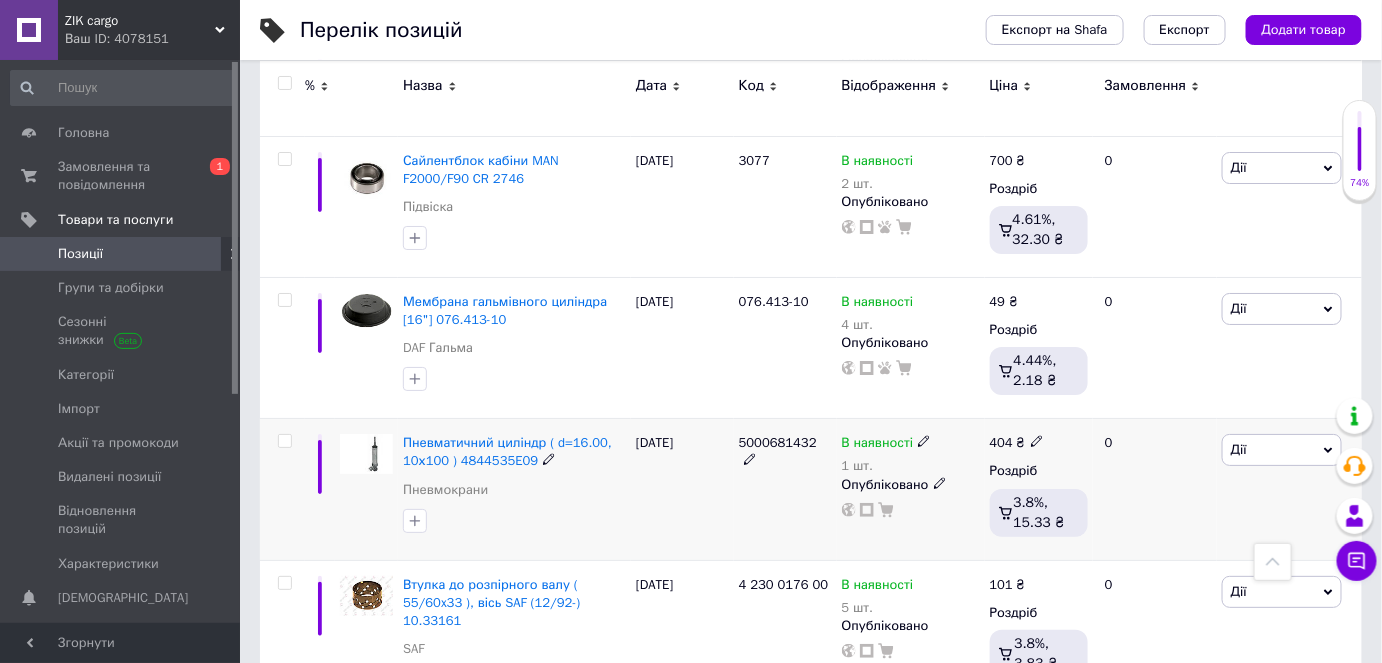 click on "5000681432" at bounding box center (778, 442) 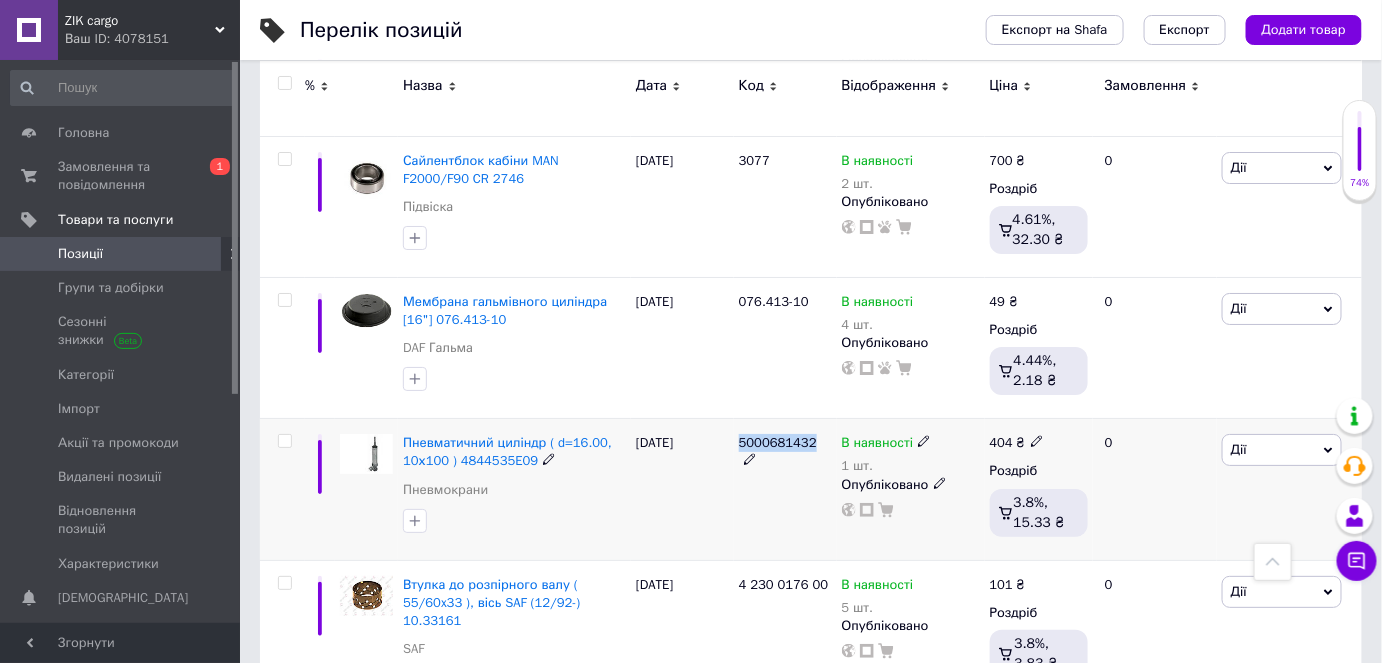 click on "5000681432" at bounding box center (778, 442) 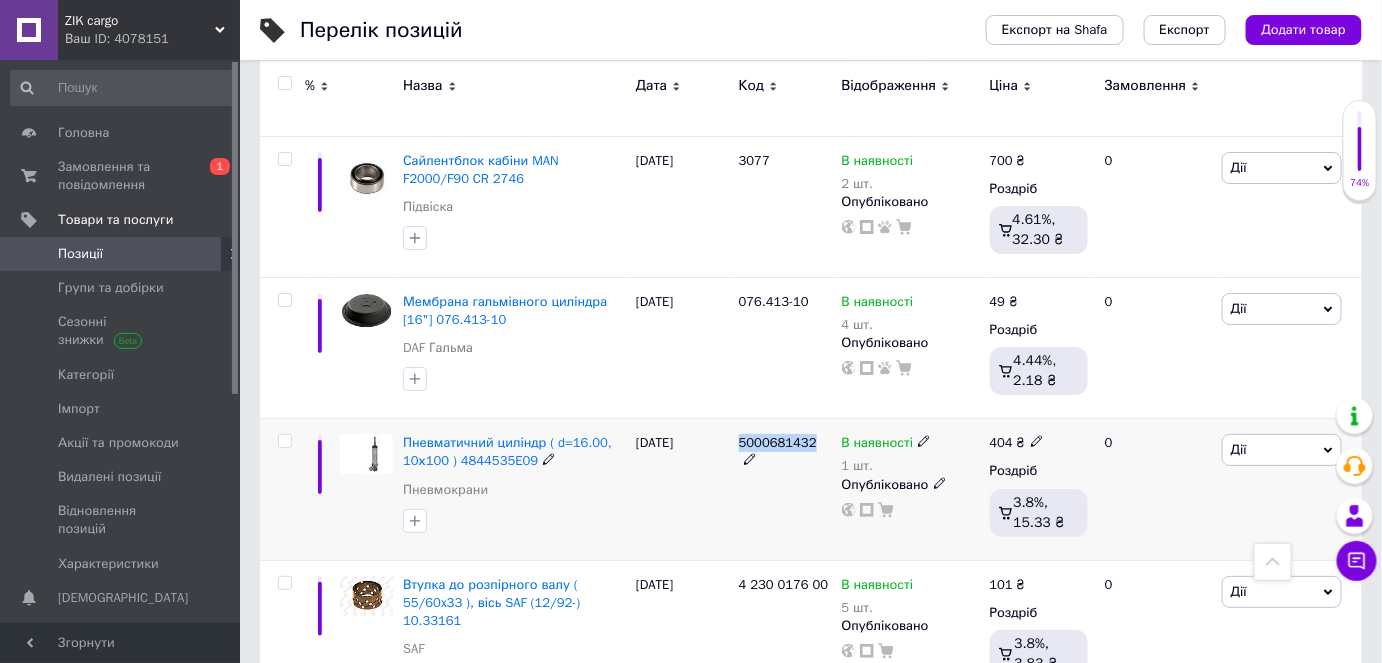 click on "Дії" at bounding box center (1282, 450) 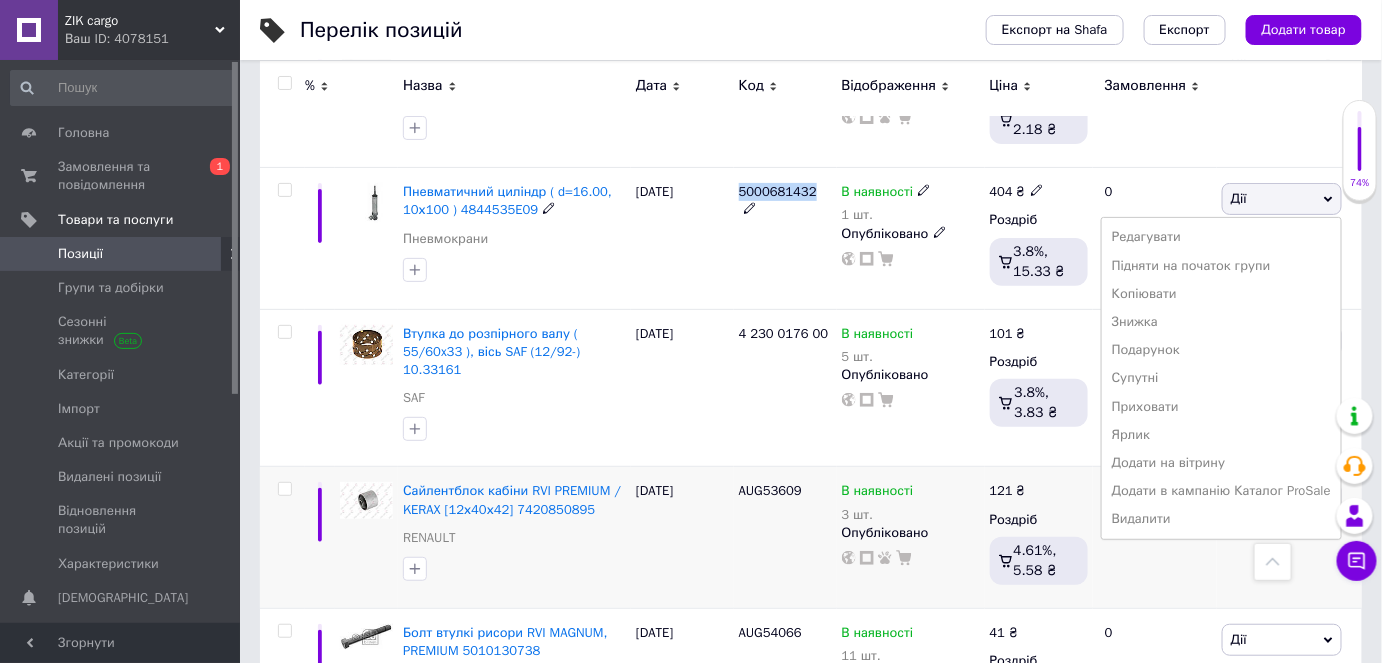 scroll, scrollTop: 5165, scrollLeft: 0, axis: vertical 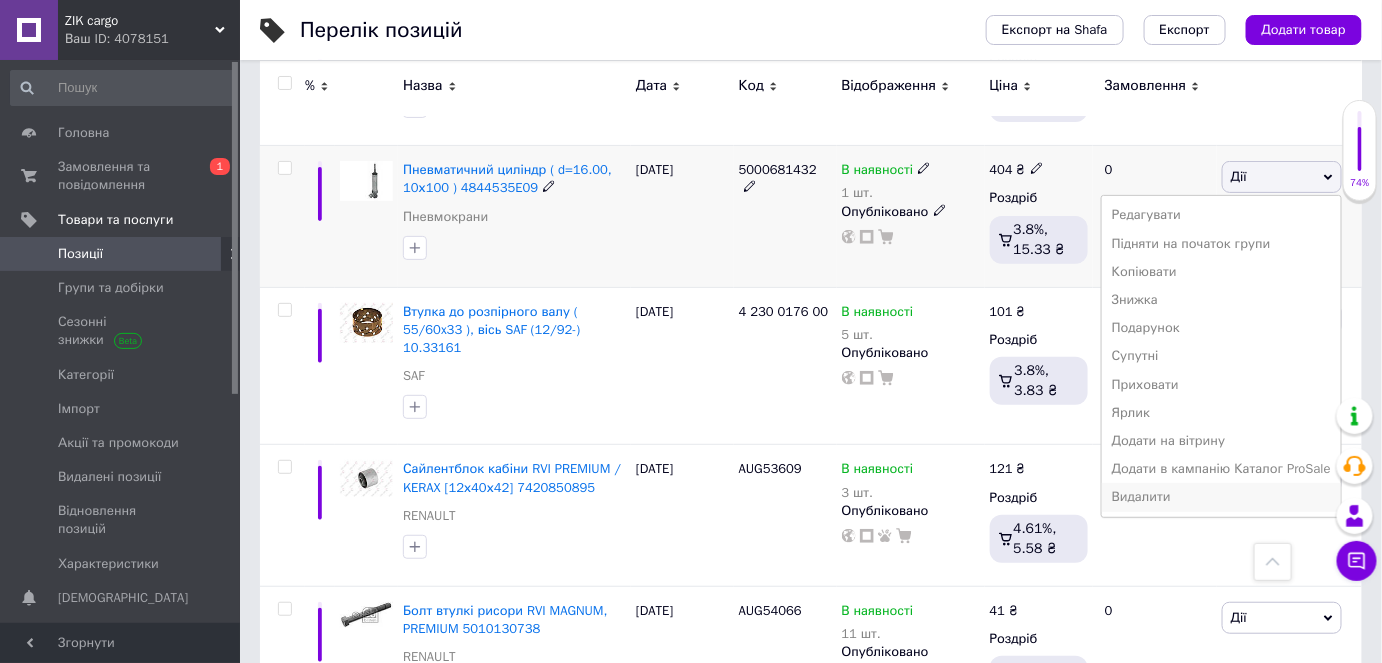 click on "Видалити" at bounding box center (1221, 497) 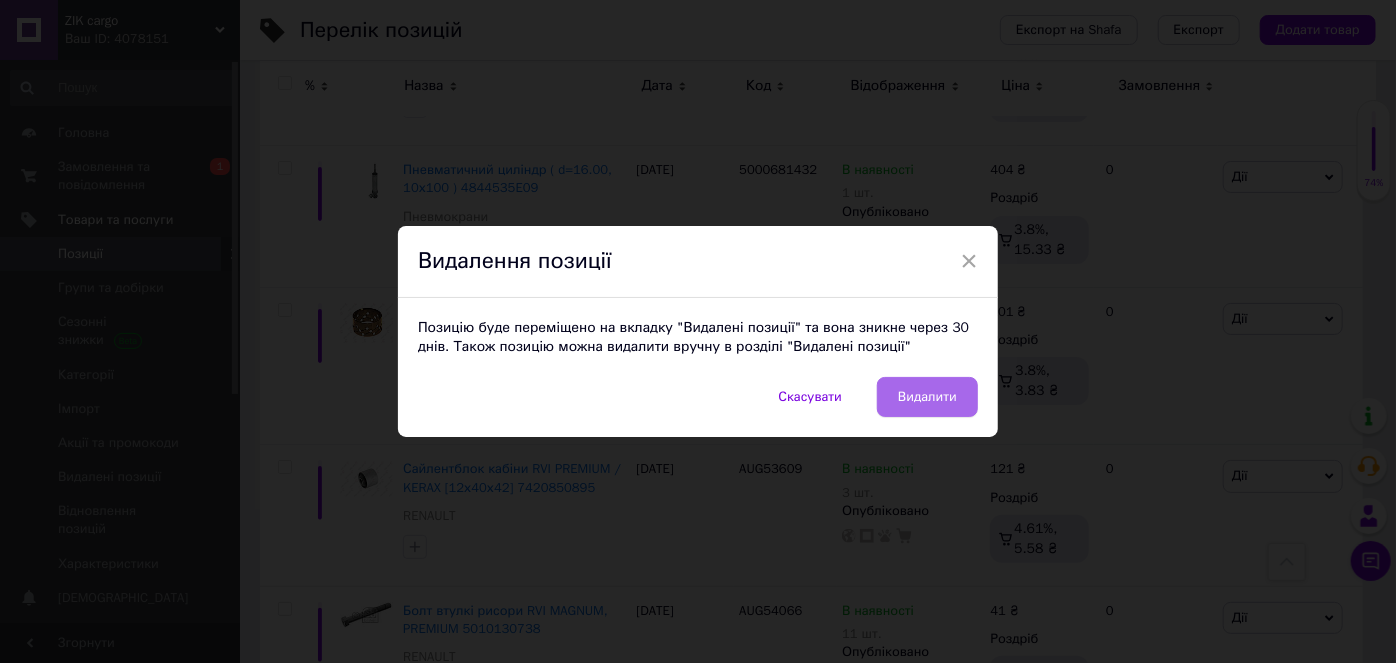 click on "Видалити" at bounding box center (927, 397) 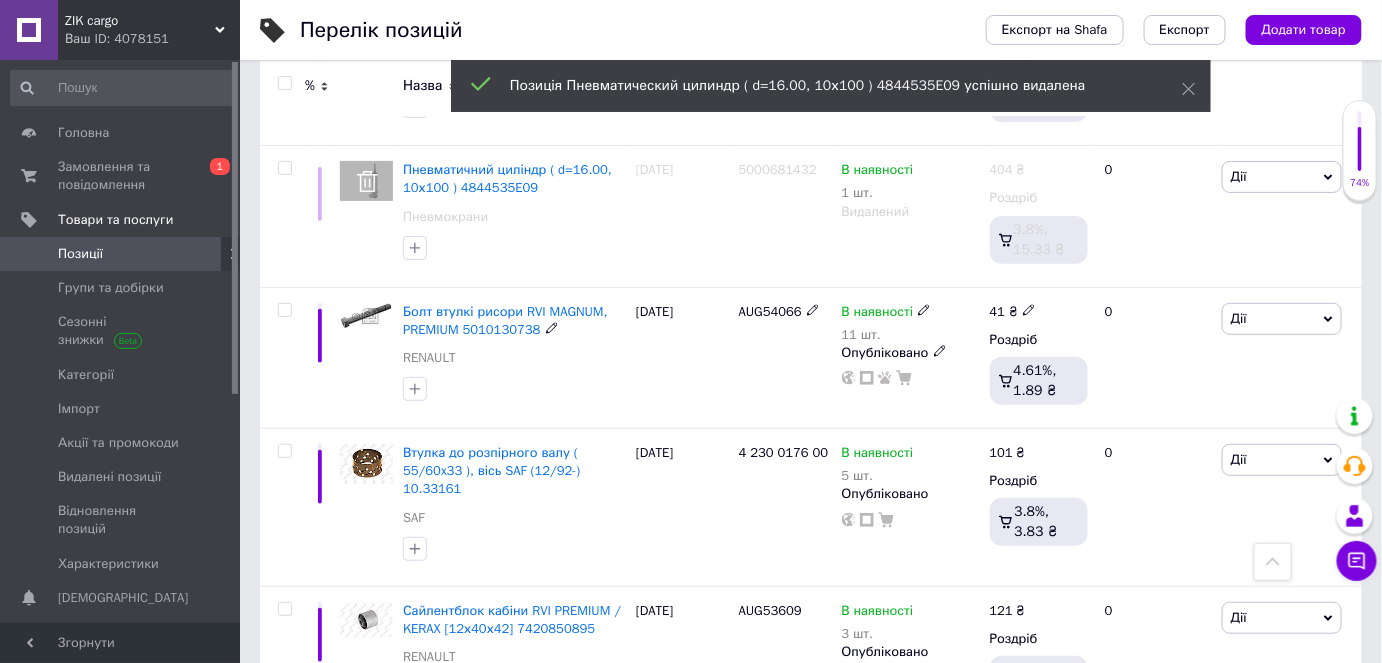 click on "AUG54066" at bounding box center (770, 311) 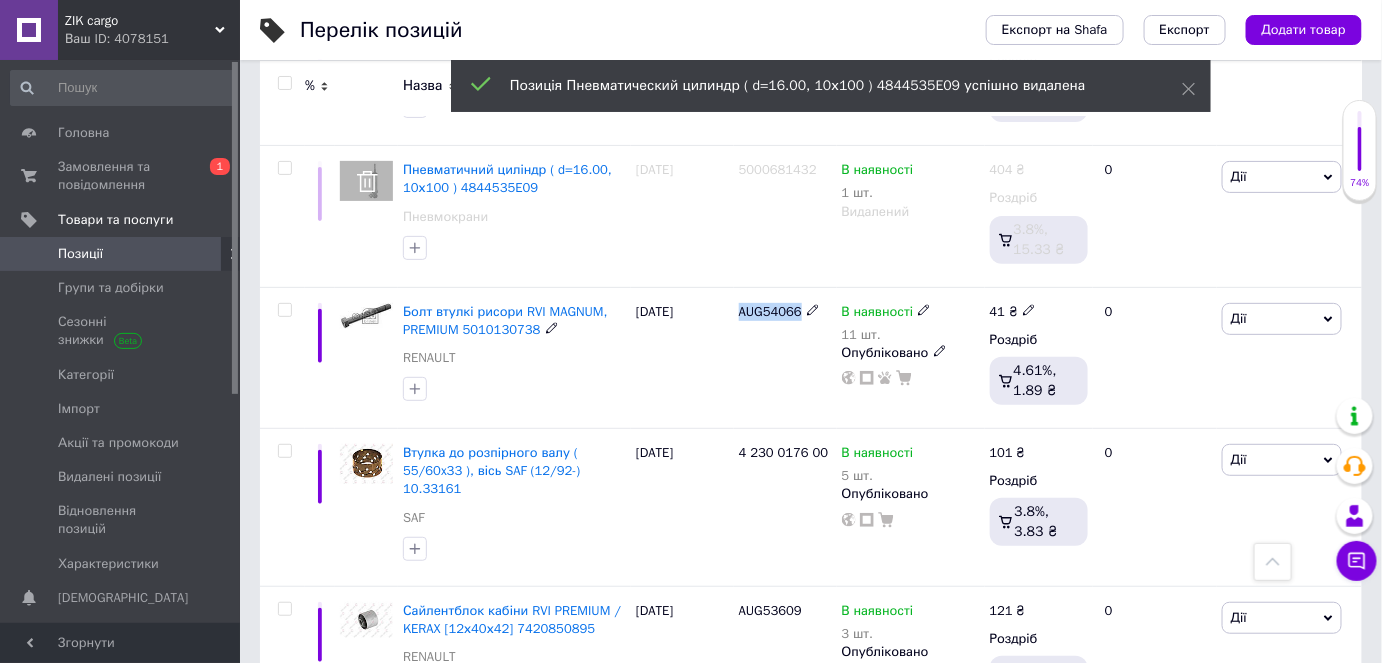 click on "AUG54066" at bounding box center (770, 311) 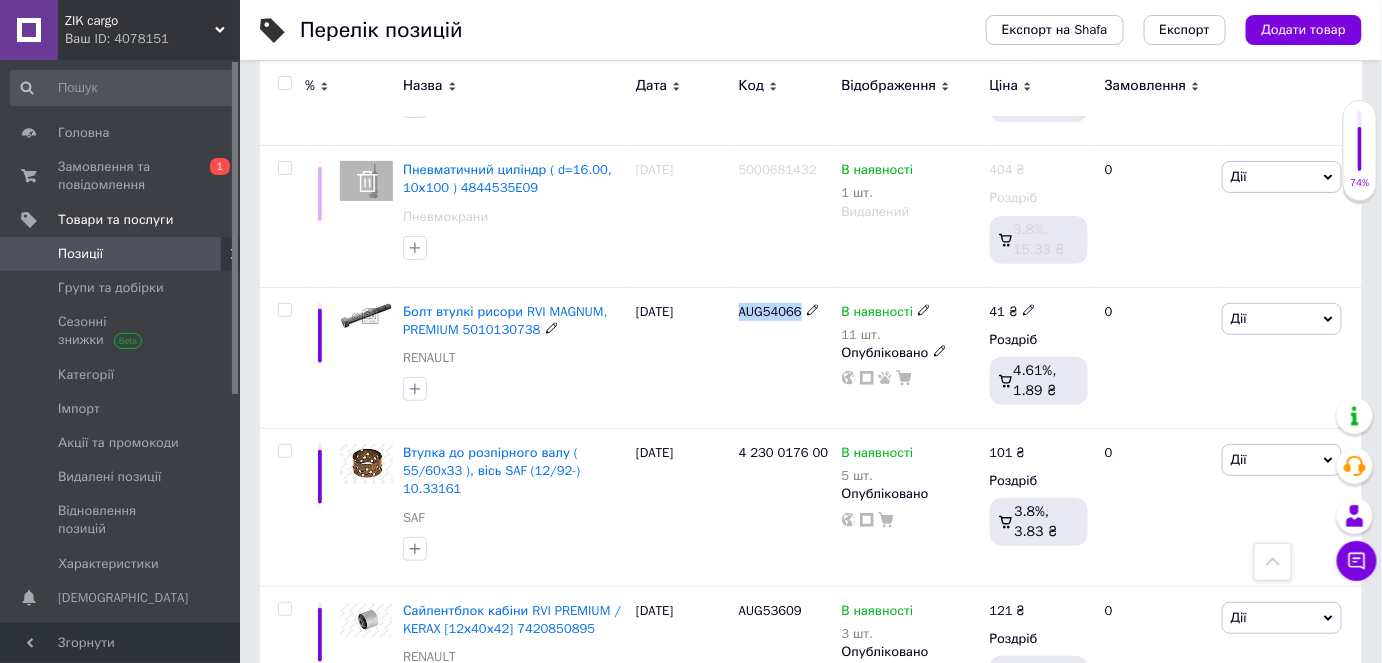 copy on "AUG54066" 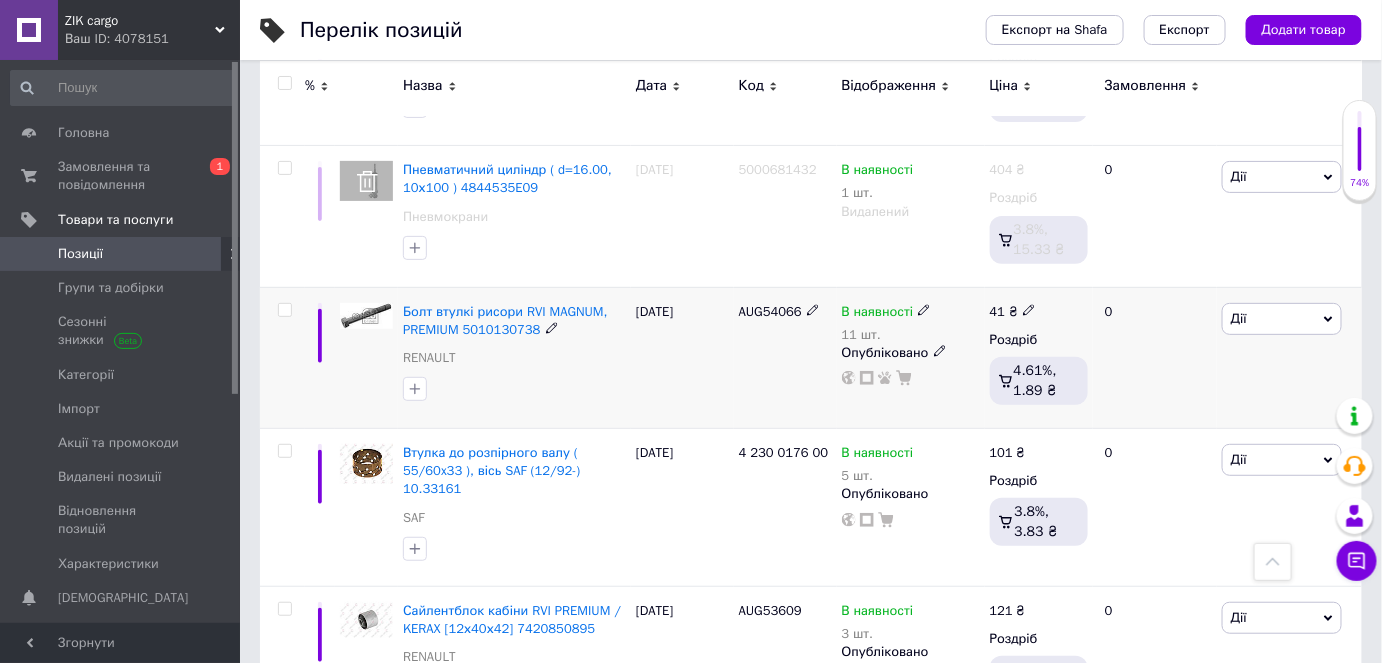 click 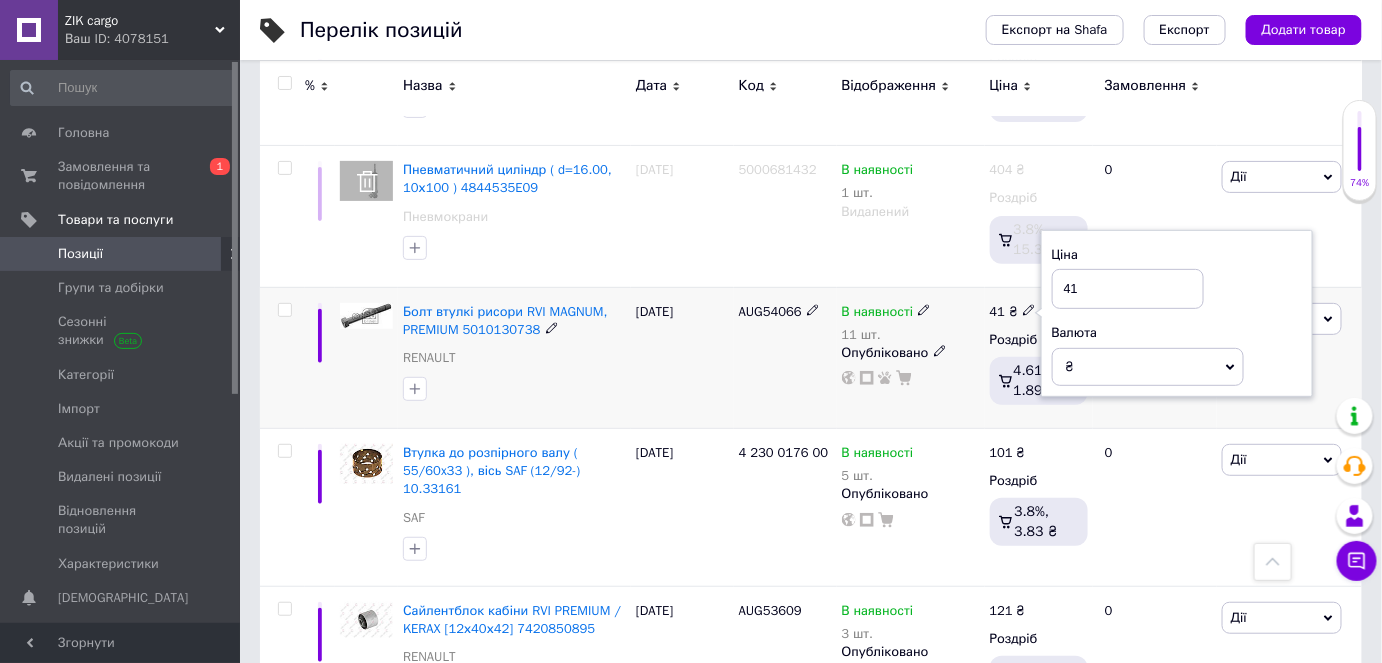 type on "4" 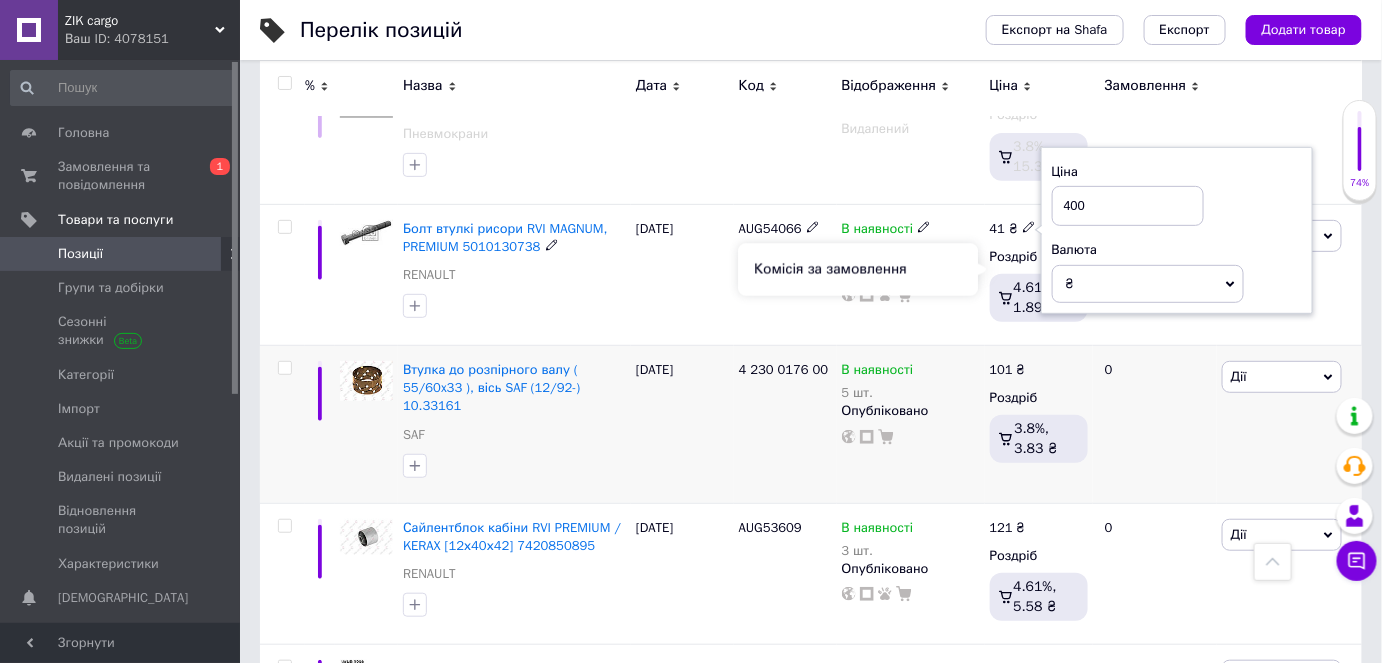 scroll, scrollTop: 5346, scrollLeft: 0, axis: vertical 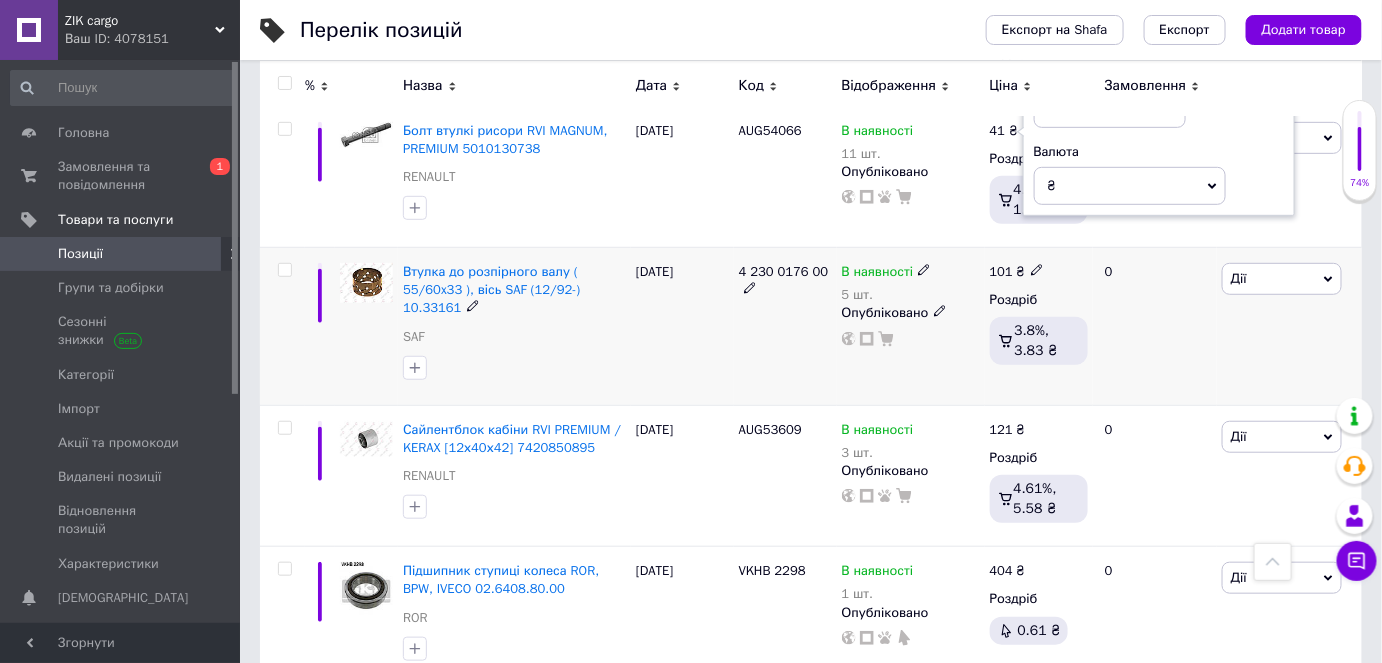 type on "400" 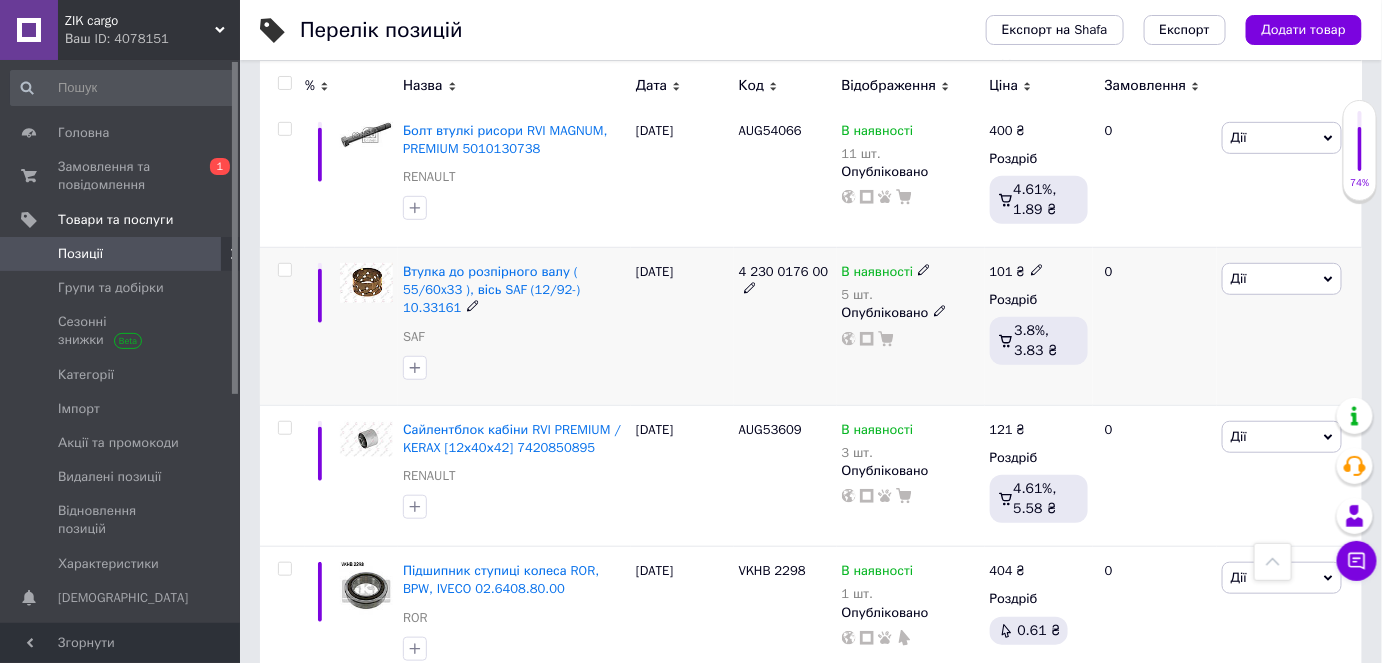 click on "4 230 0176 00" at bounding box center [784, 271] 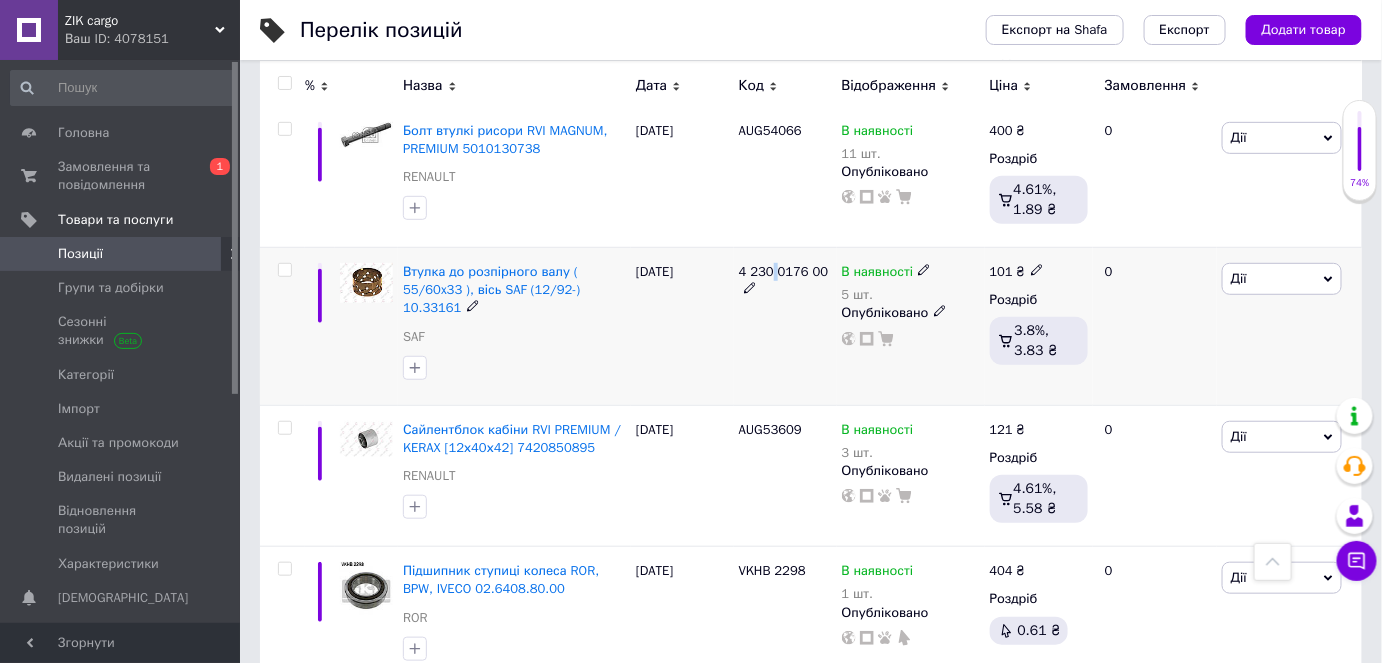 click on "4 230 0176 00" at bounding box center [784, 271] 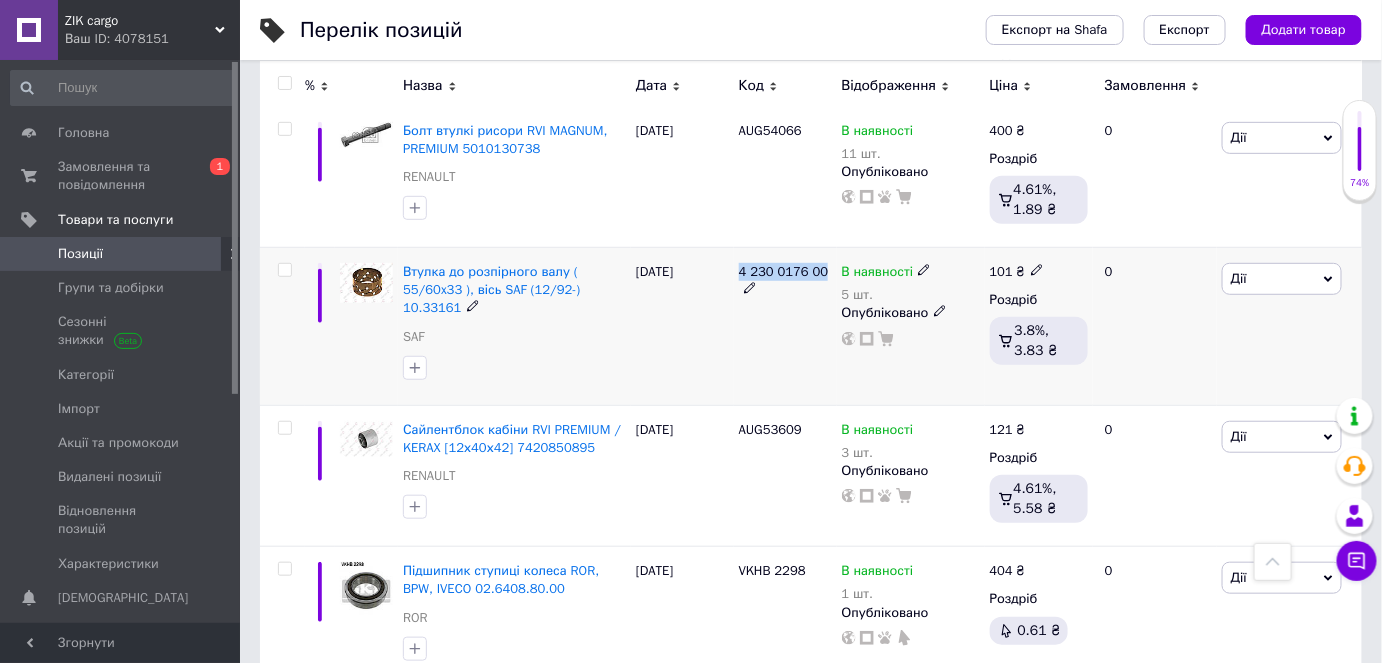 click on "4 230 0176 00" at bounding box center (784, 271) 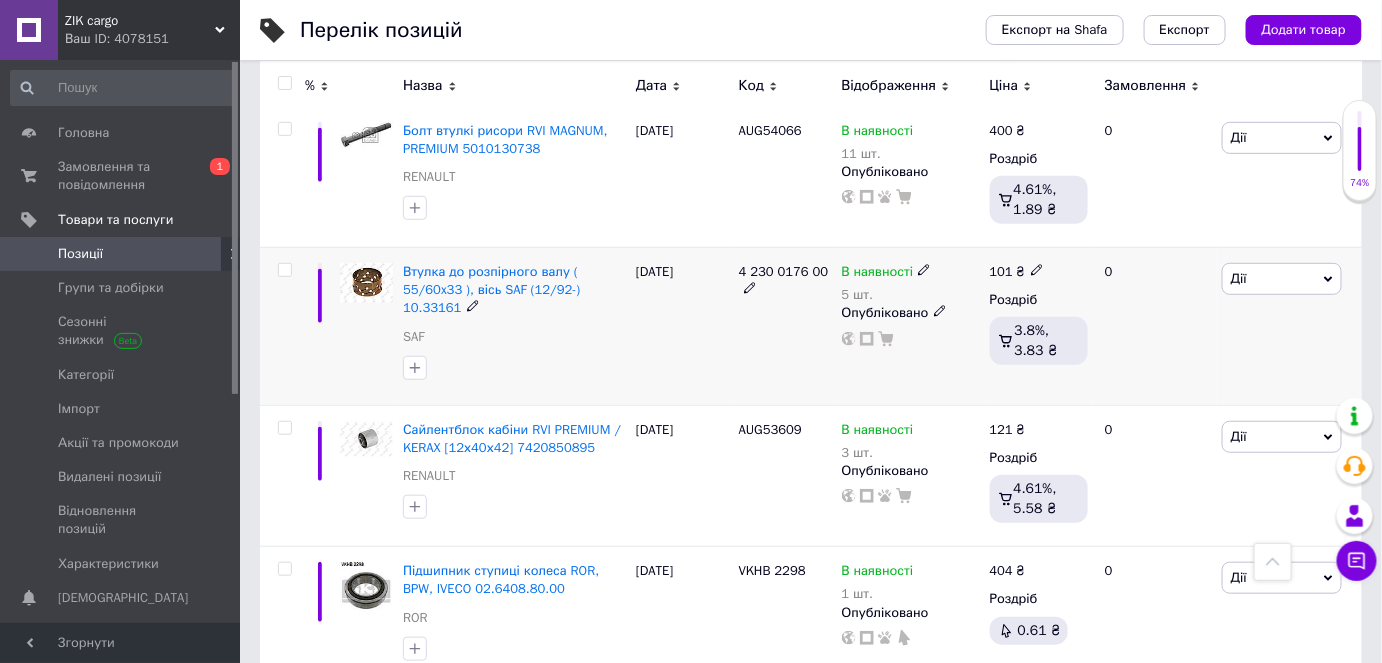 click 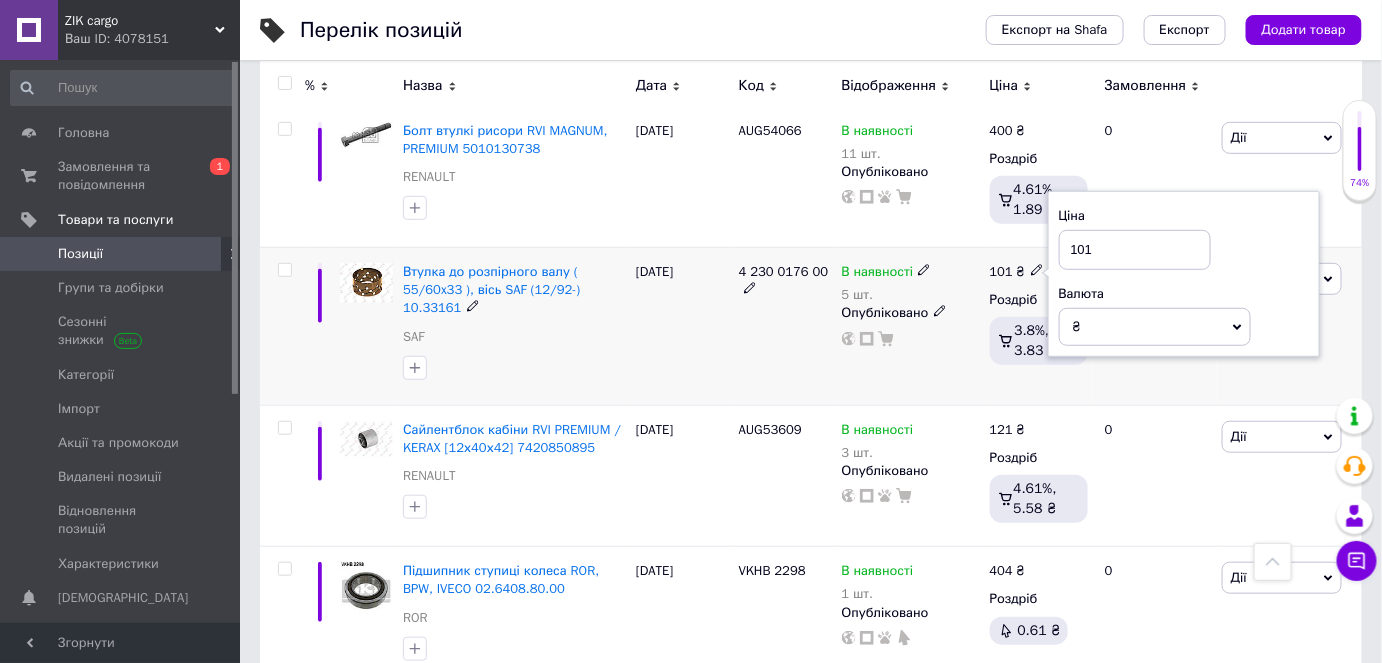 drag, startPoint x: 1096, startPoint y: 221, endPoint x: 1072, endPoint y: 203, distance: 30 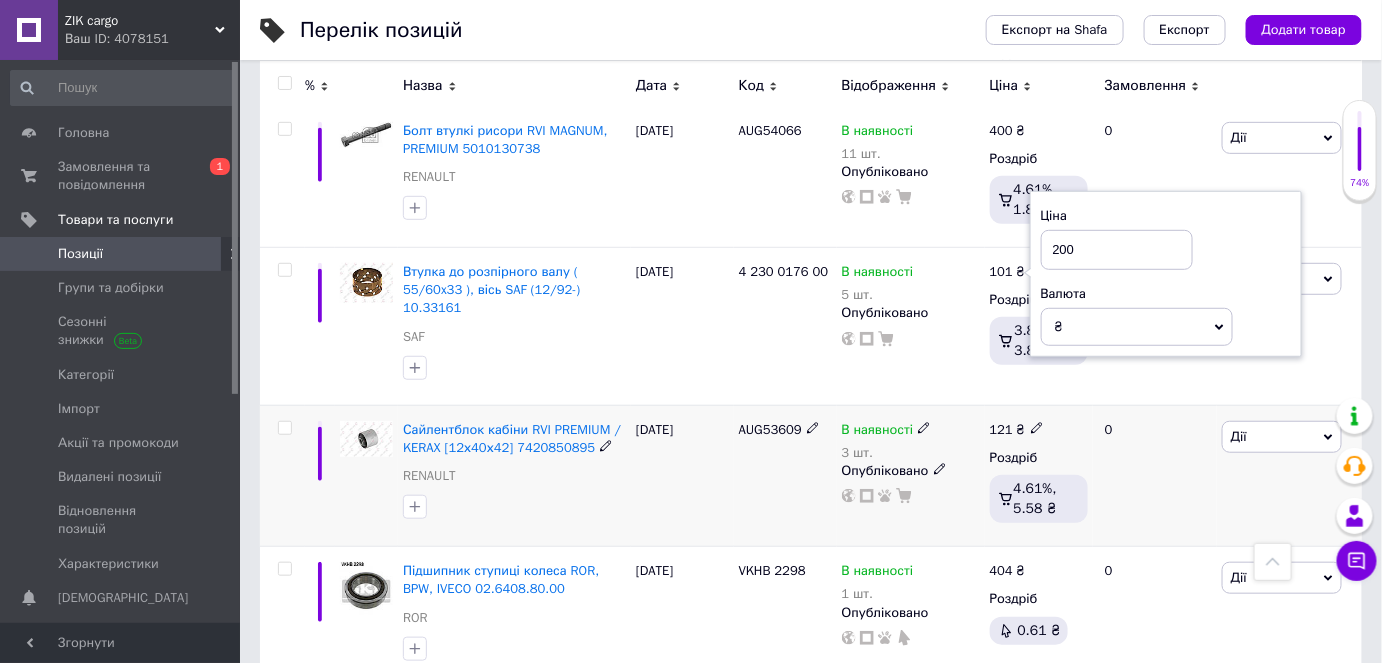 type on "200" 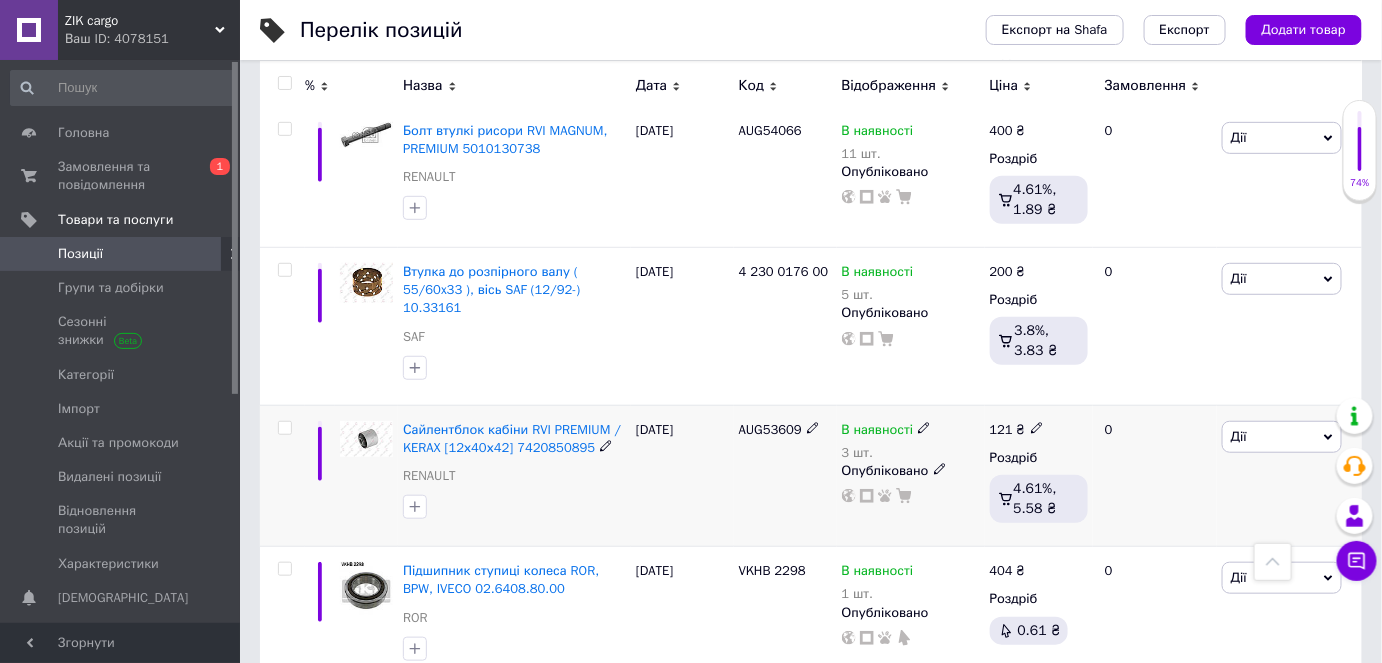 scroll, scrollTop: 5437, scrollLeft: 0, axis: vertical 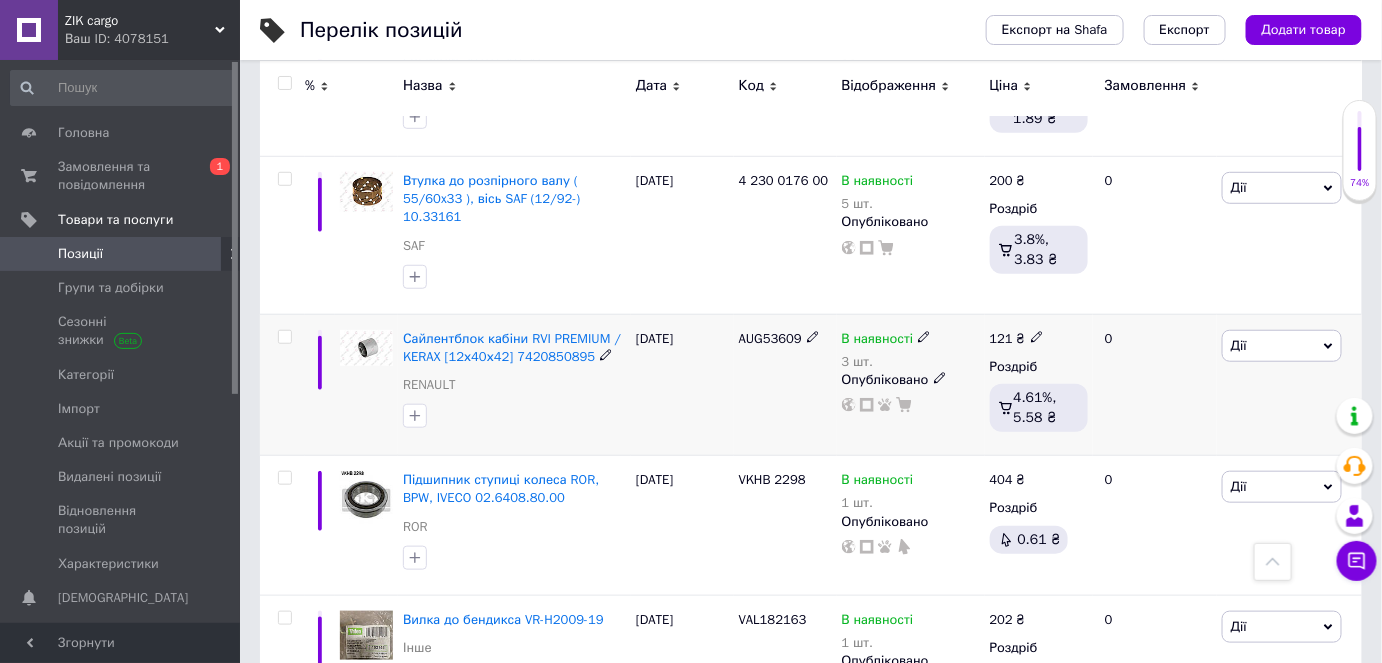 click on "AUG53609" at bounding box center (770, 338) 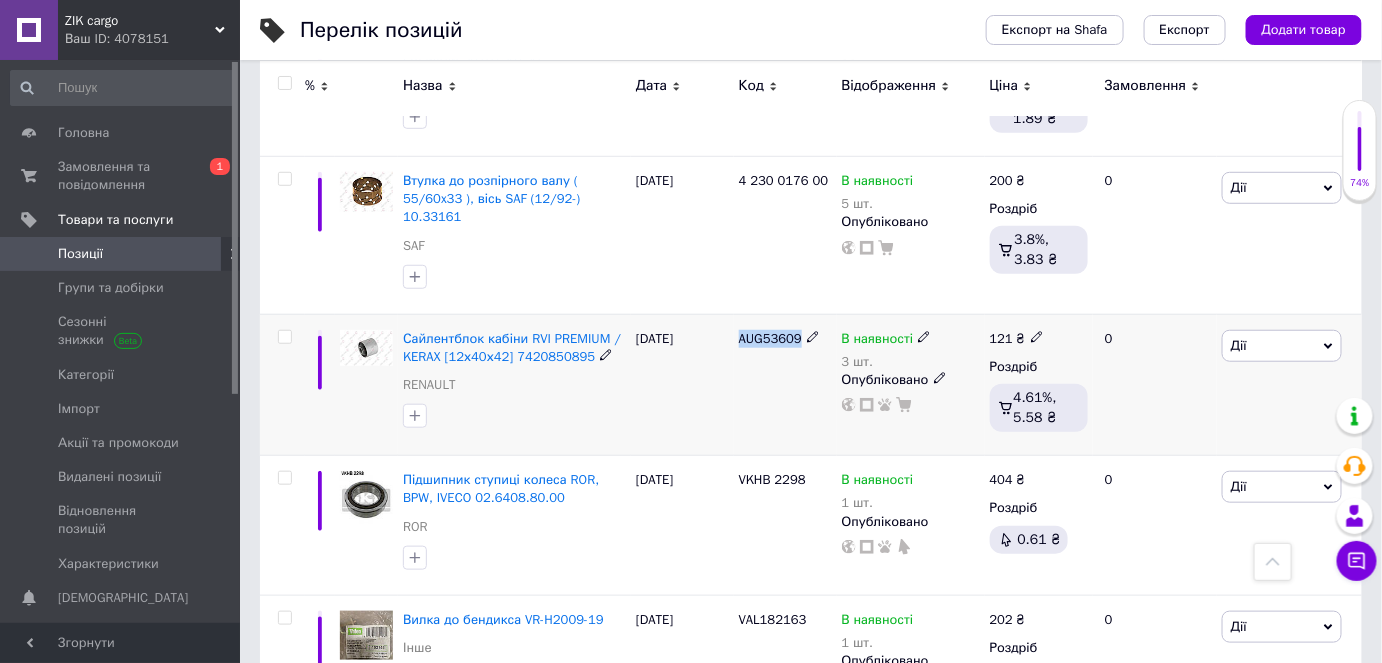 click on "AUG53609" at bounding box center [770, 338] 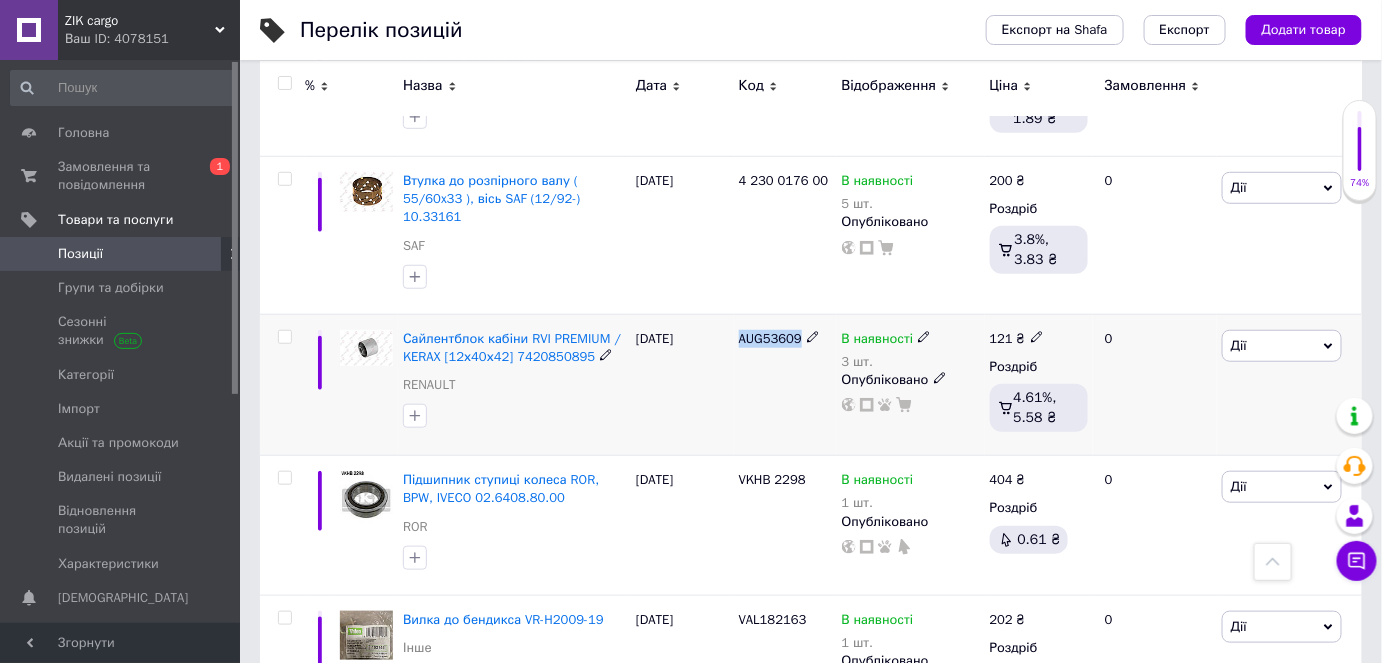 copy on "AUG53609" 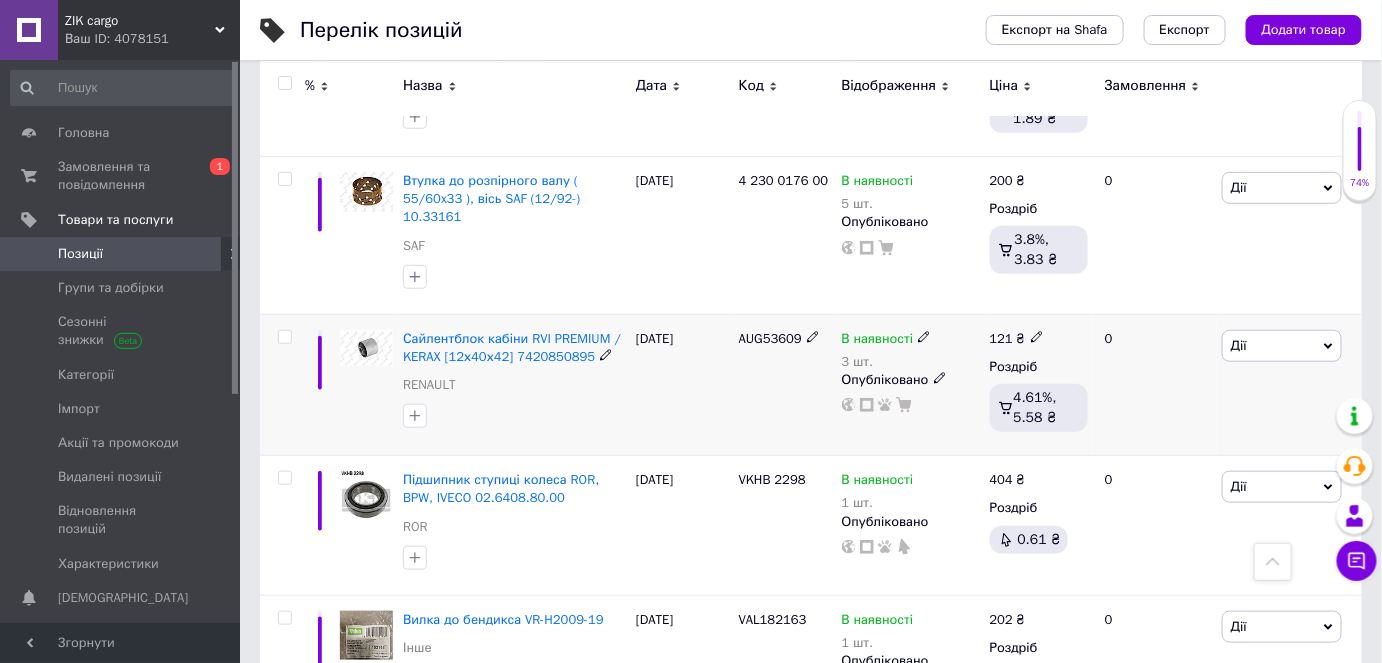 click 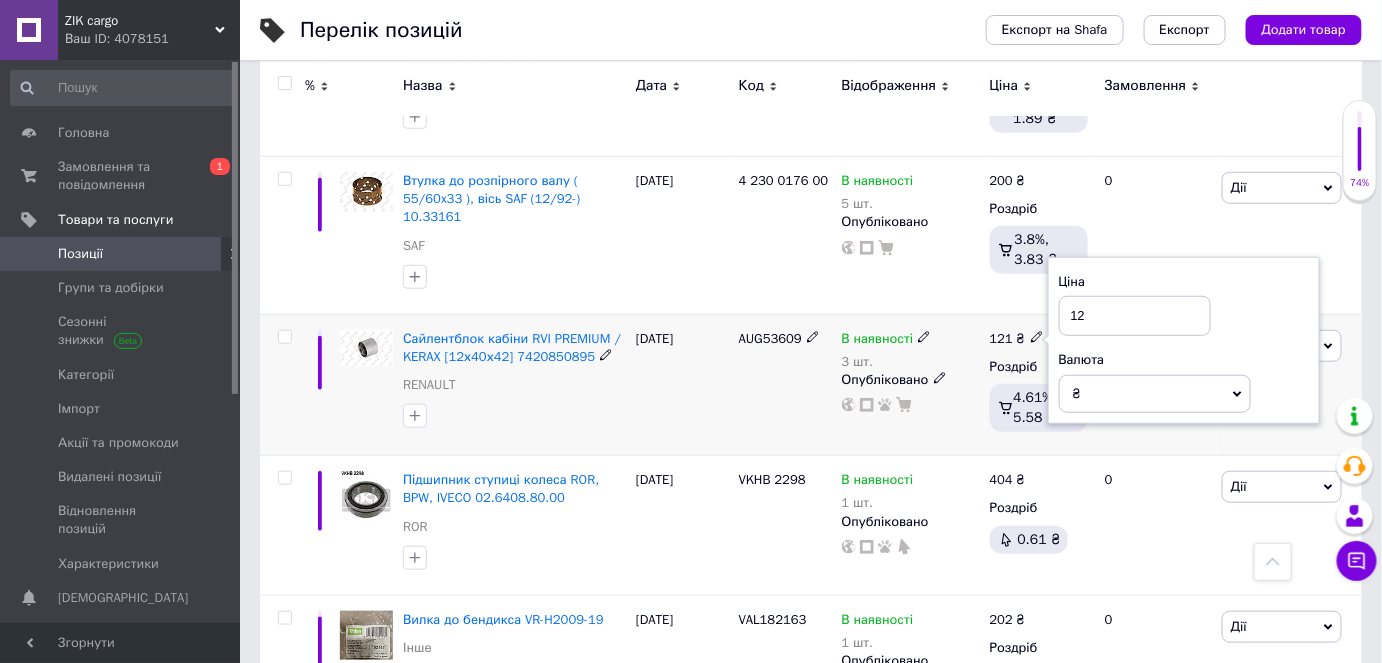 type on "1" 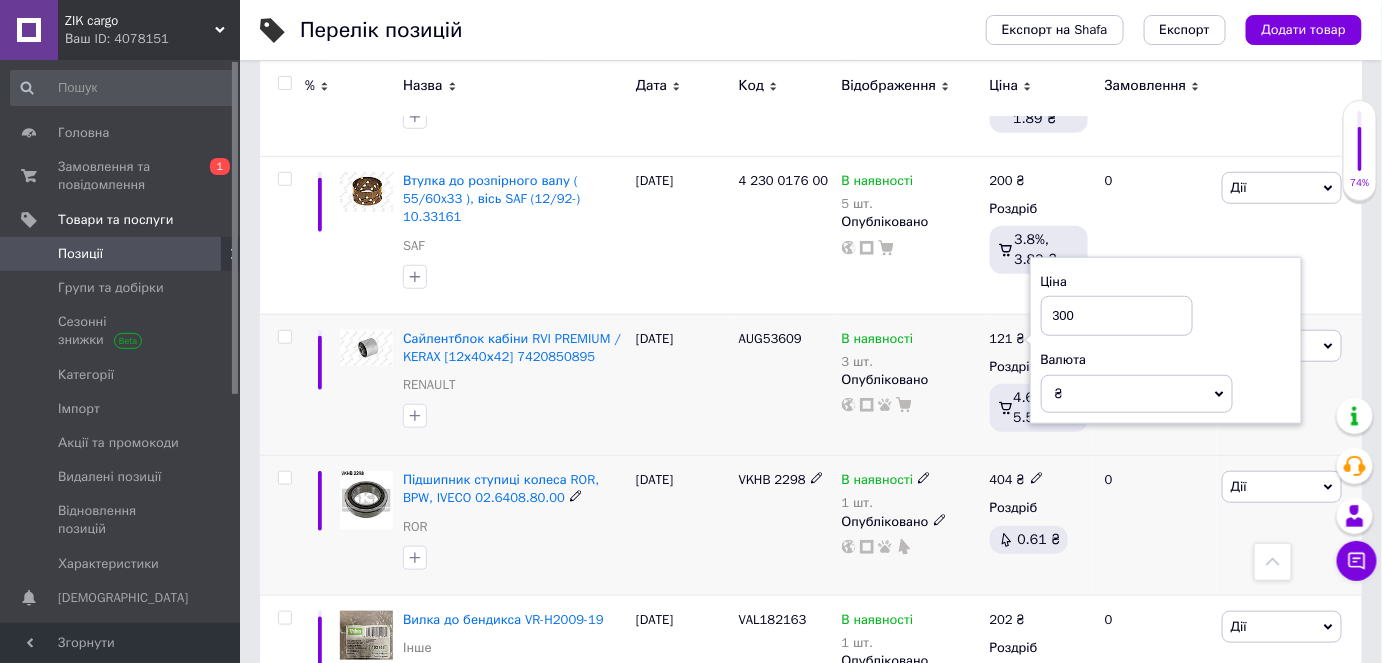 type on "300" 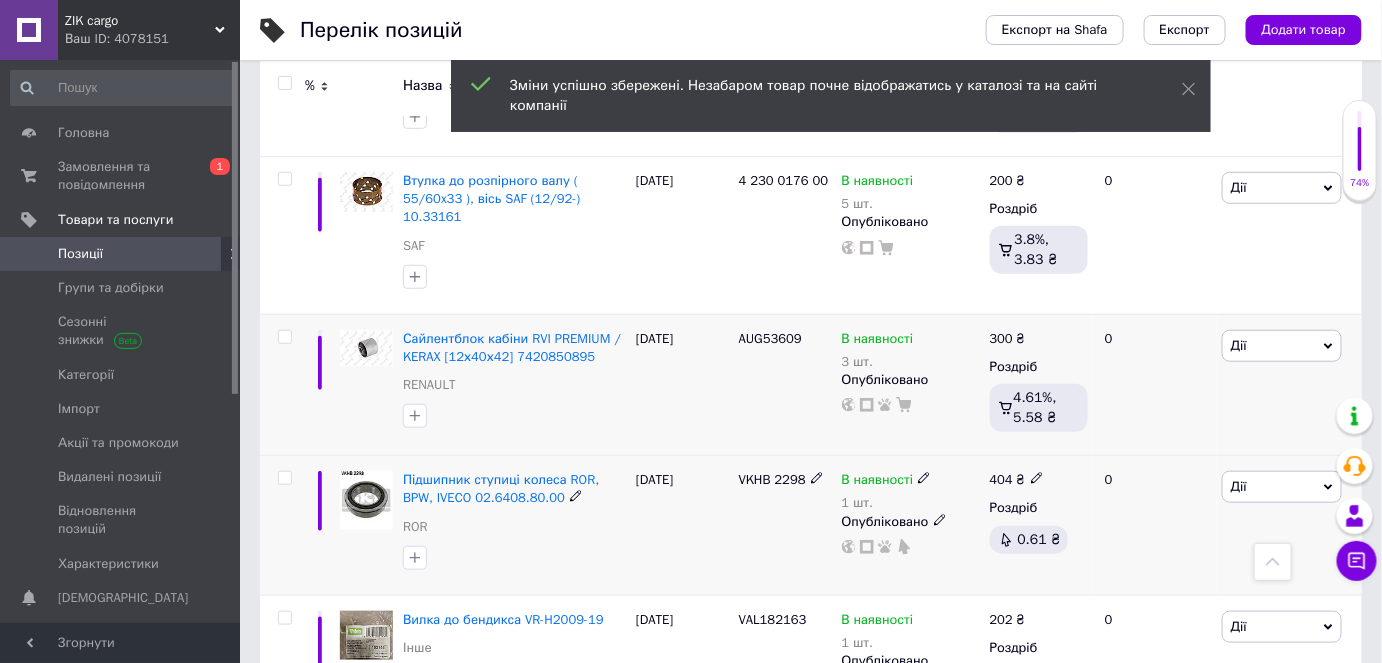 click on "VKHB 2298" at bounding box center (772, 479) 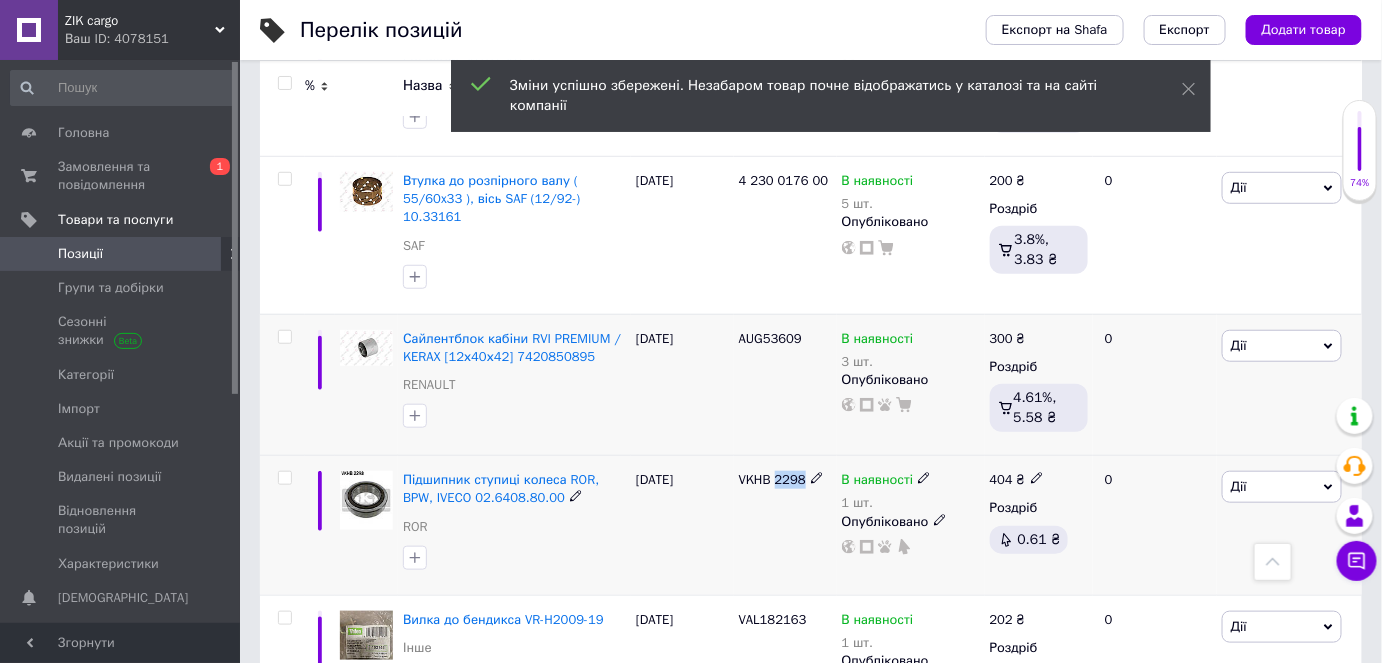 click on "VKHB 2298" at bounding box center [772, 479] 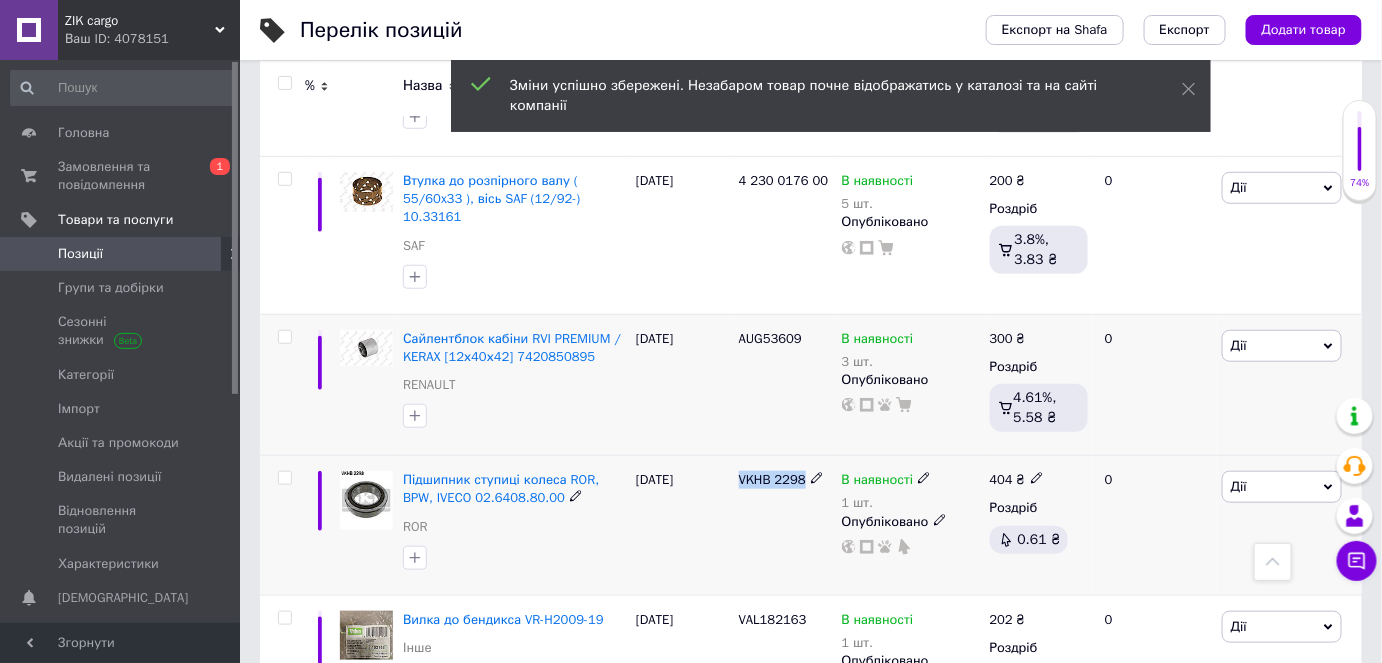click on "VKHB 2298" at bounding box center (772, 479) 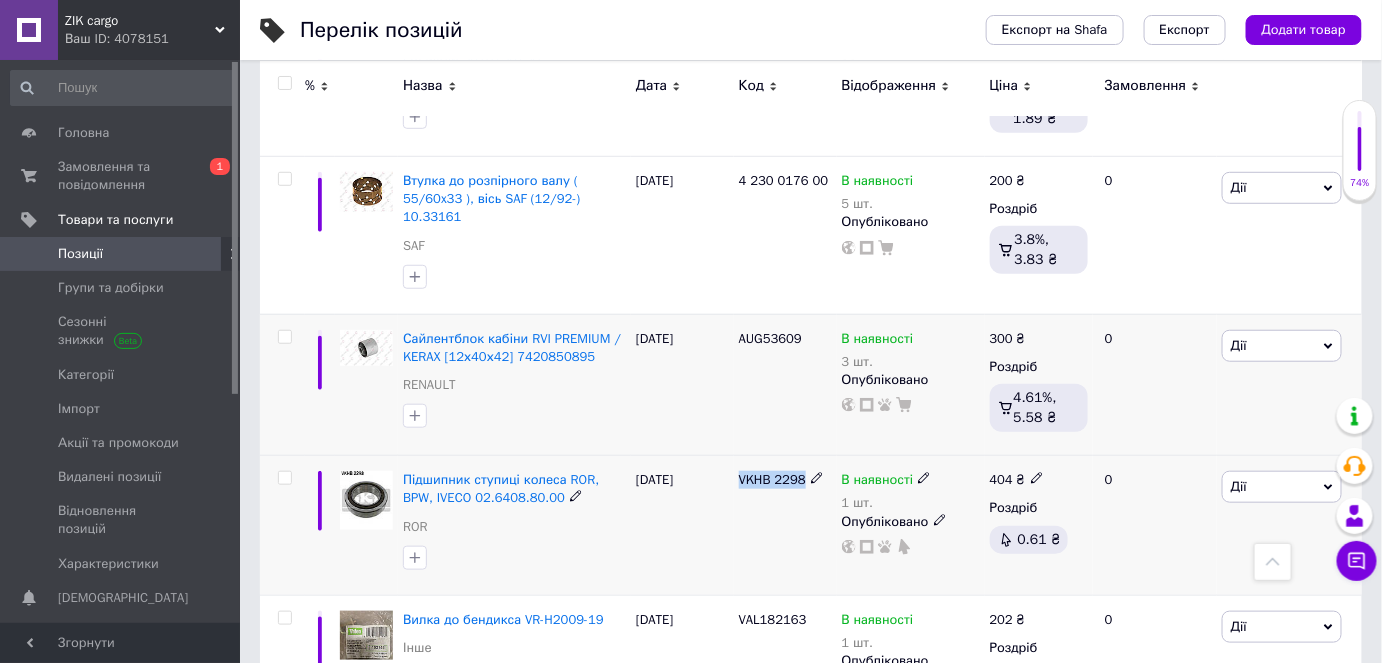 copy on "VKHB 2298" 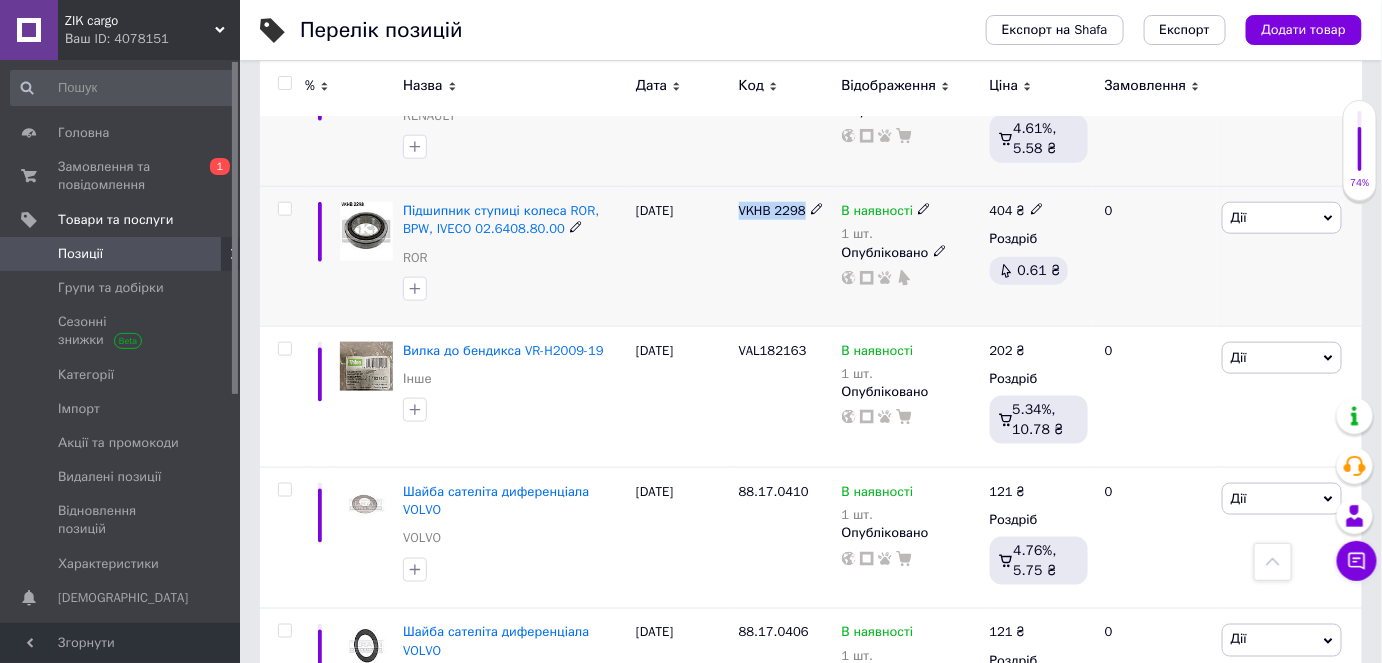 scroll, scrollTop: 5710, scrollLeft: 0, axis: vertical 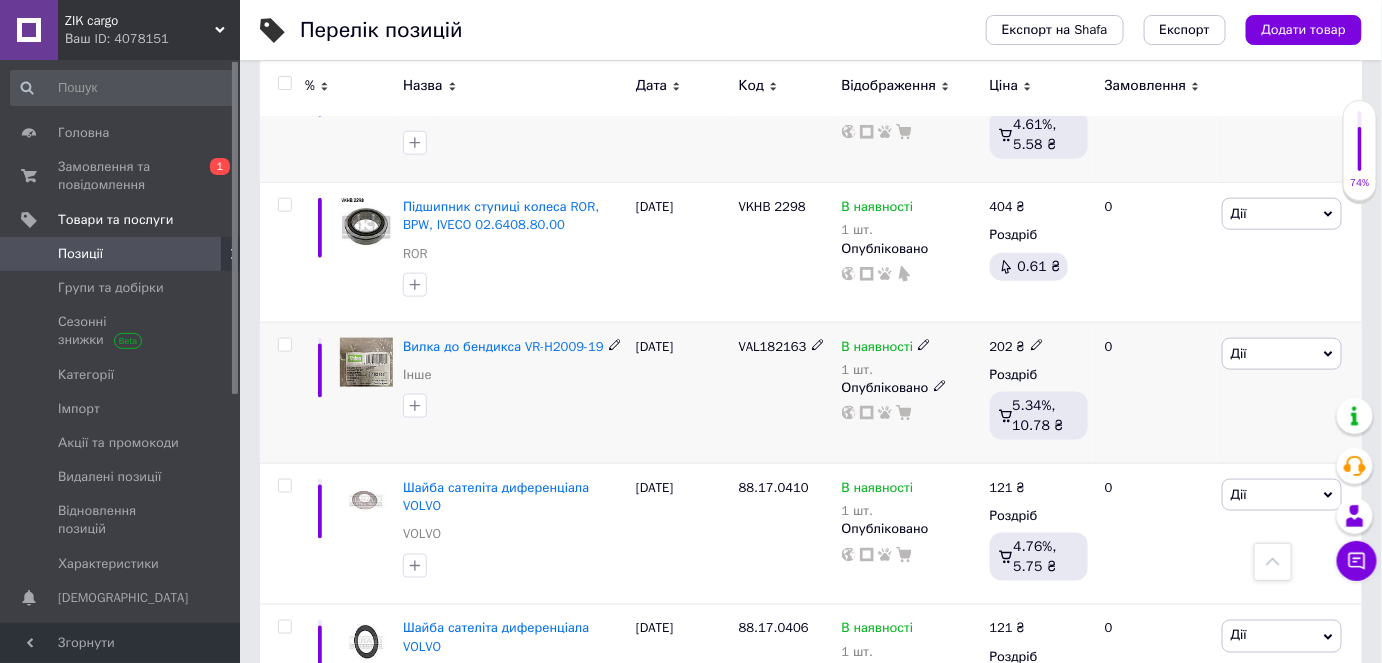 click on "VAL182163" at bounding box center [773, 346] 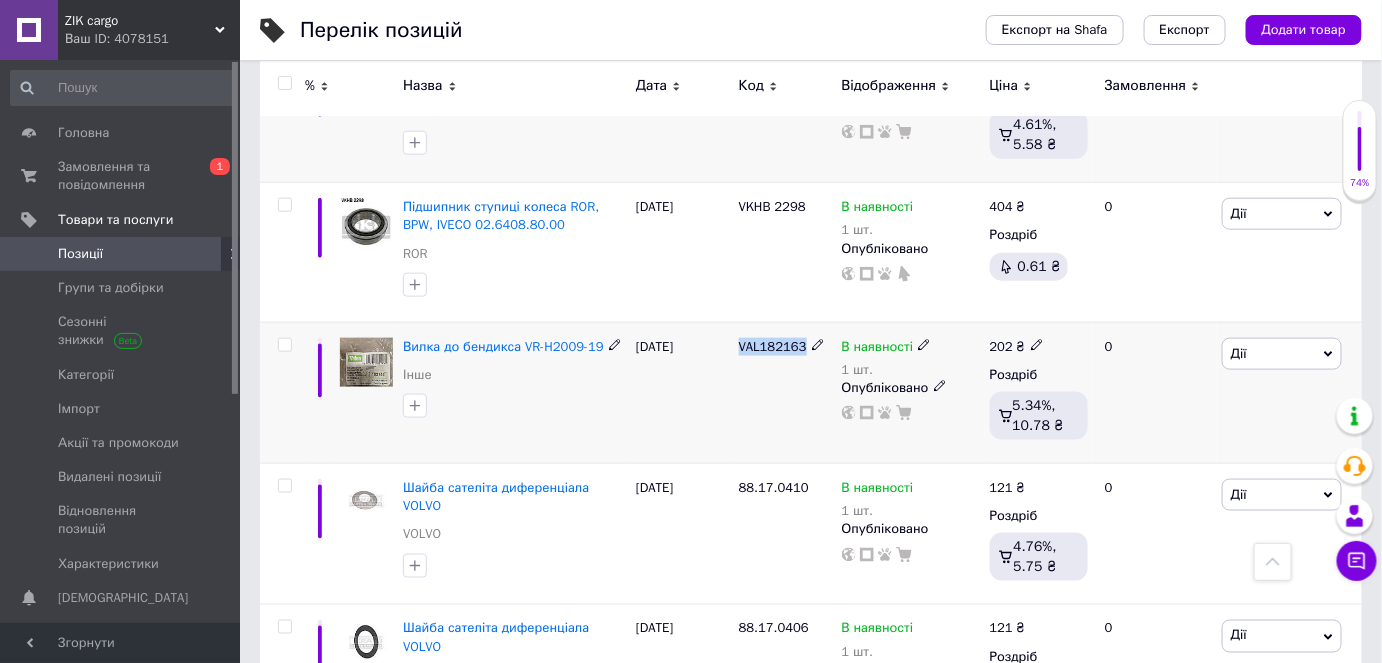 click on "VAL182163" at bounding box center [773, 346] 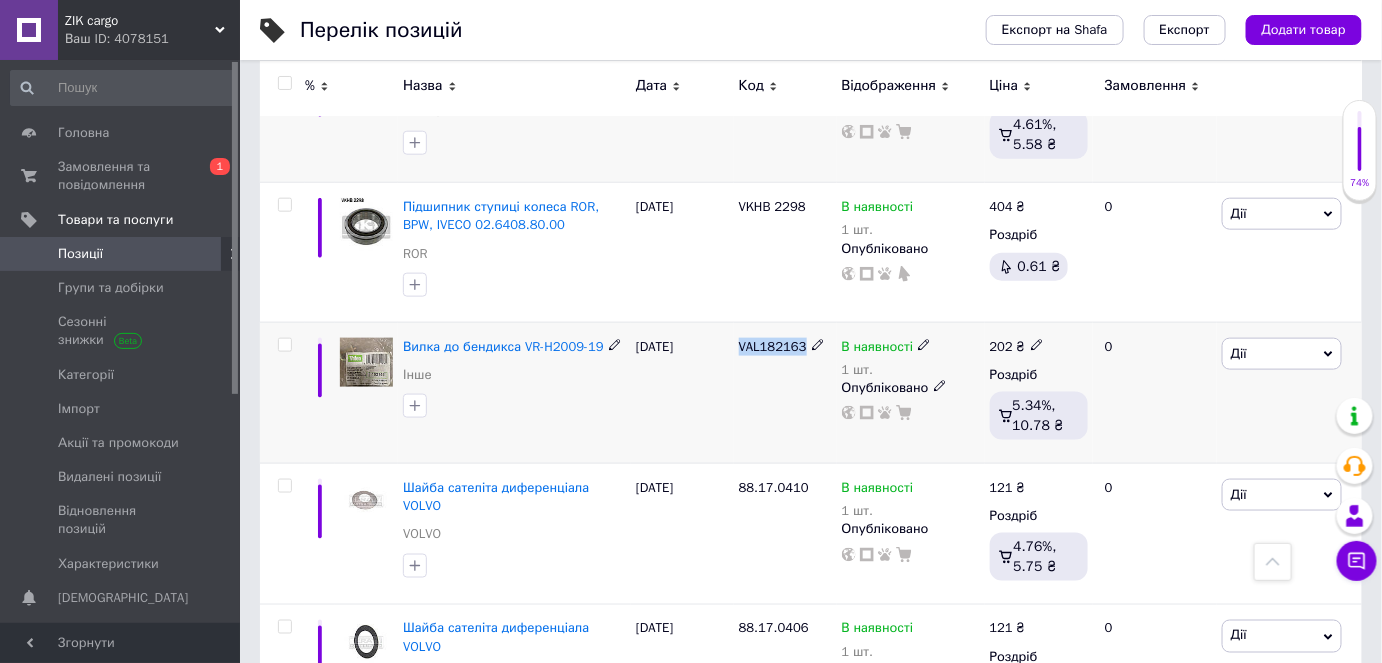 click on "Дії" at bounding box center [1282, 354] 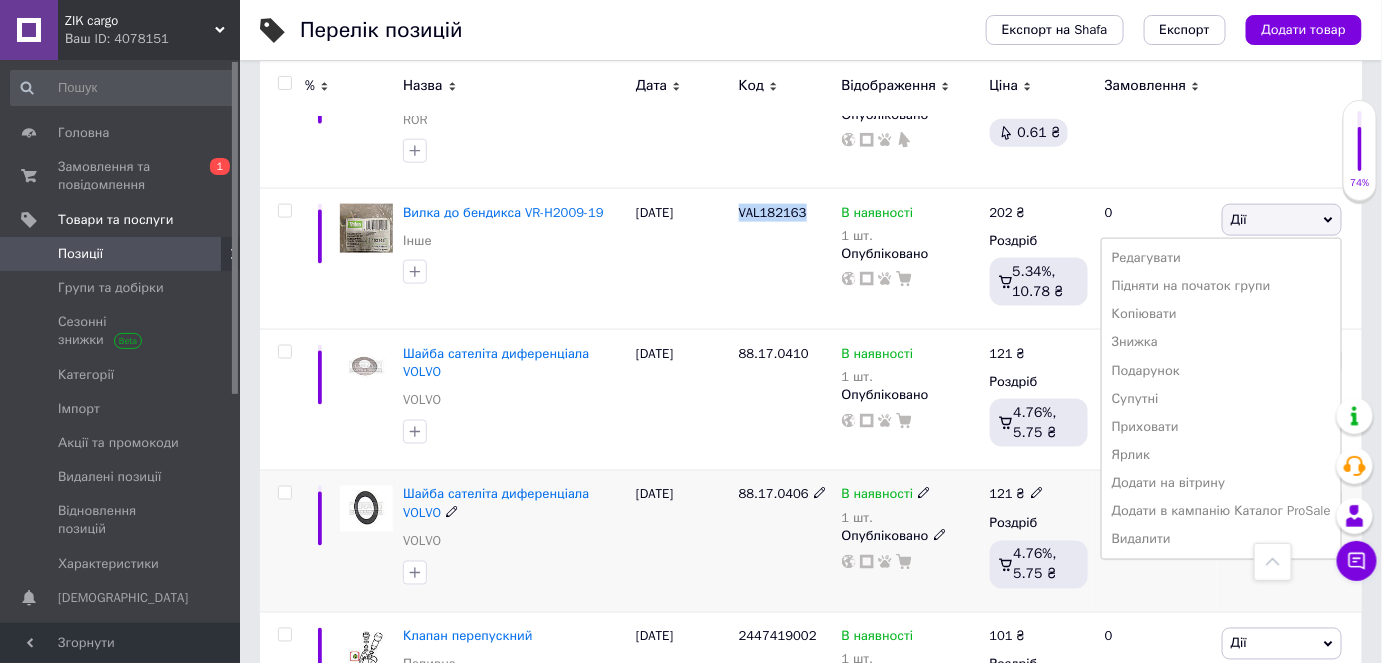 scroll, scrollTop: 5892, scrollLeft: 0, axis: vertical 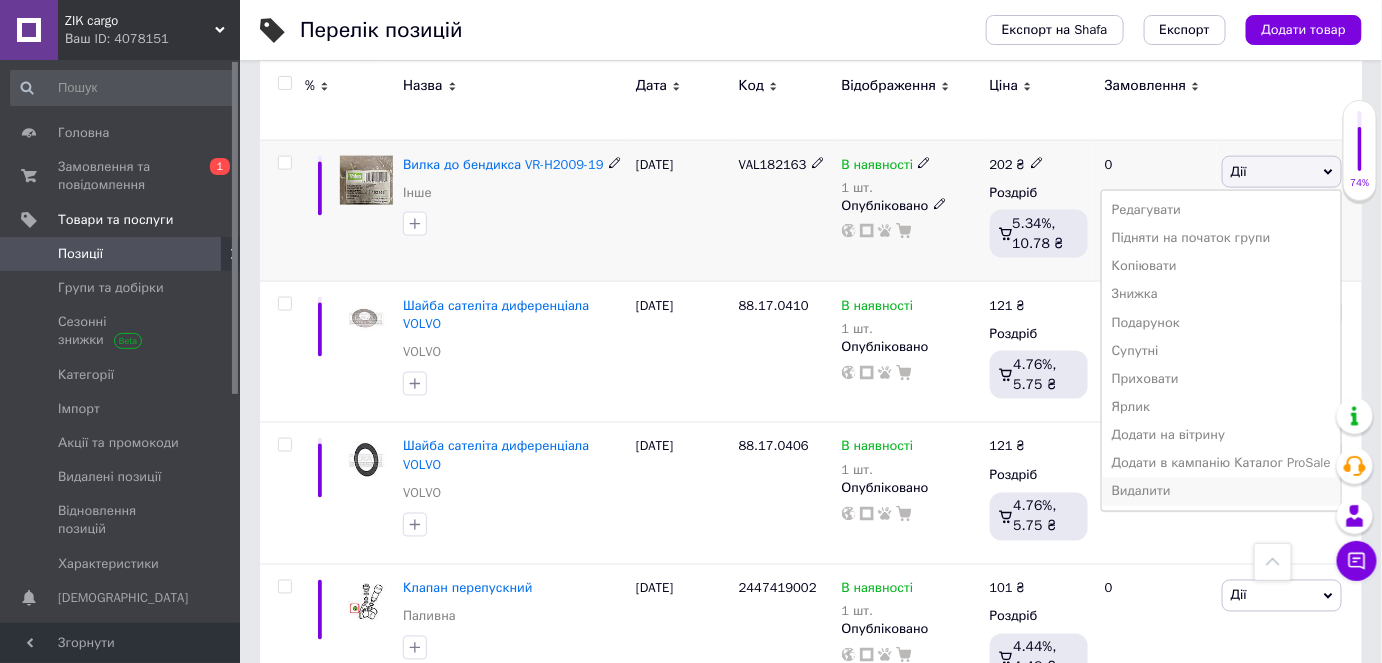 click on "Видалити" at bounding box center (1221, 492) 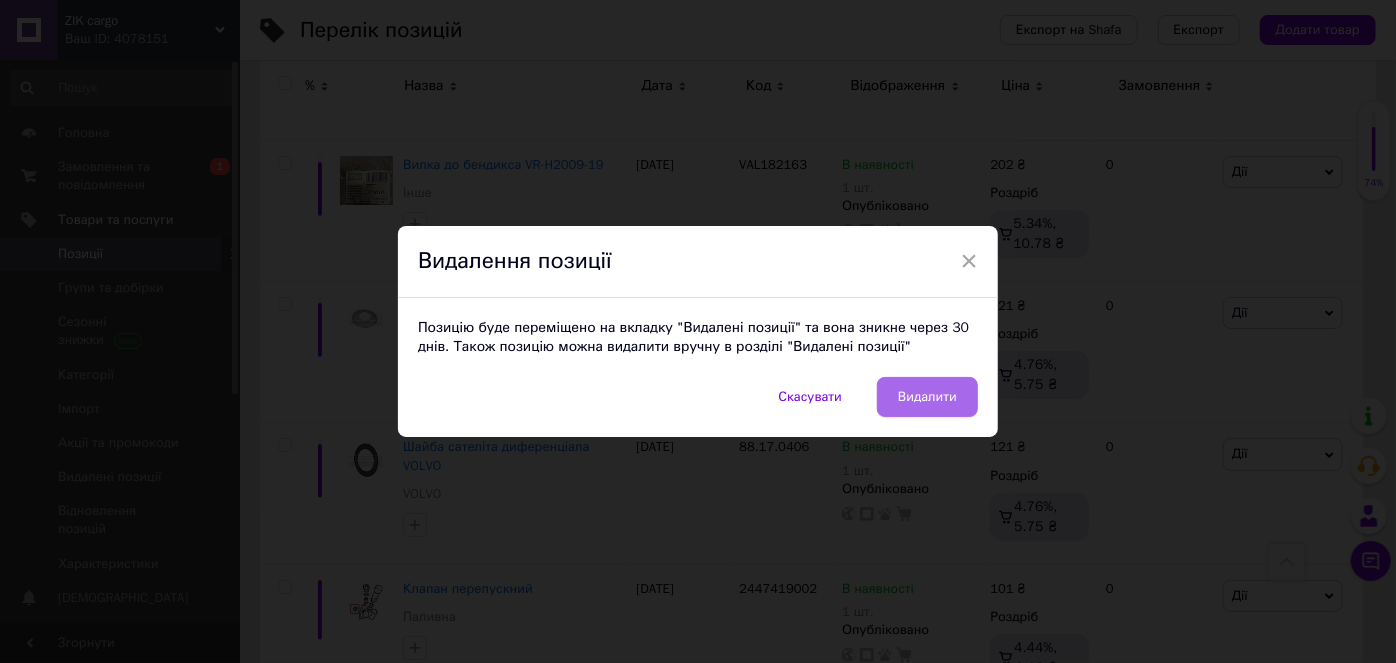 click on "Видалити" at bounding box center (927, 397) 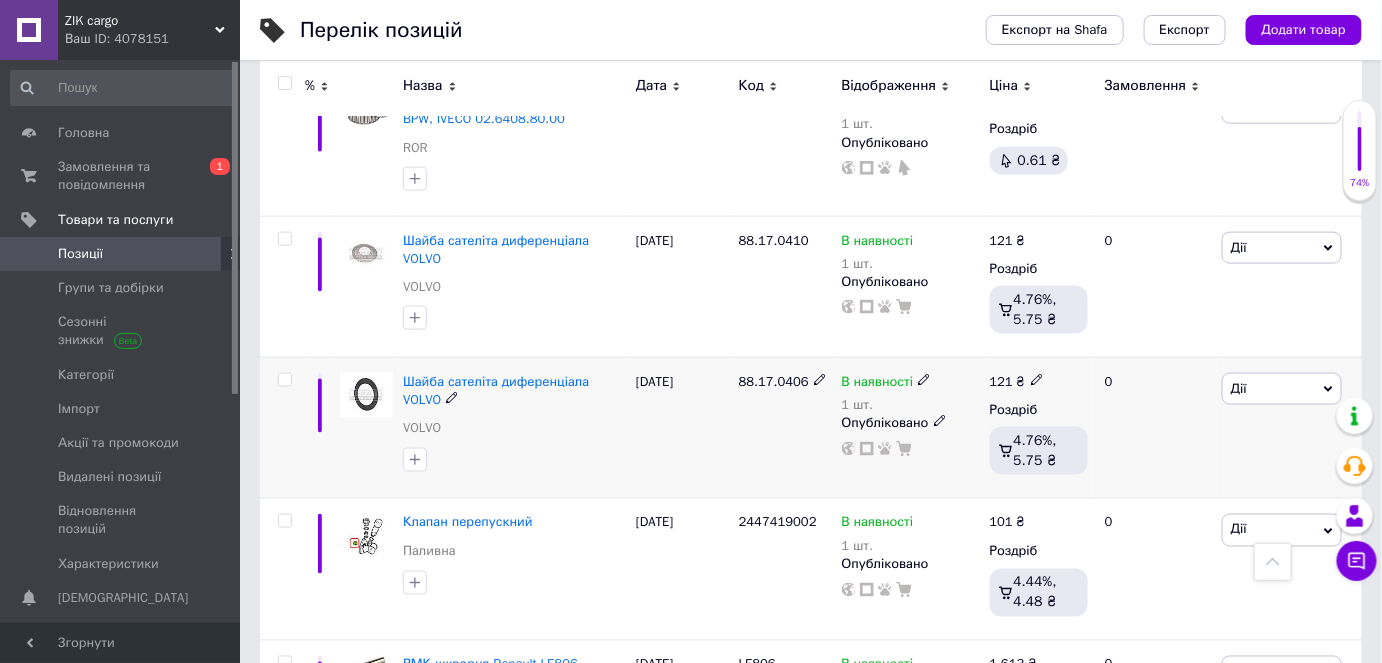 scroll, scrollTop: 5710, scrollLeft: 0, axis: vertical 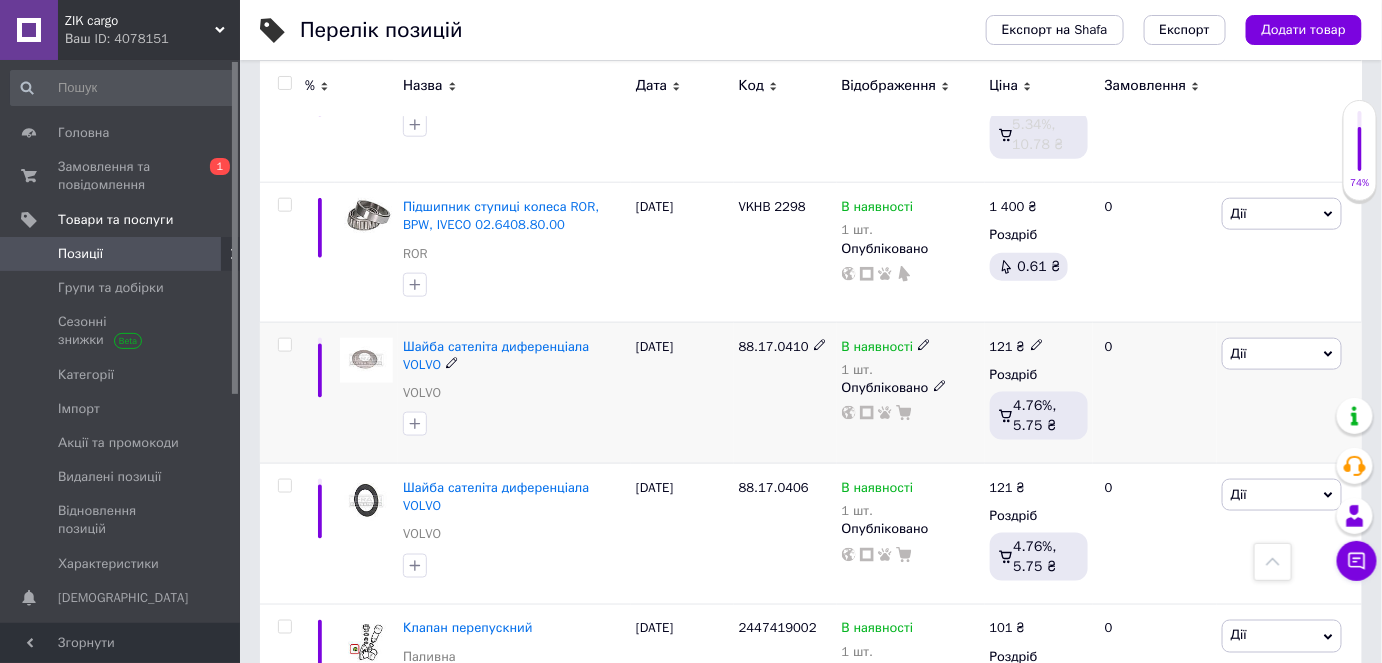 click at bounding box center (284, 345) 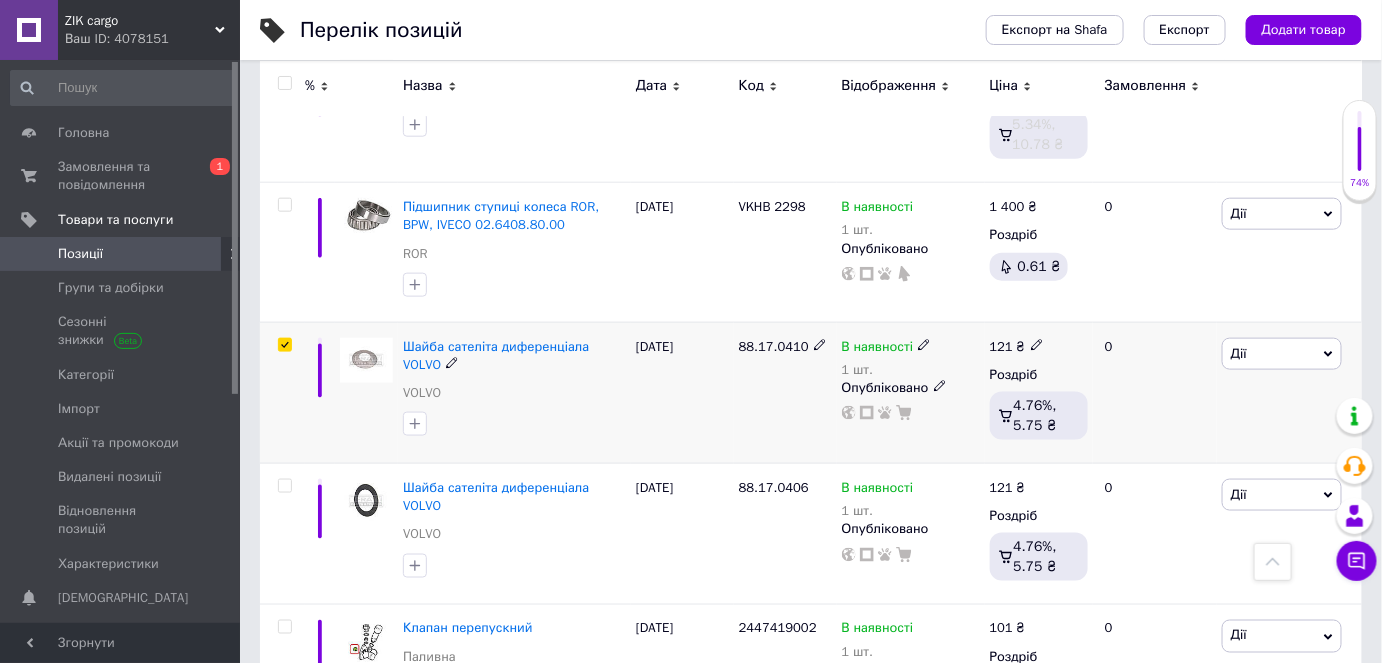 checkbox on "true" 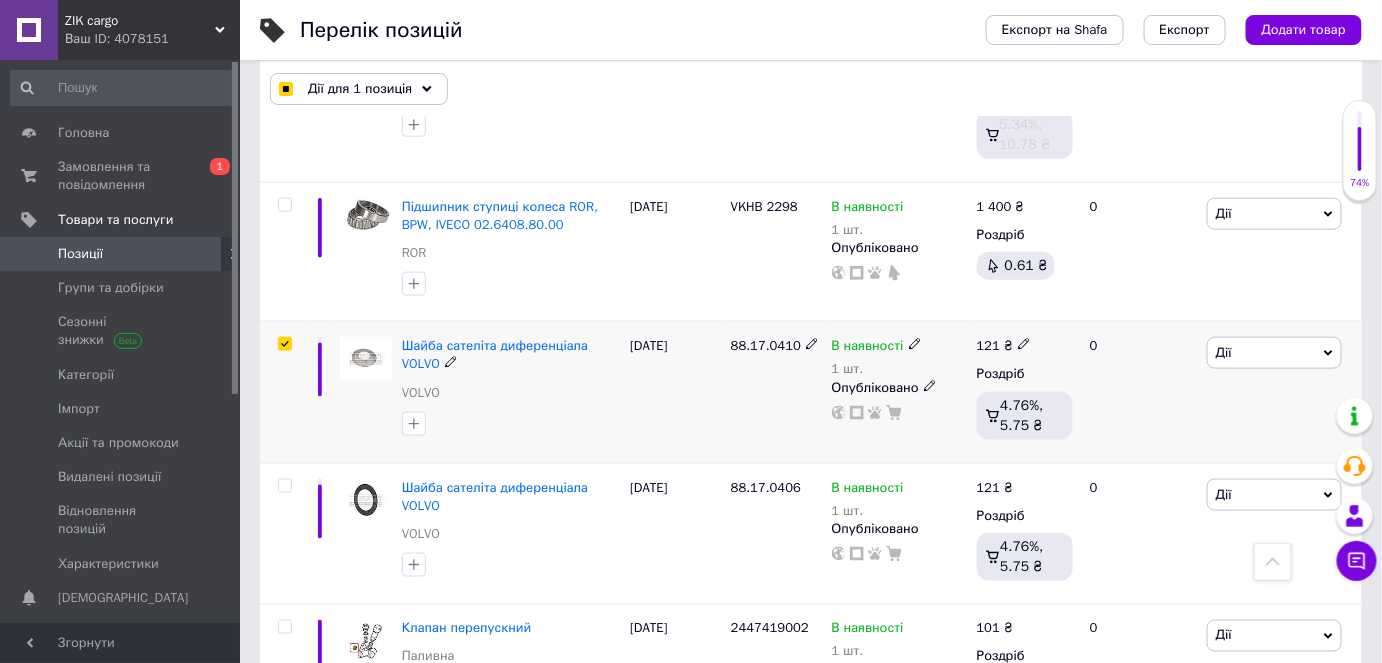 scroll, scrollTop: 5726, scrollLeft: 0, axis: vertical 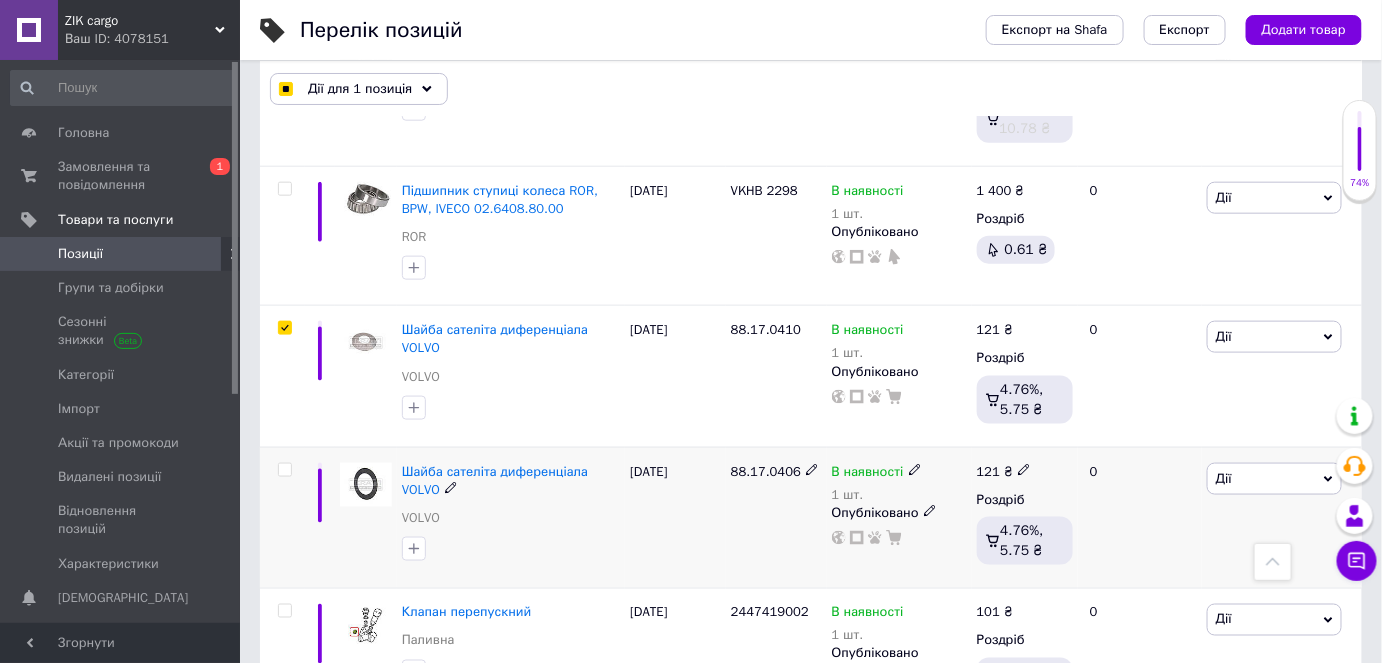 click at bounding box center [285, 470] 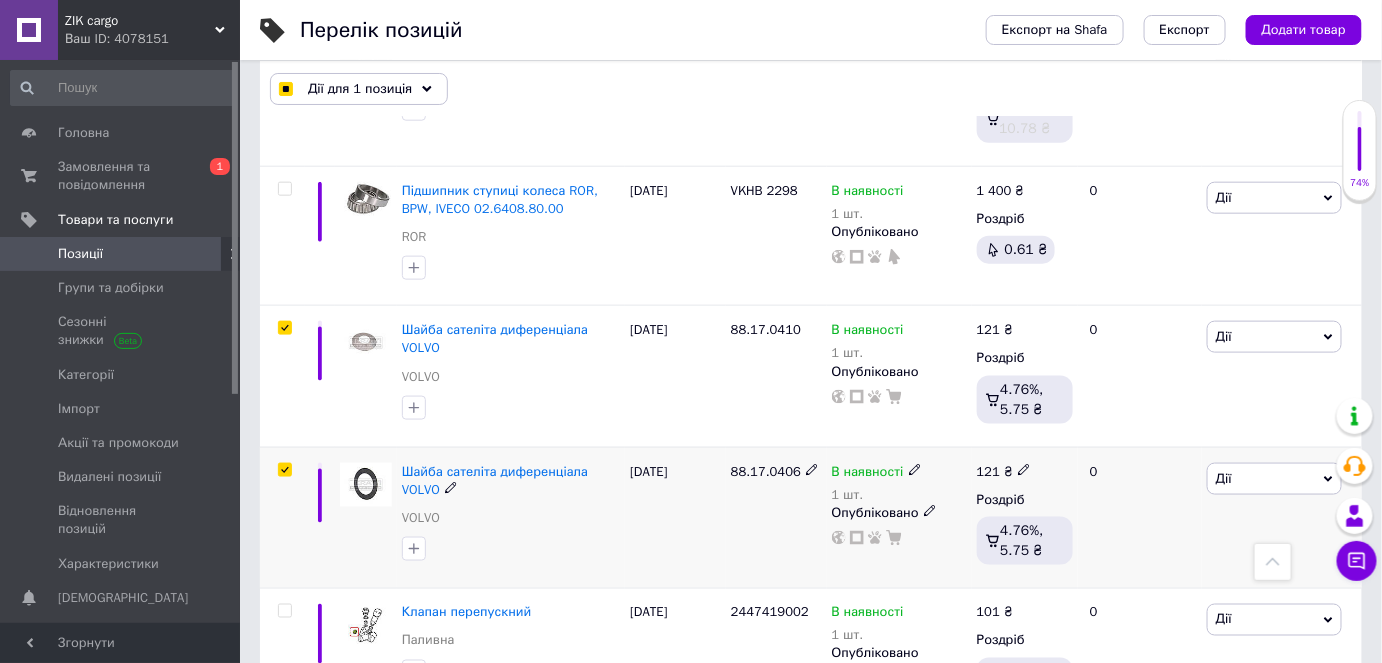 checkbox on "true" 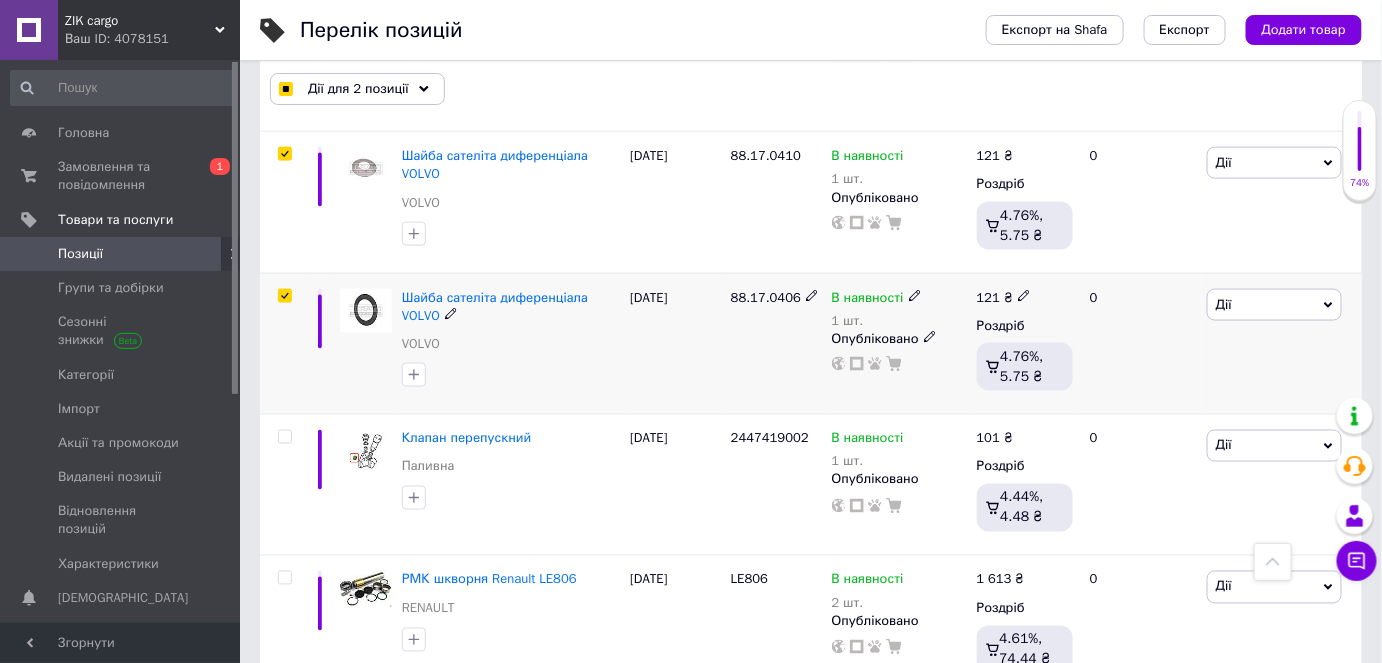 scroll, scrollTop: 5908, scrollLeft: 0, axis: vertical 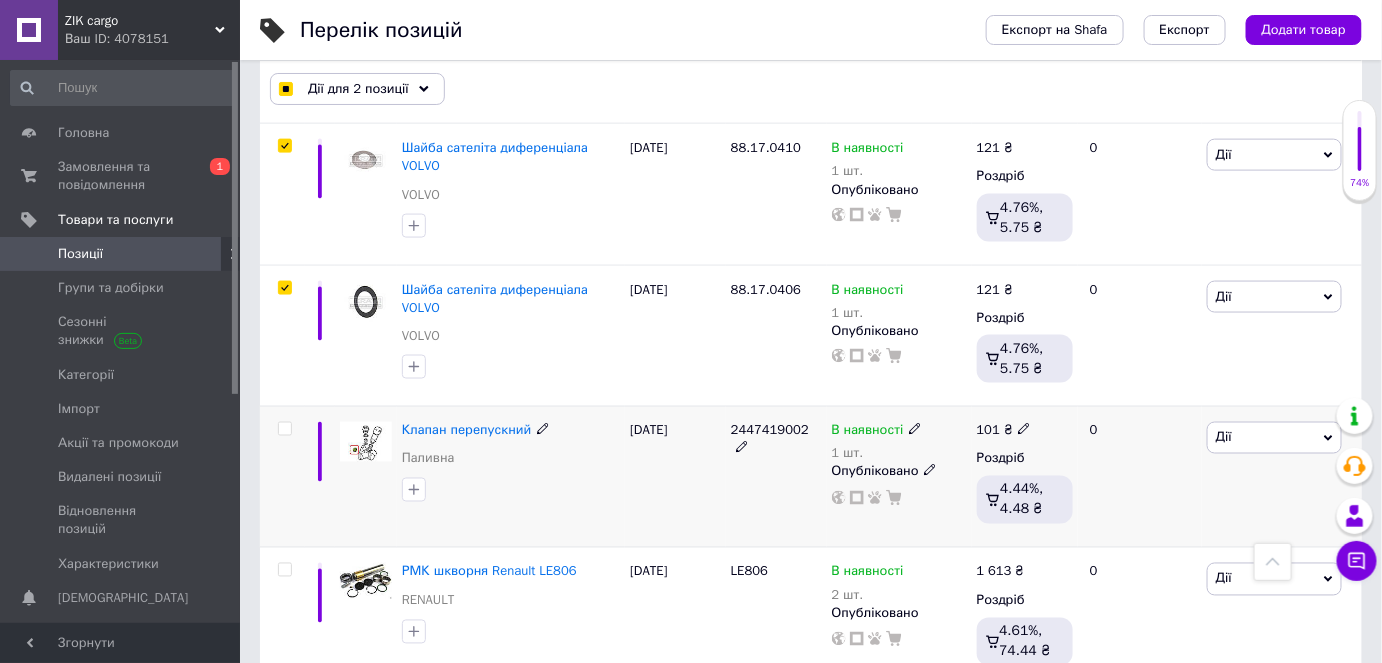 click at bounding box center (284, 429) 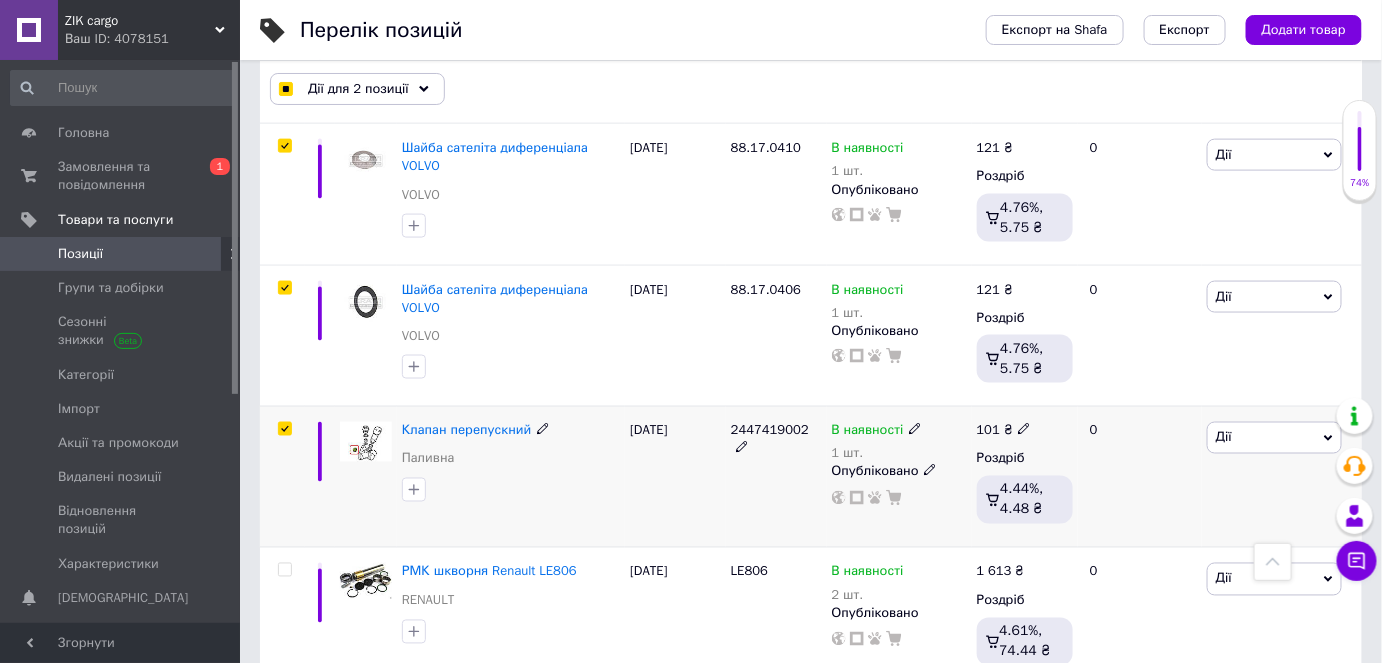 checkbox on "true" 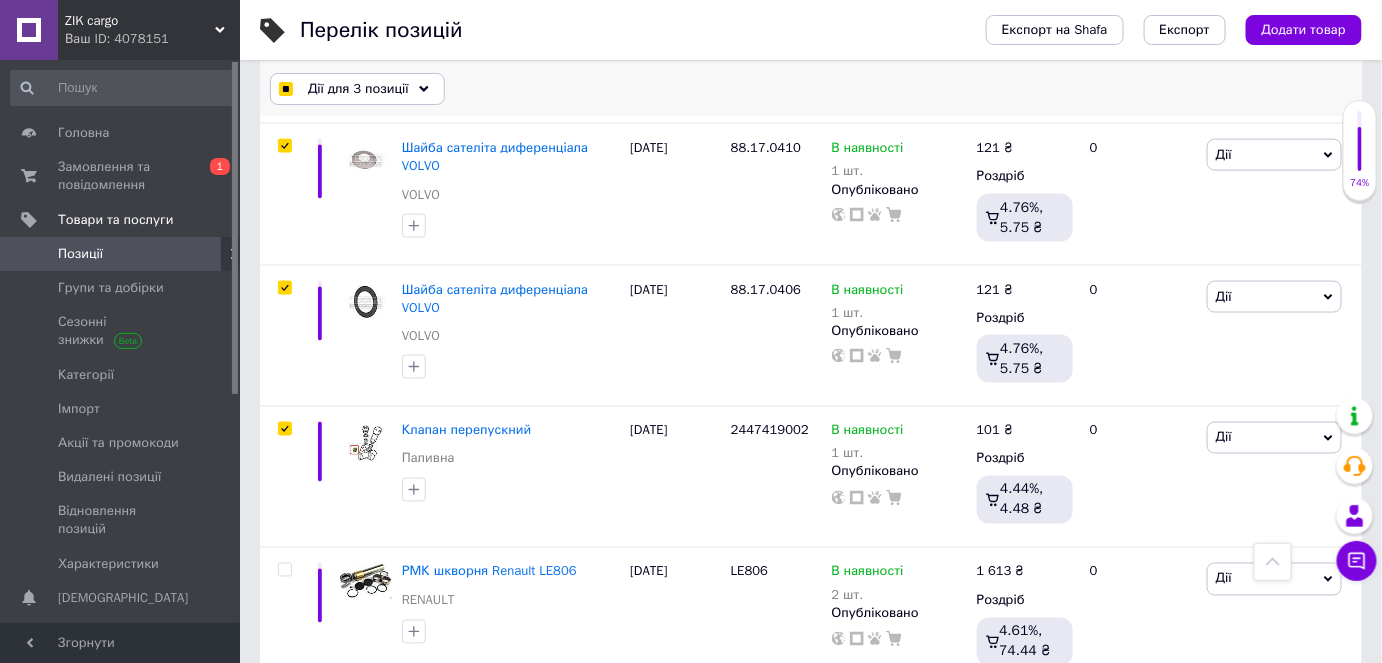 click on "Дії для 3 позиції" at bounding box center (358, 89) 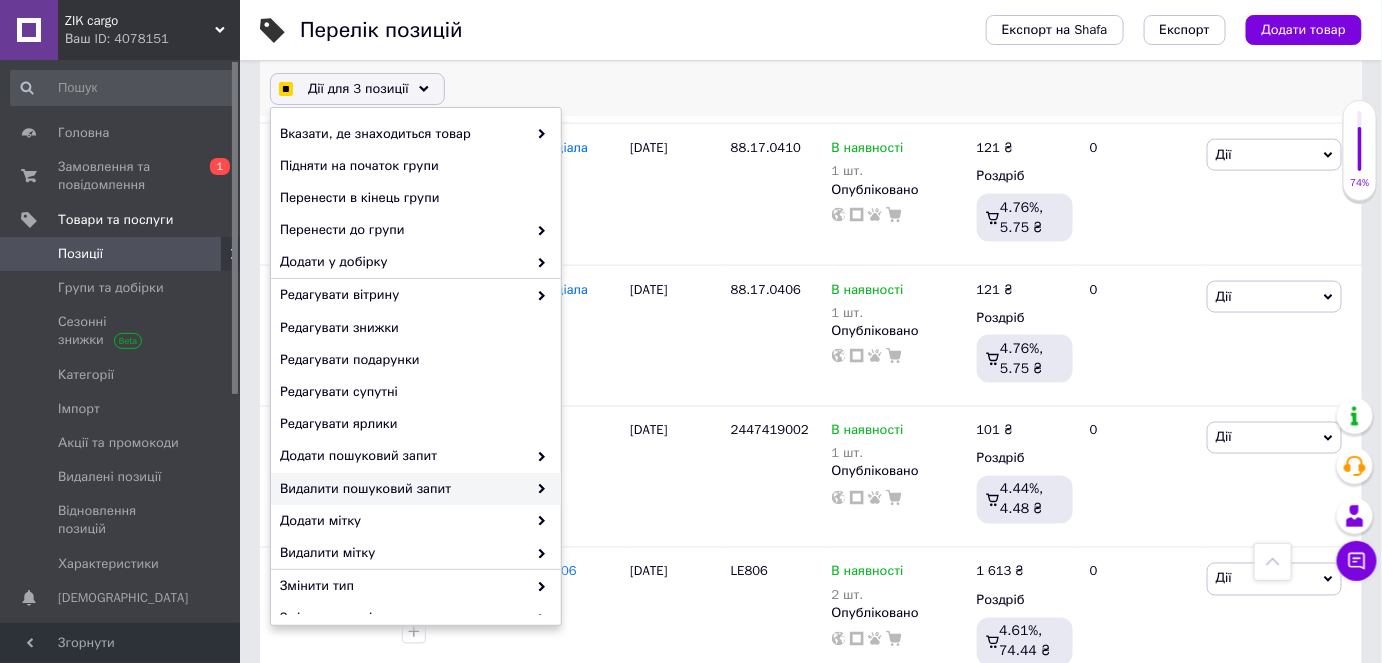 scroll, scrollTop: 181, scrollLeft: 0, axis: vertical 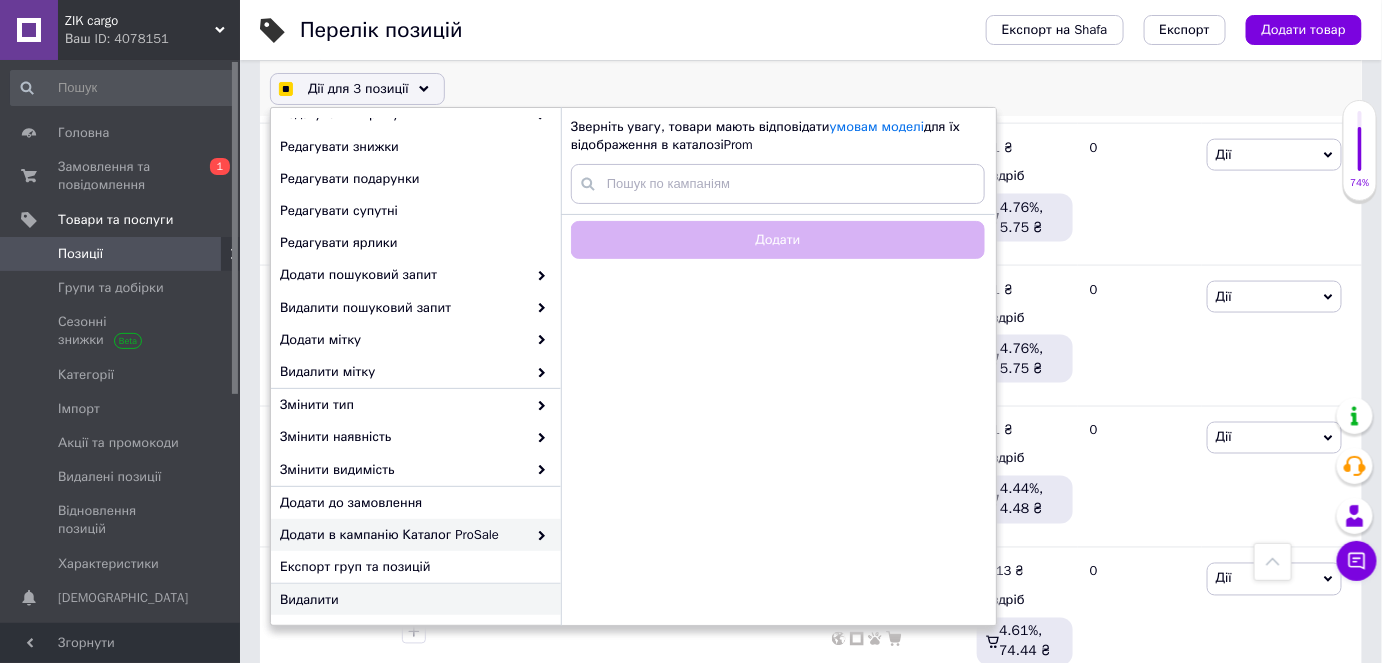 checkbox on "true" 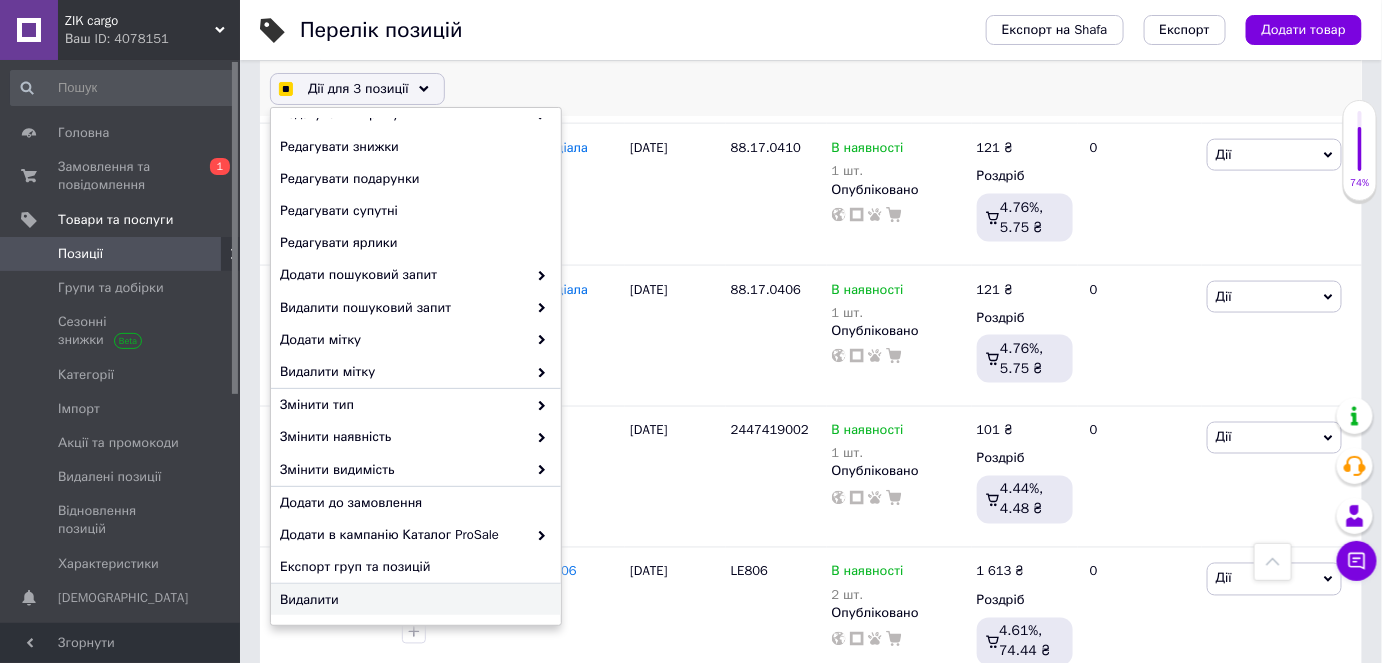 click on "Видалити" at bounding box center [413, 600] 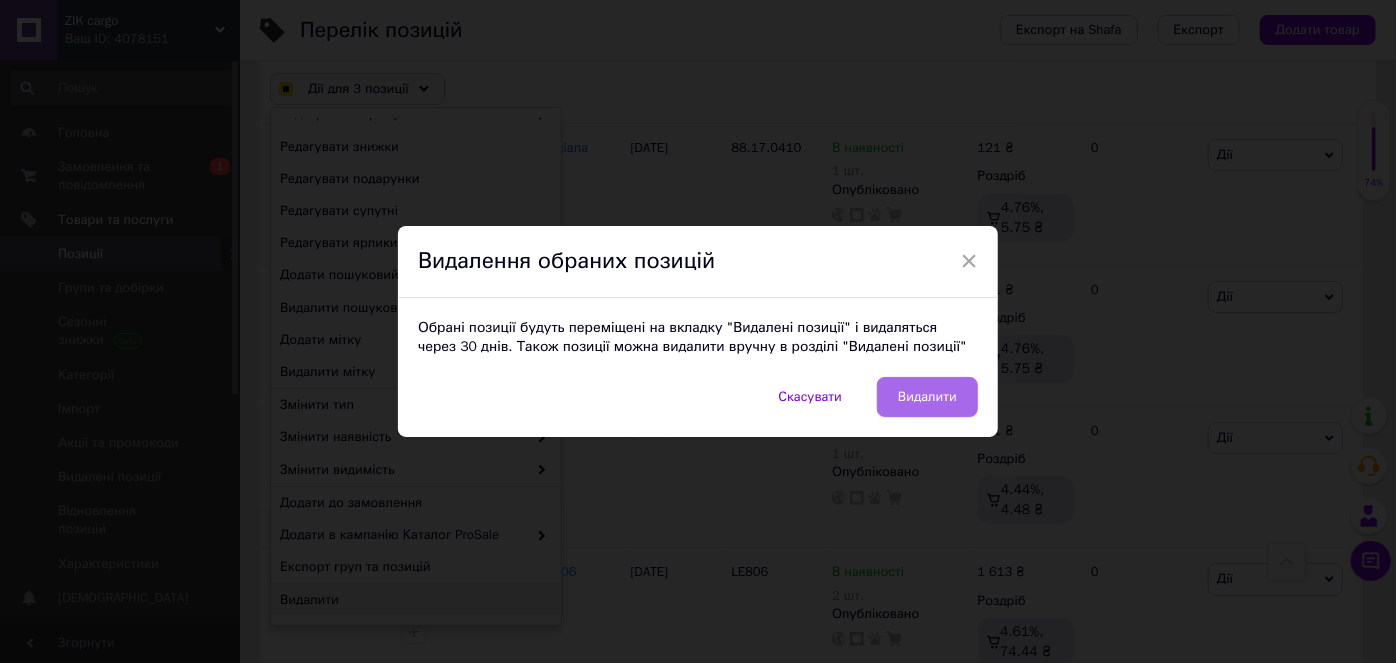 click on "Видалити" at bounding box center (927, 397) 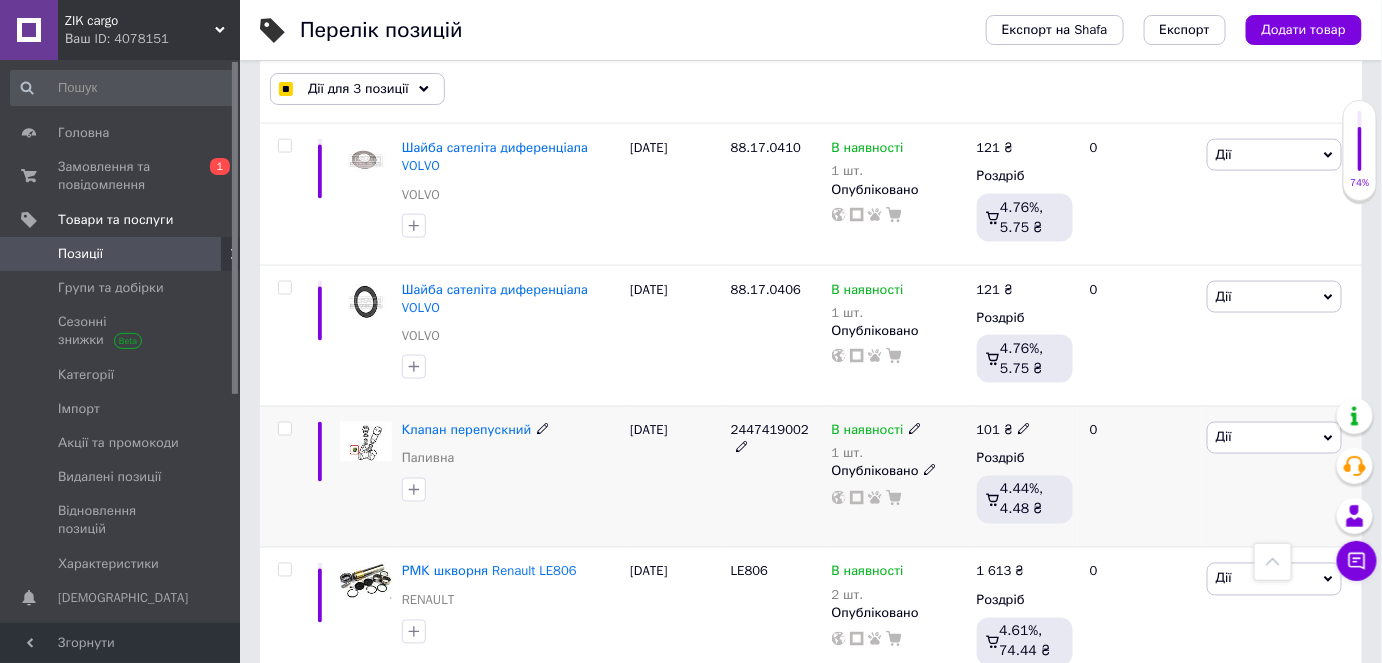 checkbox on "false" 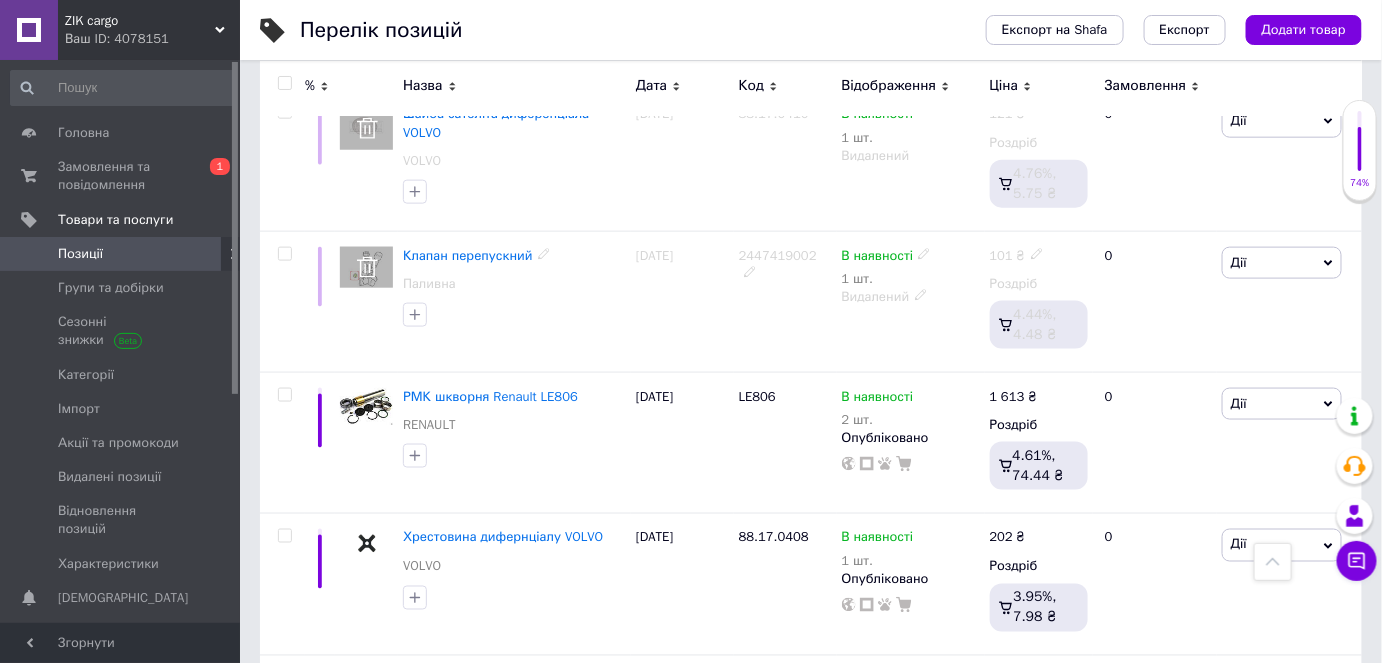 scroll, scrollTop: 5892, scrollLeft: 0, axis: vertical 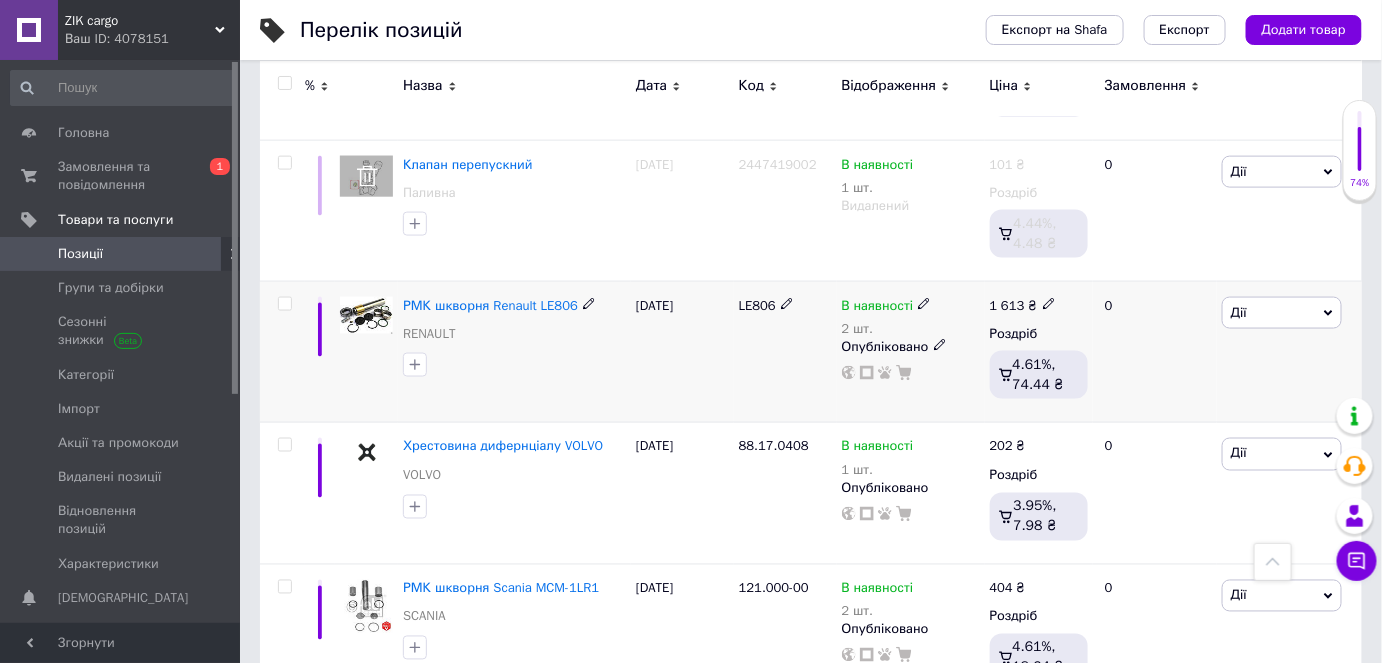click on "LE806" at bounding box center [757, 305] 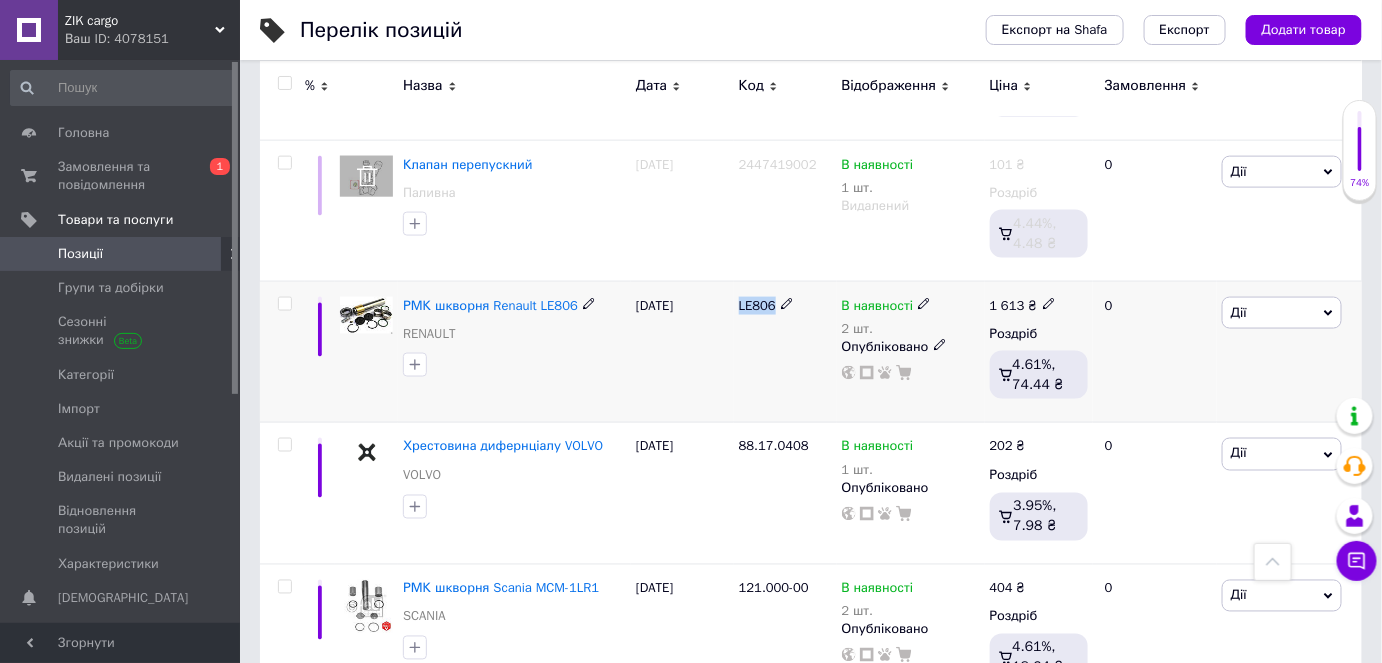 click on "LE806" at bounding box center [757, 305] 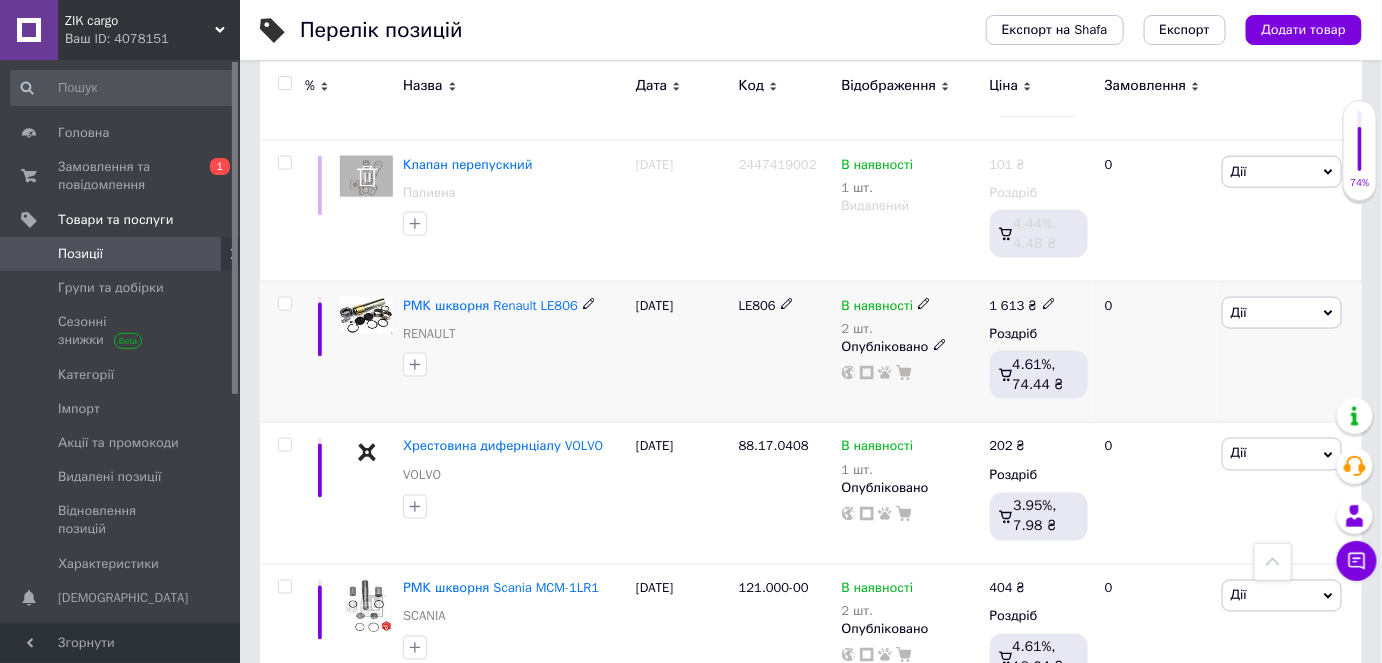click 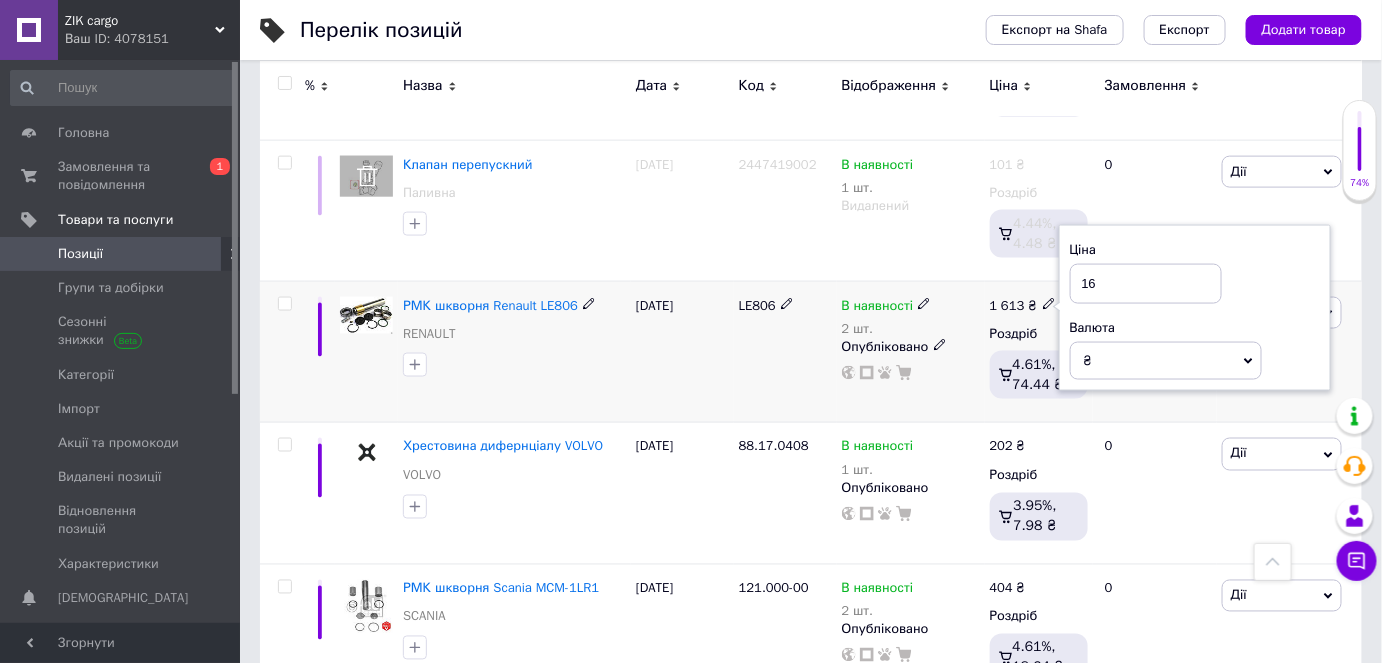 type on "1" 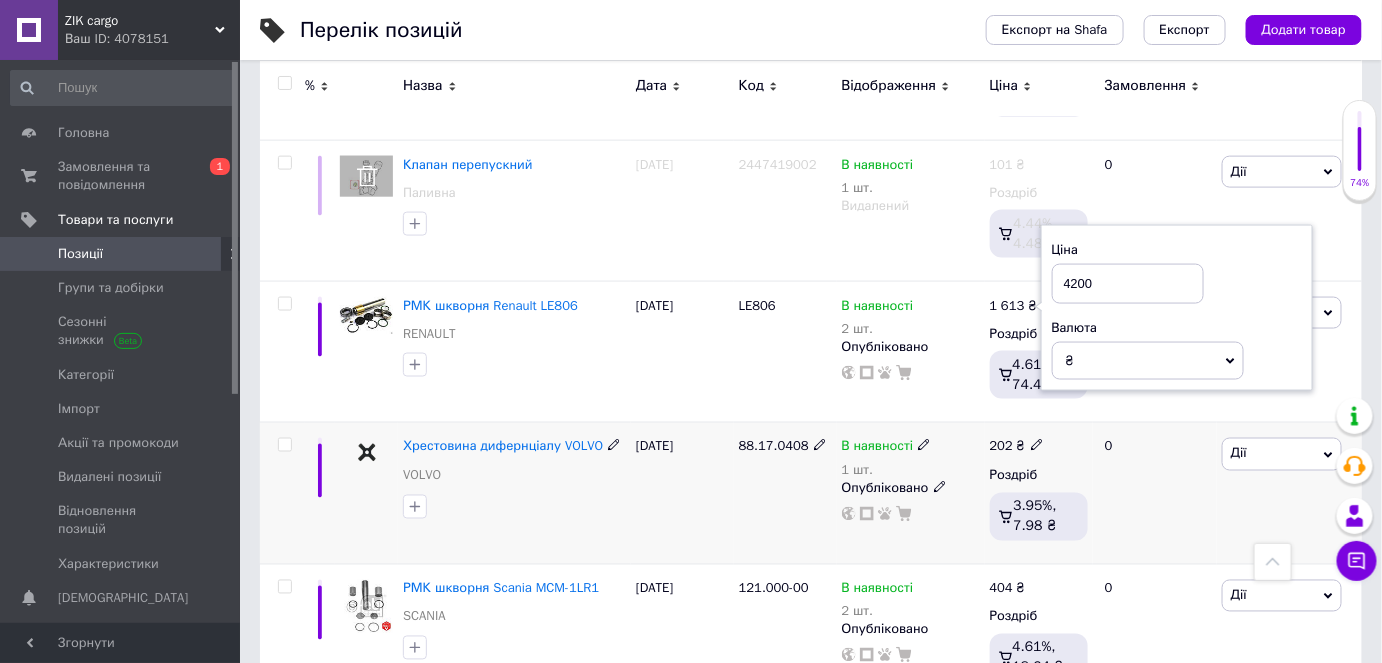 type on "4200" 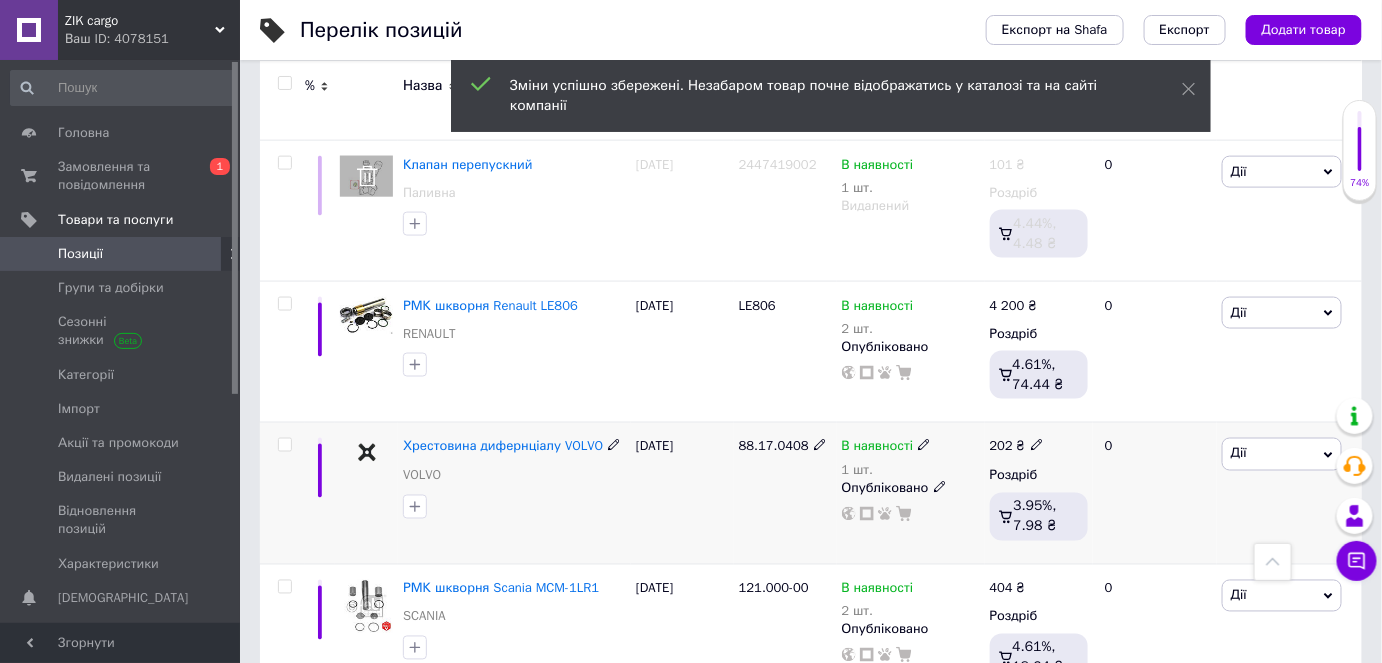 click on "88.17.0408" at bounding box center [774, 446] 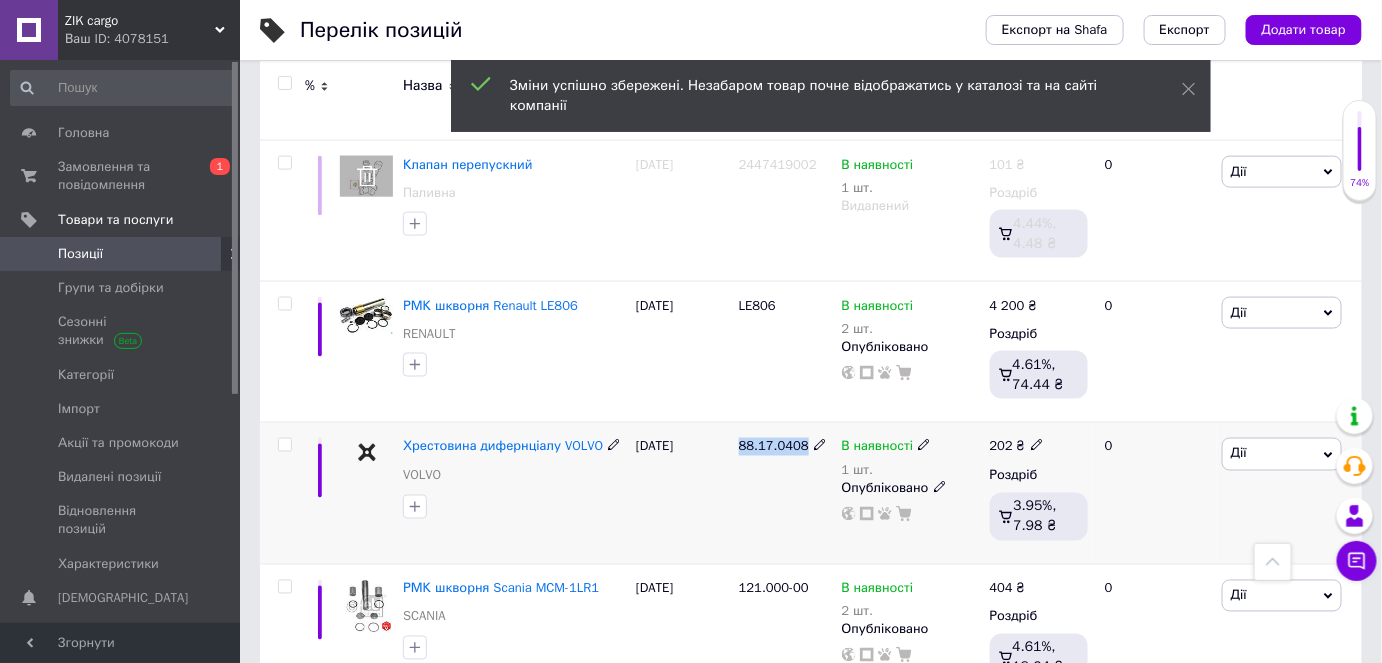 click on "88.17.0408" at bounding box center [774, 446] 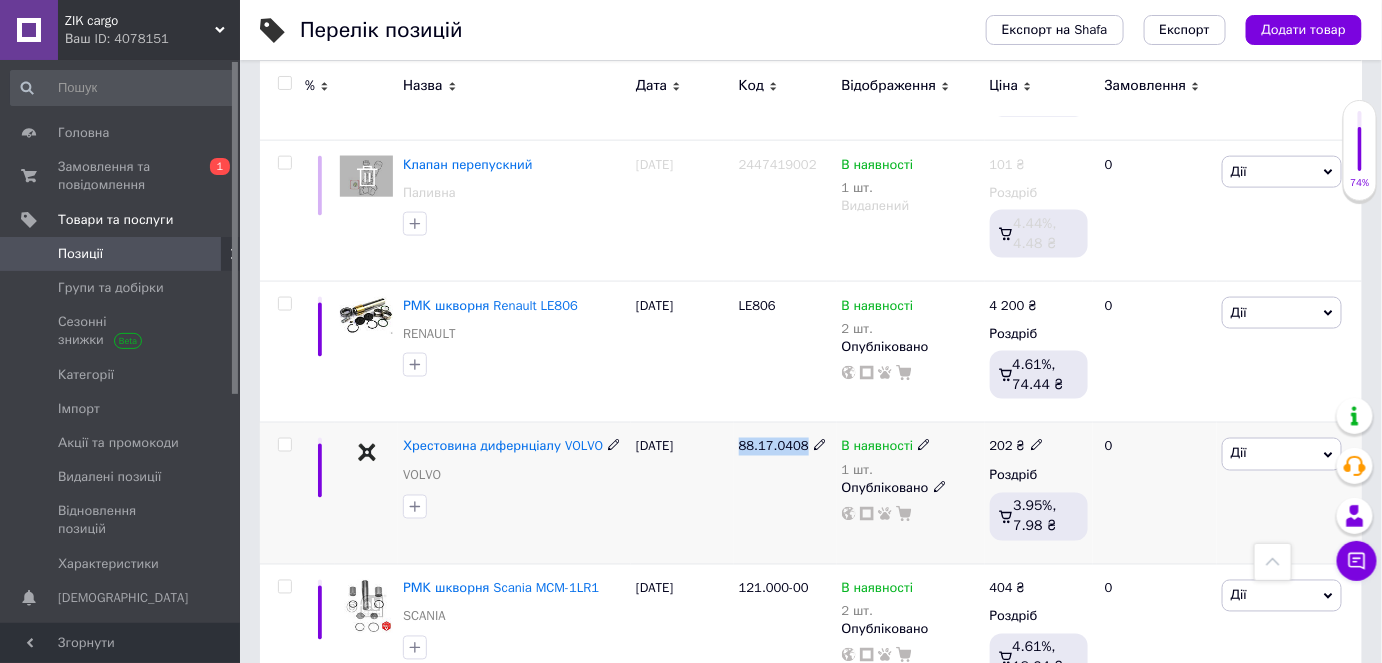 copy on "88.17.0408" 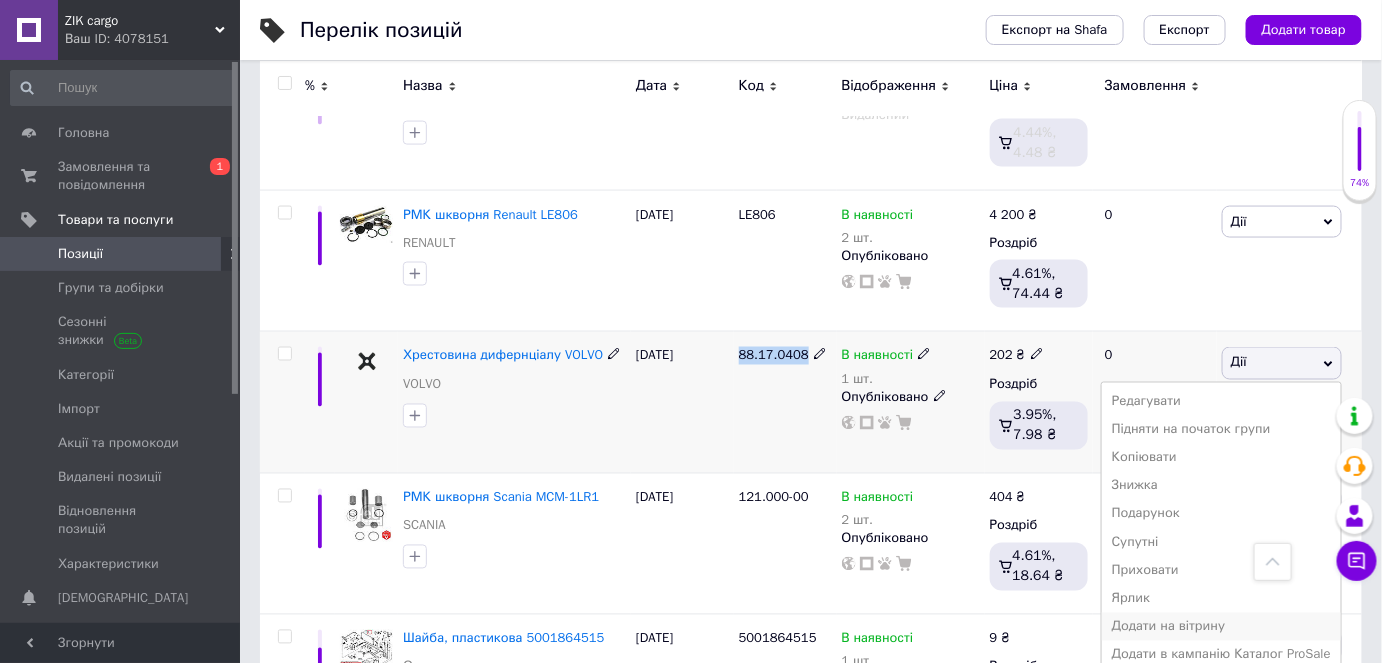 scroll, scrollTop: 6074, scrollLeft: 0, axis: vertical 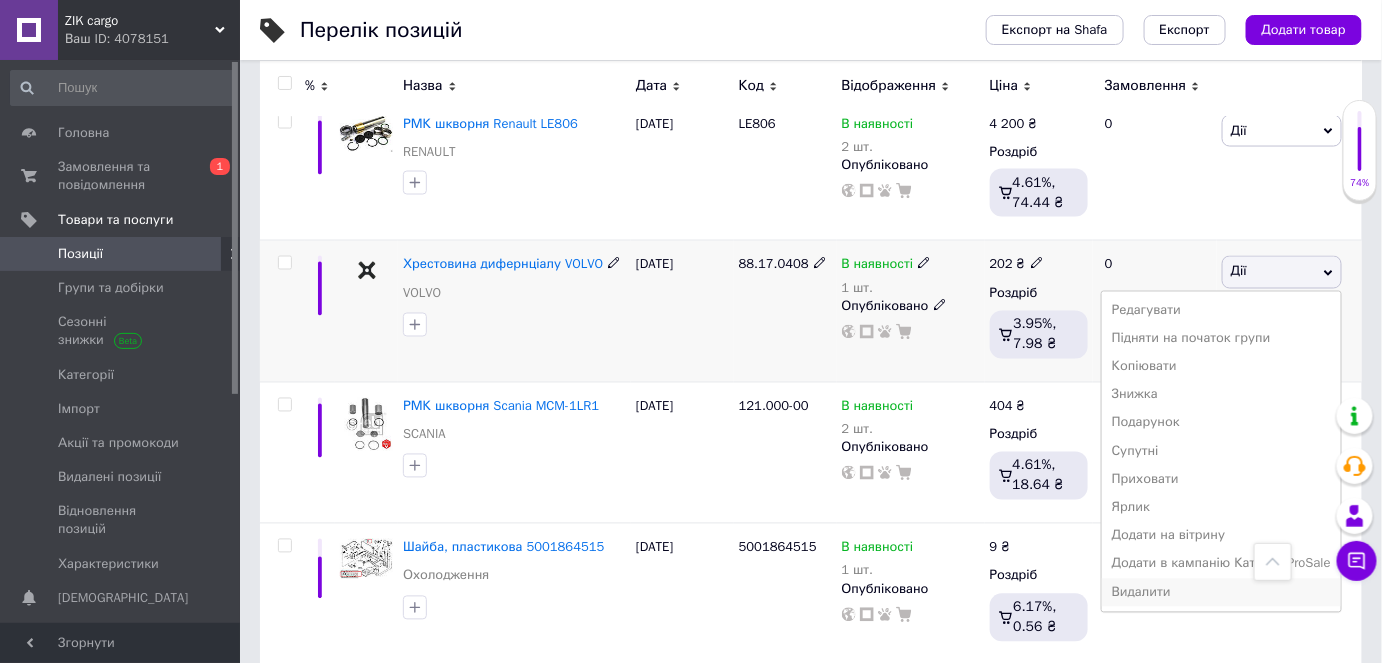 click on "Видалити" at bounding box center (1221, 593) 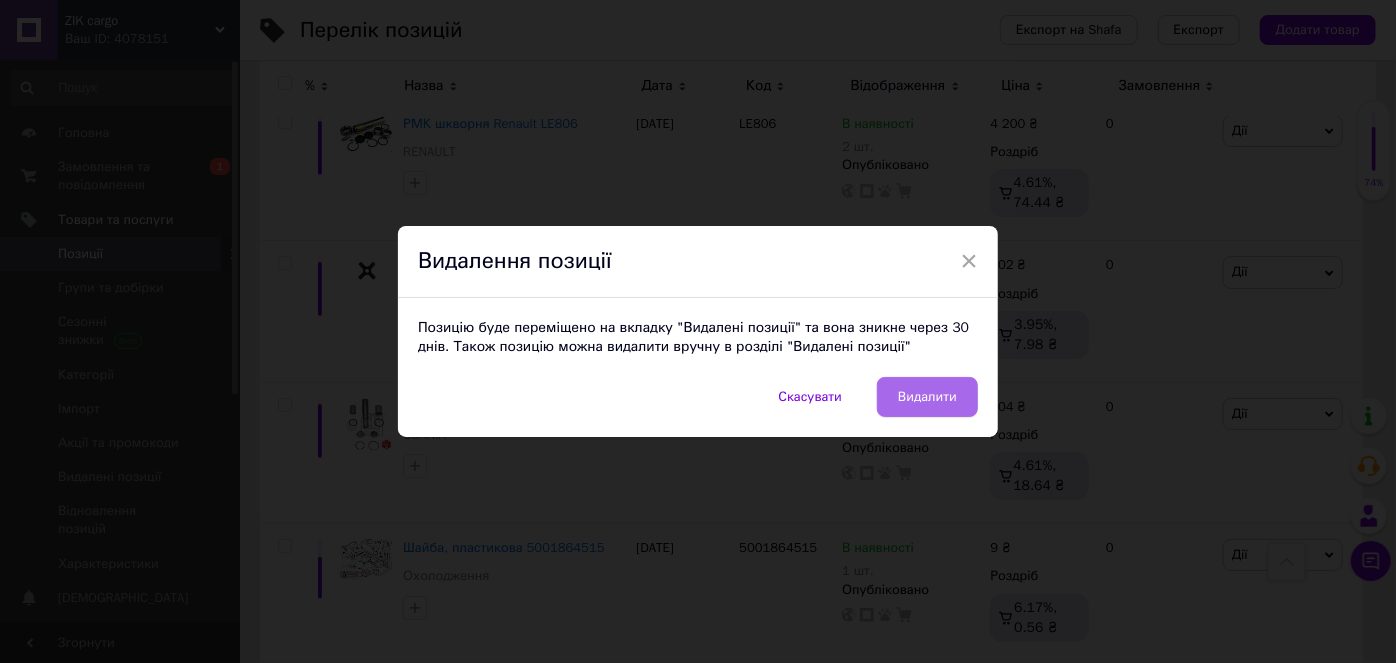 click on "Видалити" at bounding box center [927, 397] 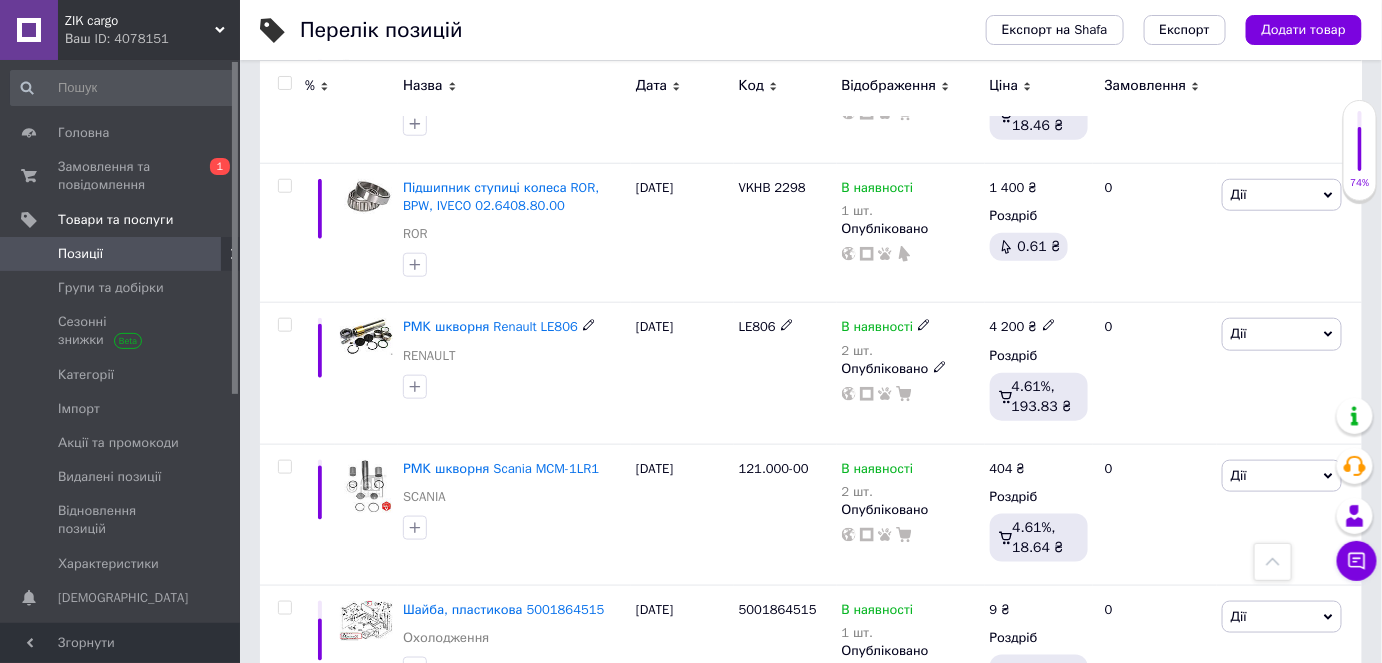 scroll, scrollTop: 5619, scrollLeft: 0, axis: vertical 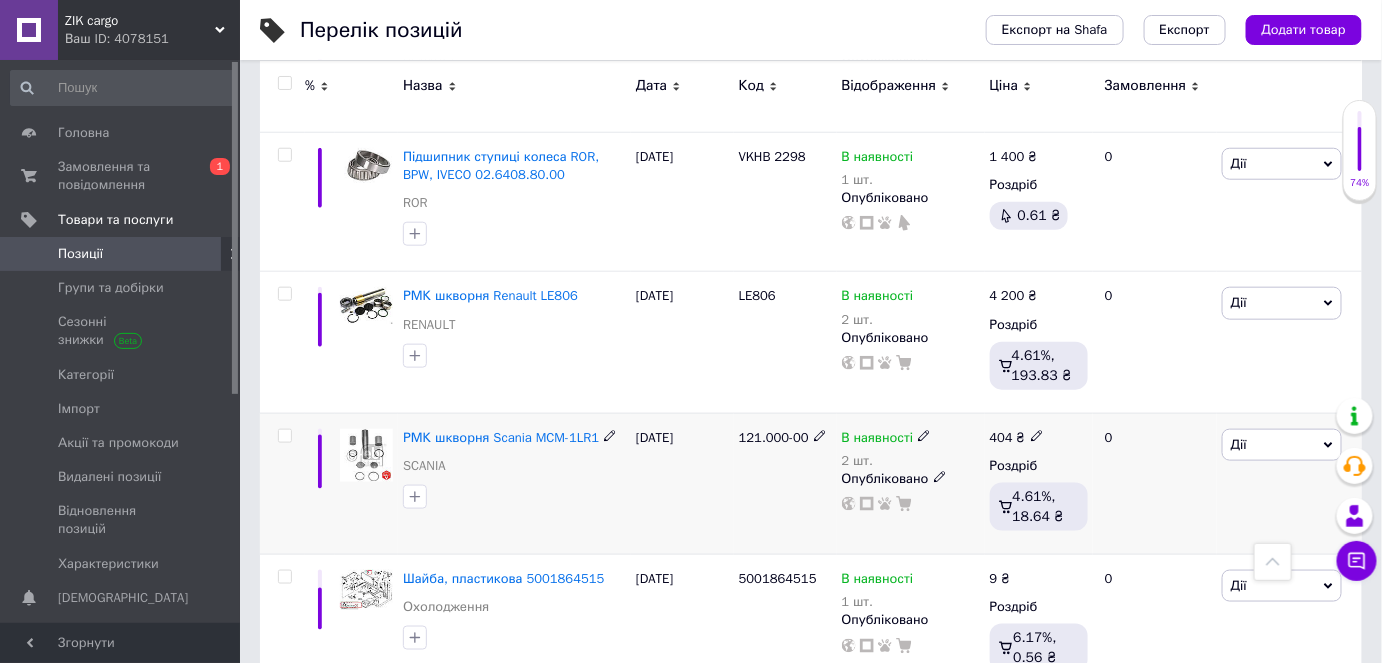 click on "121.000-00" at bounding box center [774, 437] 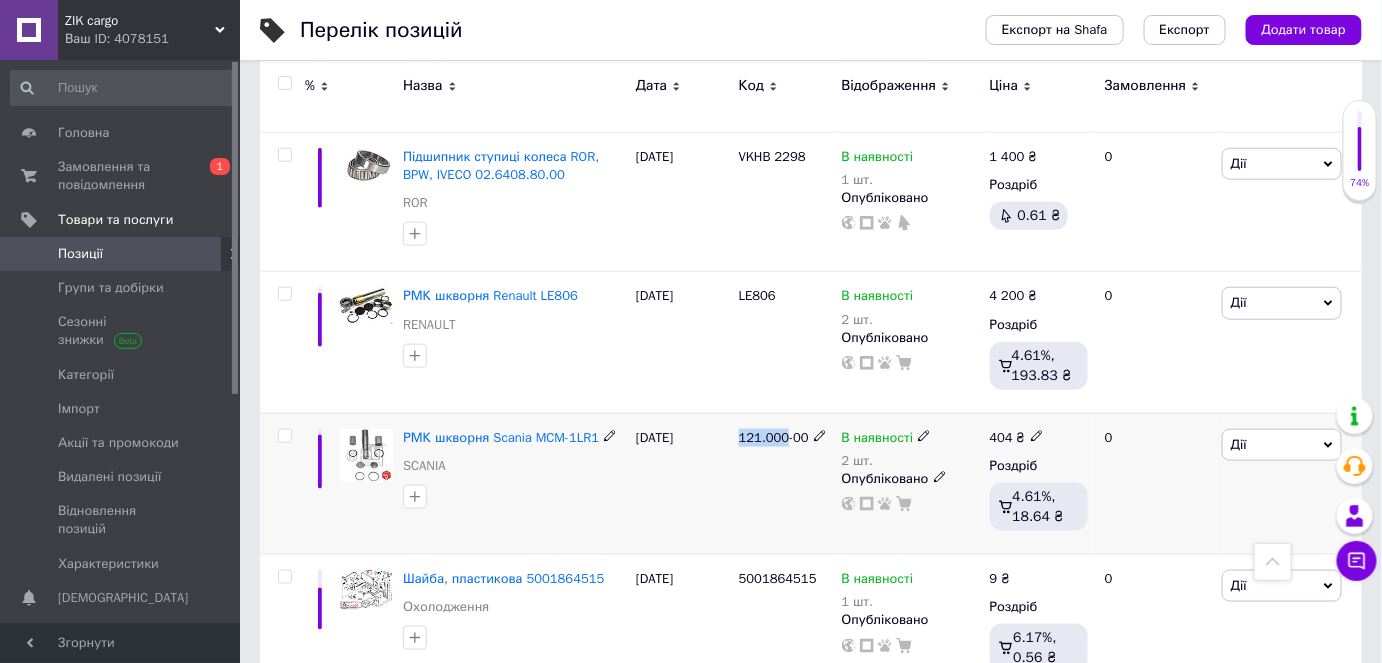 click on "121.000-00" at bounding box center (774, 437) 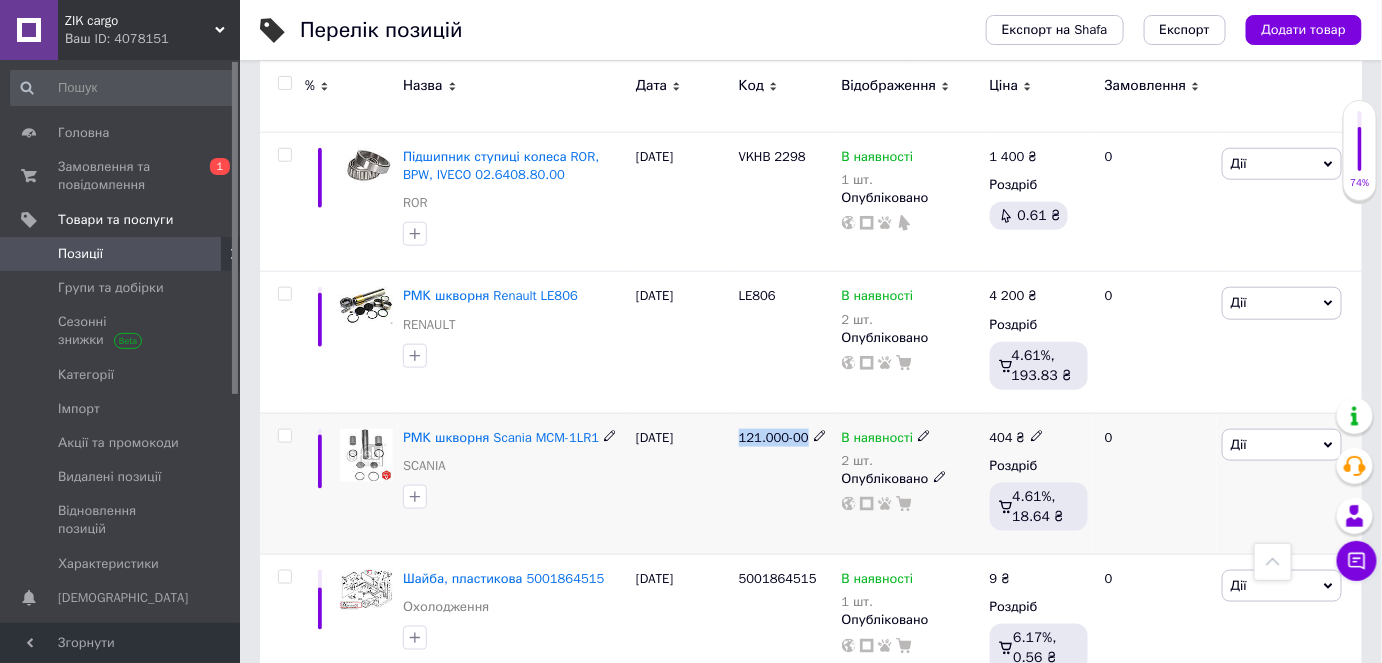 click on "121.000-00" at bounding box center (774, 437) 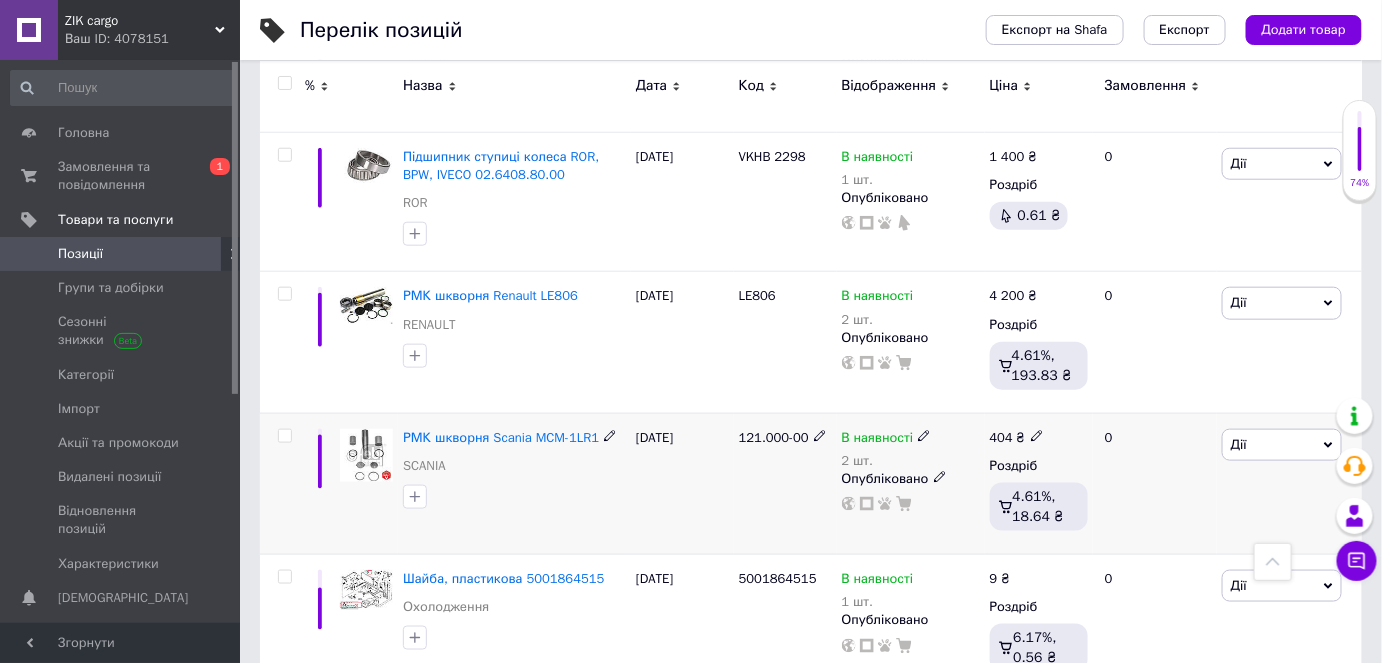 click 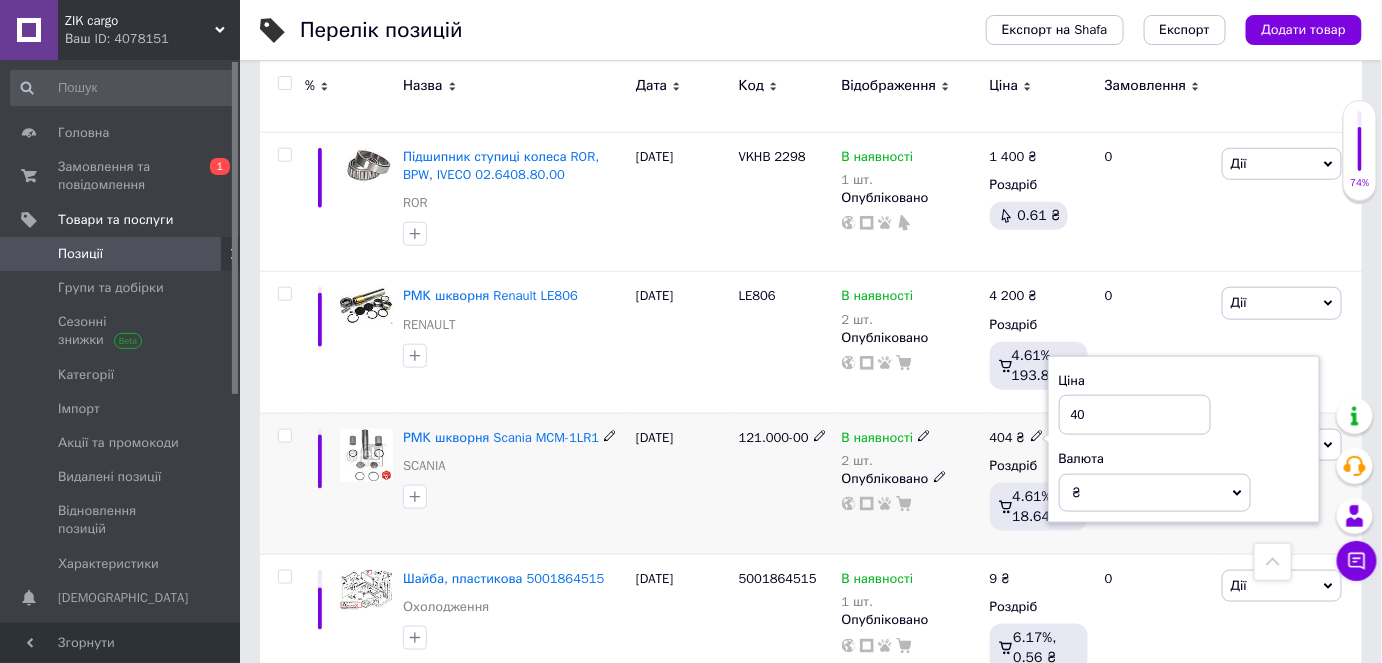 type on "4" 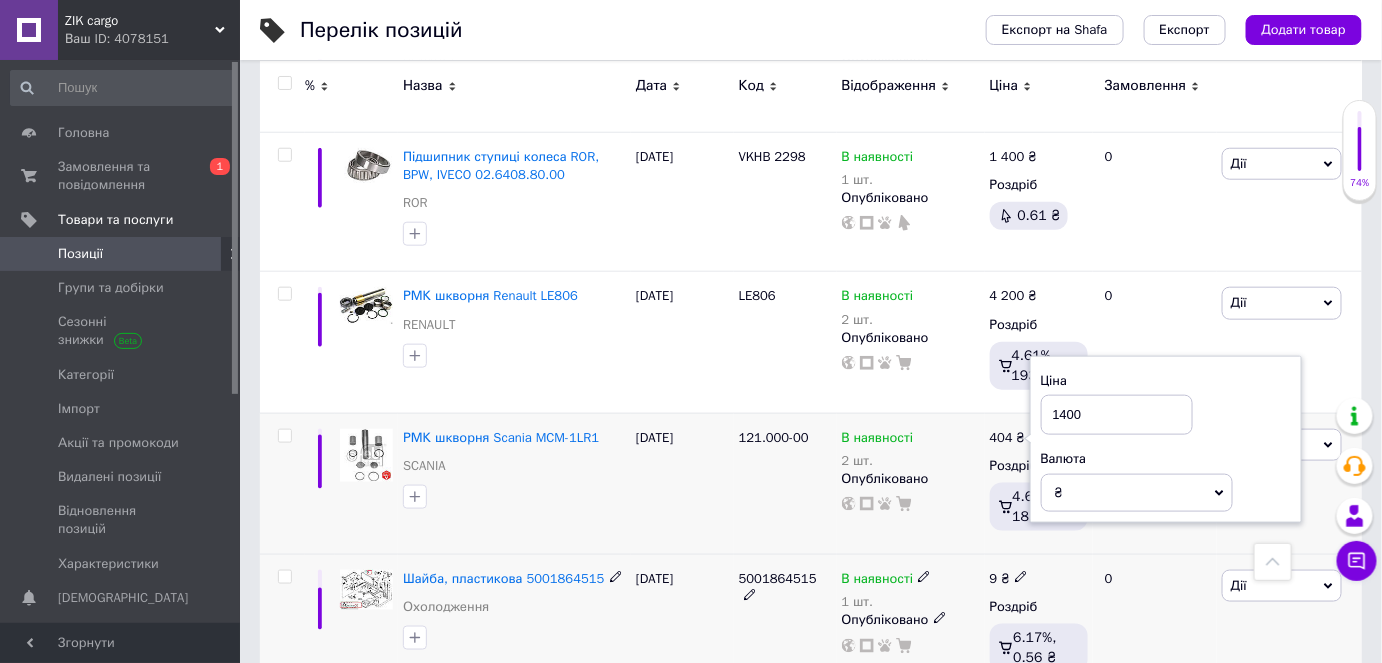 type on "1400" 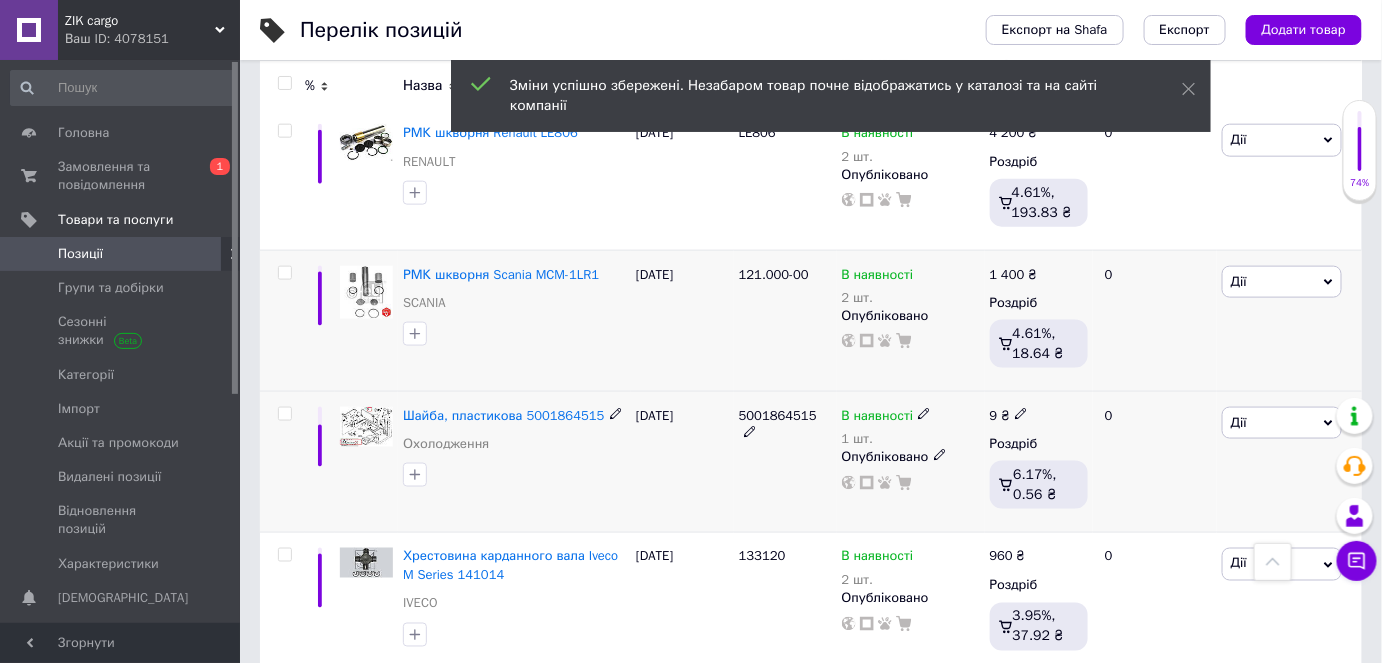 scroll, scrollTop: 5801, scrollLeft: 0, axis: vertical 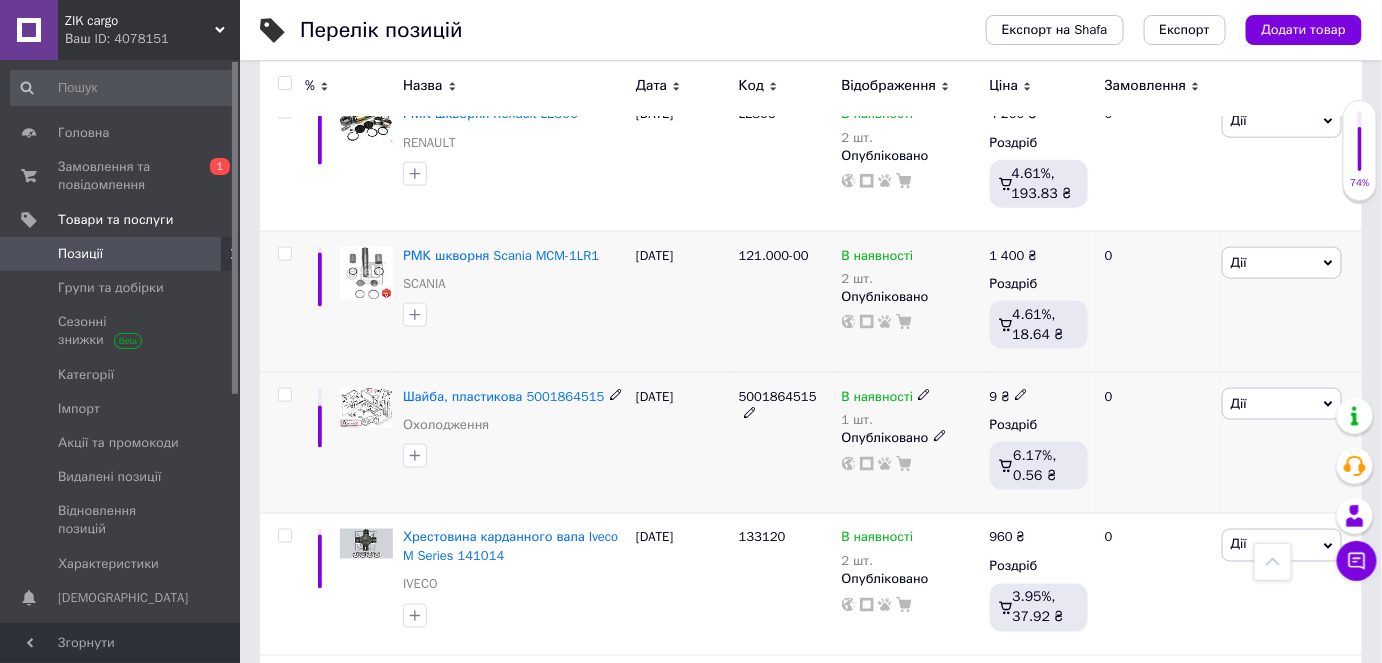 click at bounding box center (284, 395) 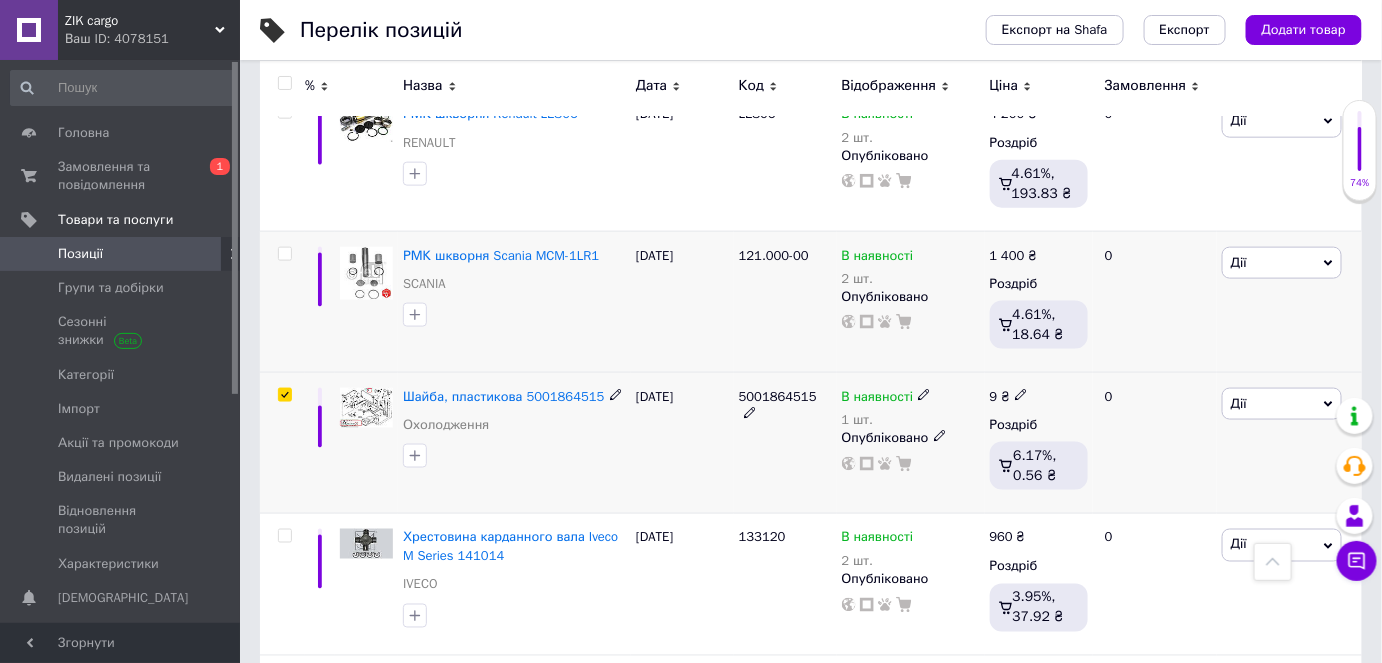 checkbox on "true" 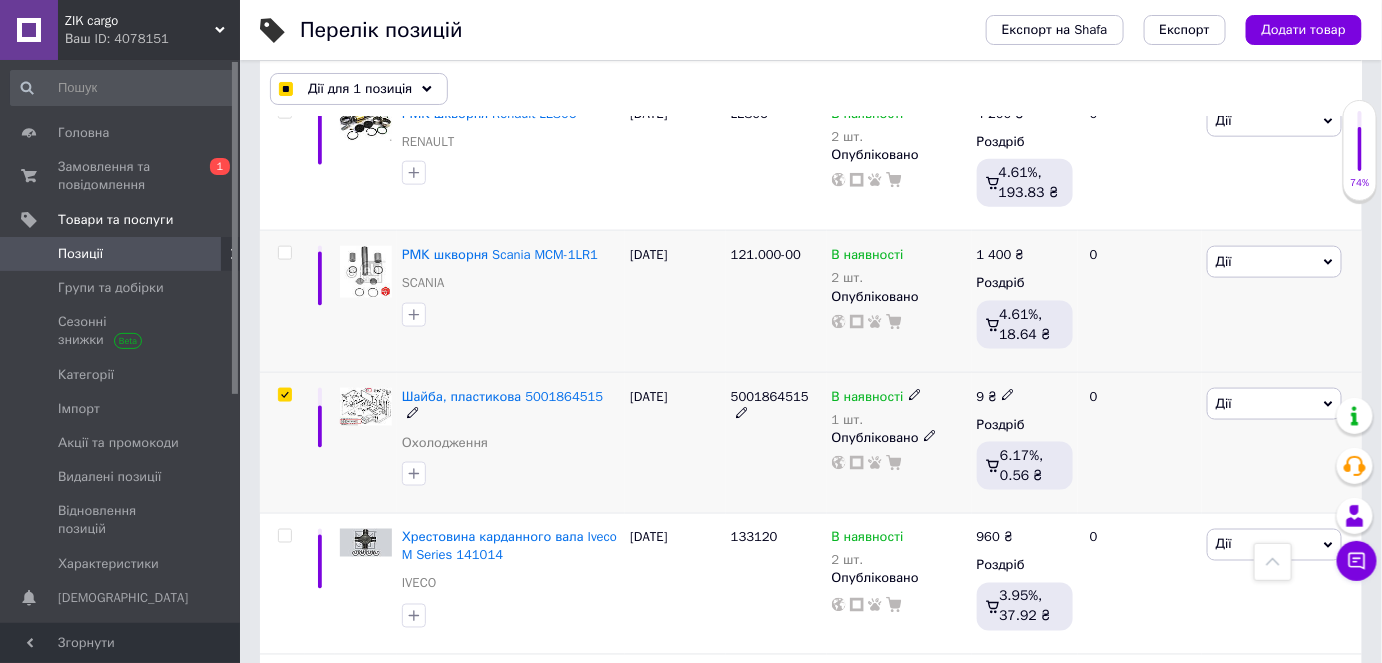 scroll, scrollTop: 5817, scrollLeft: 0, axis: vertical 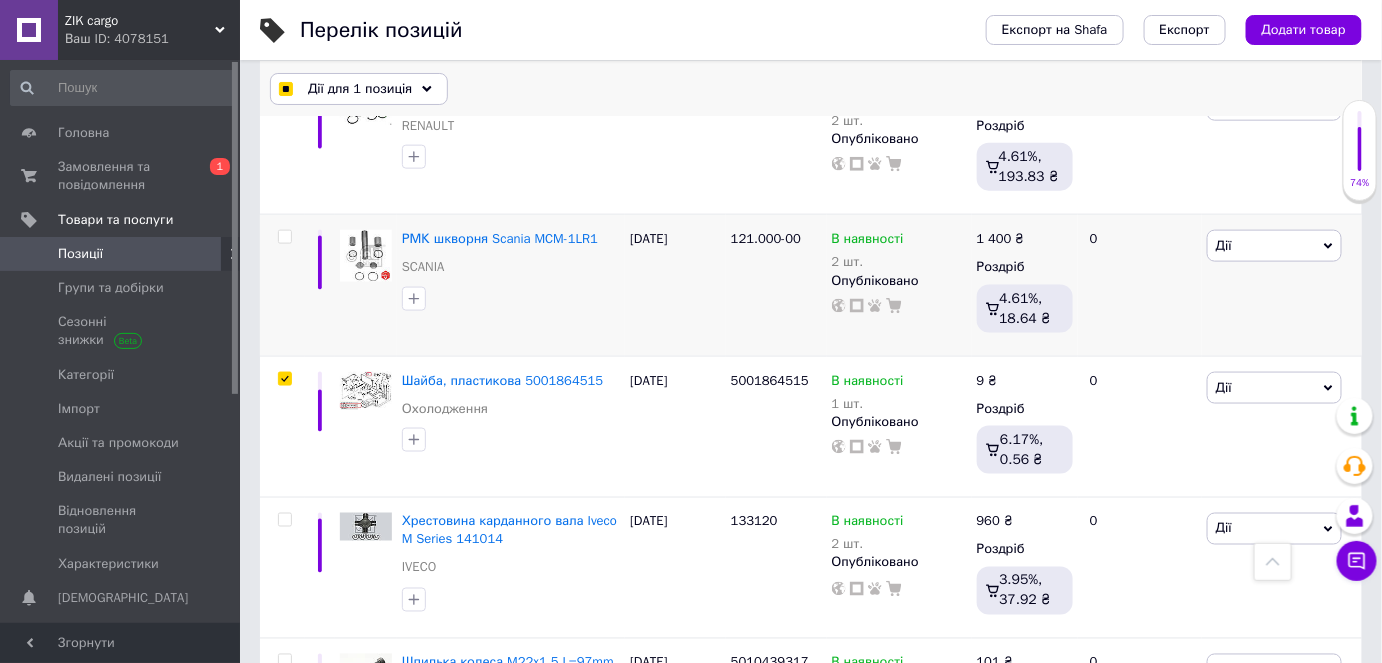 click on "Дії для 1 позиція" at bounding box center (360, 89) 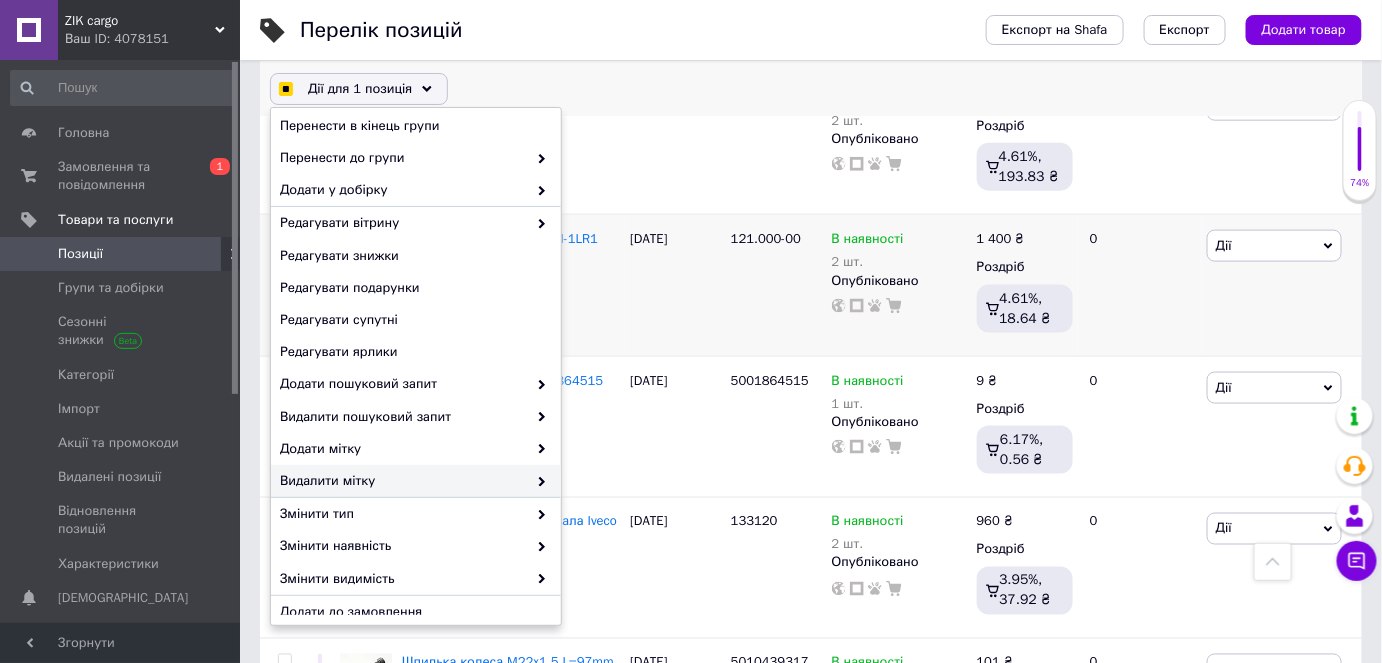 scroll, scrollTop: 181, scrollLeft: 0, axis: vertical 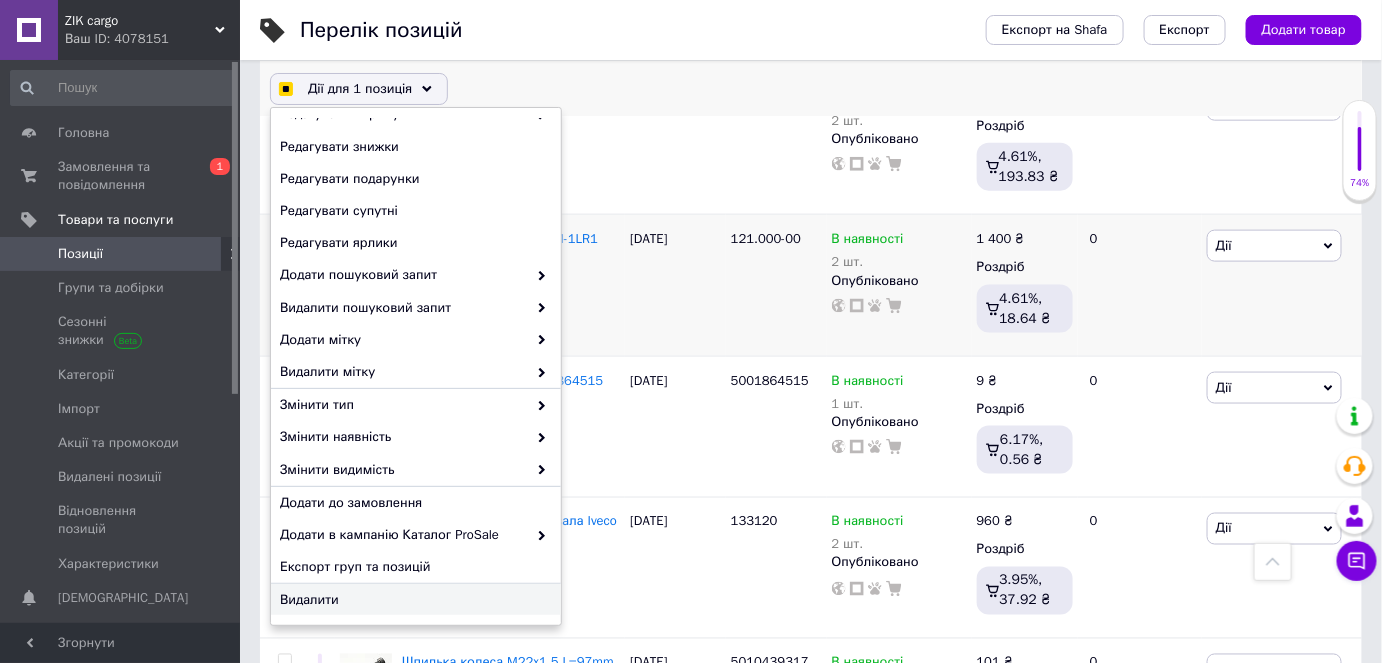checkbox on "true" 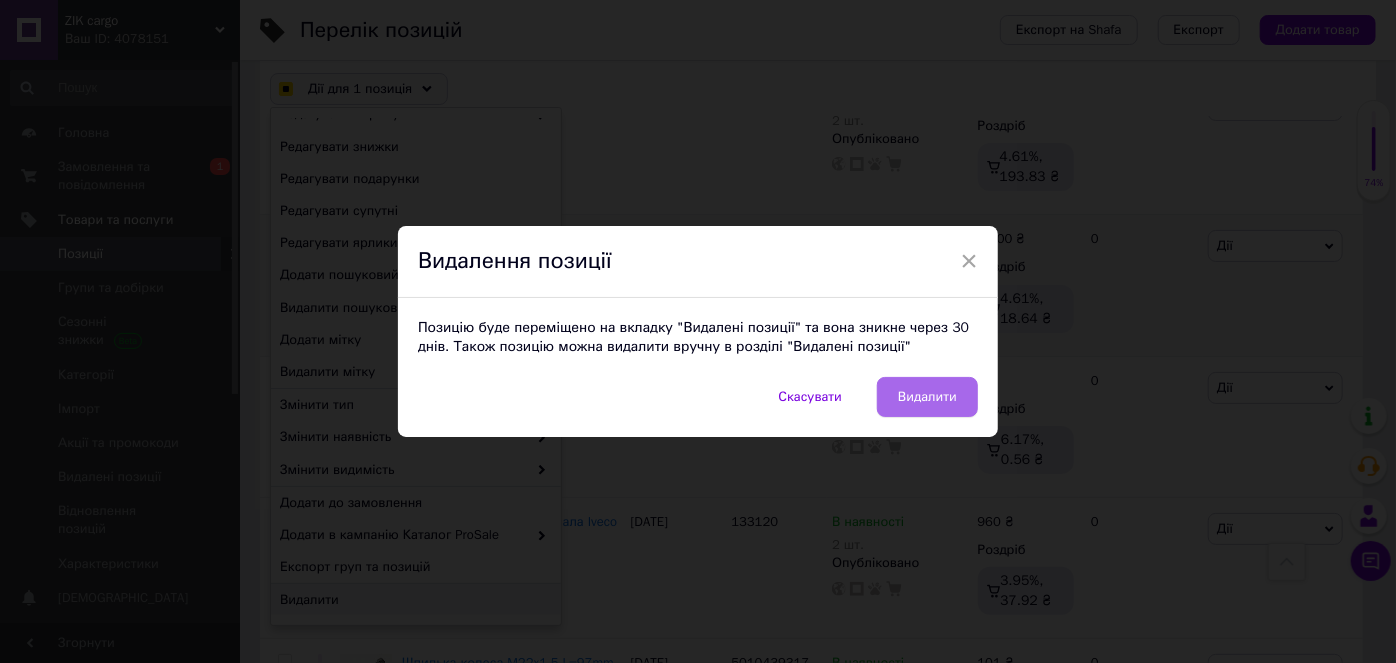 click on "Видалити" at bounding box center (927, 397) 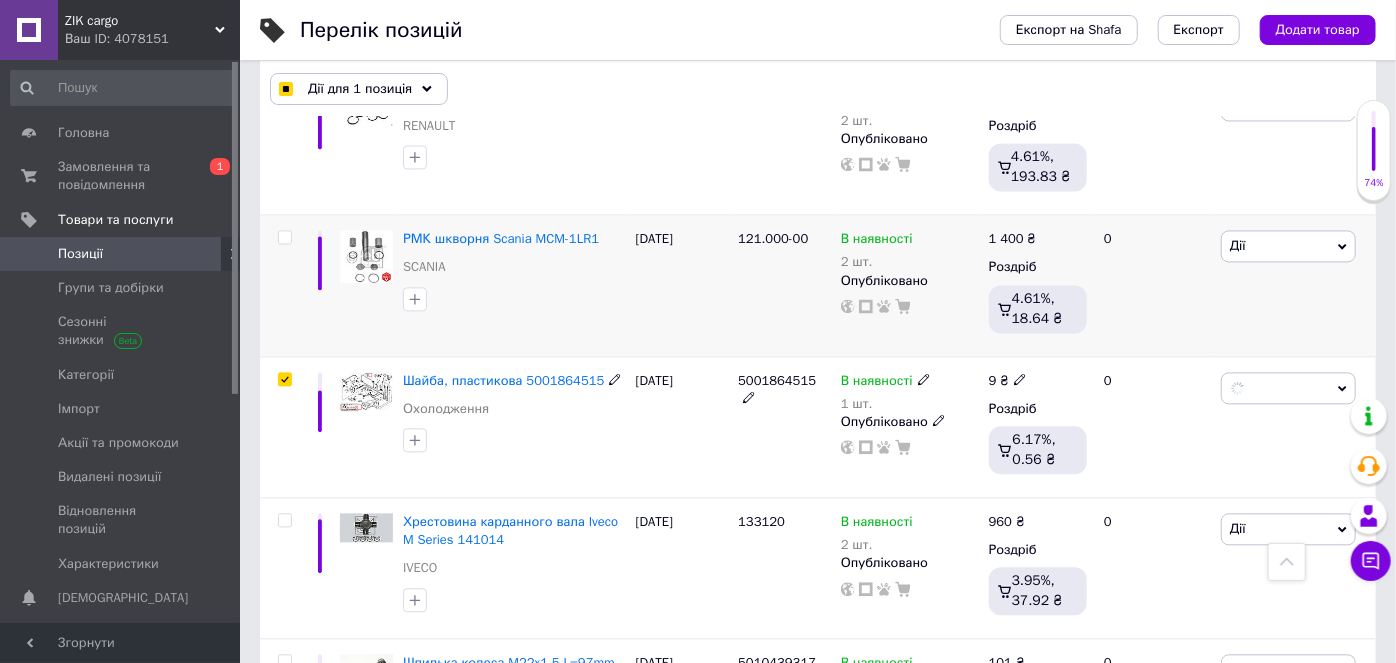 checkbox on "true" 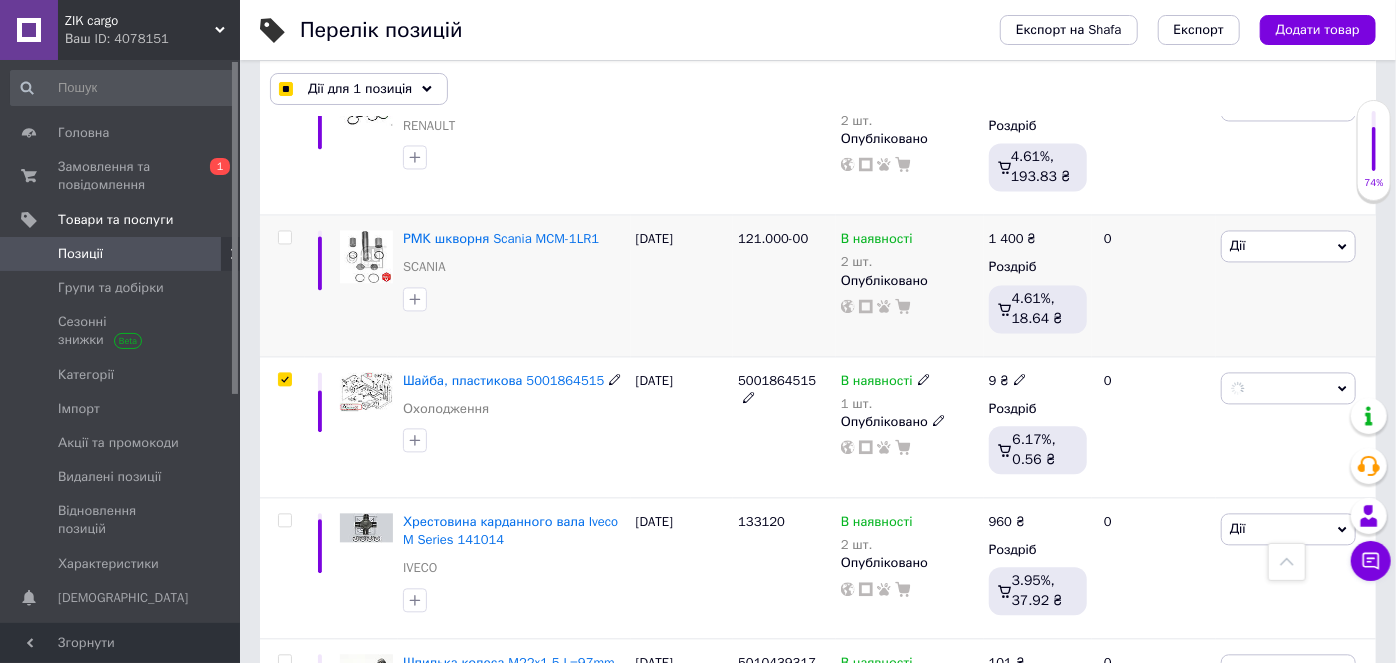 checkbox on "true" 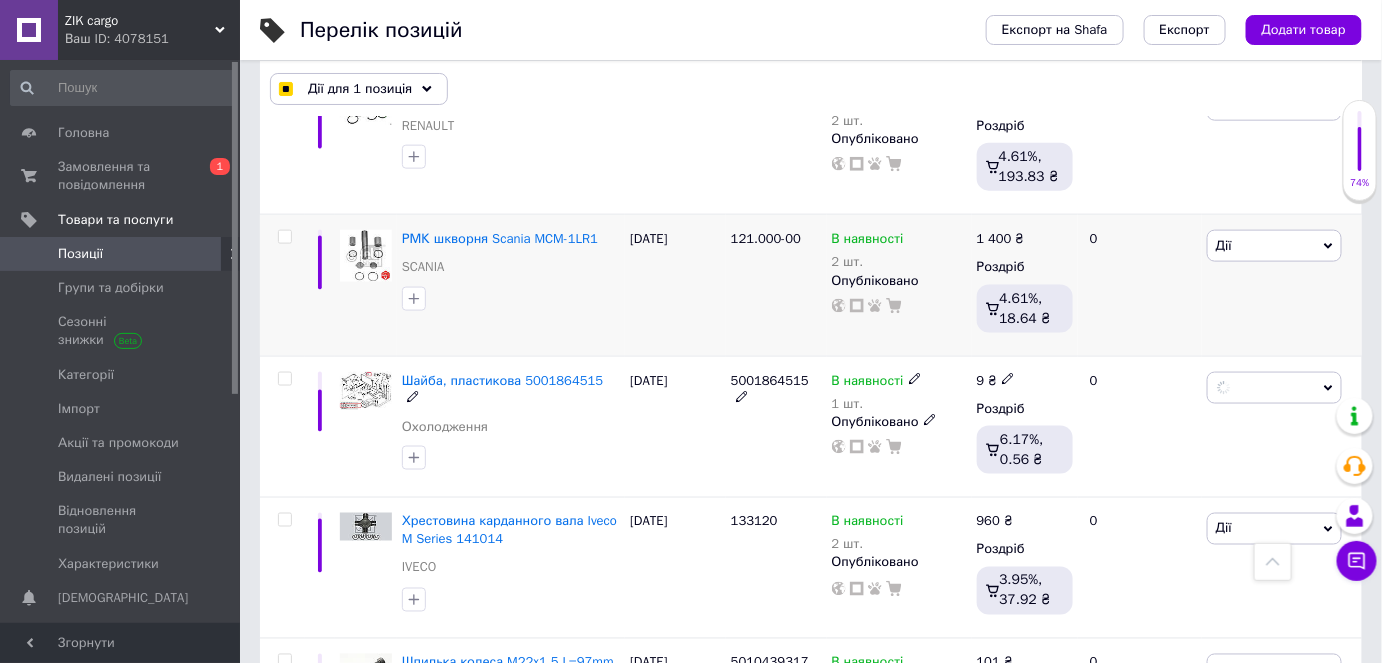 checkbox on "false" 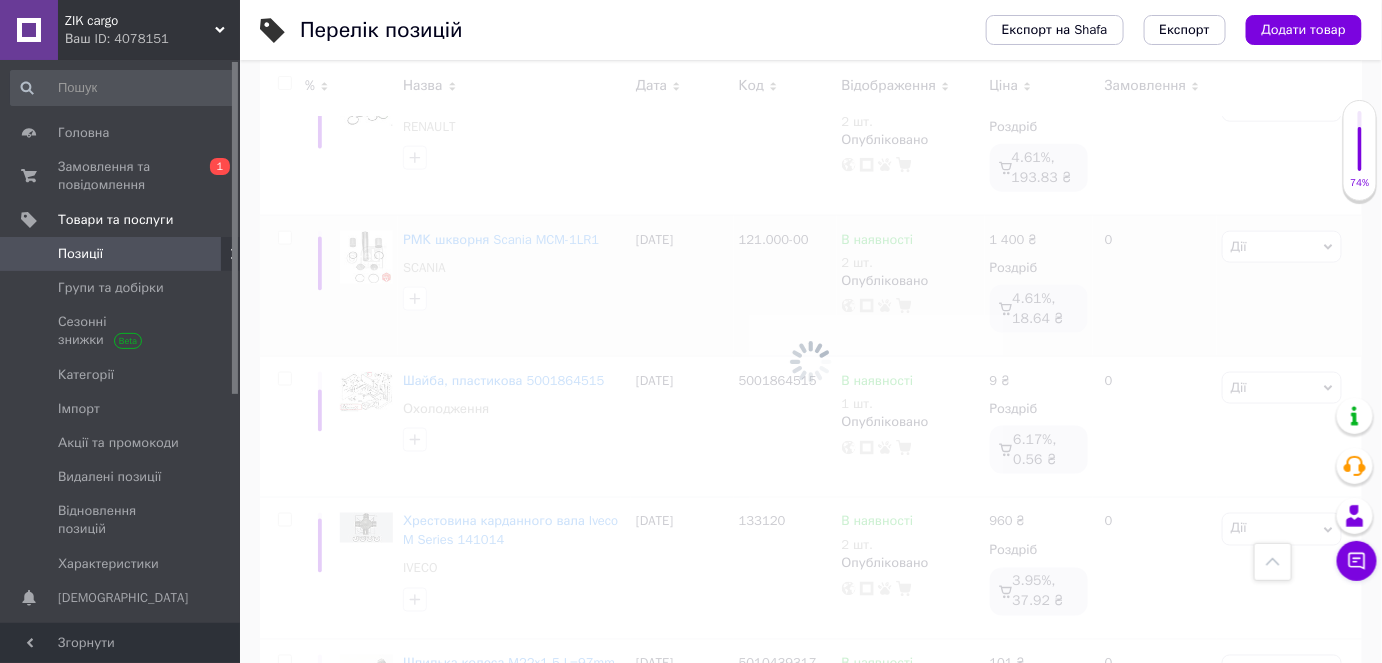 scroll, scrollTop: 5801, scrollLeft: 0, axis: vertical 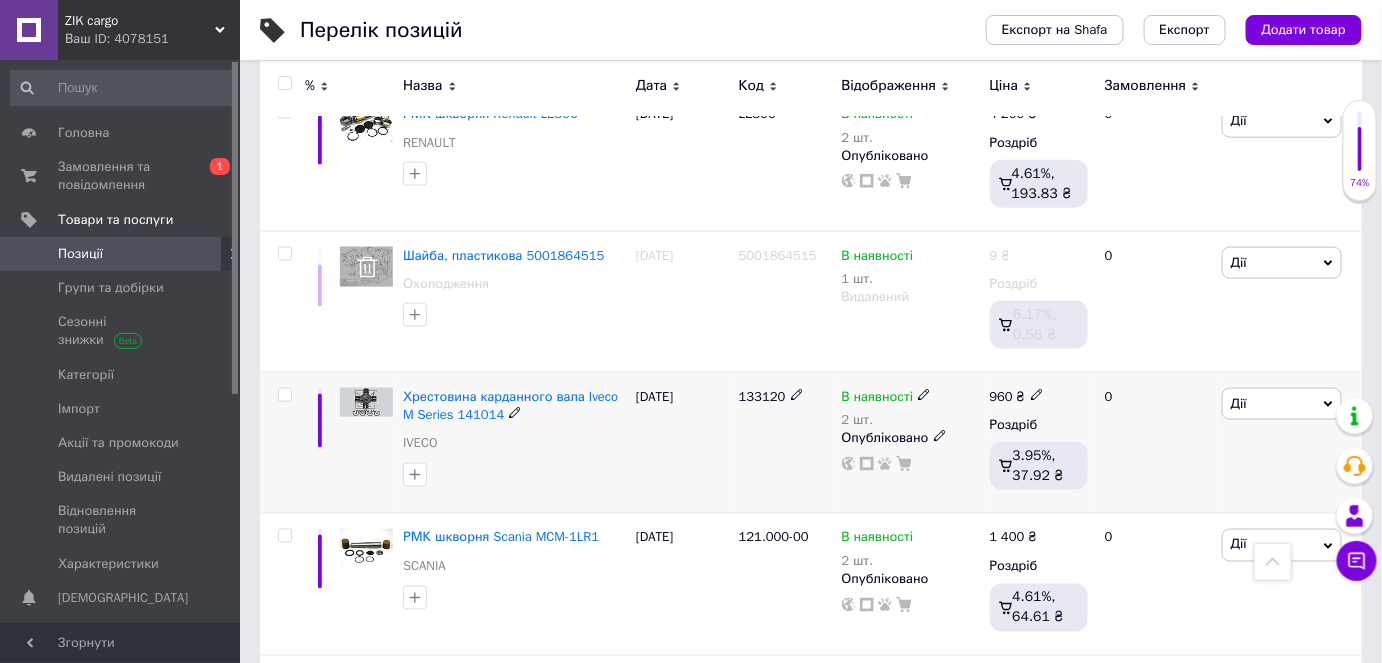 click on "133120" at bounding box center [762, 396] 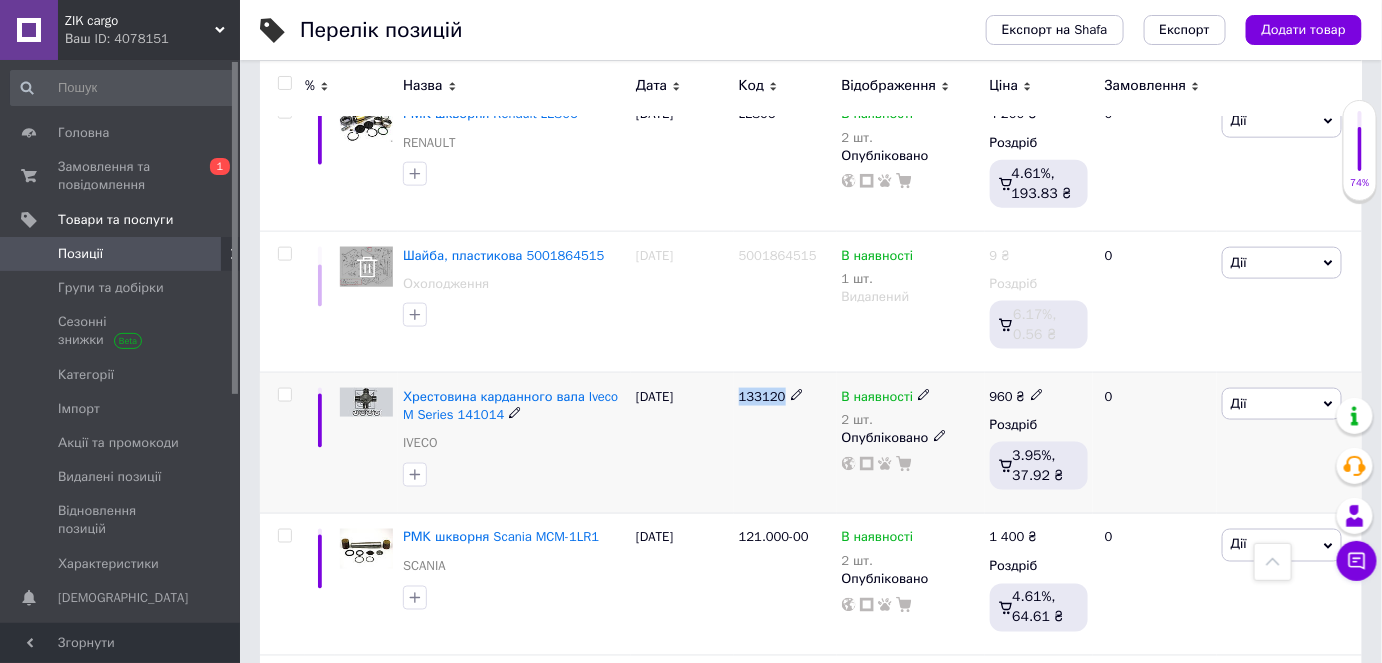 click on "133120" at bounding box center (762, 396) 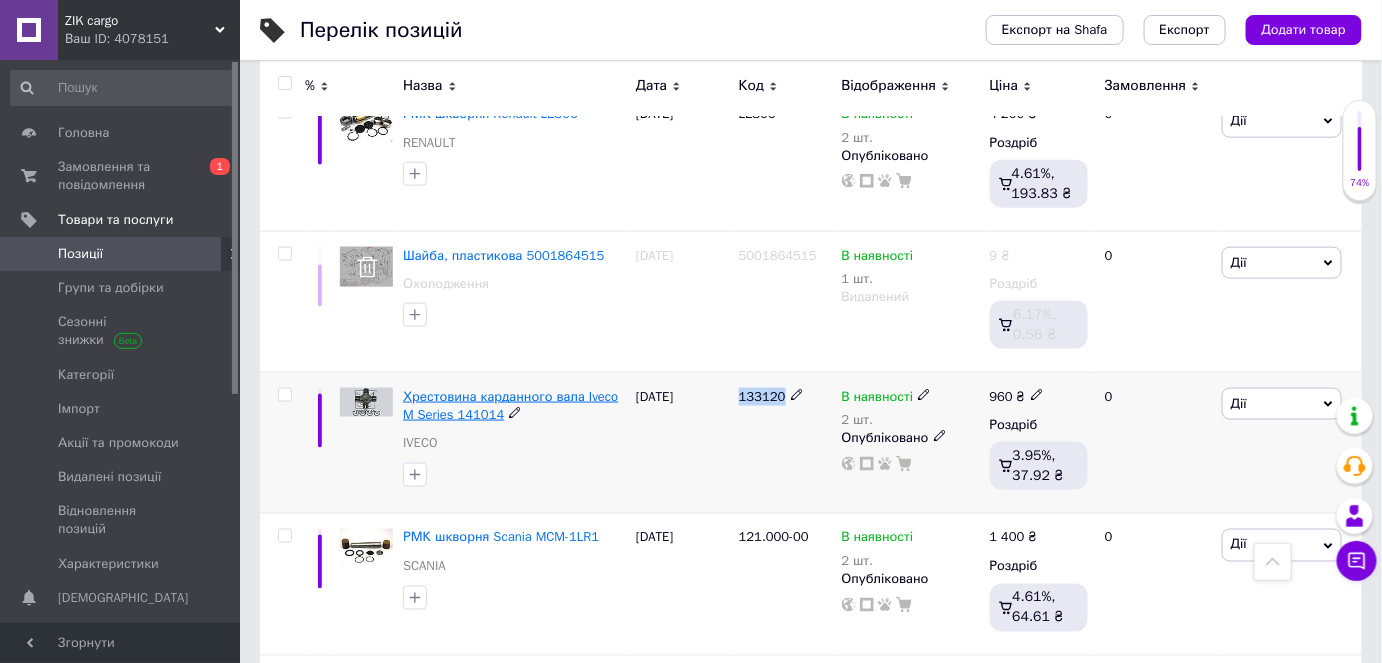 click on "Хрестовина карданного вала Iveco M Series 141014" at bounding box center [510, 405] 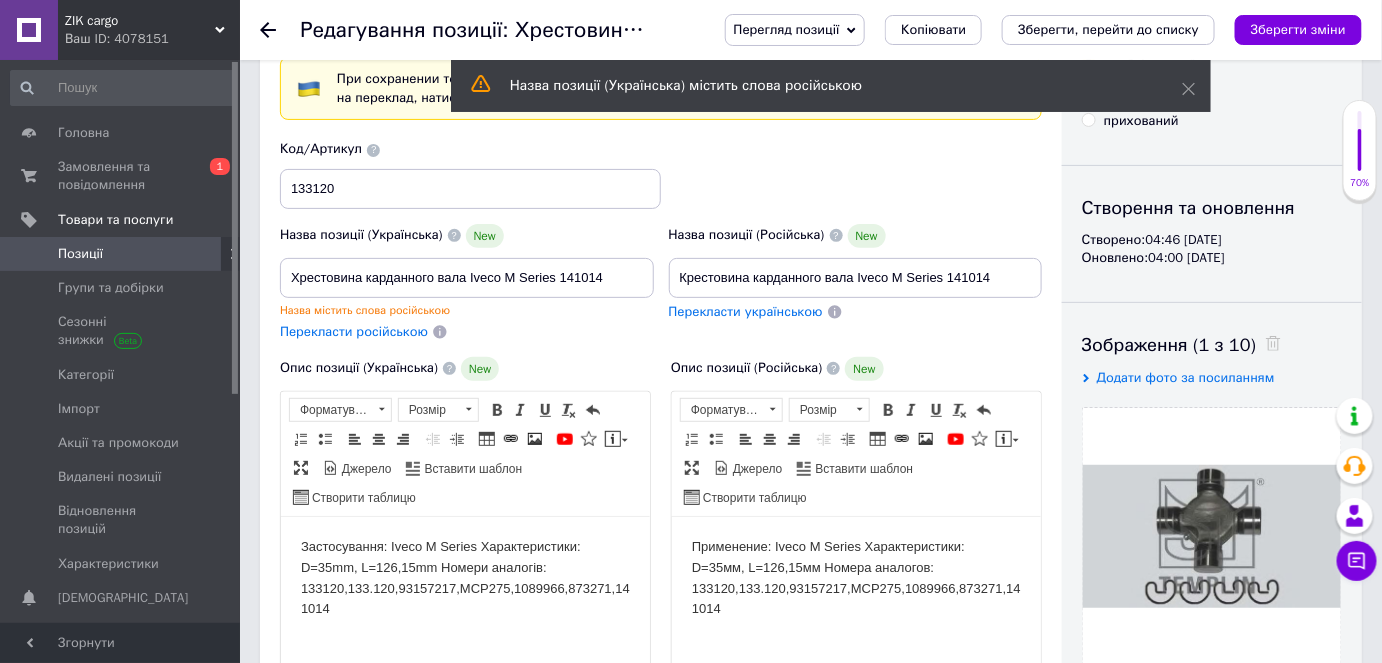 scroll, scrollTop: 181, scrollLeft: 0, axis: vertical 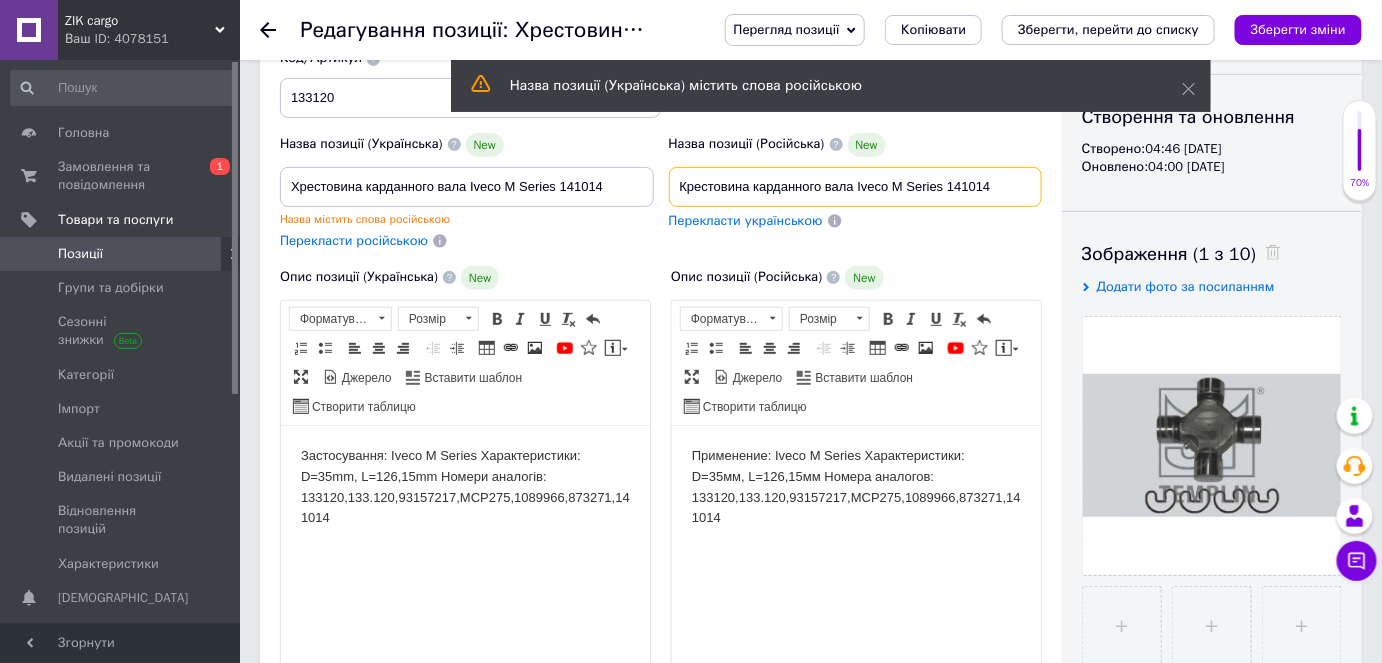 drag, startPoint x: 1005, startPoint y: 183, endPoint x: 948, endPoint y: 195, distance: 58.249462 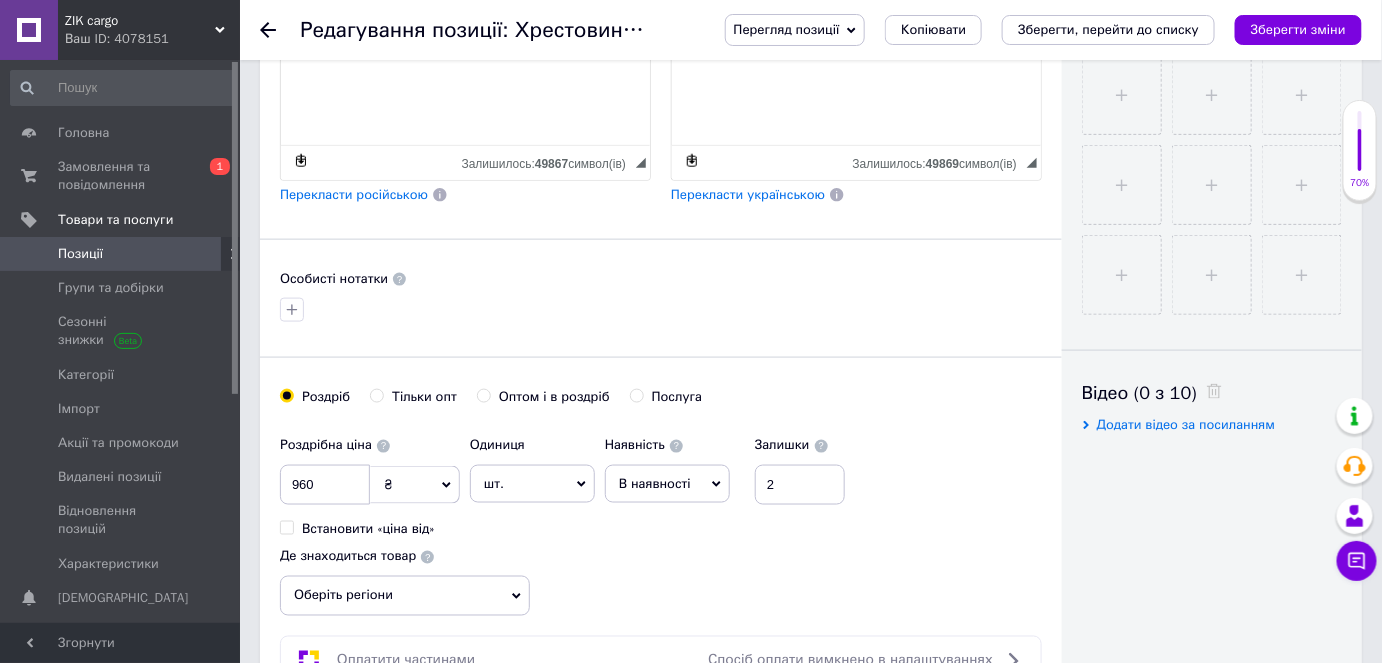 scroll, scrollTop: 1000, scrollLeft: 0, axis: vertical 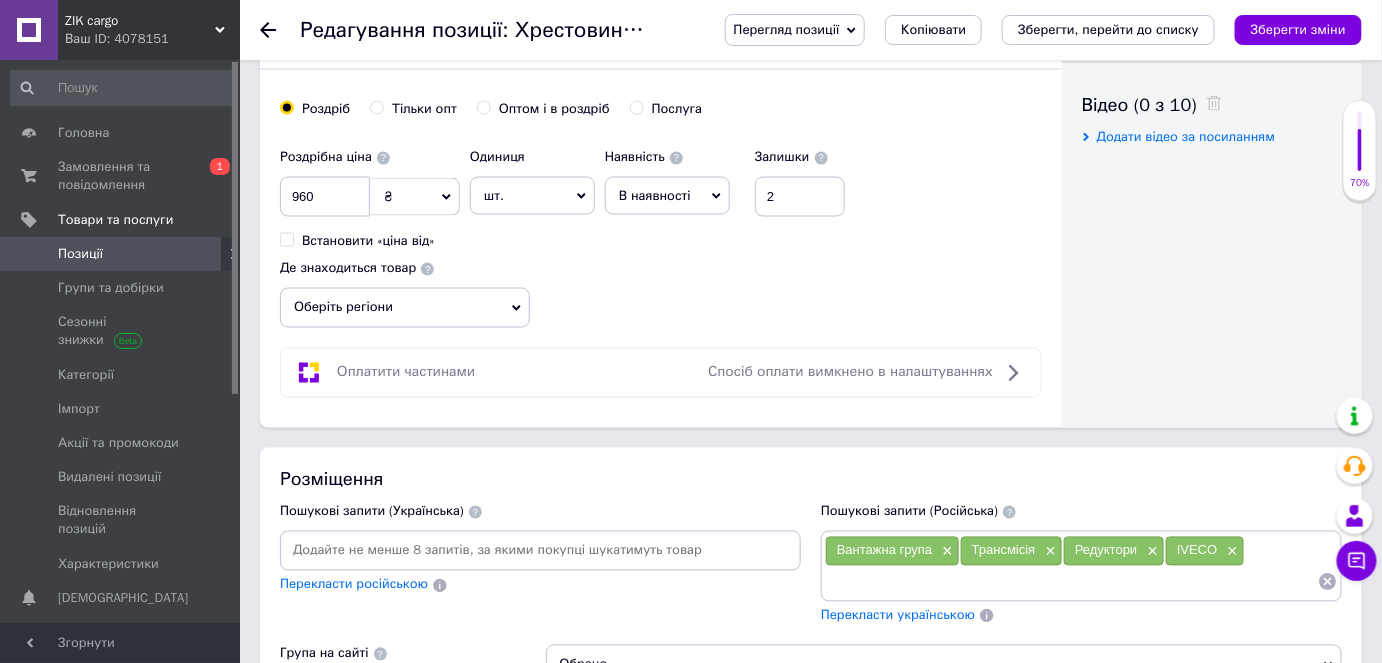 click on "Позиції" at bounding box center (121, 254) 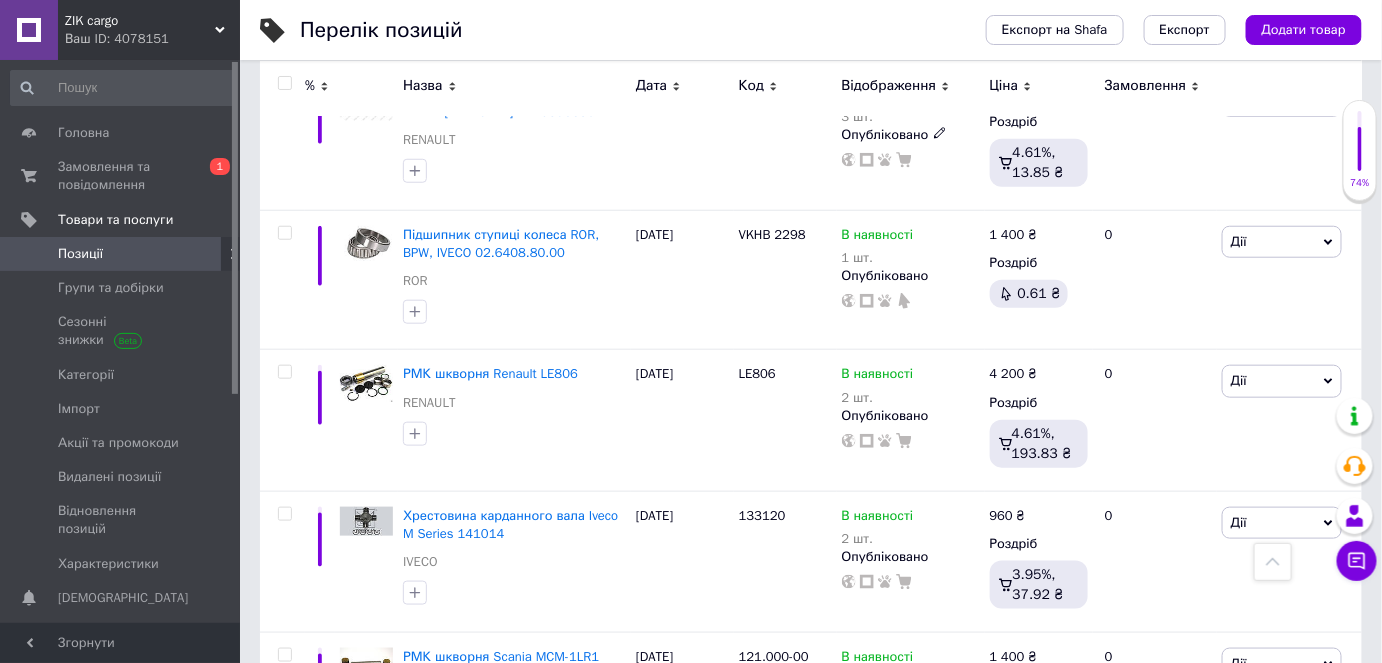 scroll, scrollTop: 5545, scrollLeft: 0, axis: vertical 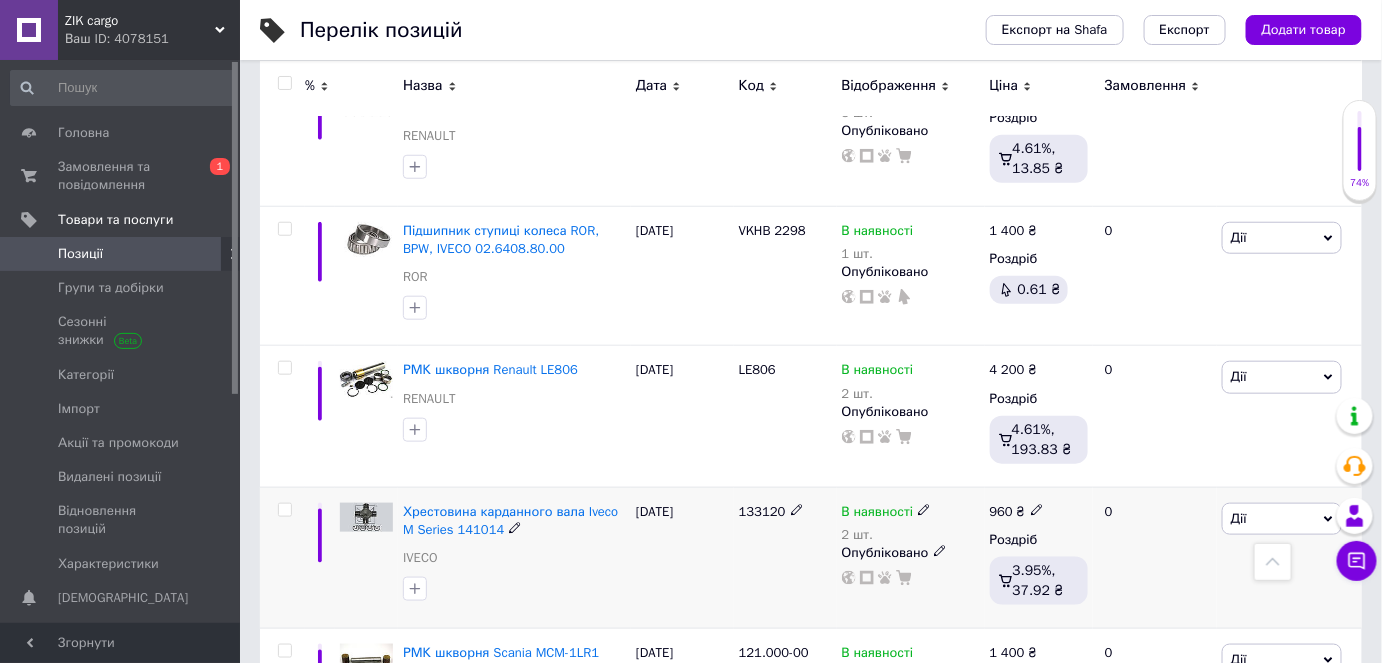 click on "Дії" at bounding box center (1282, 519) 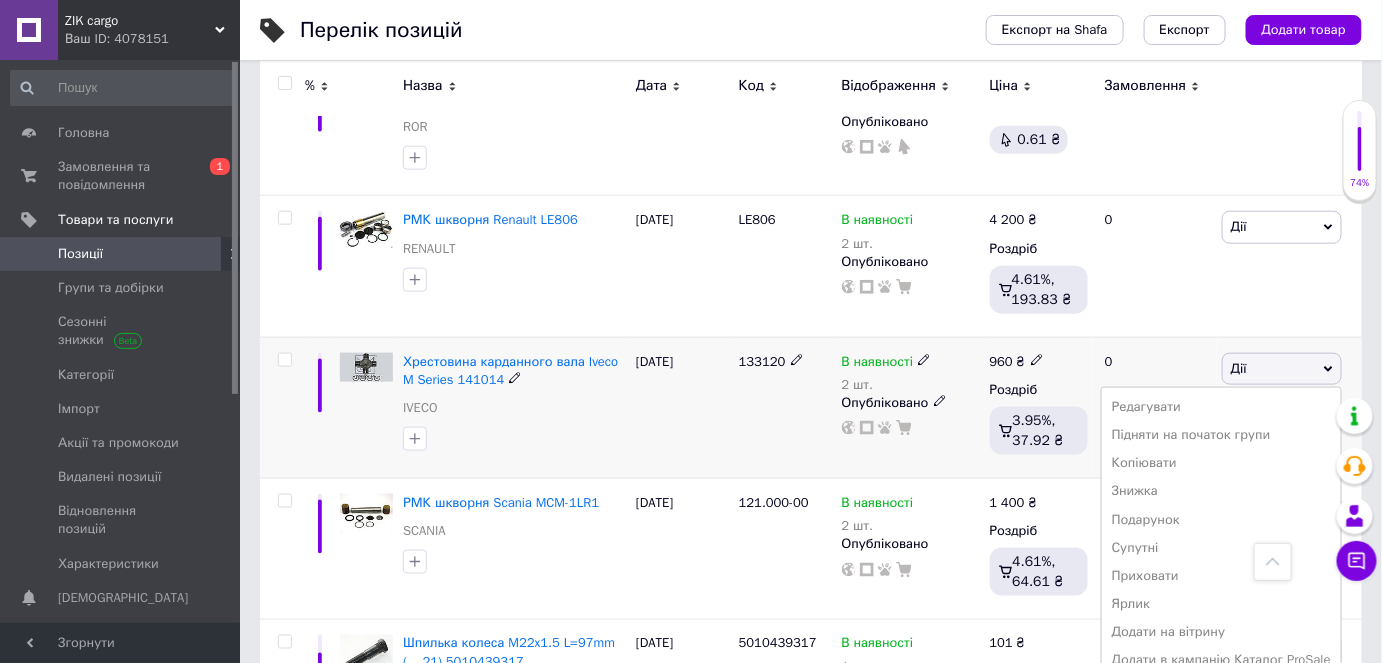scroll, scrollTop: 5818, scrollLeft: 0, axis: vertical 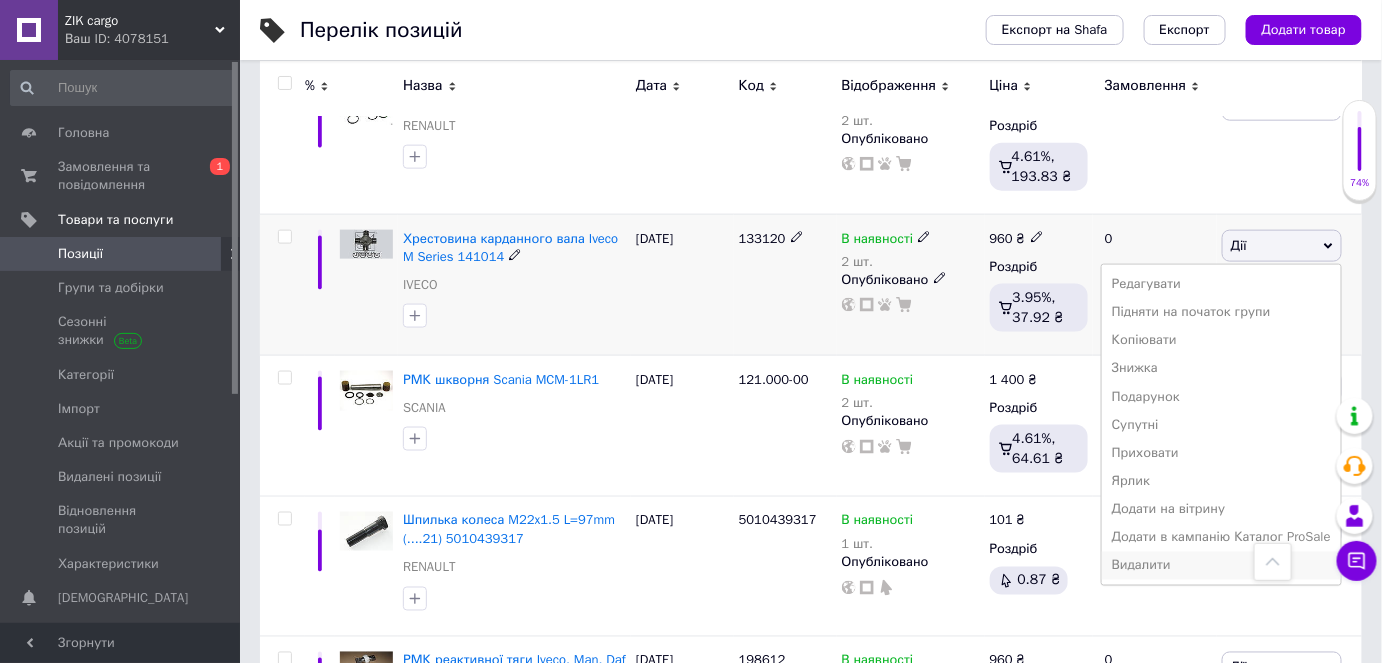 click on "Видалити" at bounding box center (1221, 566) 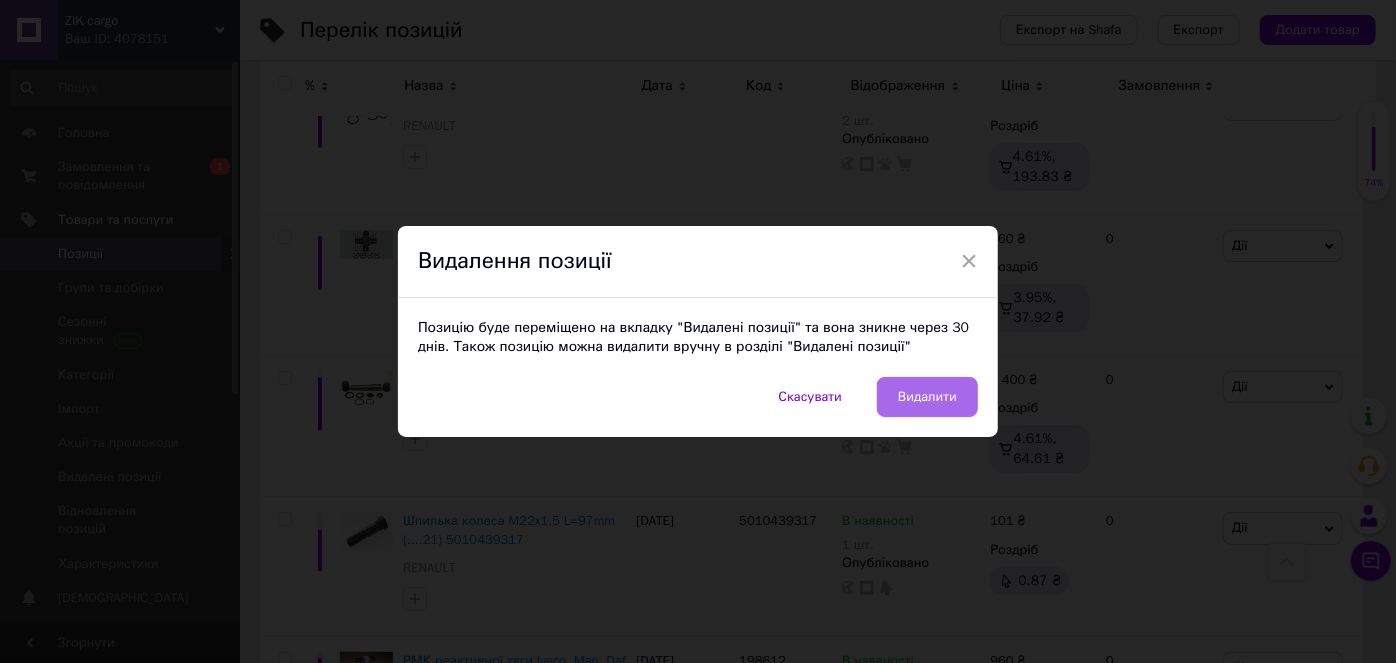 click on "Видалити" at bounding box center (927, 397) 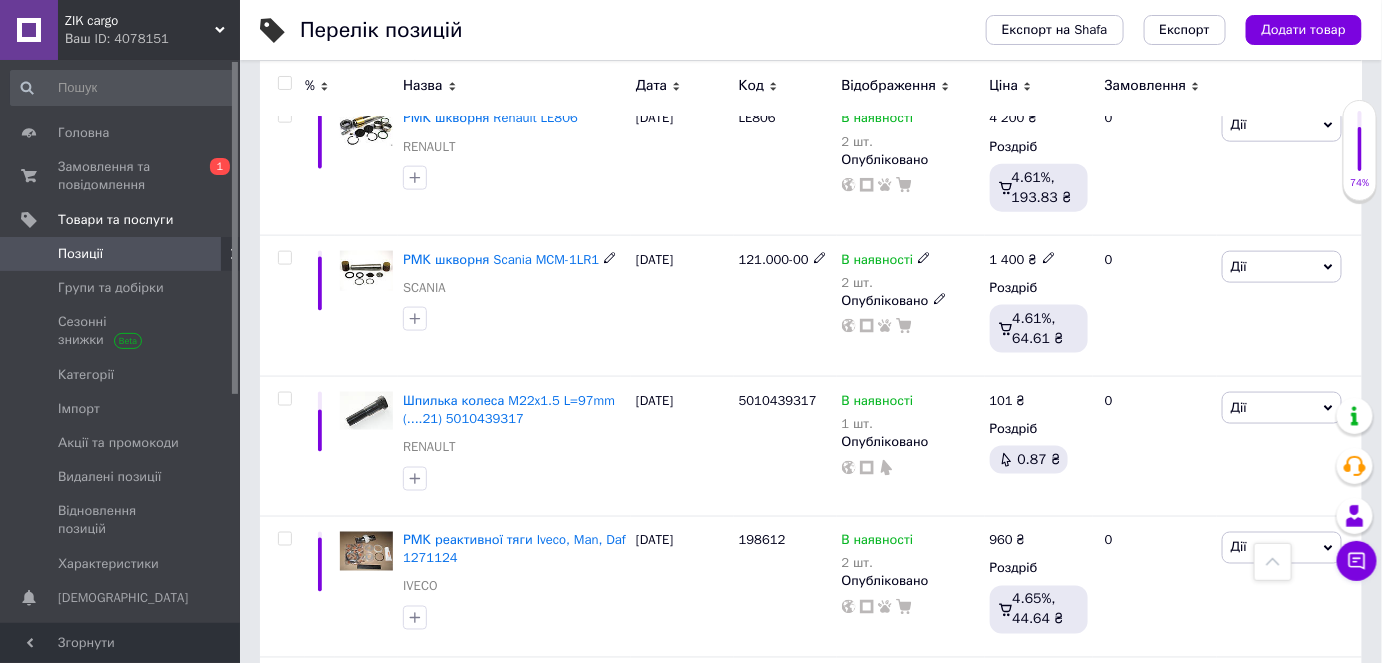 scroll, scrollTop: 5818, scrollLeft: 0, axis: vertical 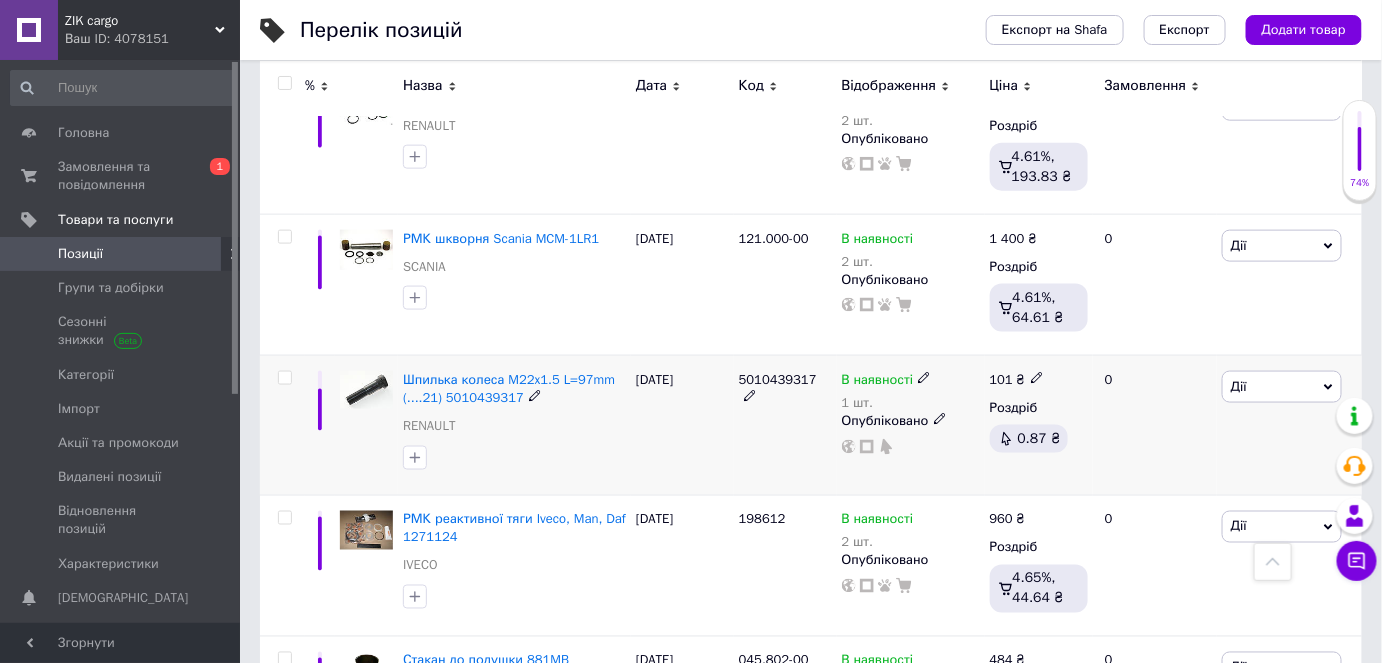 click on "5010439317" at bounding box center [778, 379] 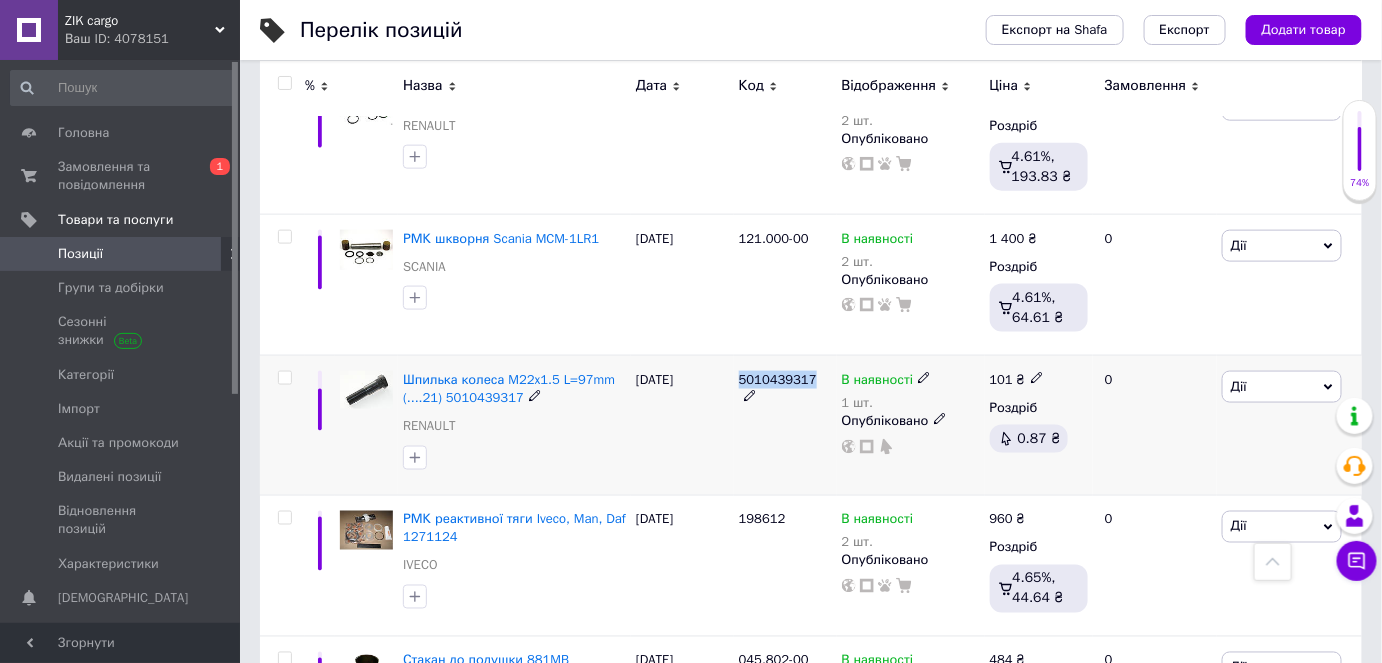 click on "5010439317" at bounding box center [778, 379] 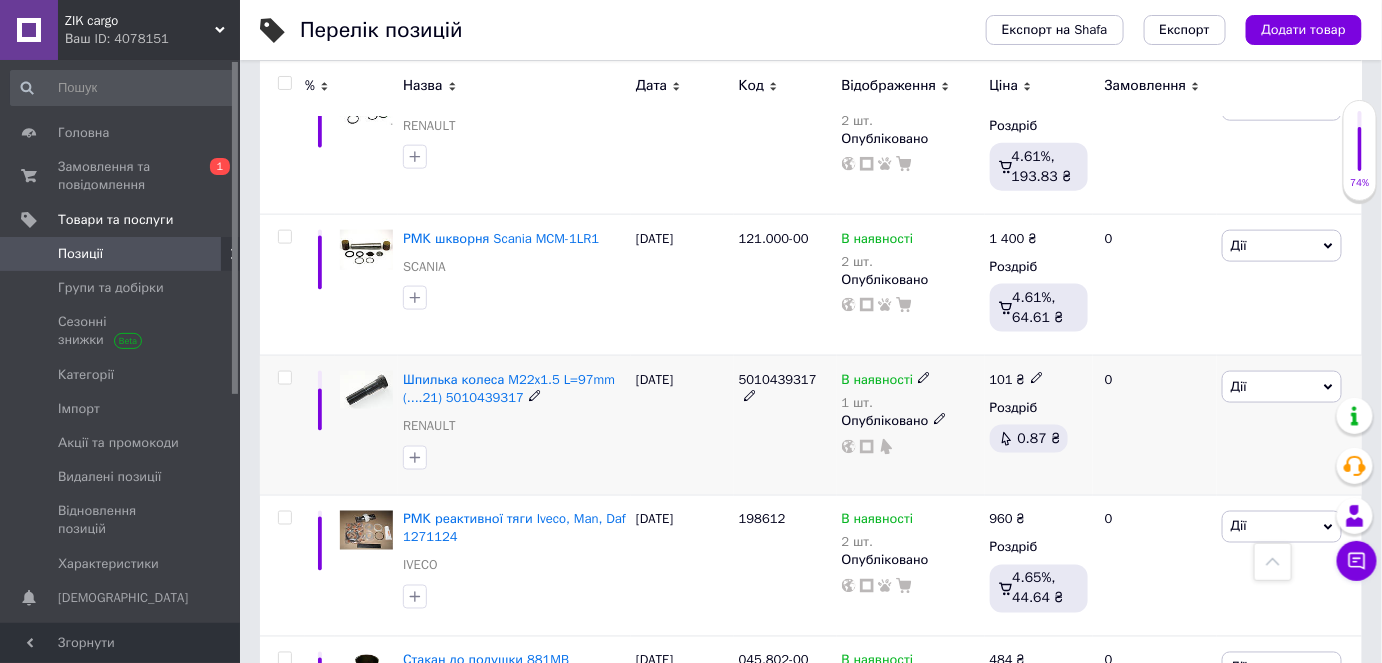 click on "[PERSON_NAME] Підняти на початок групи Копіювати Знижка Подарунок Супутні Приховати Ярлик Додати на вітрину Додати в кампанію Каталог ProSale Видалити" at bounding box center [1289, 426] 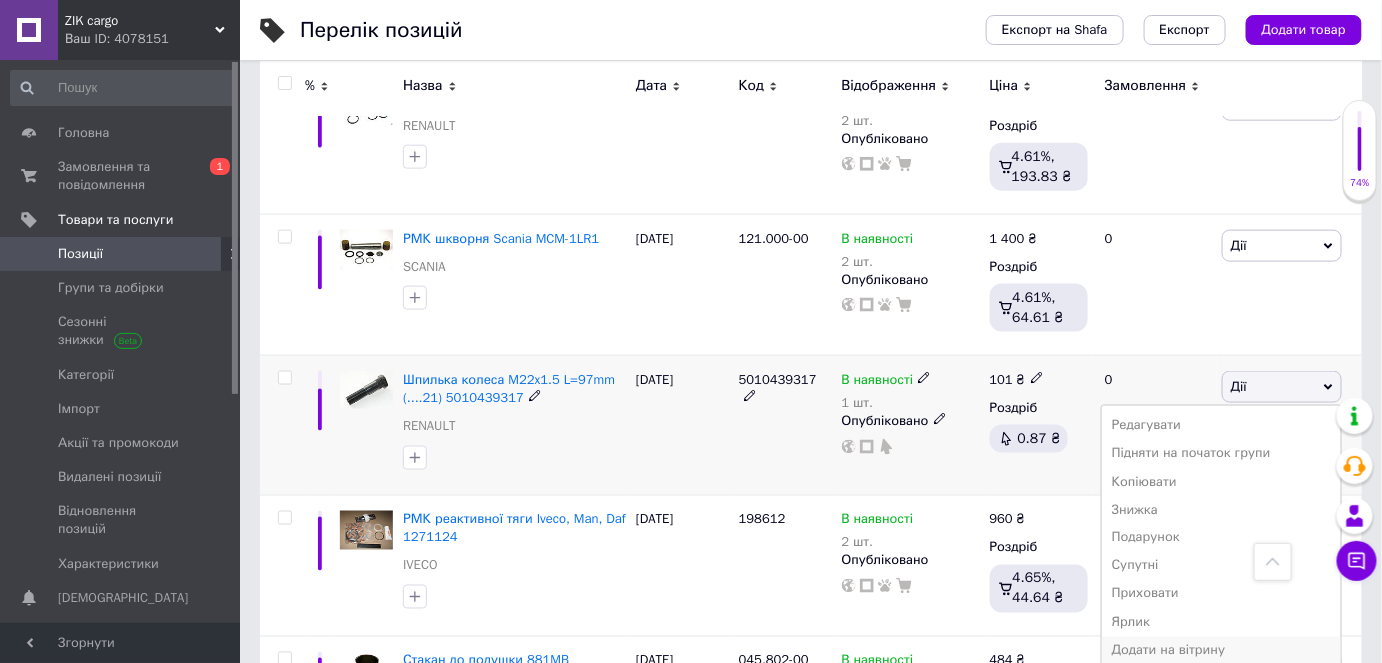 scroll, scrollTop: 6090, scrollLeft: 0, axis: vertical 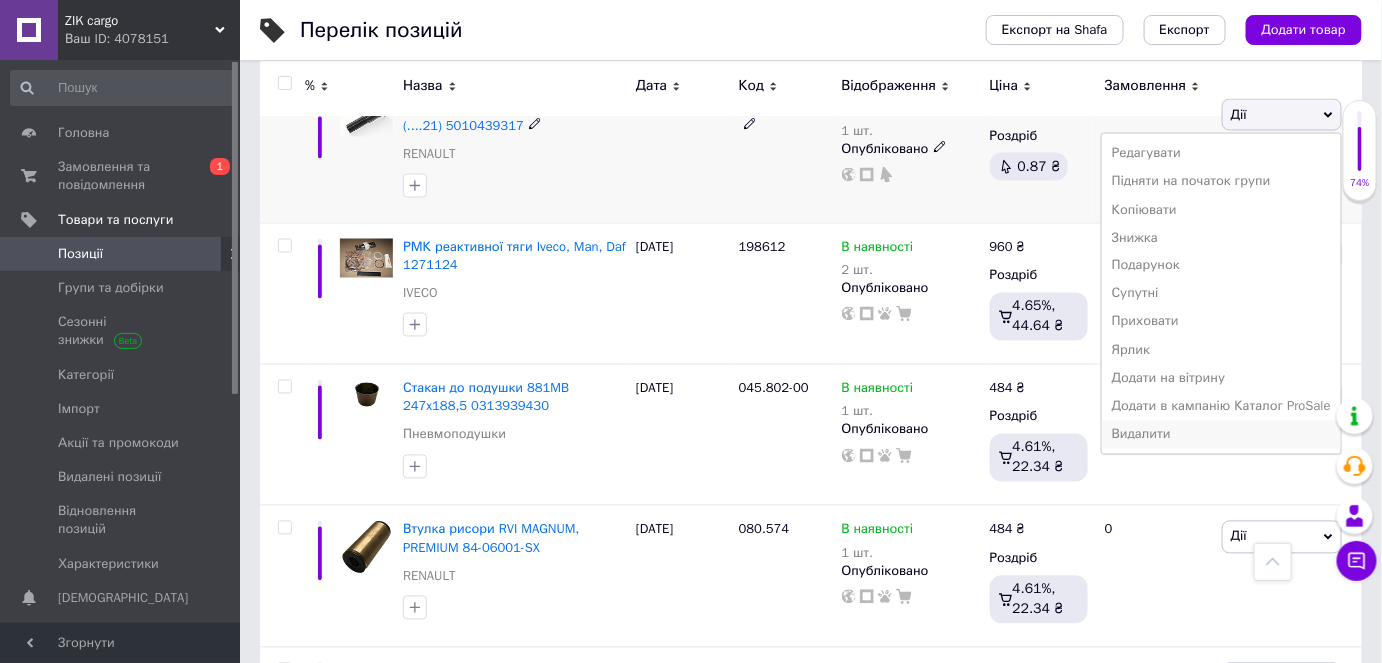 click on "Видалити" at bounding box center [1221, 435] 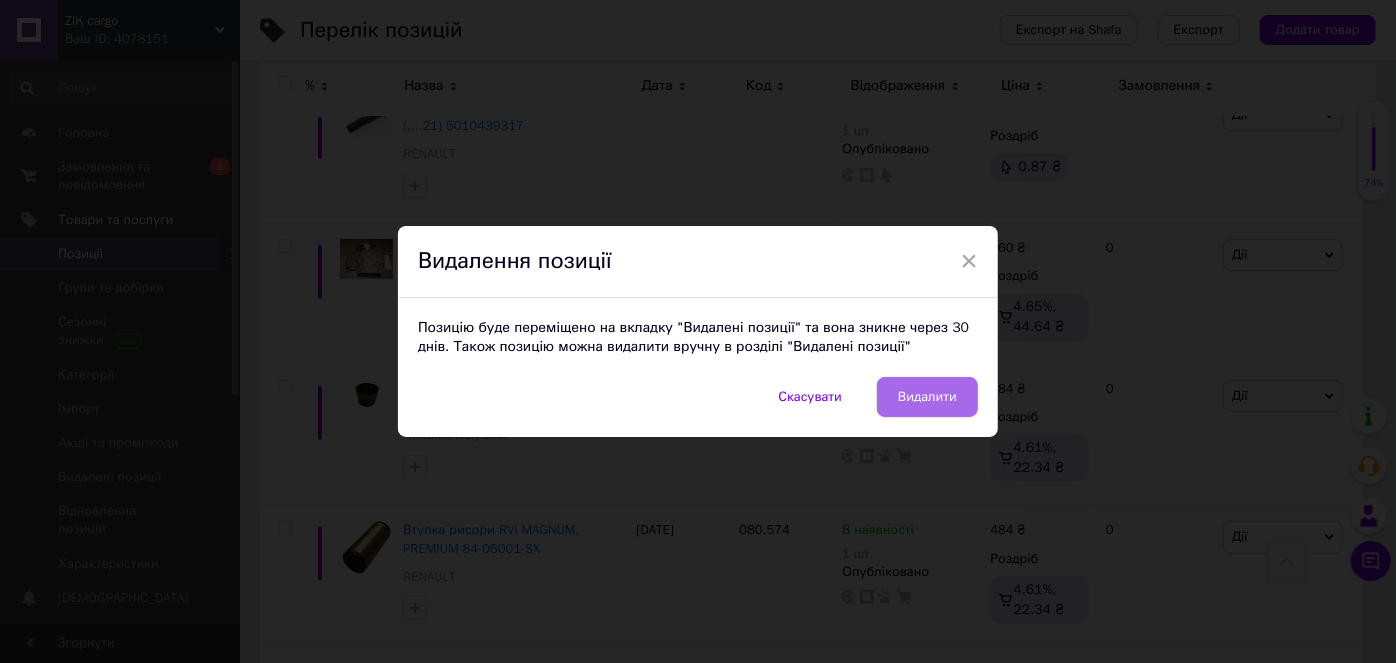 click on "Видалити" at bounding box center [927, 397] 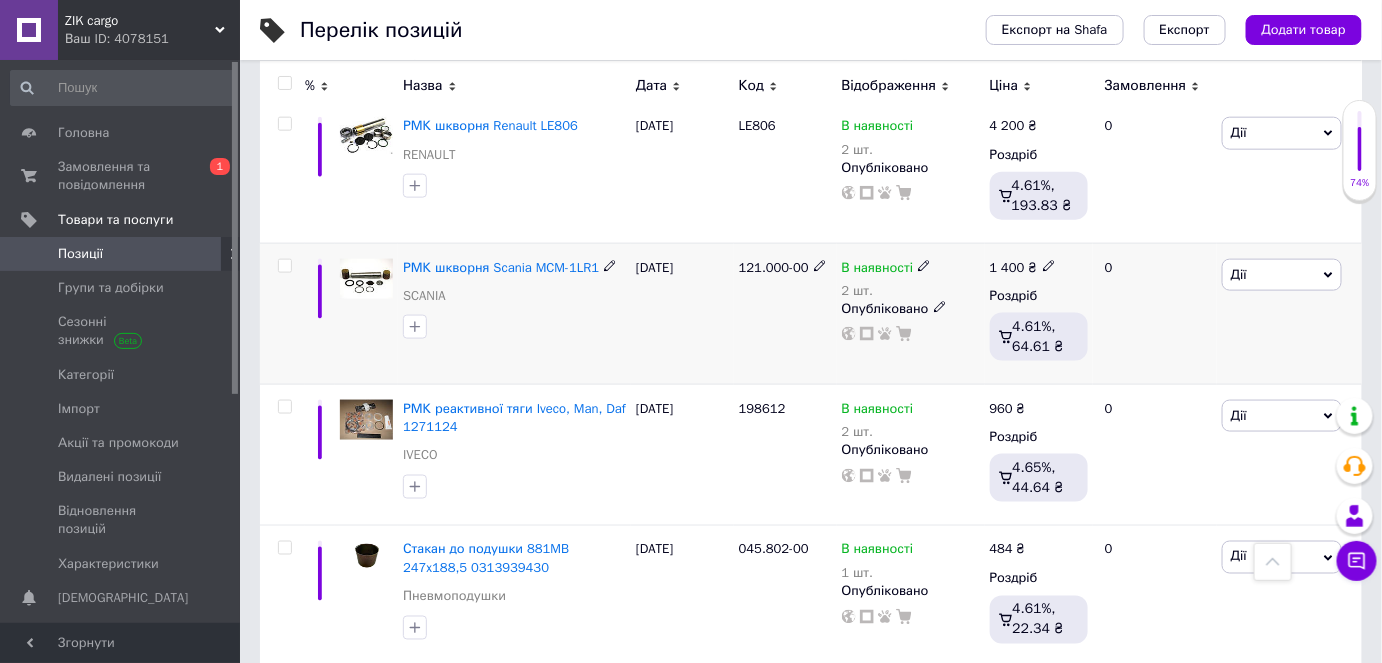 scroll, scrollTop: 5818, scrollLeft: 0, axis: vertical 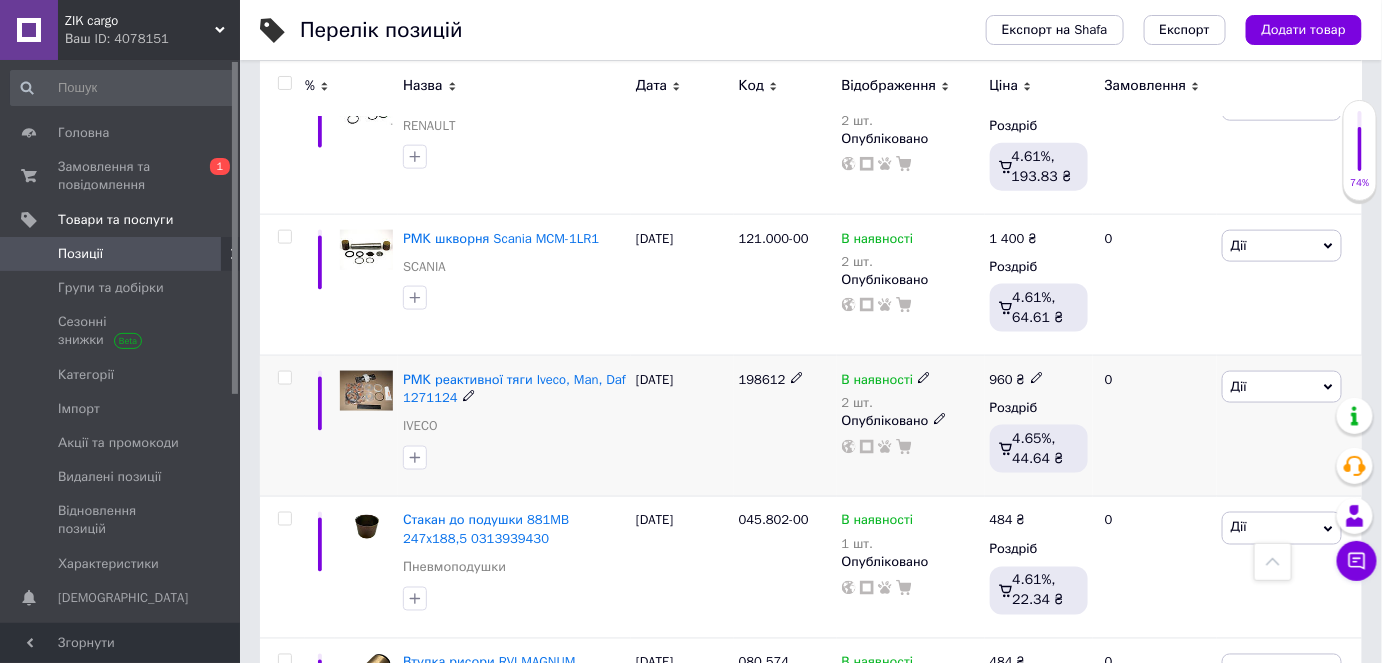 click on "198612" at bounding box center (762, 379) 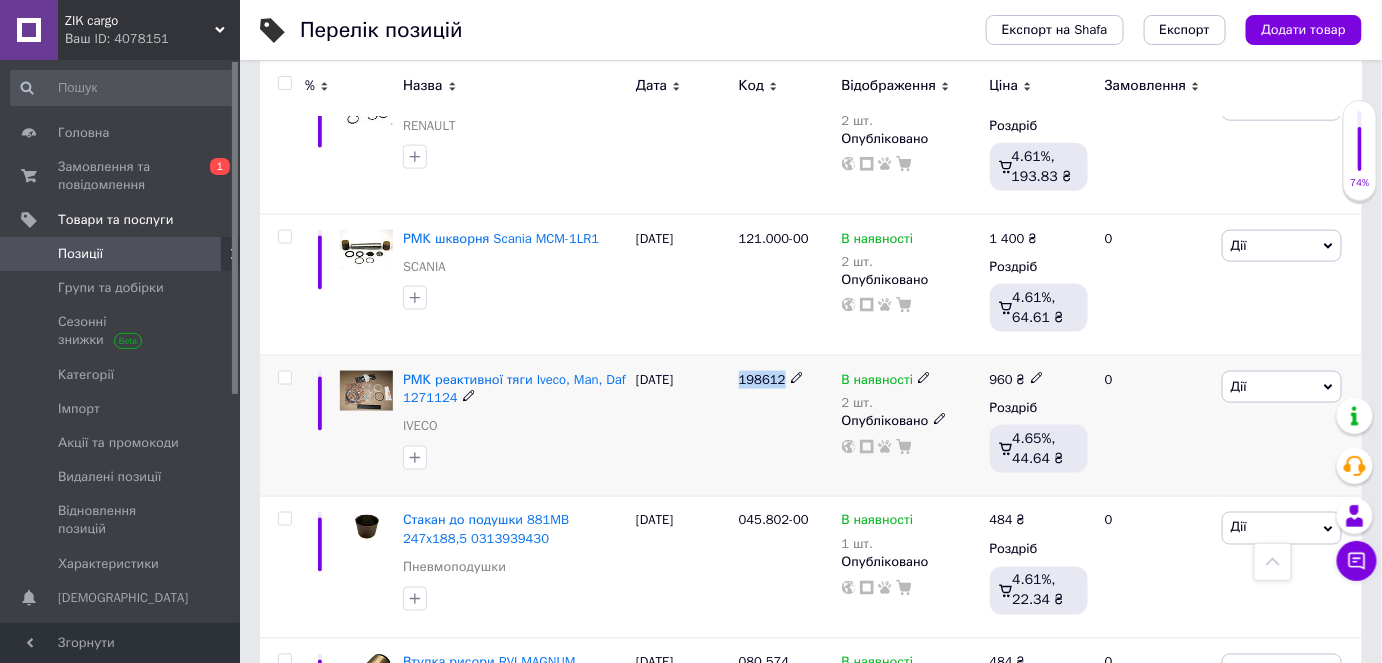 click on "198612" at bounding box center (762, 379) 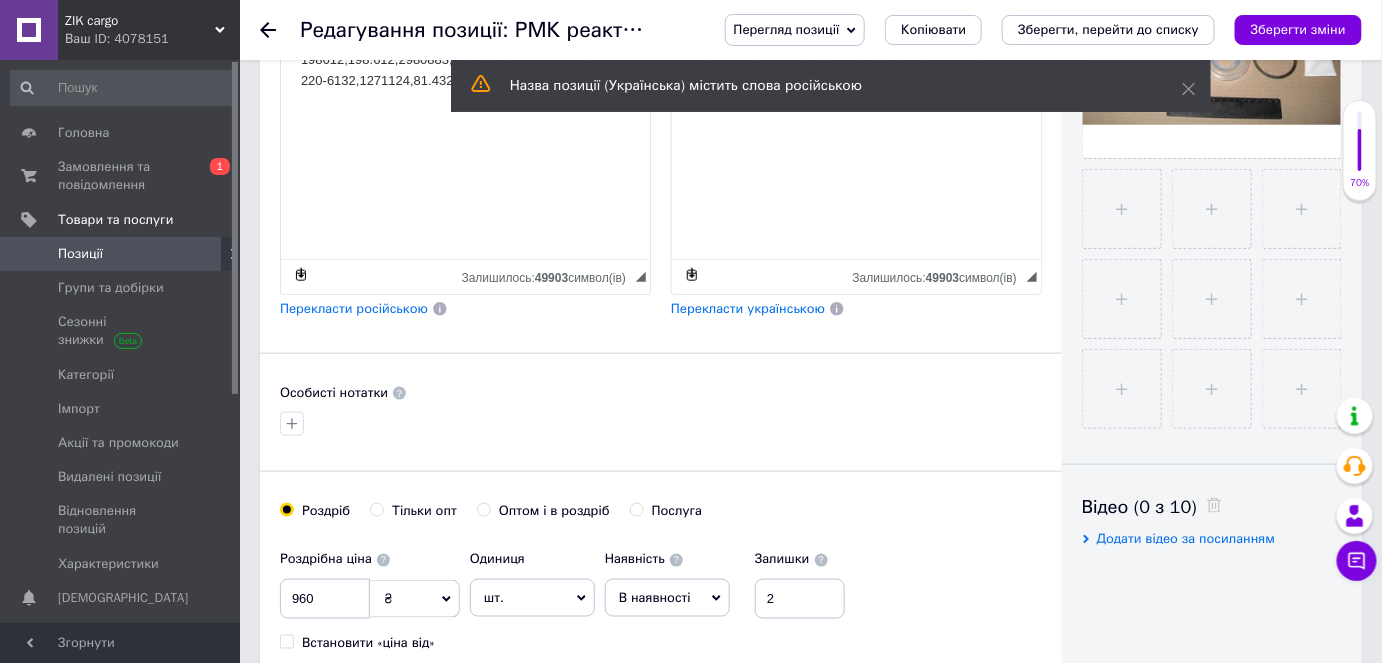scroll, scrollTop: 727, scrollLeft: 0, axis: vertical 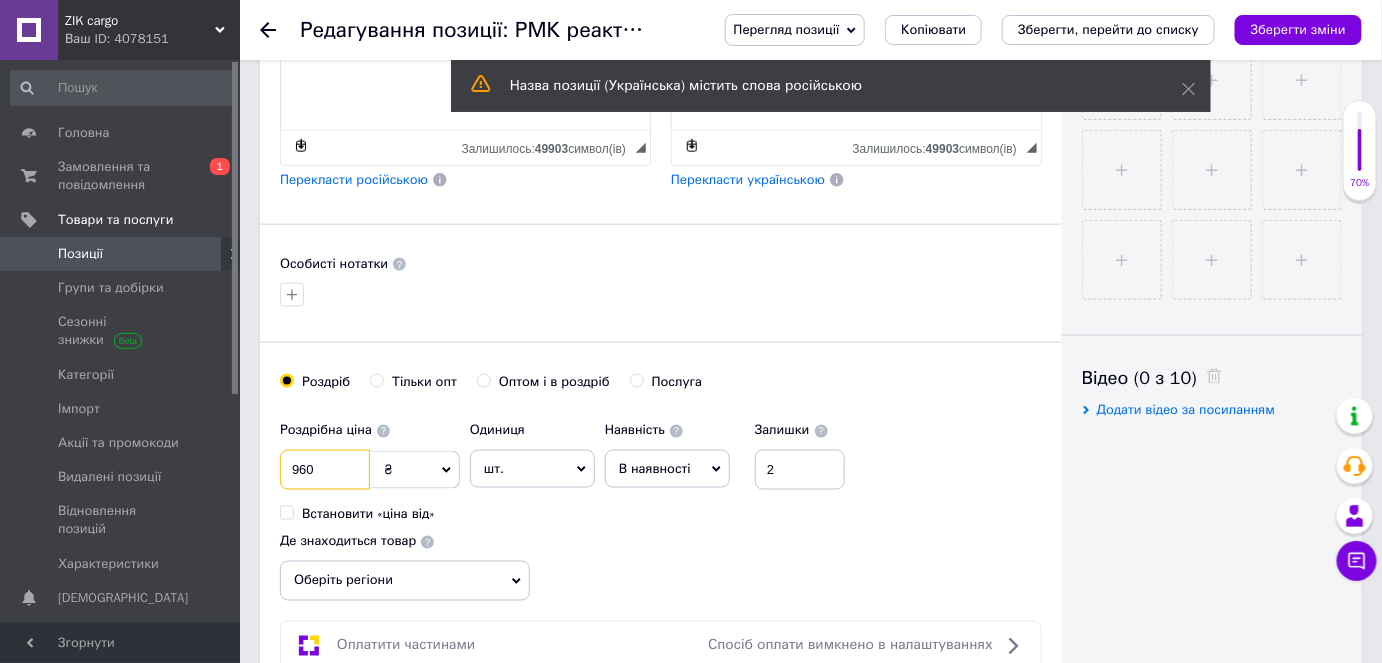 drag, startPoint x: 325, startPoint y: 459, endPoint x: 293, endPoint y: 464, distance: 32.38827 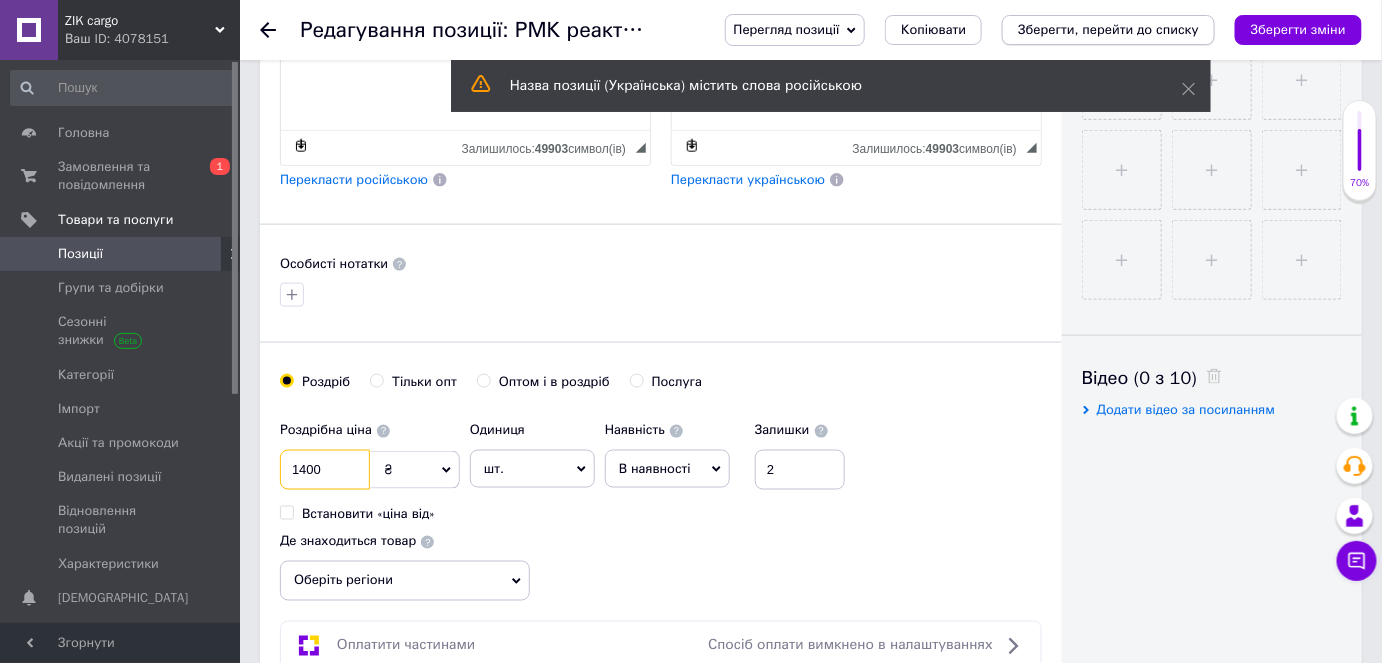 type on "1400" 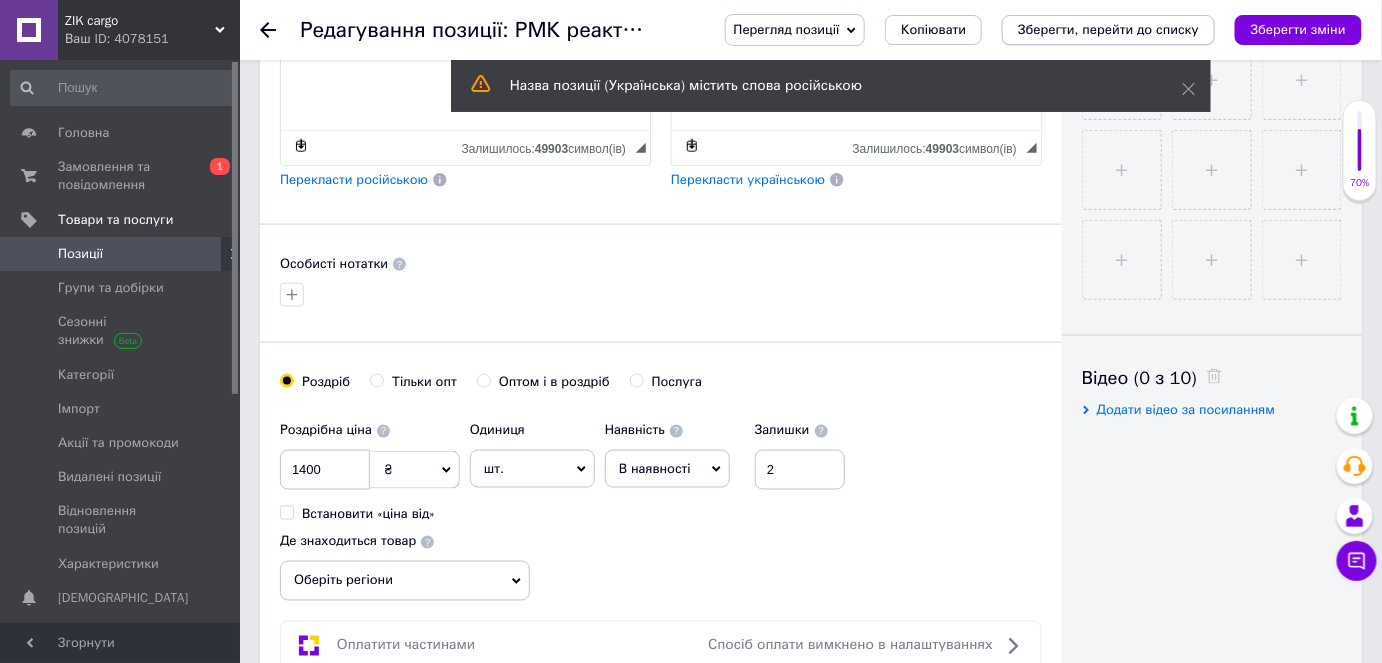 click on "Зберегти, перейти до списку" at bounding box center (1108, 30) 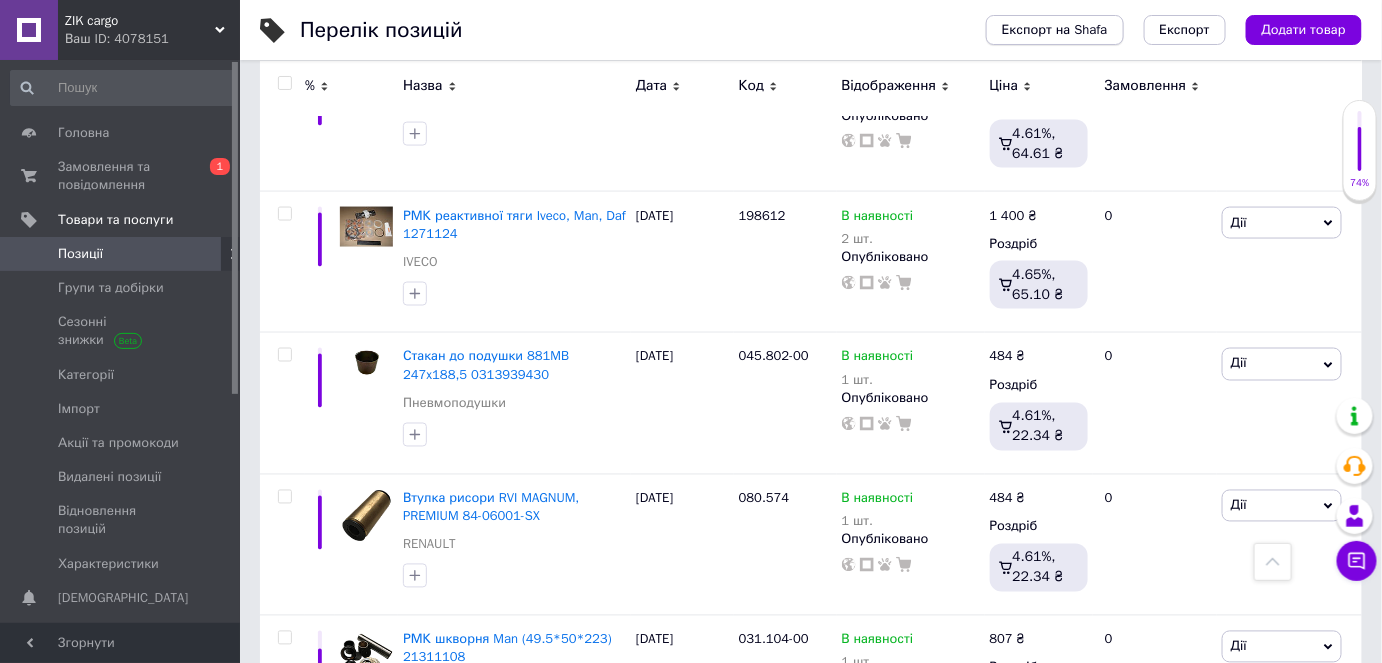 scroll, scrollTop: 6000, scrollLeft: 0, axis: vertical 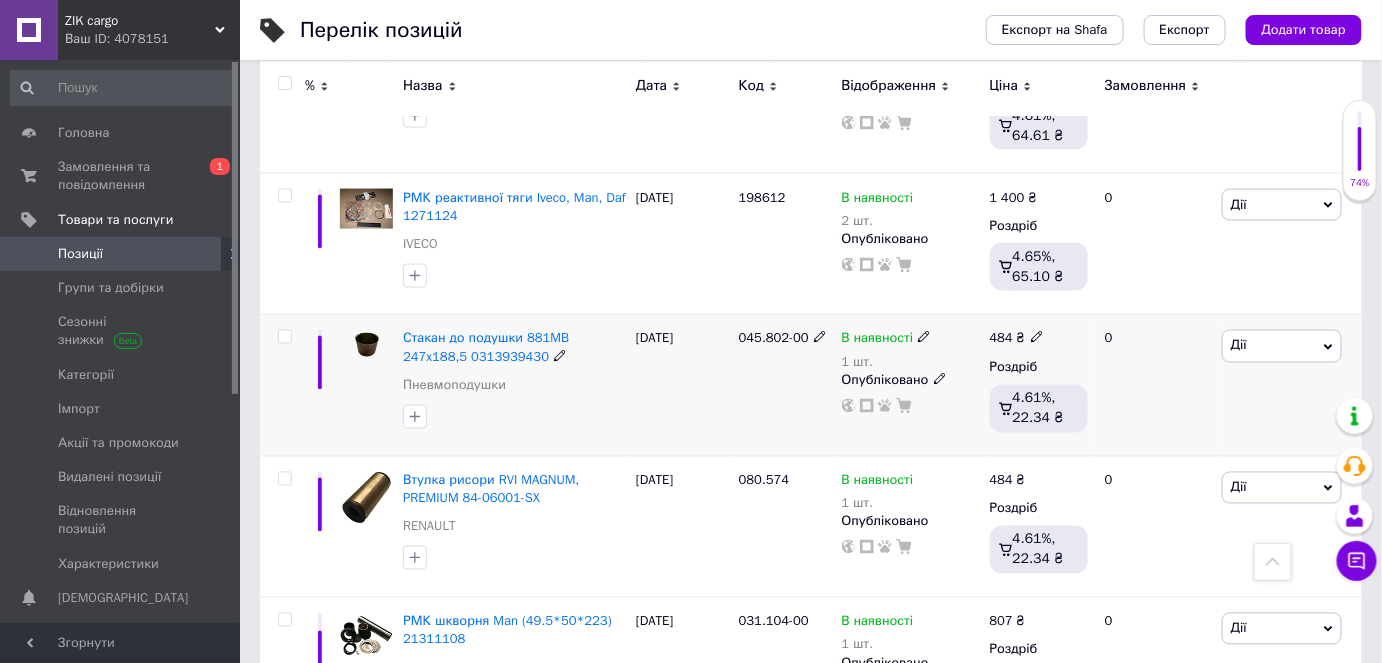 click on "045.802-00" at bounding box center [774, 338] 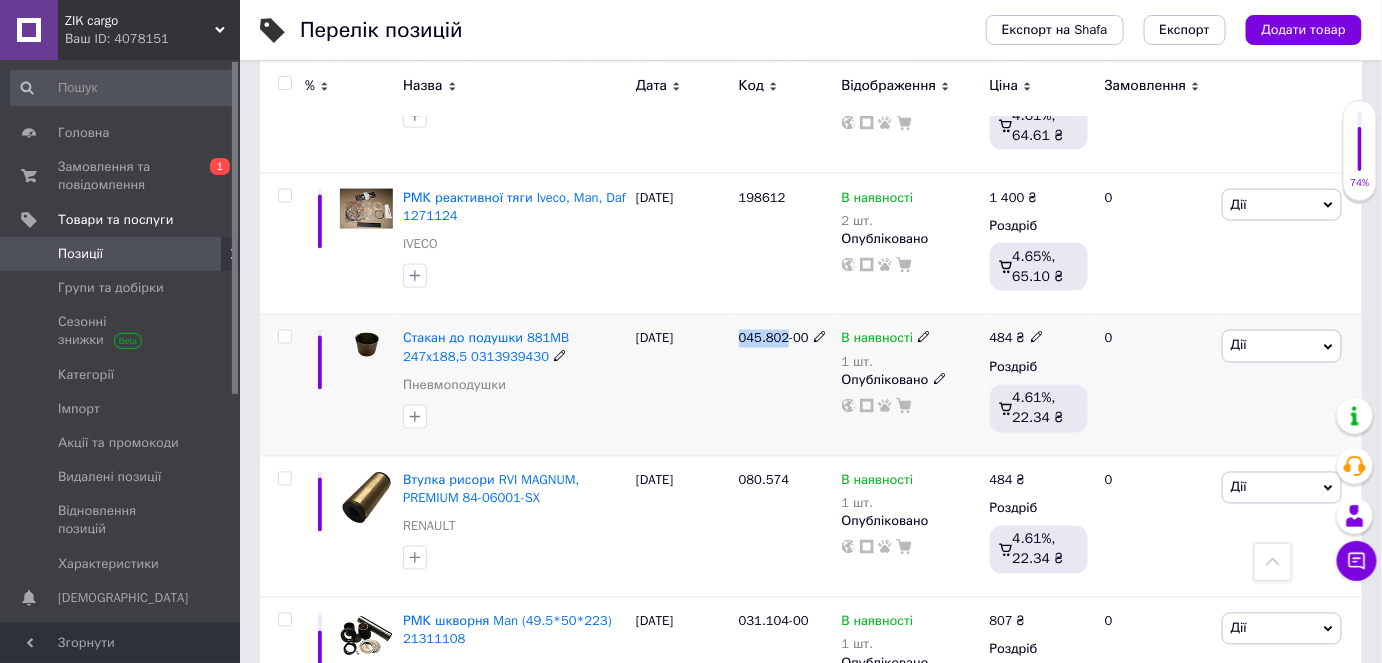 click on "045.802-00" at bounding box center (774, 338) 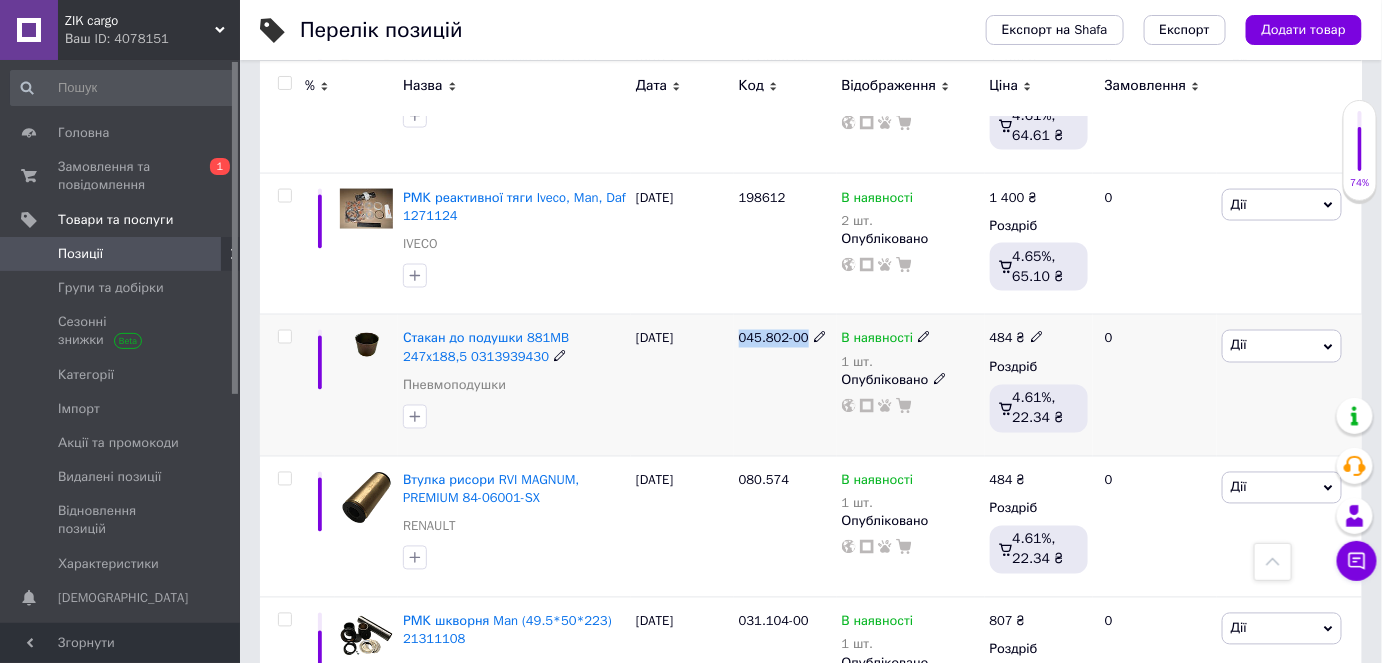 click on "045.802-00" at bounding box center (774, 338) 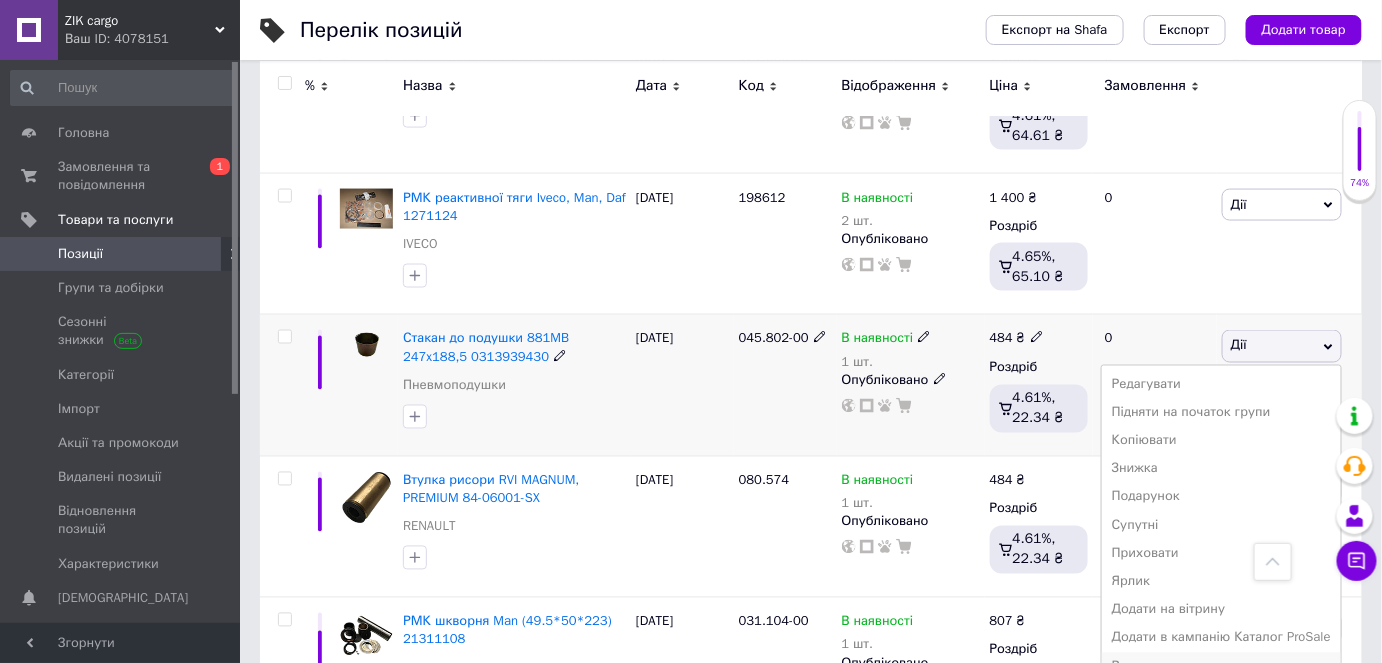 click on "Видалити" at bounding box center [1221, 667] 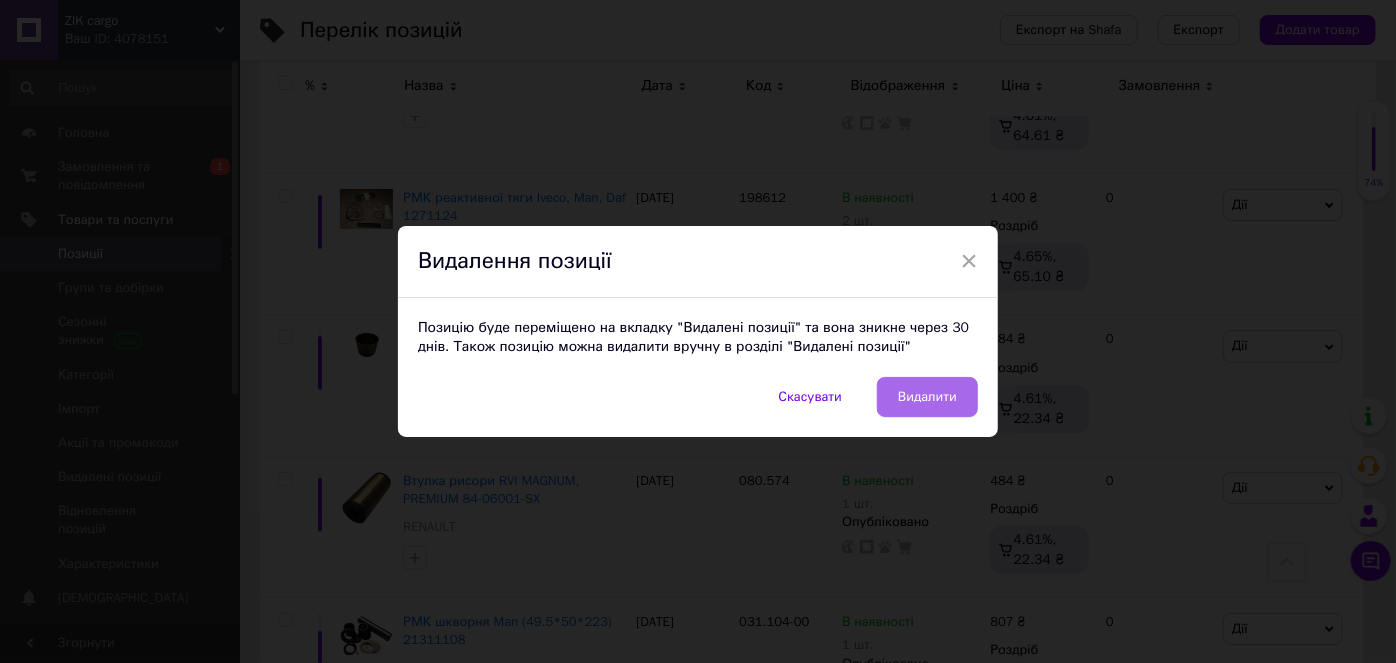 click on "Видалити" at bounding box center [927, 397] 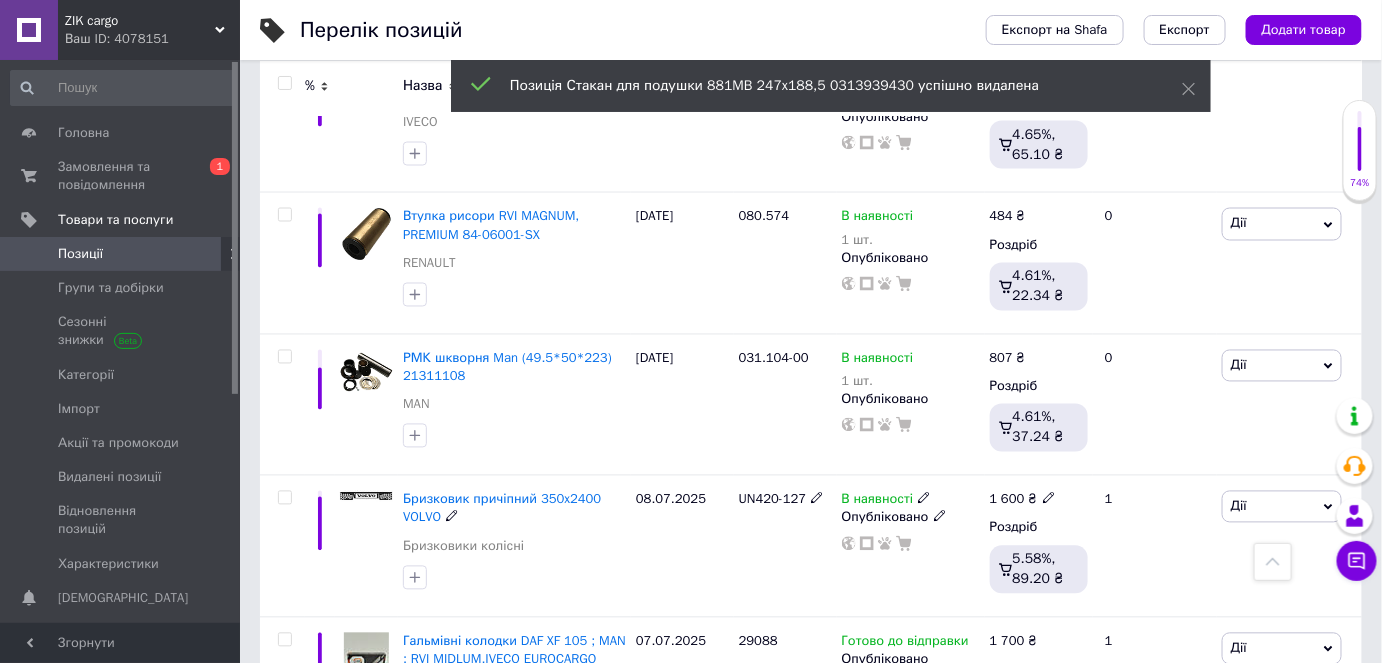 scroll, scrollTop: 6090, scrollLeft: 0, axis: vertical 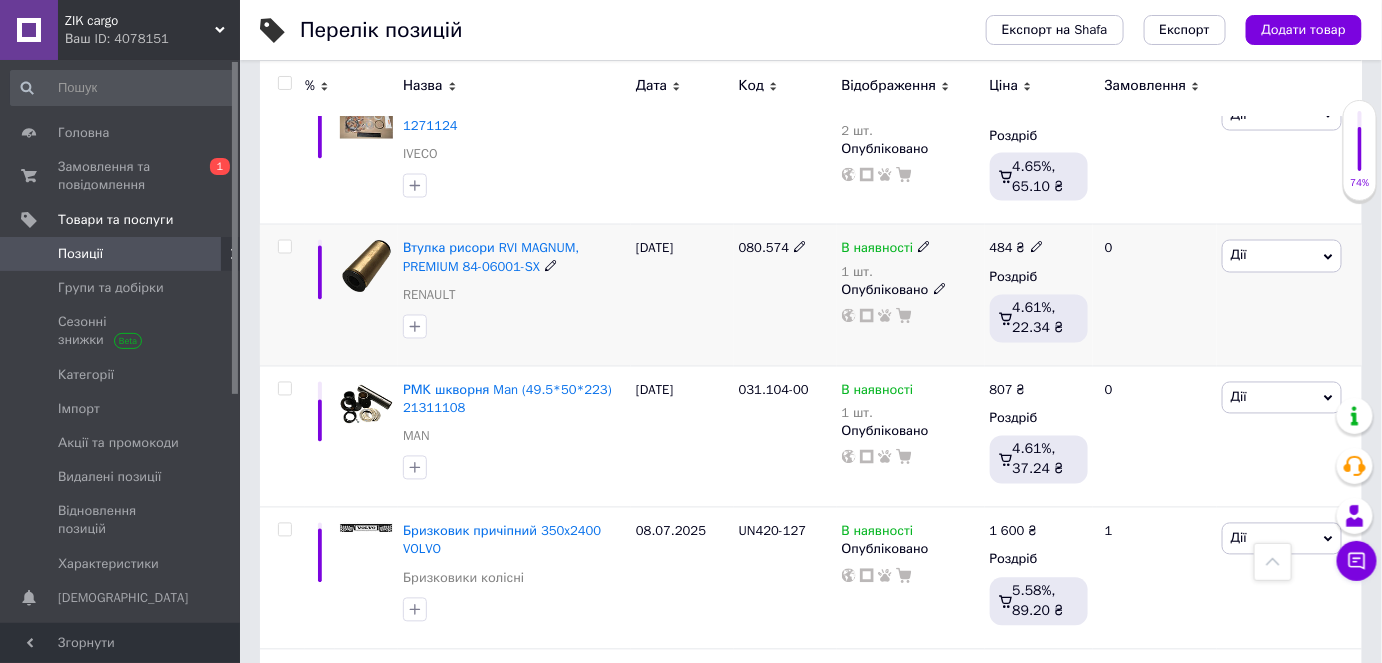 click on "080.574" at bounding box center (764, 248) 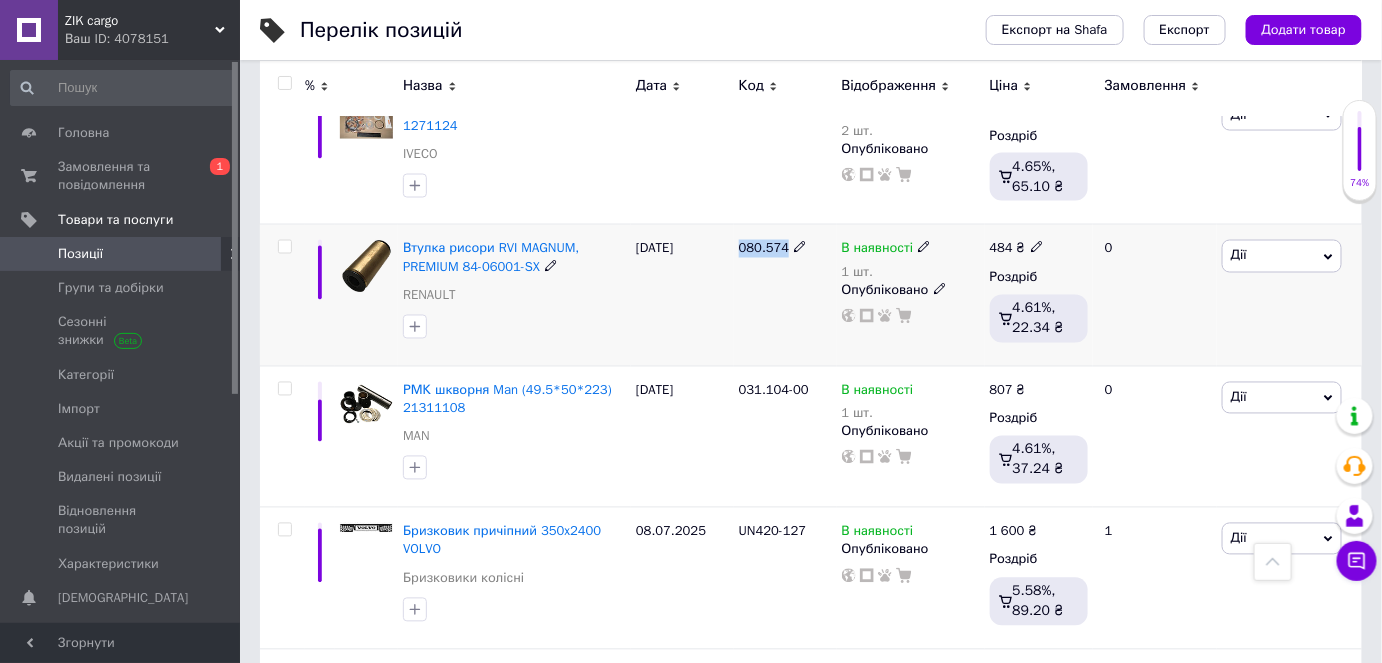 click on "080.574" at bounding box center (764, 248) 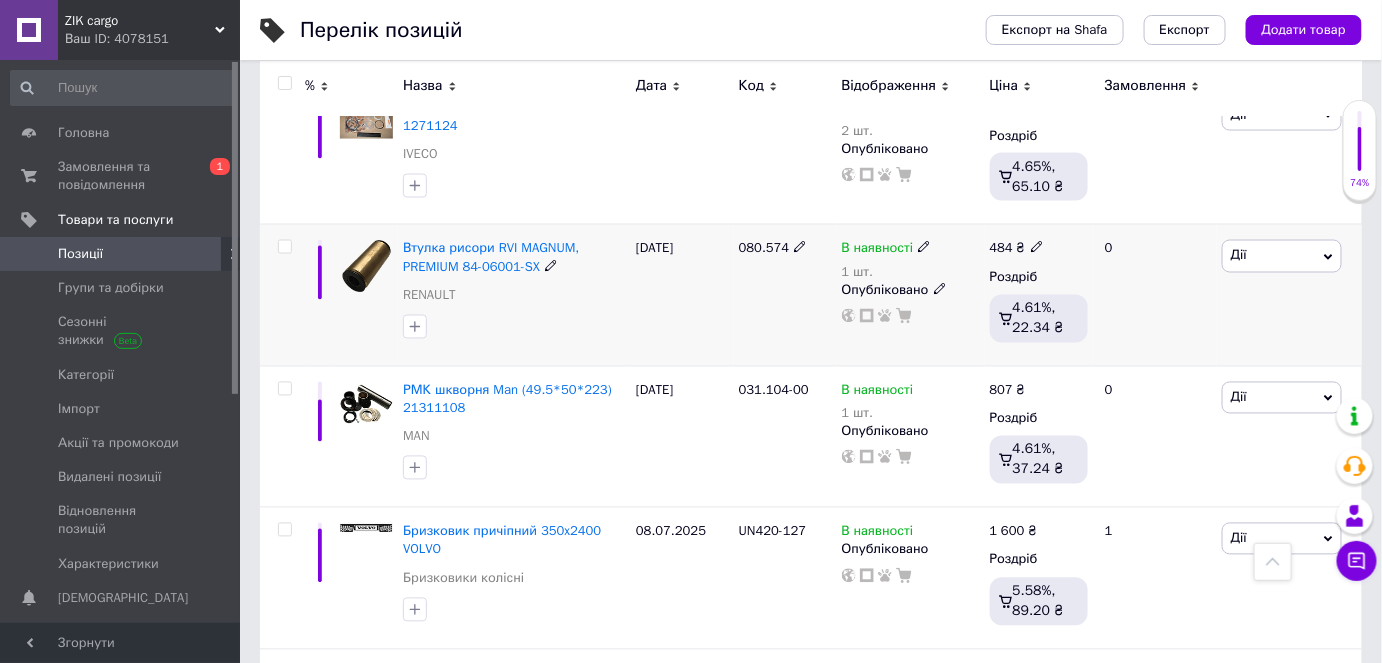 click 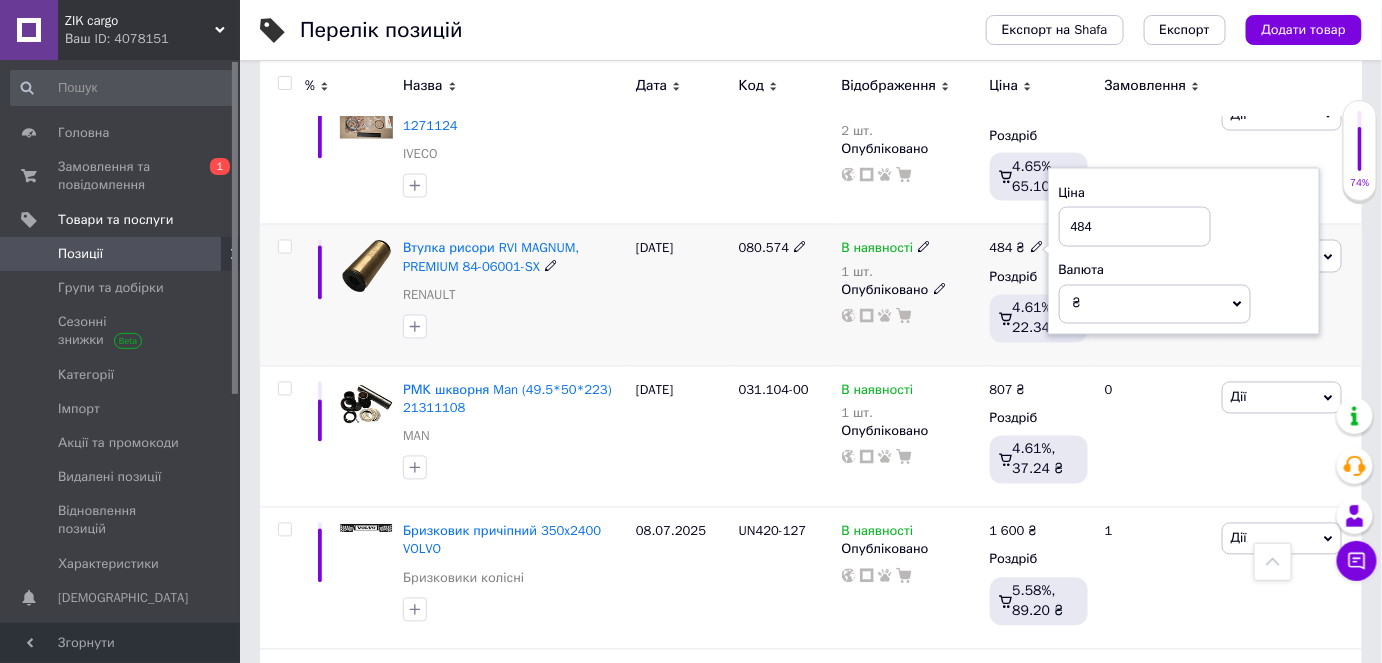 drag, startPoint x: 1100, startPoint y: 185, endPoint x: 1054, endPoint y: 186, distance: 46.010868 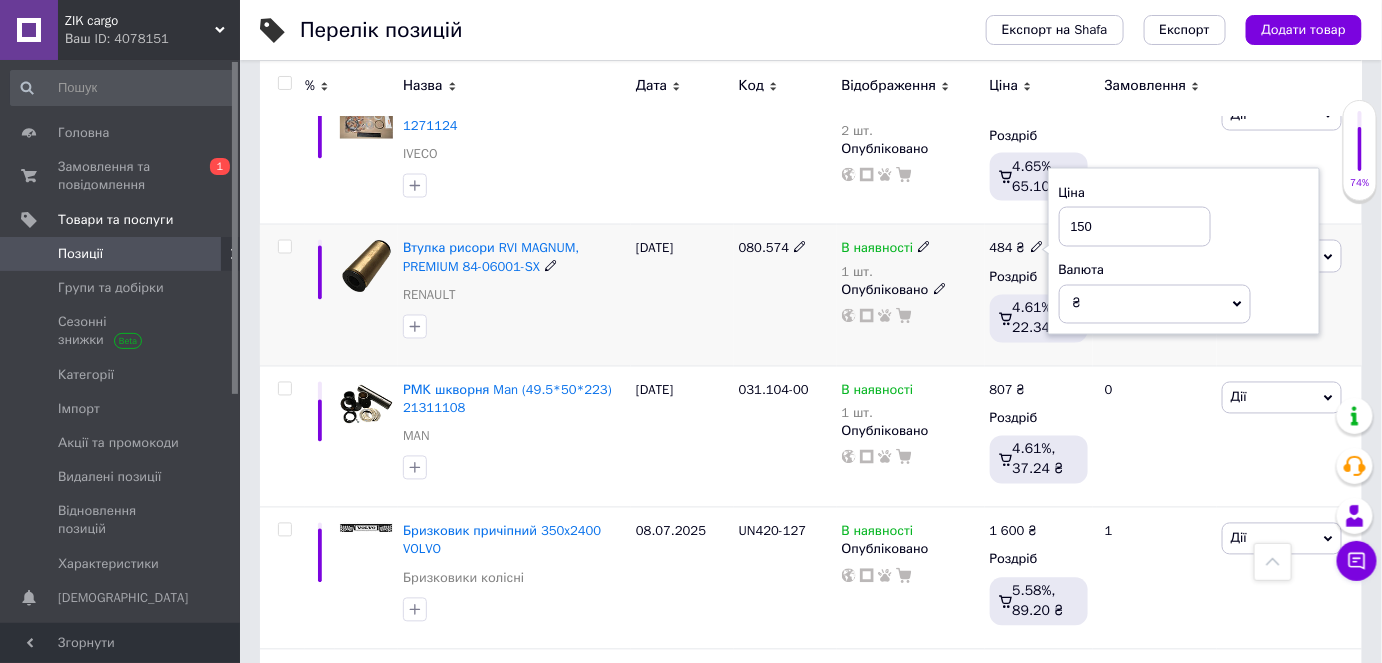 type on "1500" 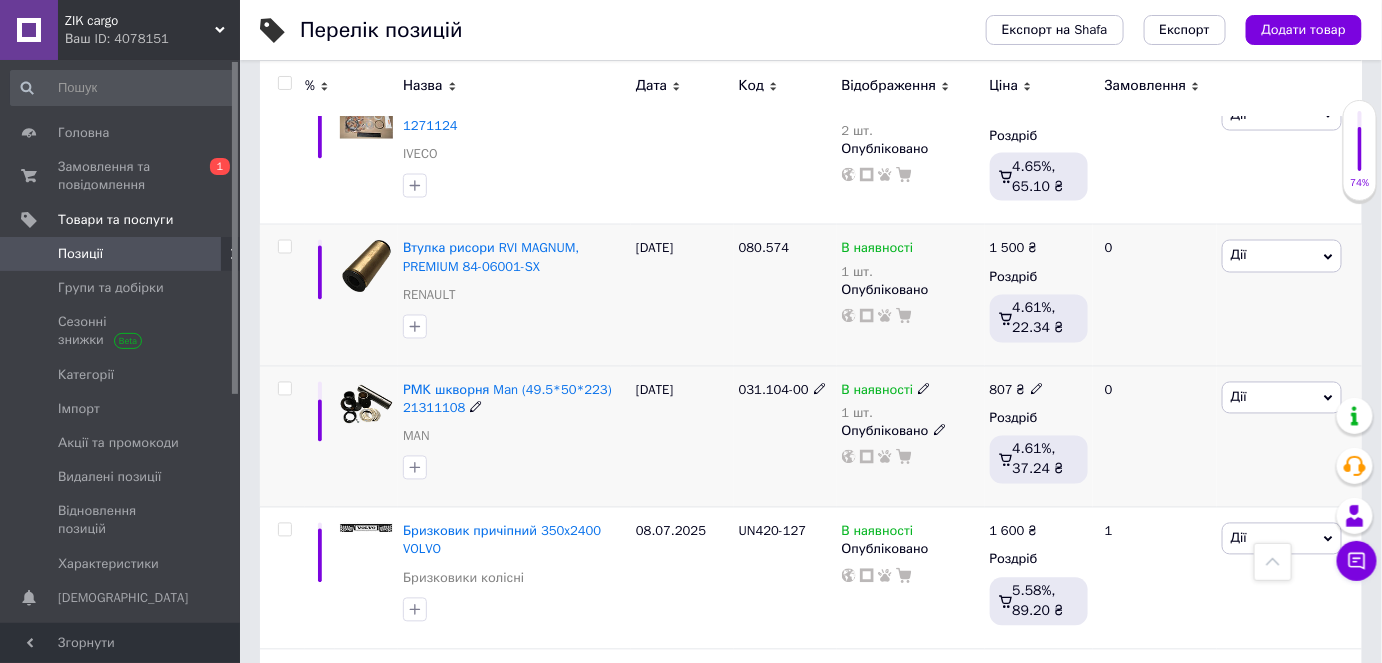 click on "031.104-00" at bounding box center (774, 390) 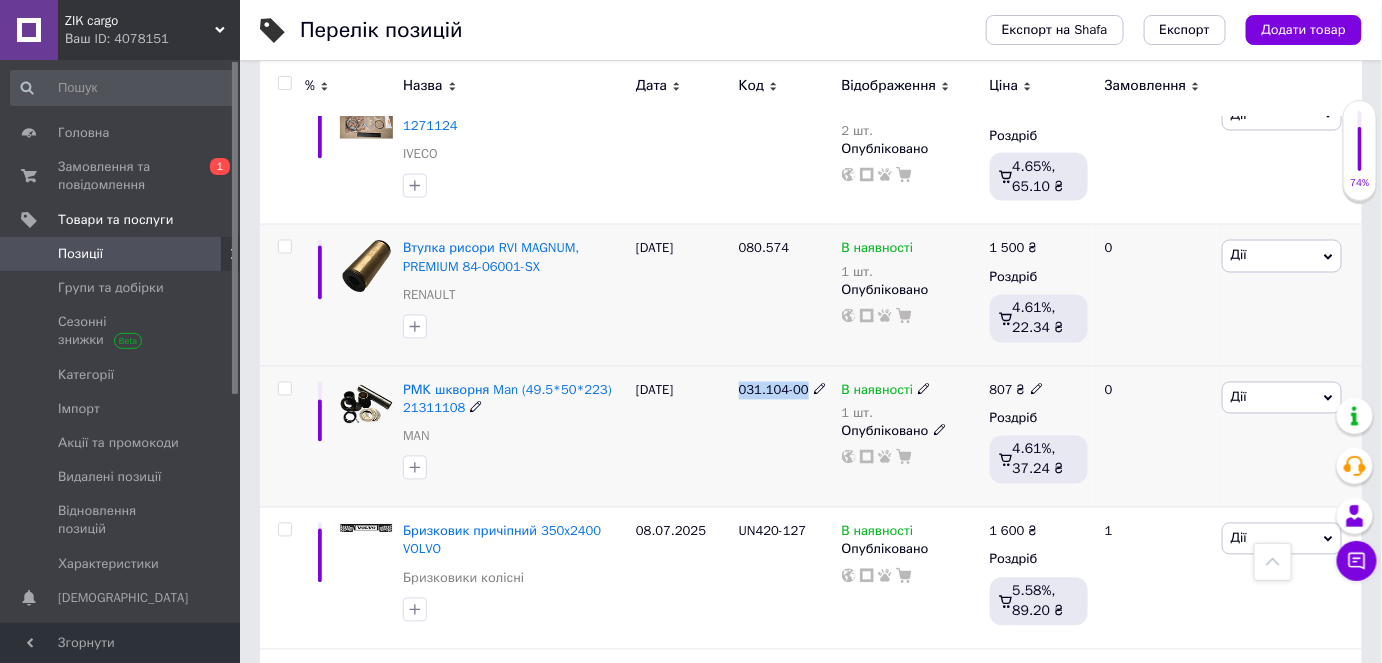 click on "031.104-00" at bounding box center (774, 390) 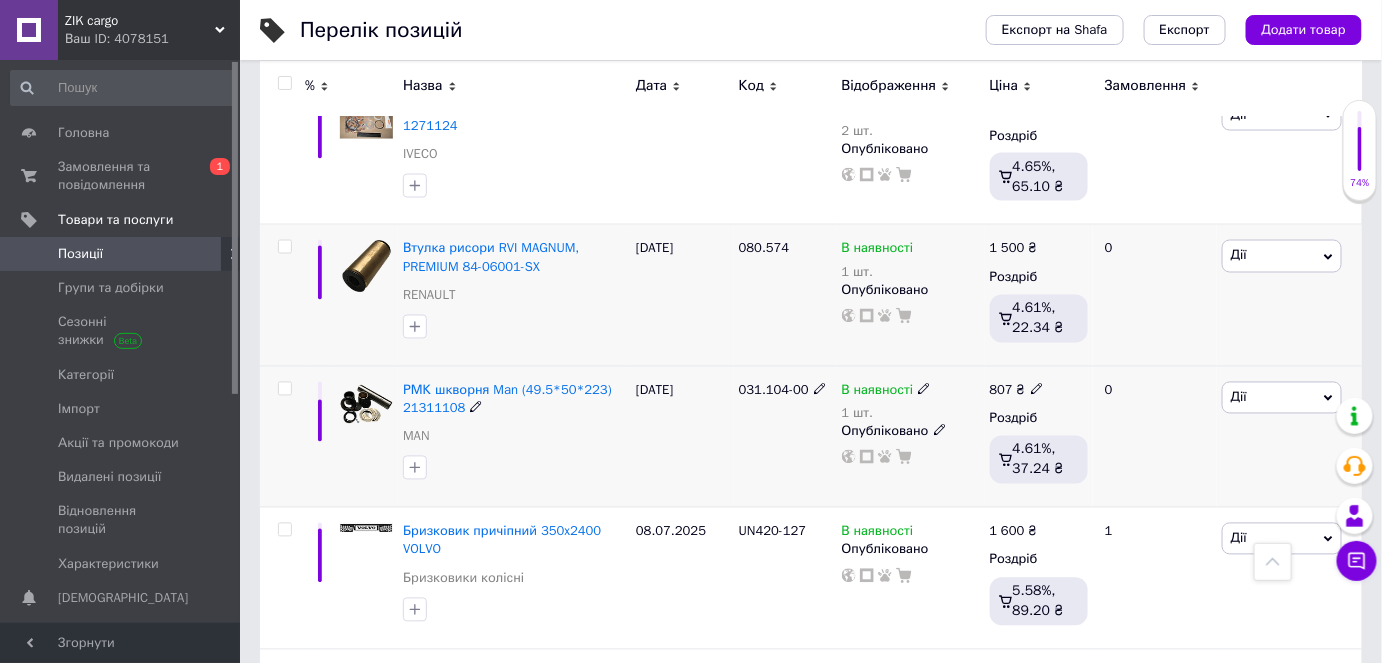 click 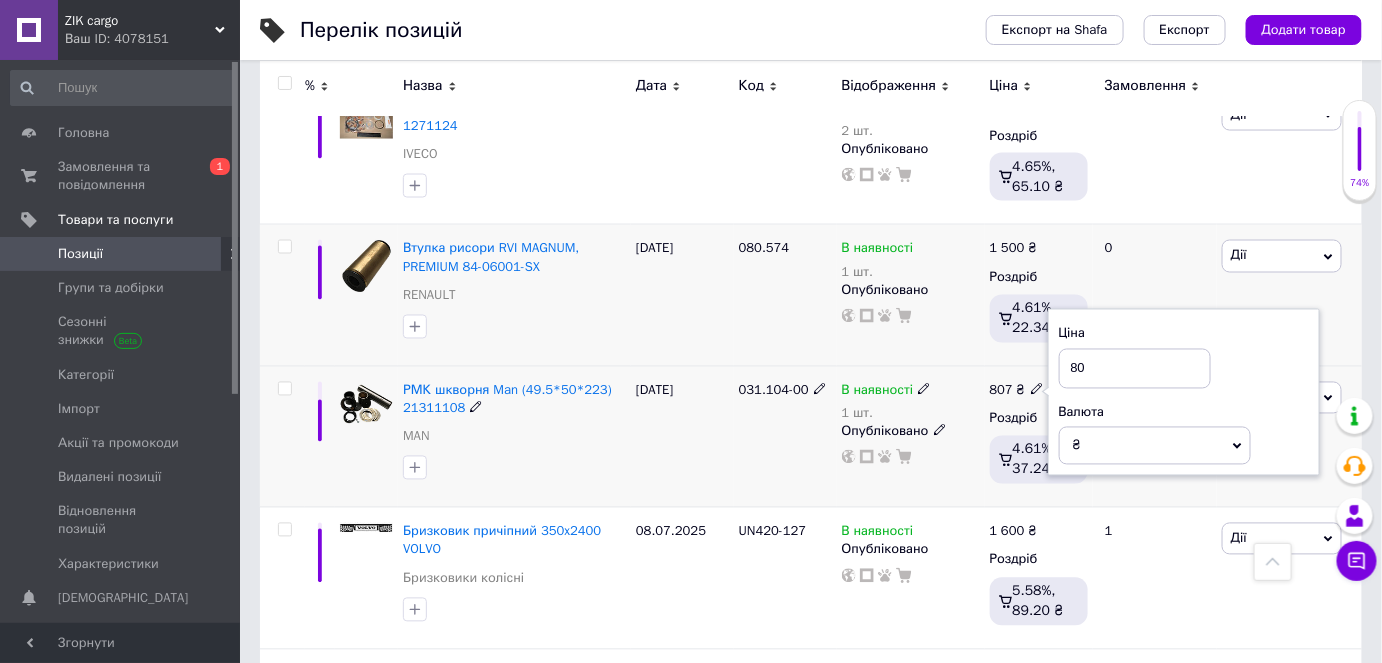 type on "8" 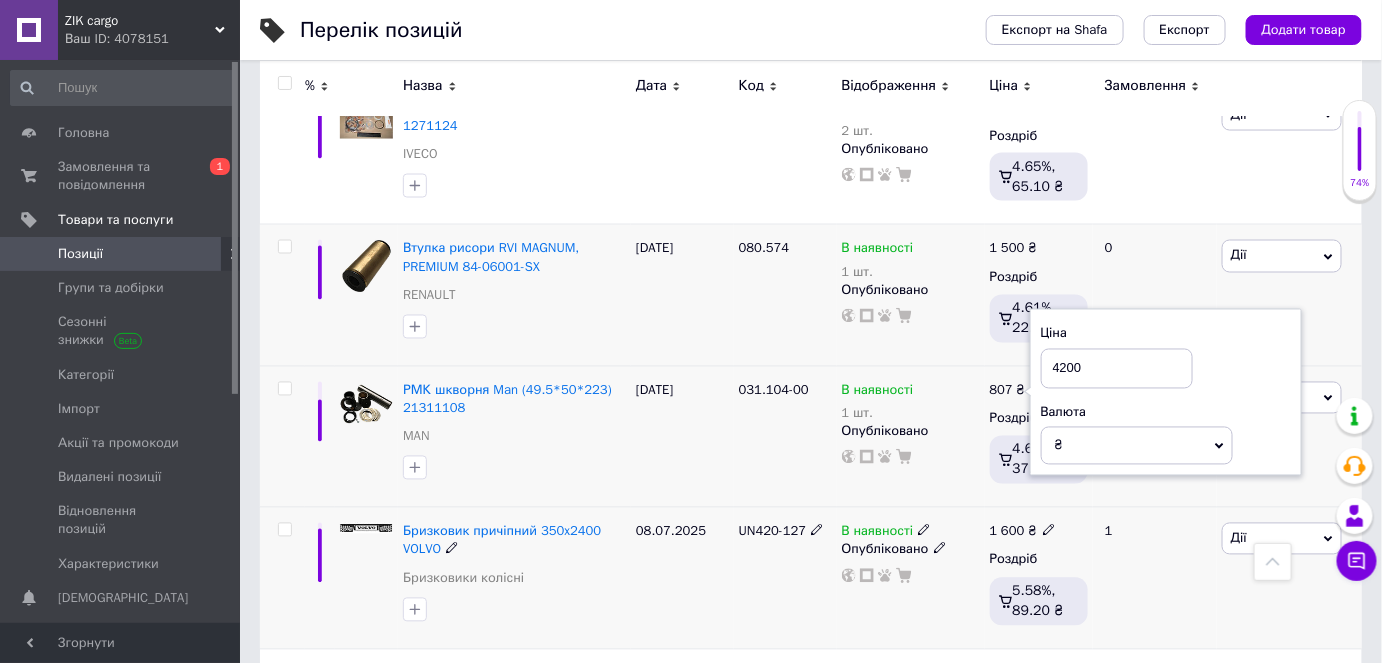 type on "4200" 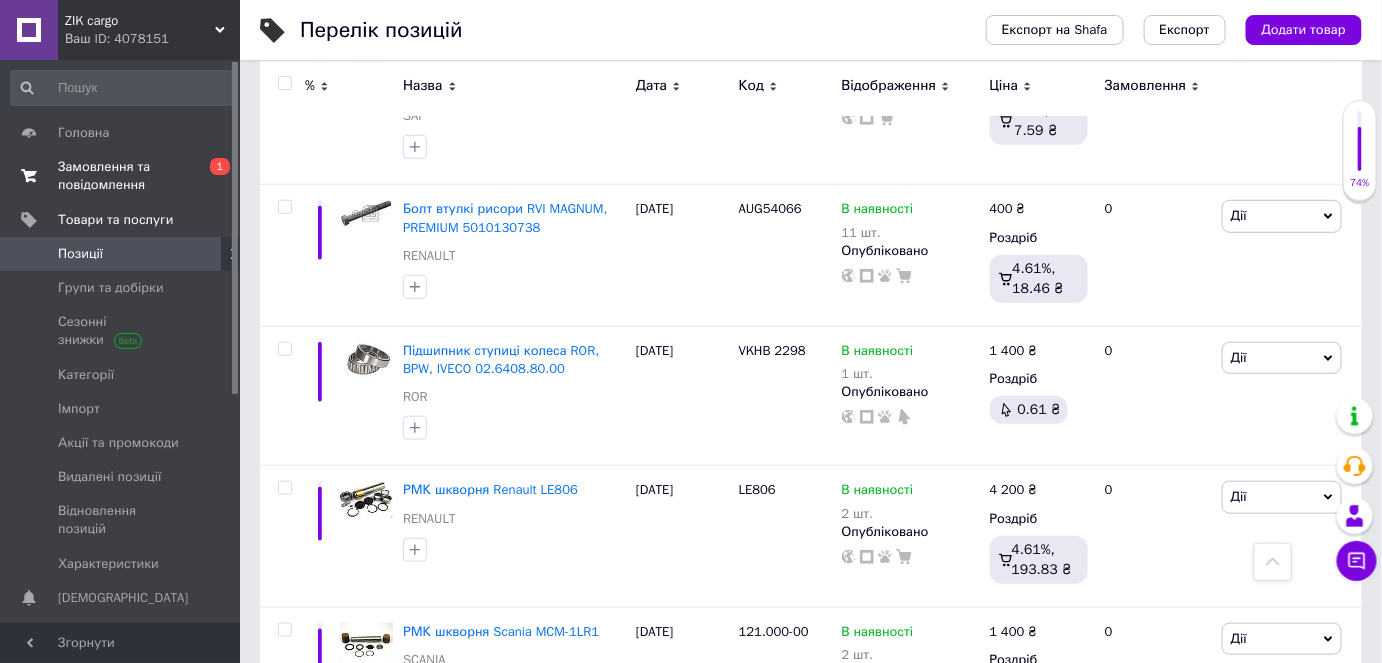 scroll, scrollTop: 5272, scrollLeft: 0, axis: vertical 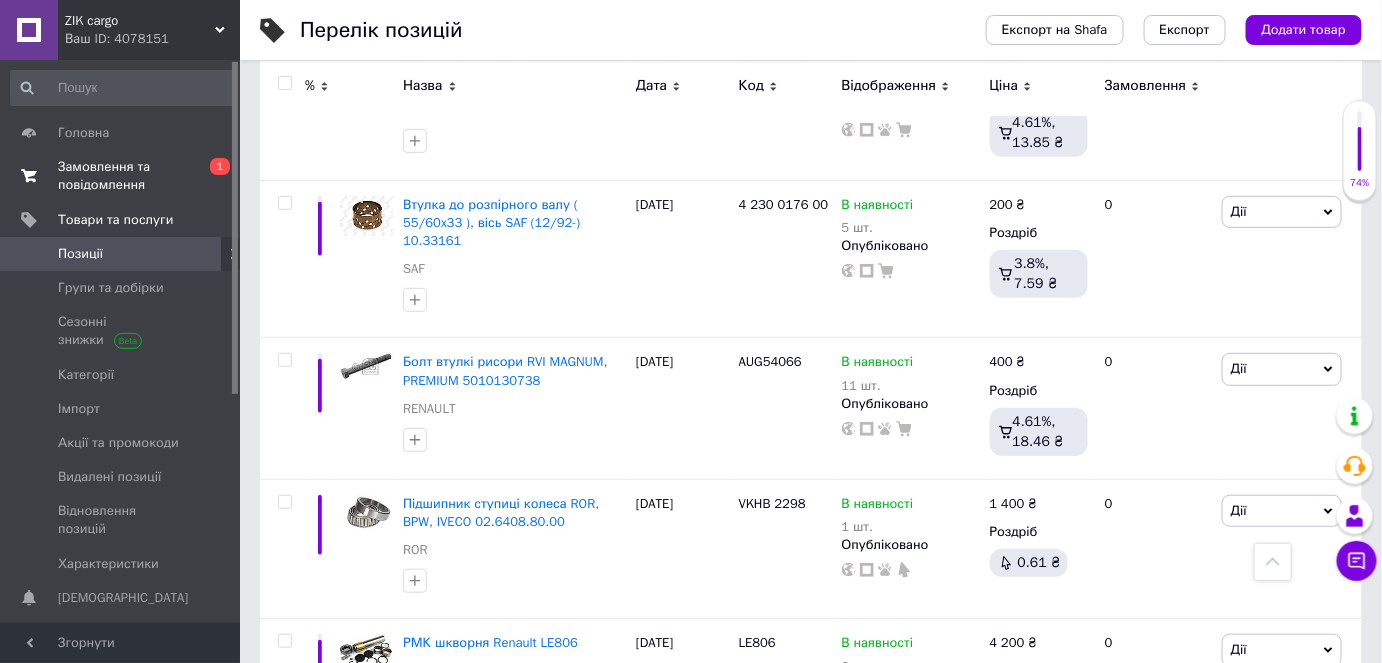 click on "Замовлення та повідомлення" at bounding box center (121, 176) 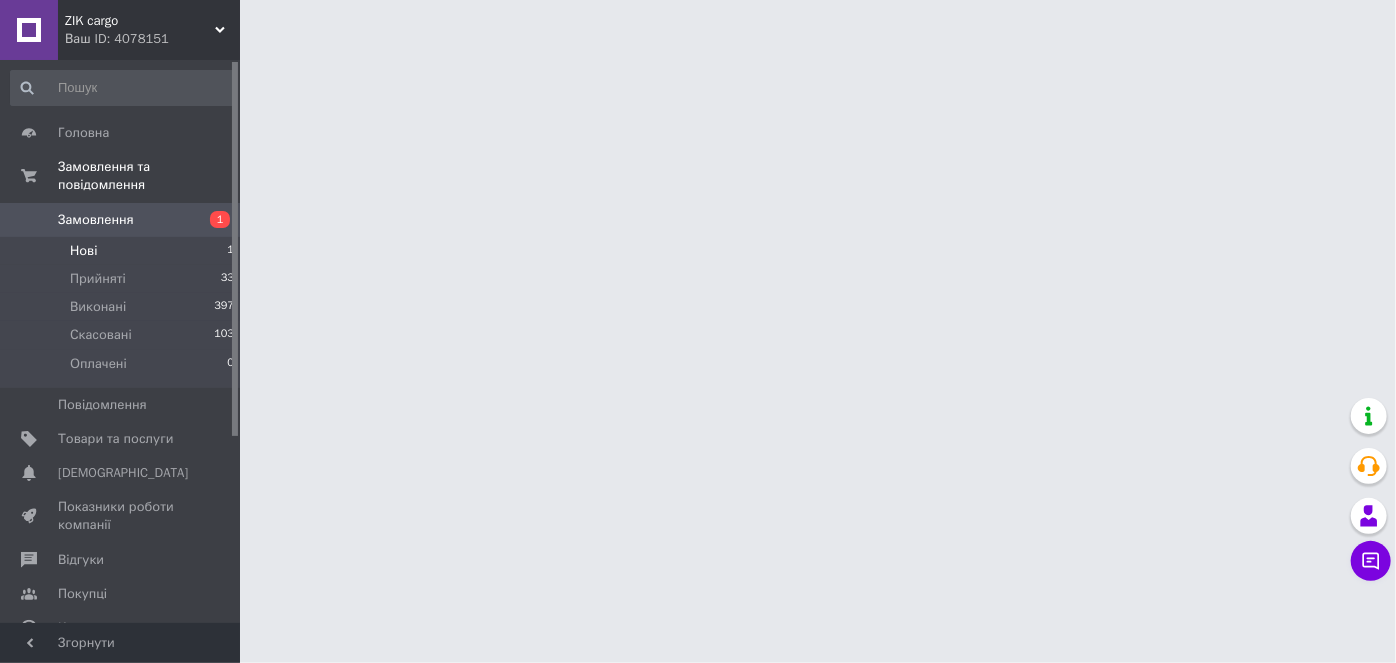 click on "Нові 1" at bounding box center (123, 251) 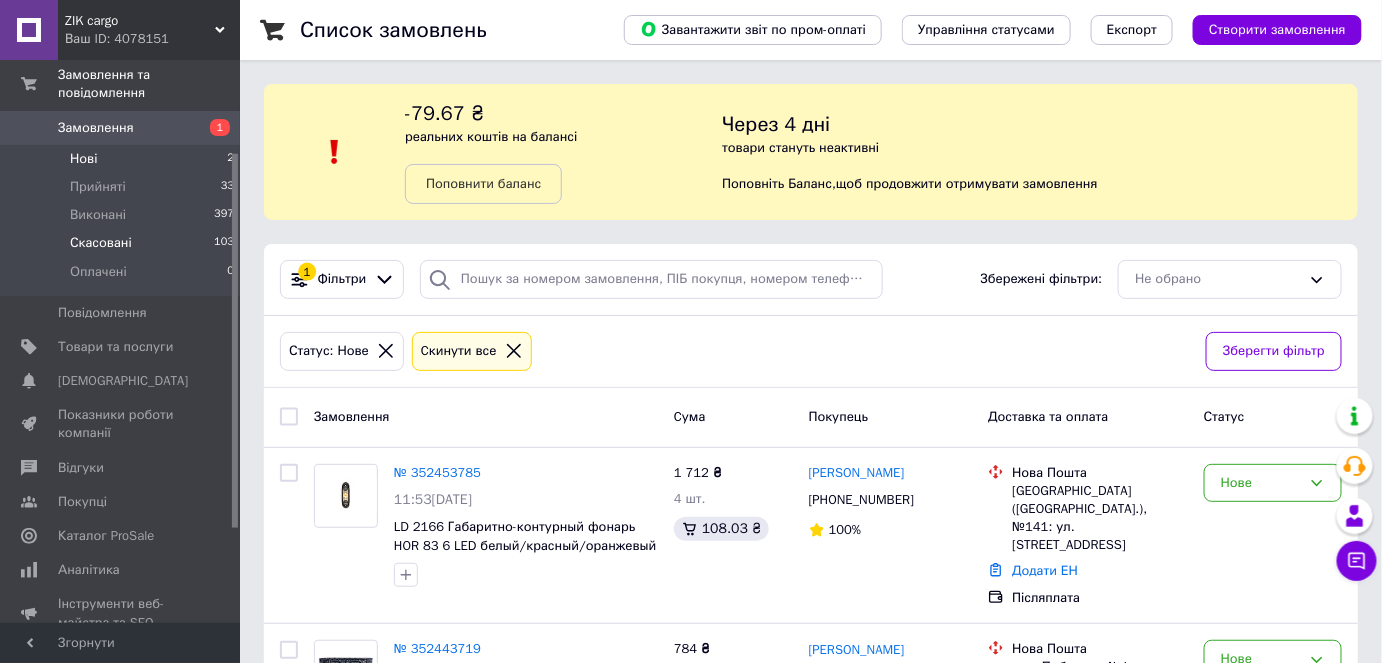 scroll, scrollTop: 181, scrollLeft: 0, axis: vertical 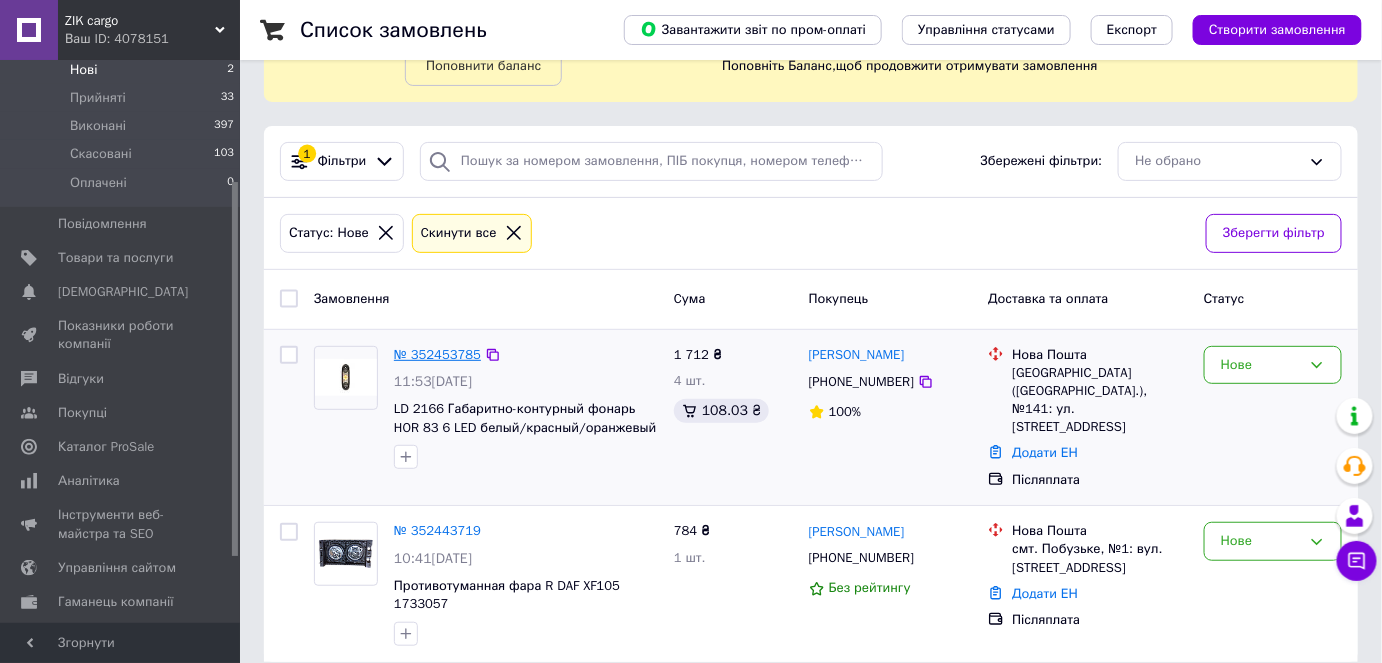 click on "№ 352453785" at bounding box center [437, 354] 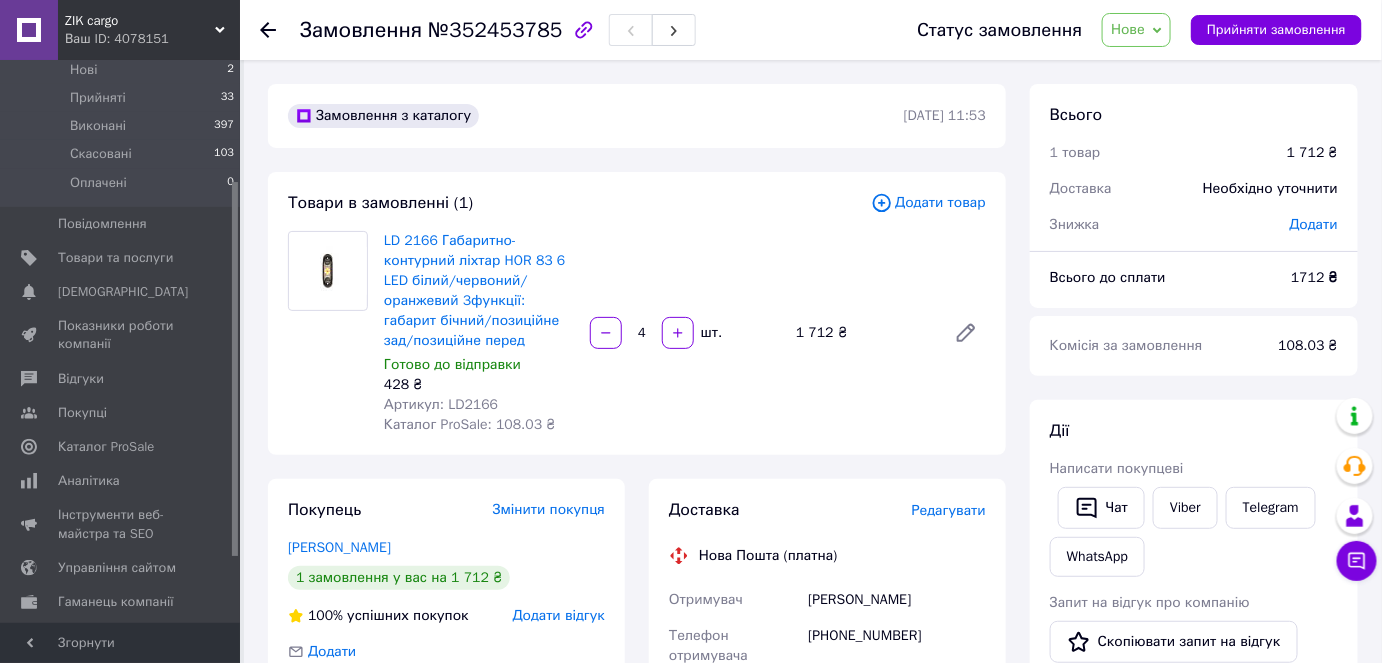click on "Артикул: LD2166" at bounding box center [441, 404] 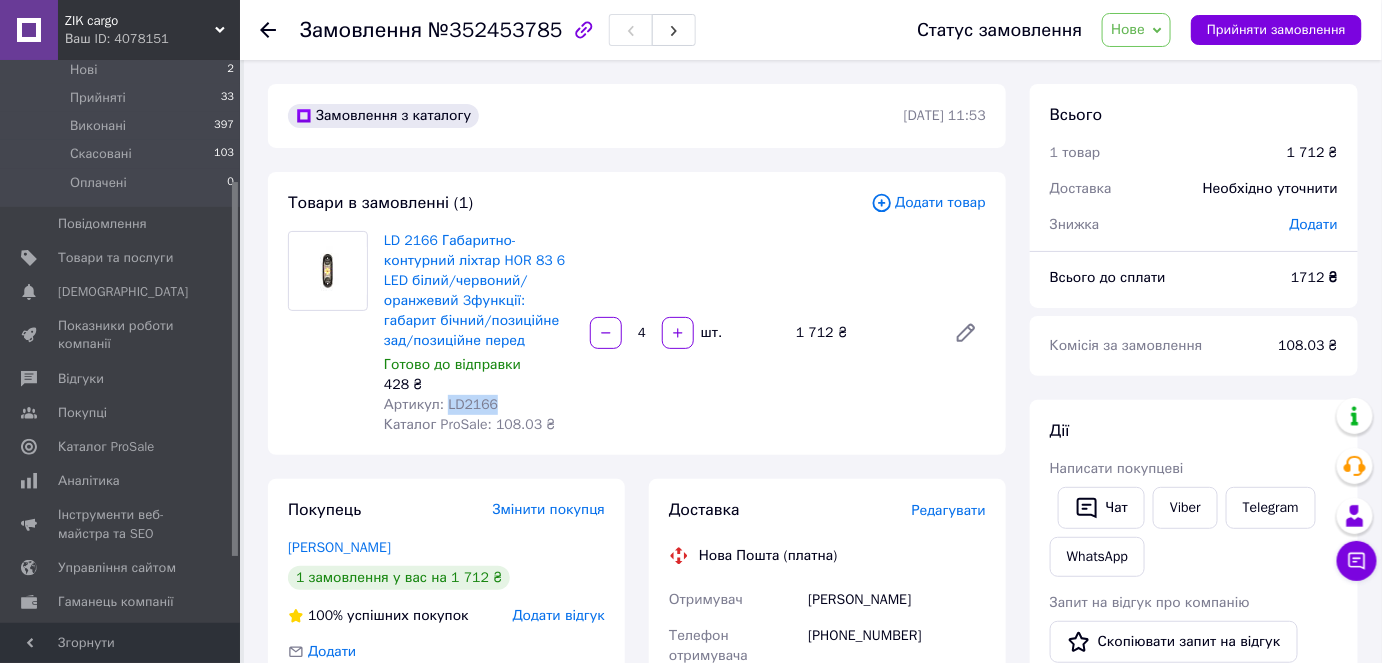 click on "Артикул: LD2166" at bounding box center [441, 404] 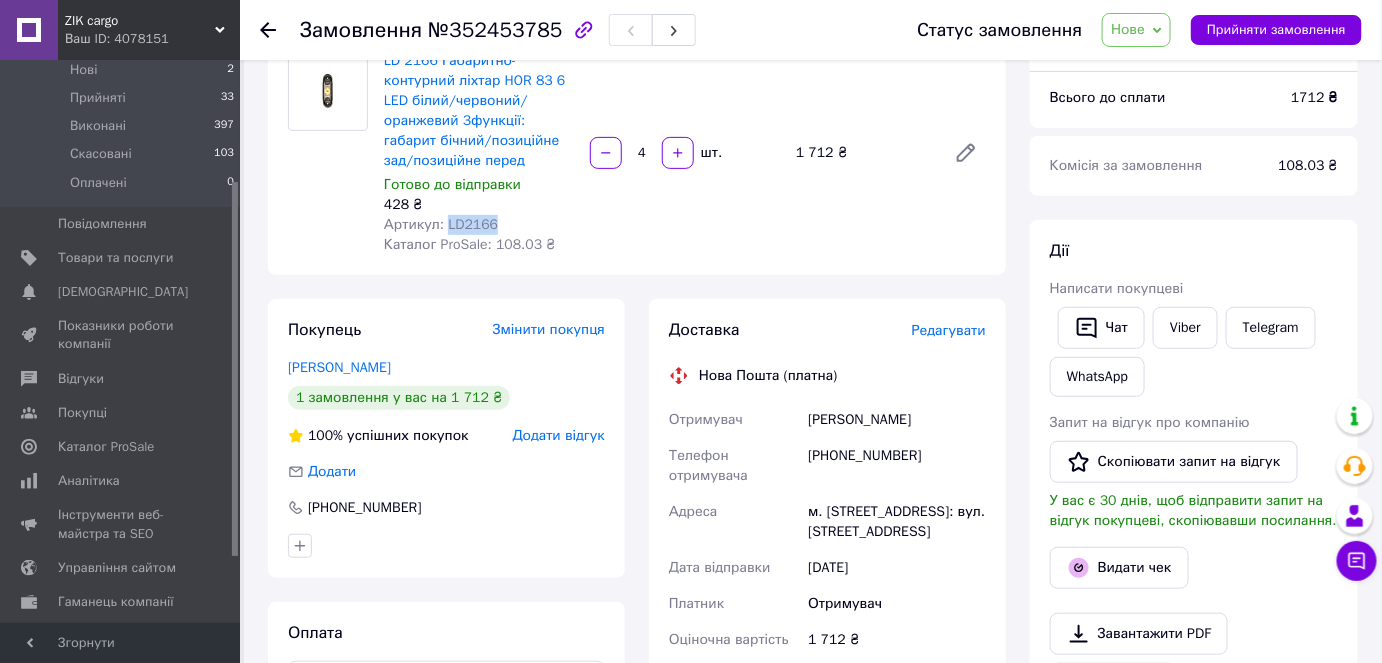scroll, scrollTop: 181, scrollLeft: 0, axis: vertical 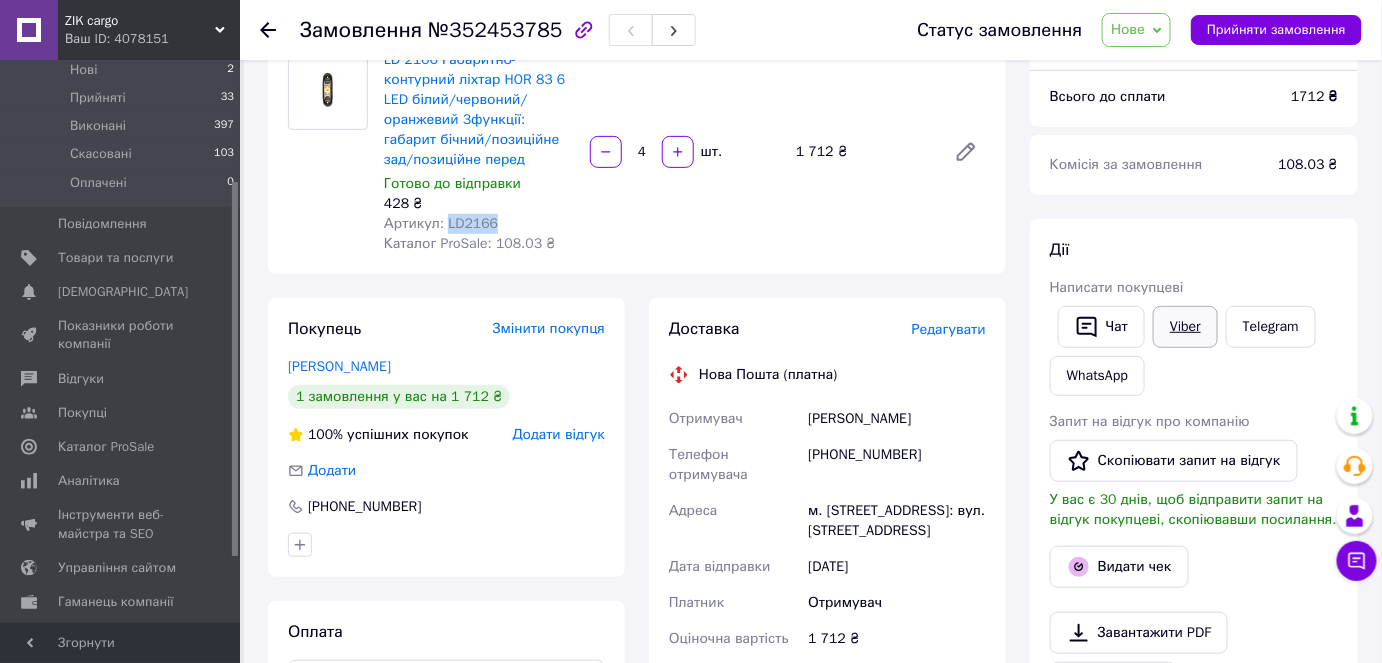 click on "Viber" at bounding box center (1185, 327) 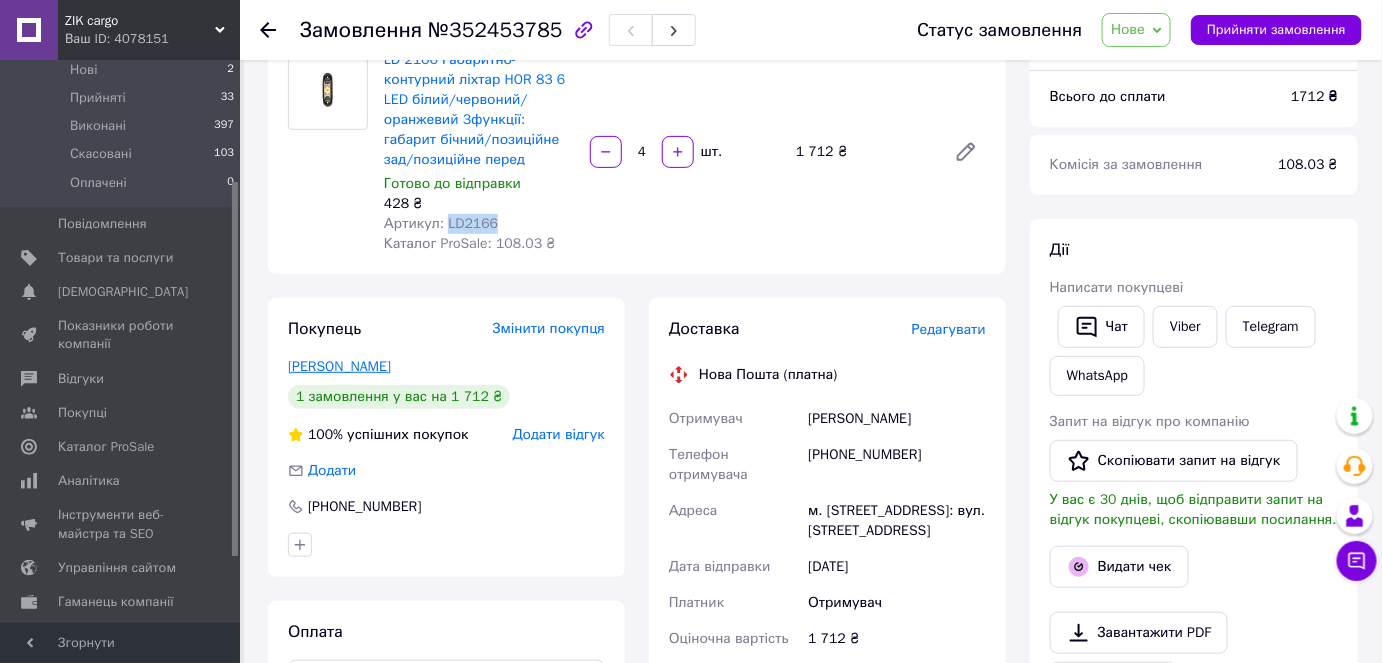 click on "[PERSON_NAME]" at bounding box center (339, 366) 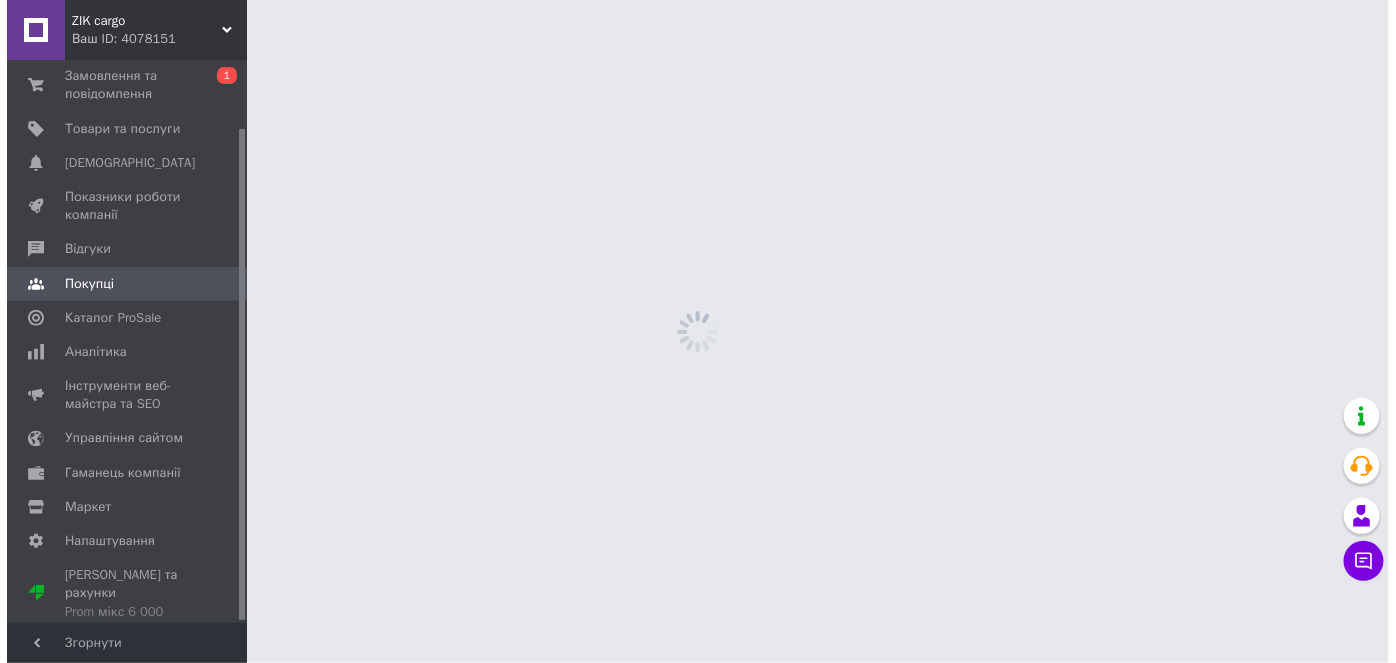 scroll, scrollTop: 0, scrollLeft: 0, axis: both 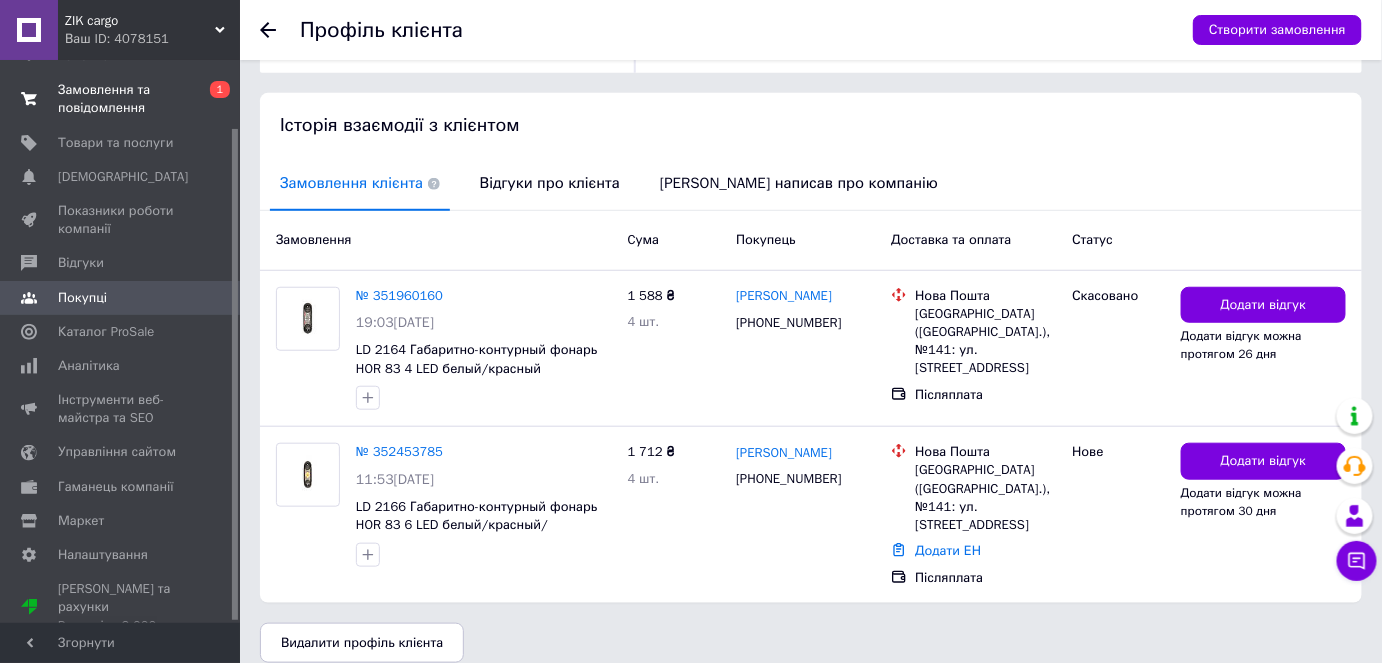 click on "Замовлення та повідомлення" at bounding box center (121, 99) 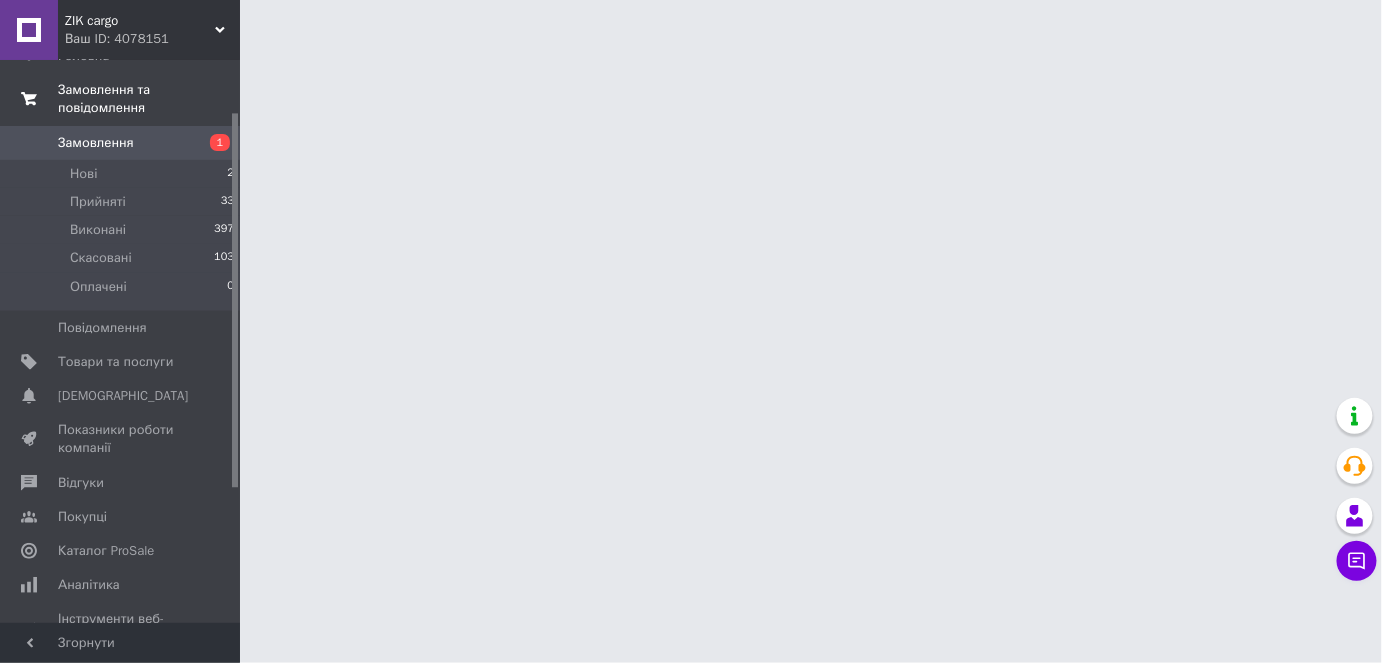 scroll, scrollTop: 0, scrollLeft: 0, axis: both 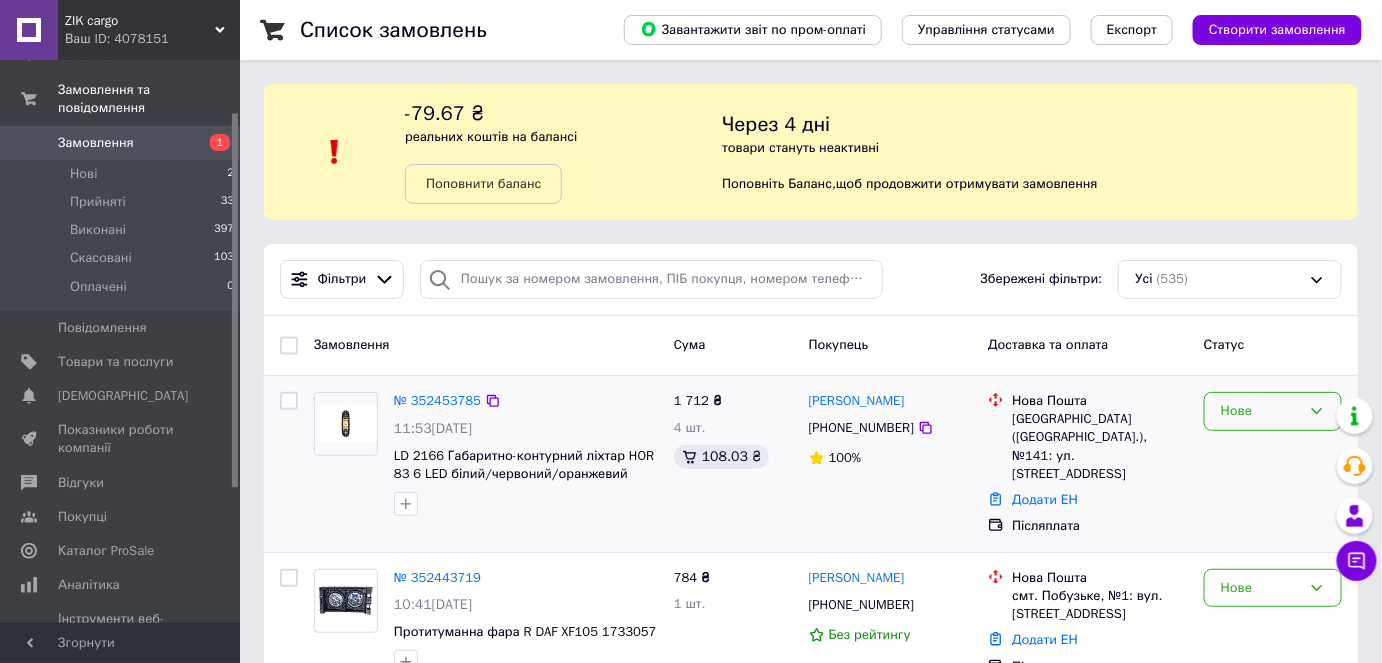click on "Нове" at bounding box center (1273, 411) 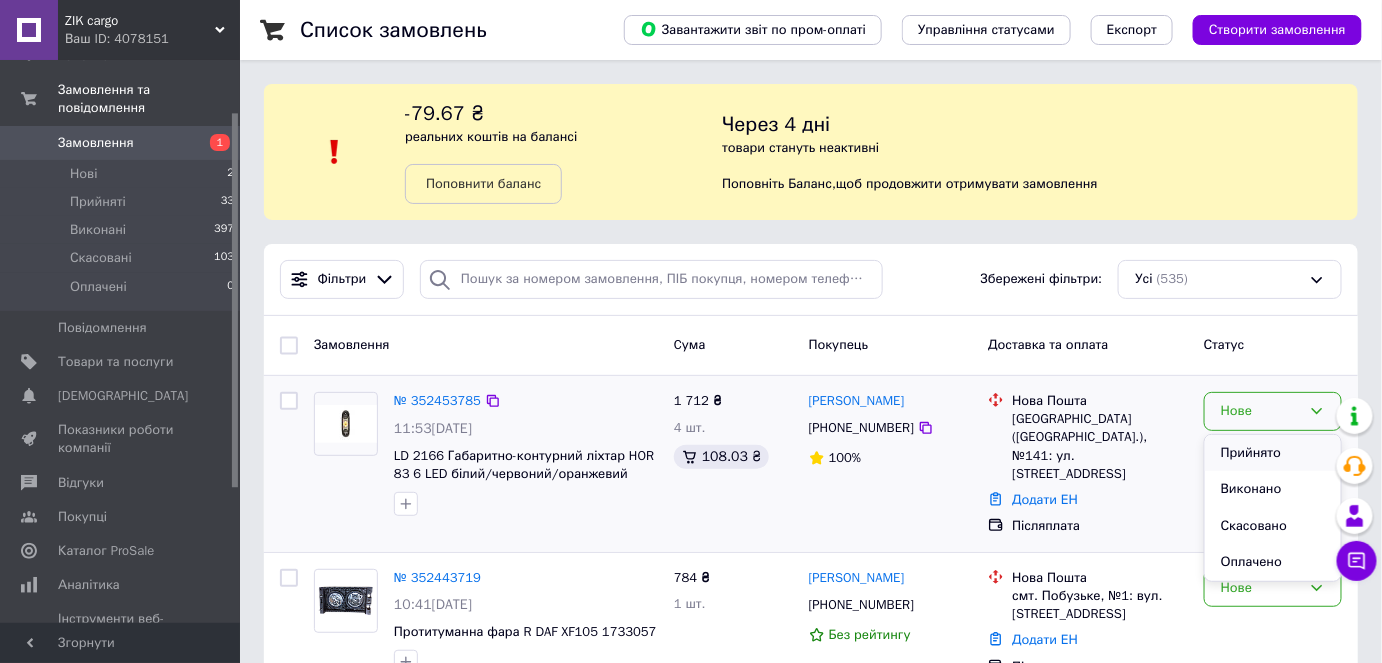 click on "Прийнято" at bounding box center (1273, 453) 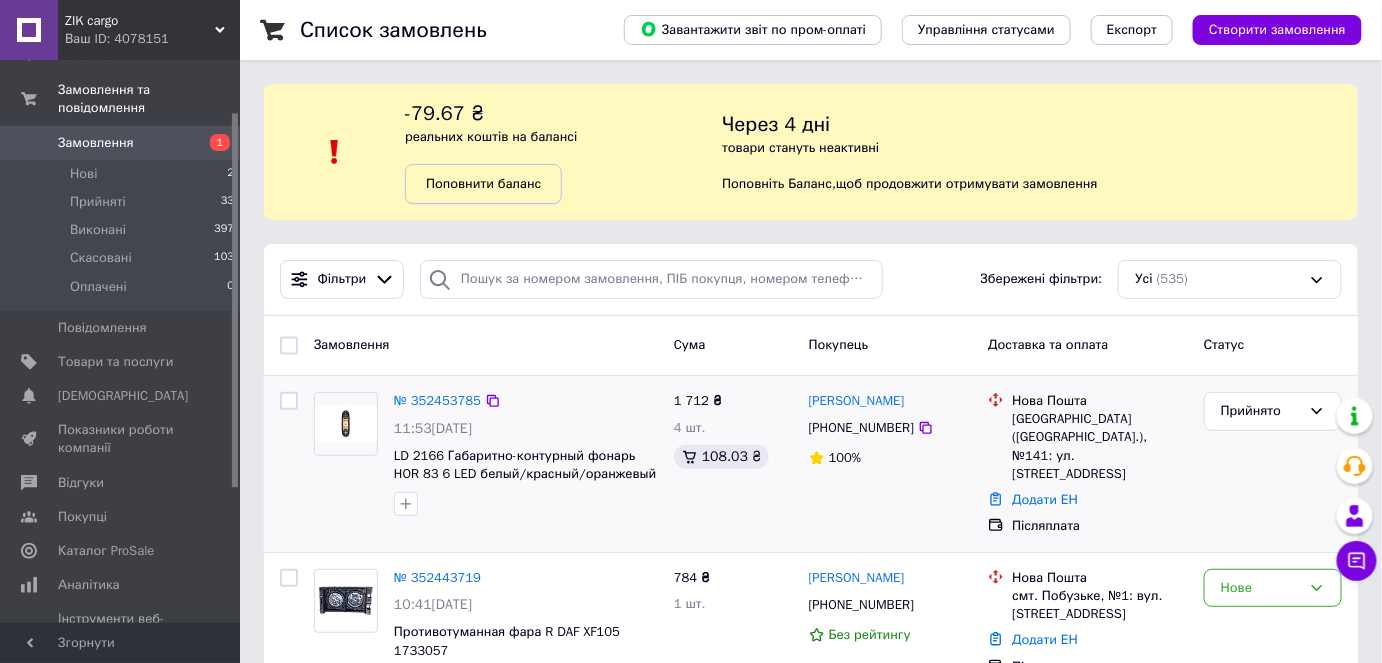 click on "Поповнити баланс" at bounding box center (483, 183) 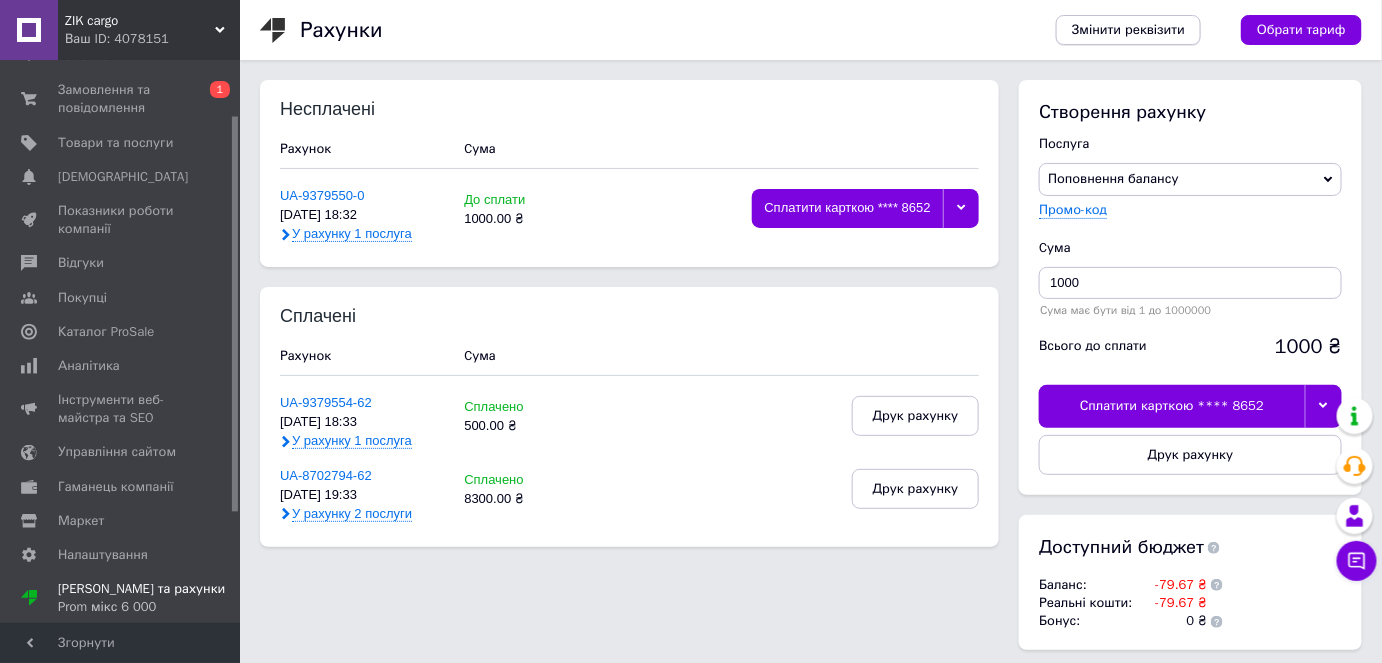 click on "Змінити реквізити" at bounding box center (1128, 30) 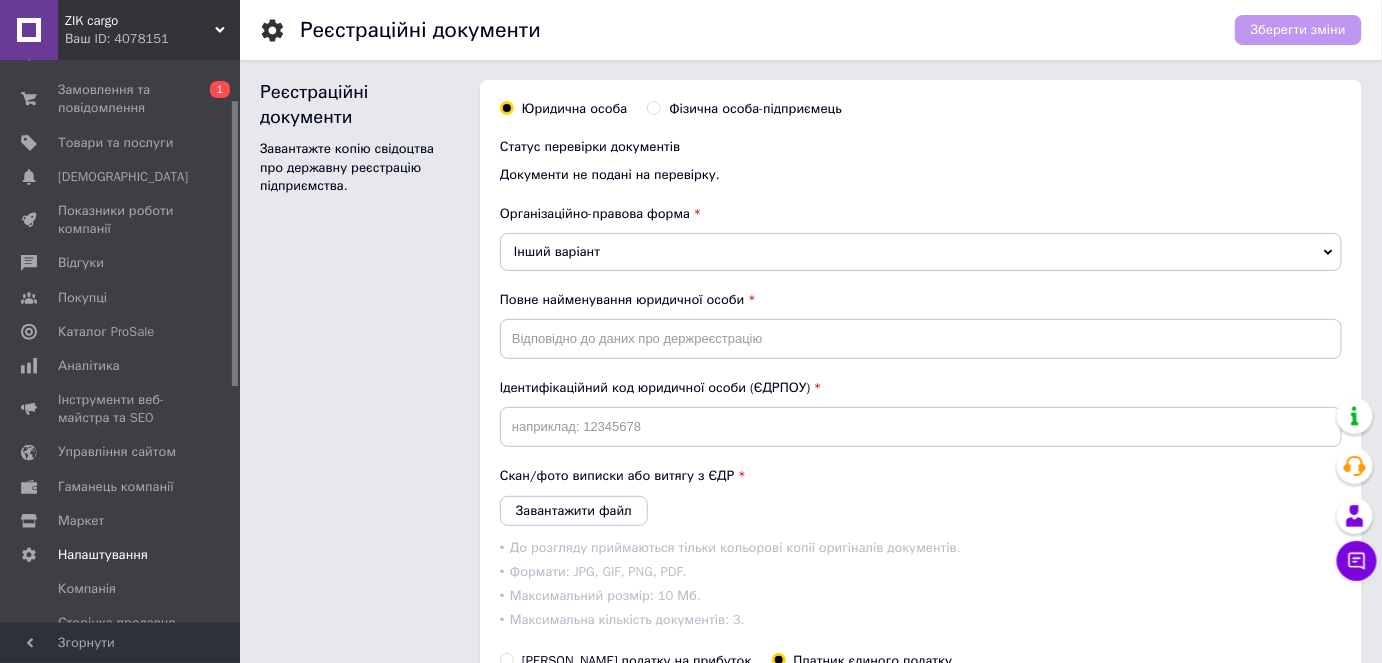 click on "Інший варіант" at bounding box center [921, 252] 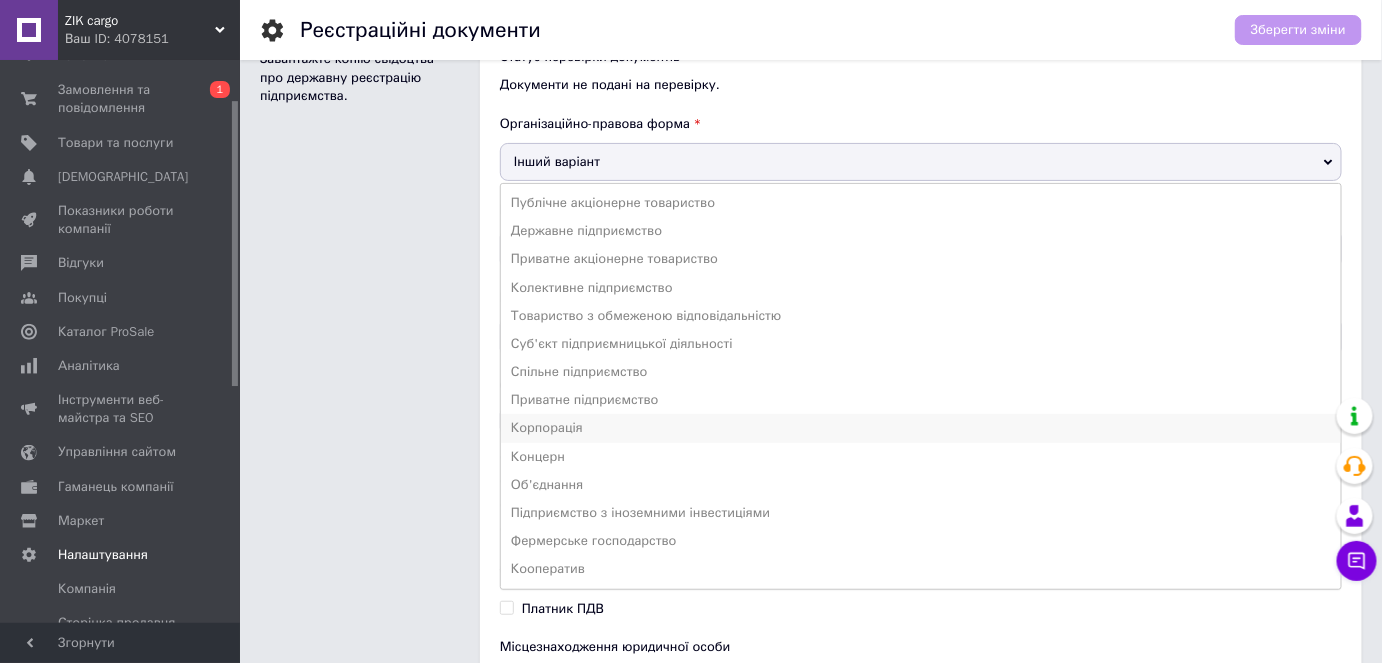 scroll, scrollTop: 0, scrollLeft: 0, axis: both 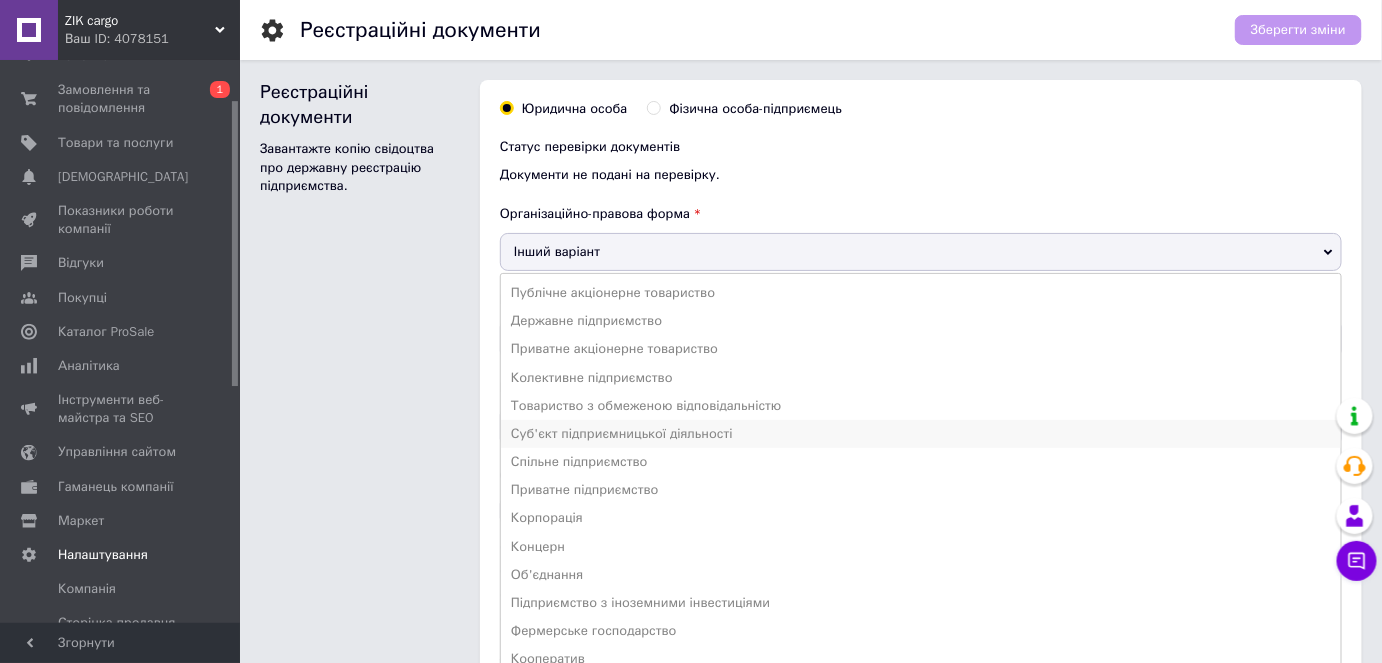 click on "Суб'єкт підприємницької діяльності" at bounding box center (921, 434) 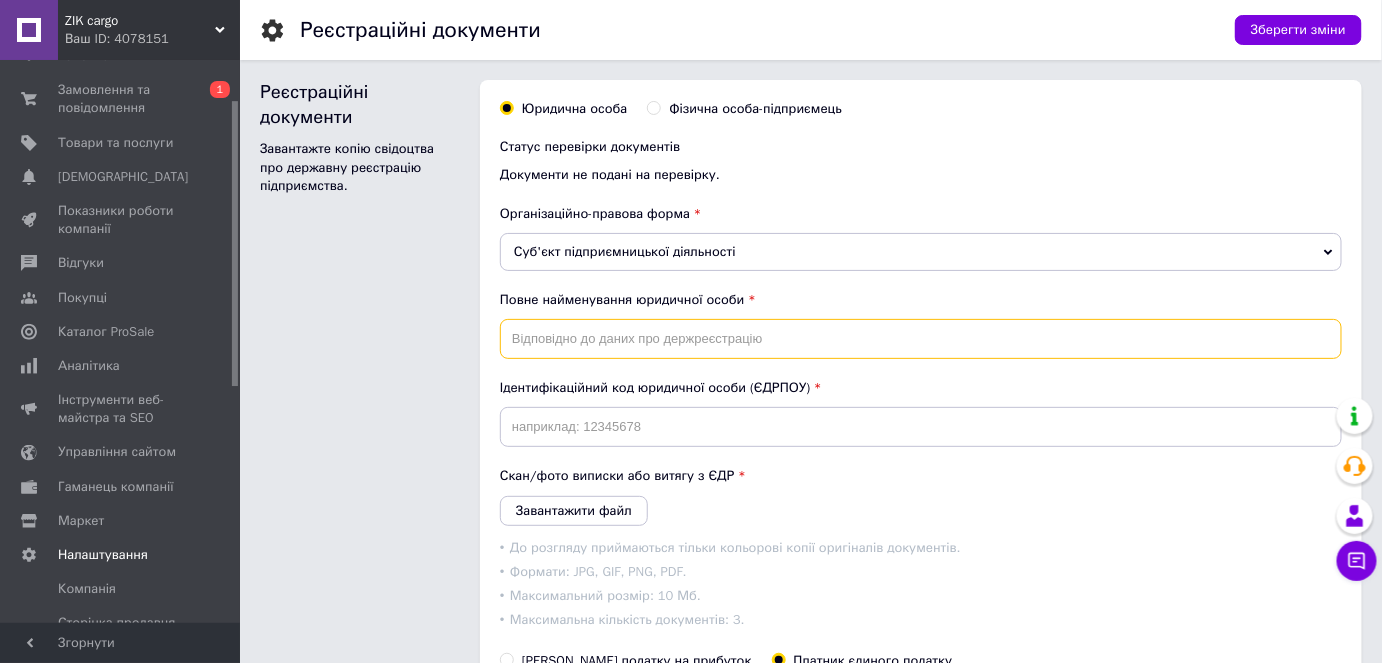click at bounding box center (921, 339) 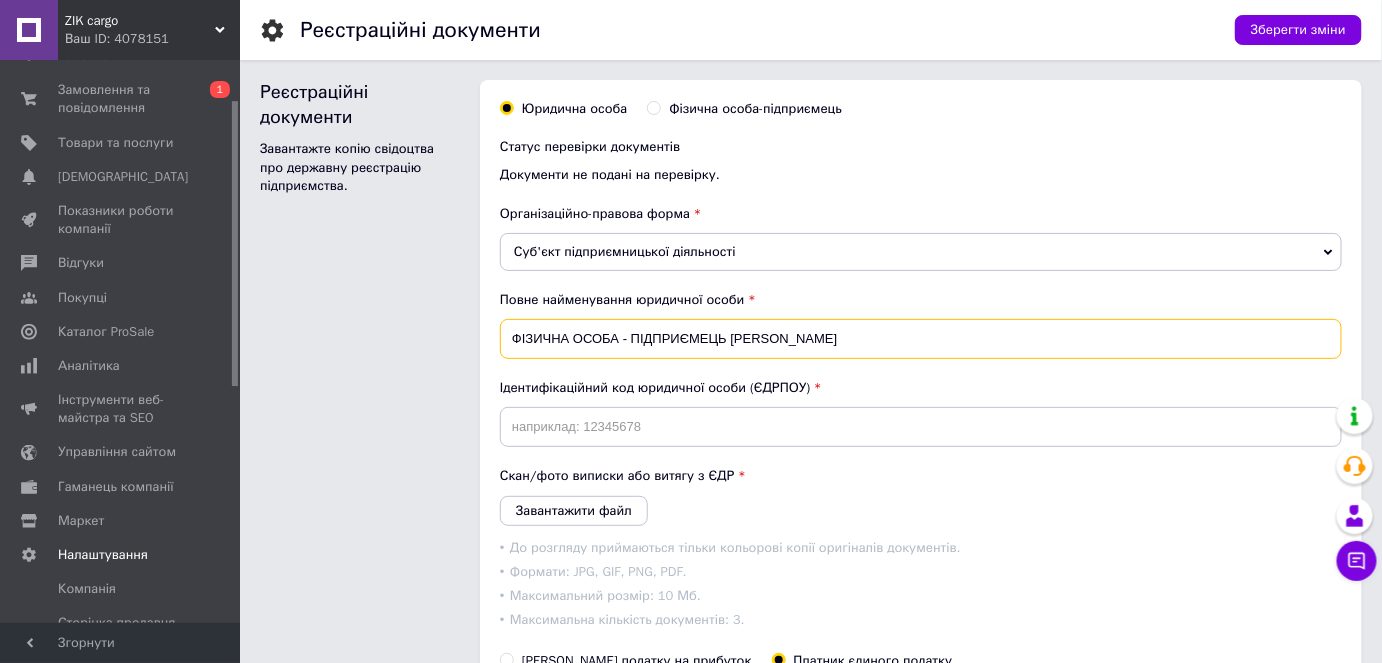 type on "ФІЗИЧНА ОСОБА - ПІДПРИЄМЕЦЬ [PERSON_NAME]" 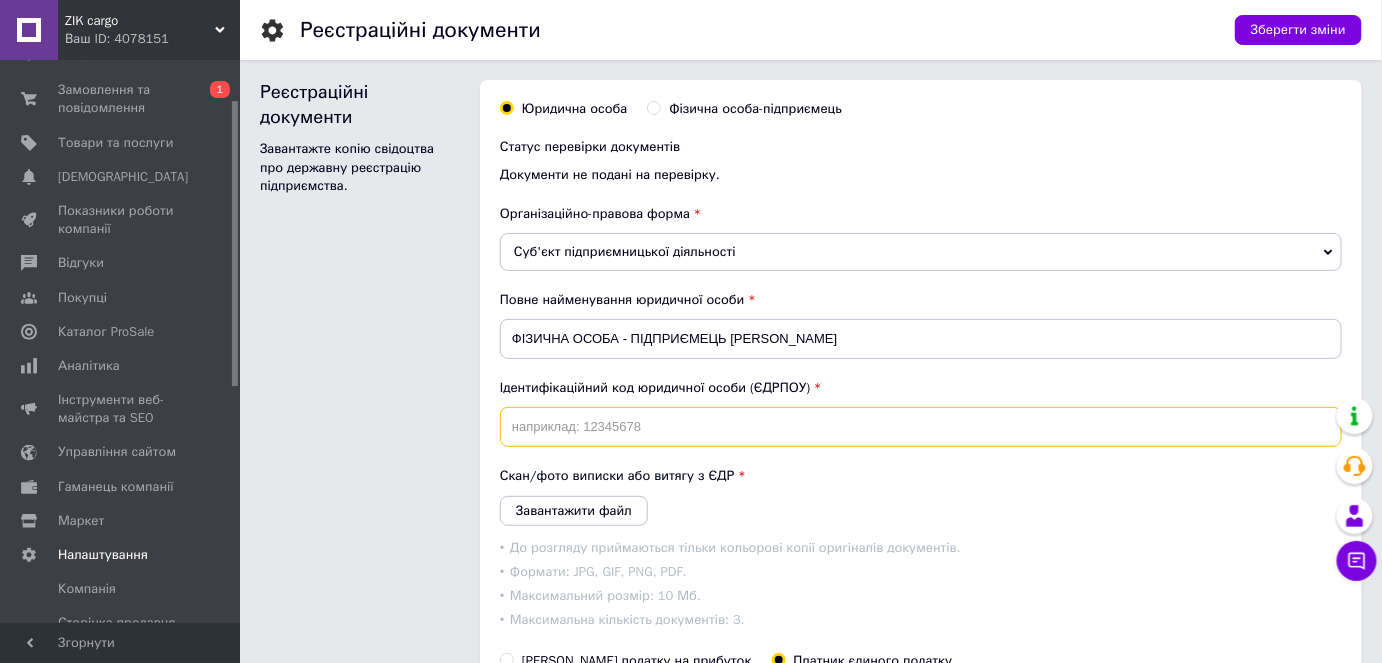 click at bounding box center (921, 427) 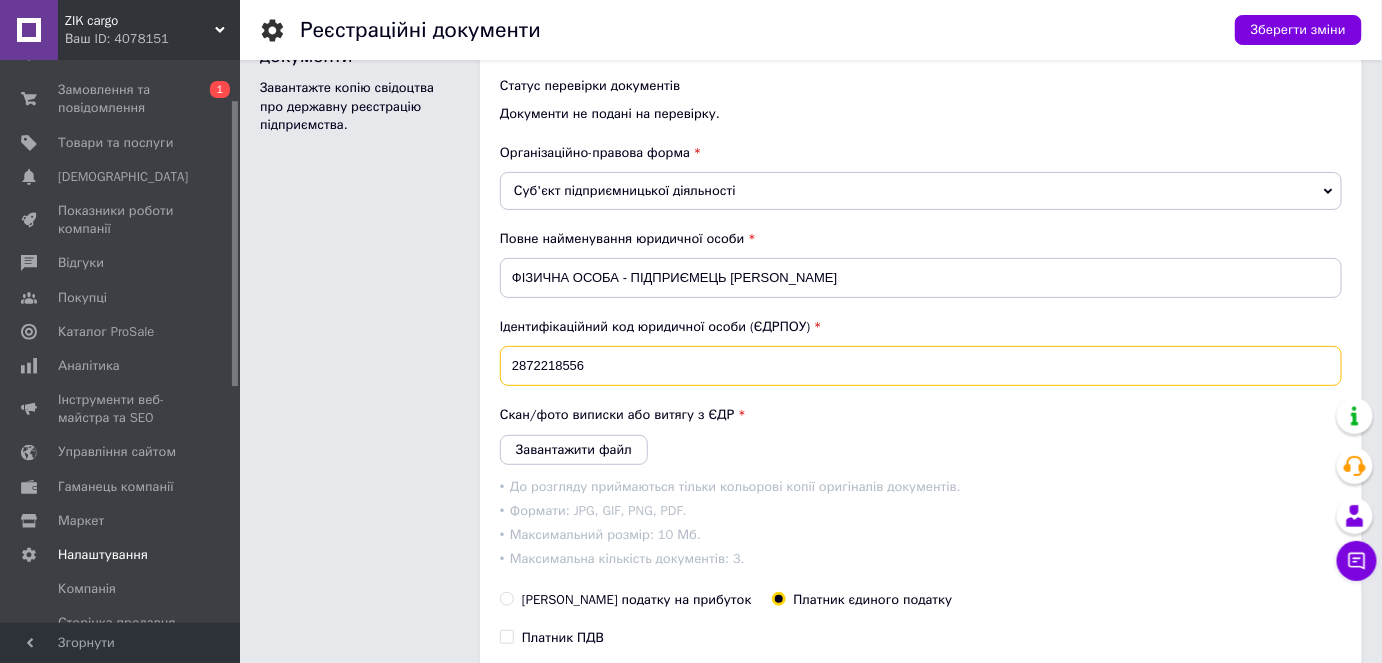 scroll, scrollTop: 90, scrollLeft: 0, axis: vertical 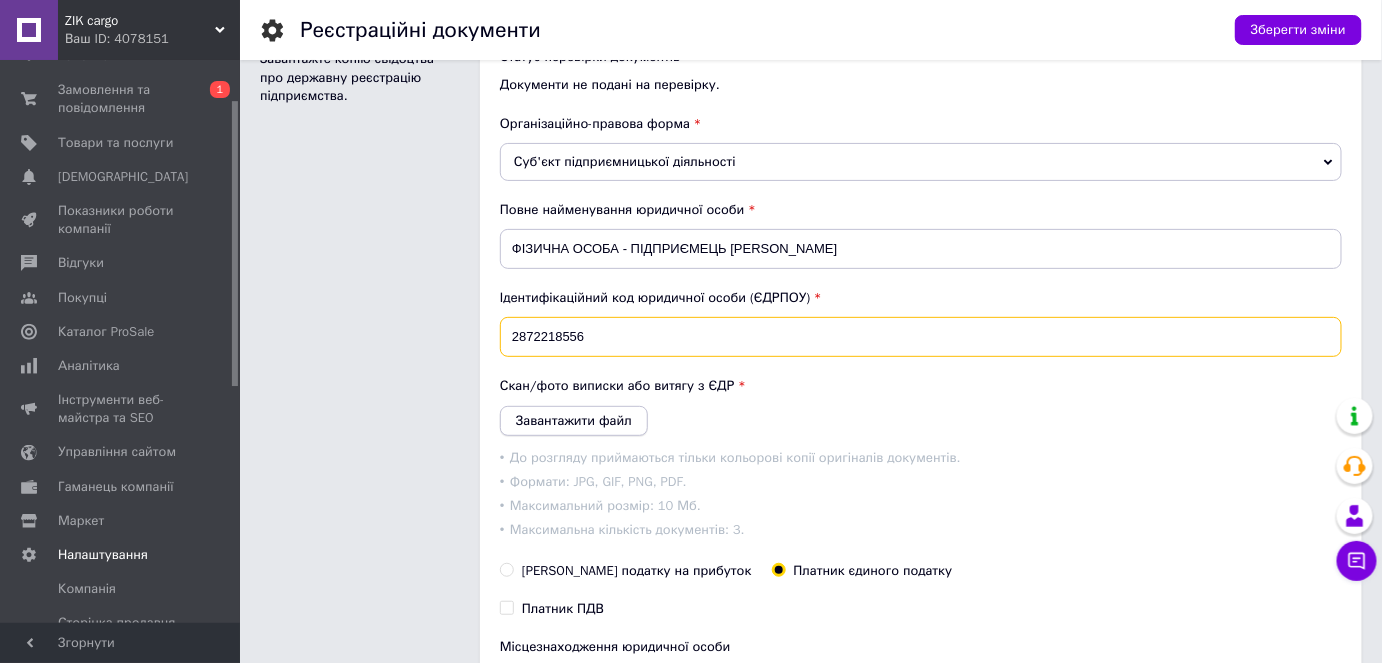 type on "2872218556" 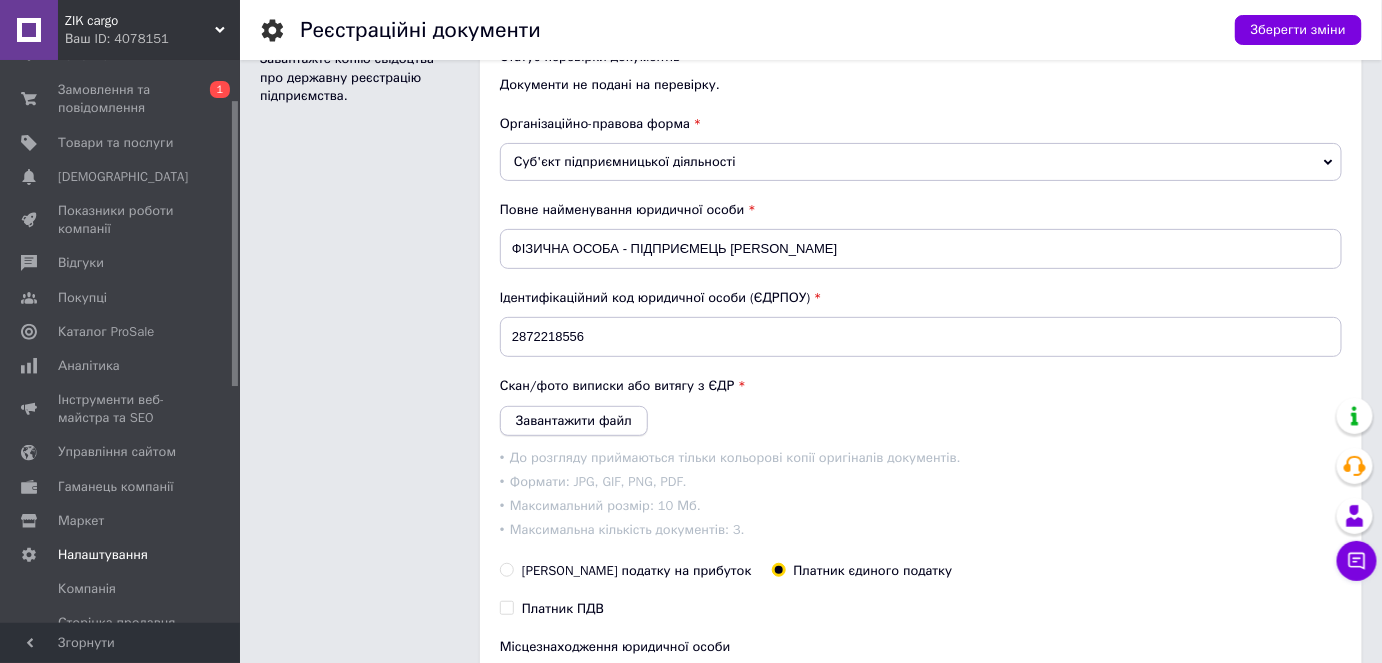 click on "Завантажити файл" at bounding box center (574, 421) 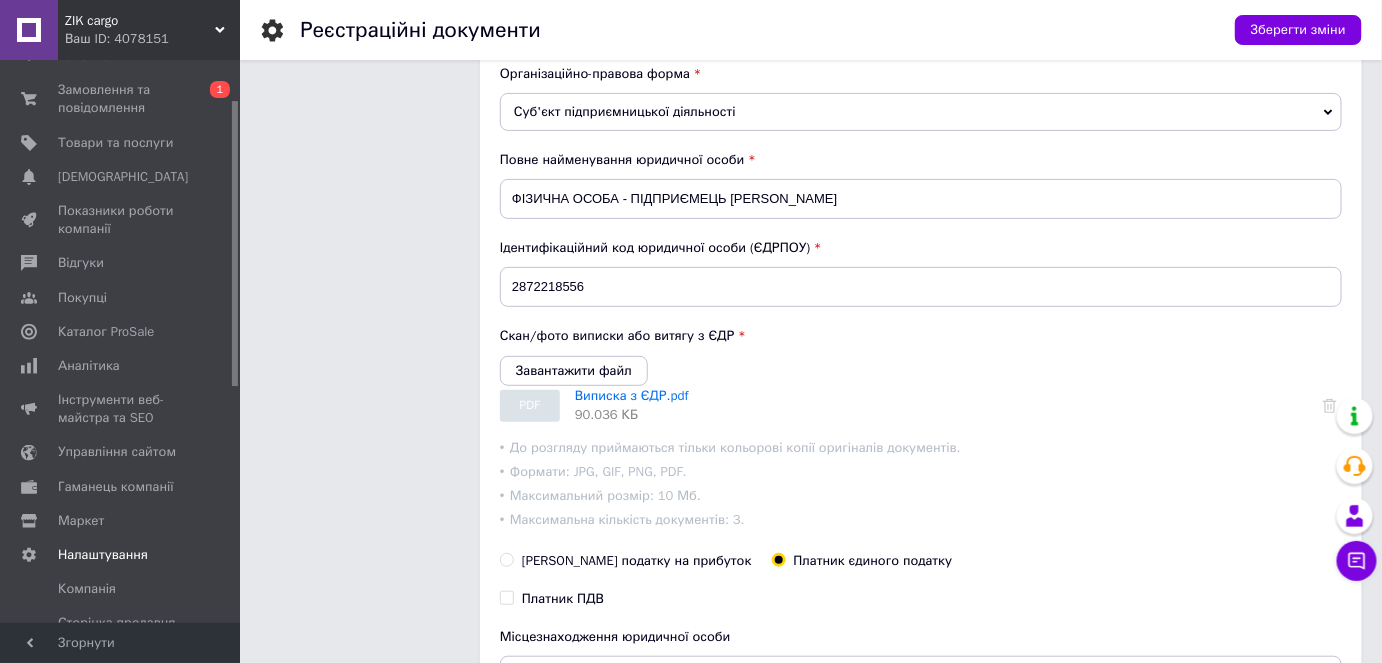 scroll, scrollTop: 181, scrollLeft: 0, axis: vertical 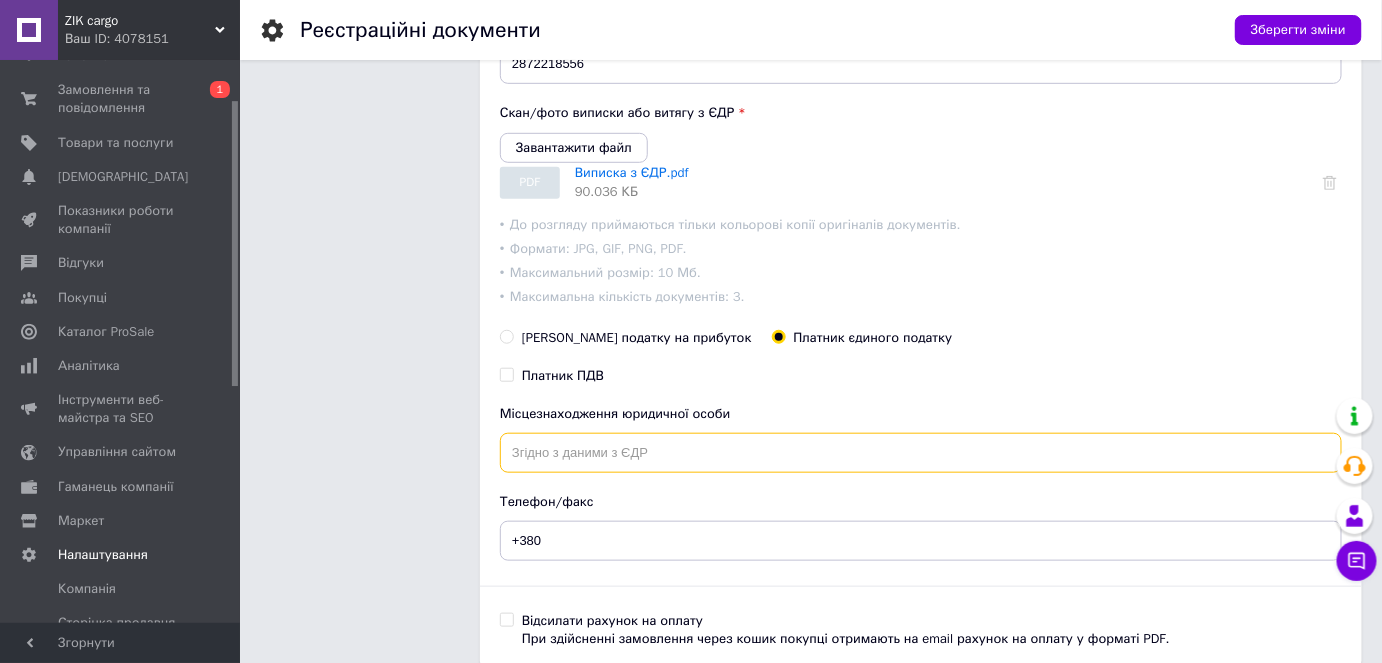 click at bounding box center (921, 453) 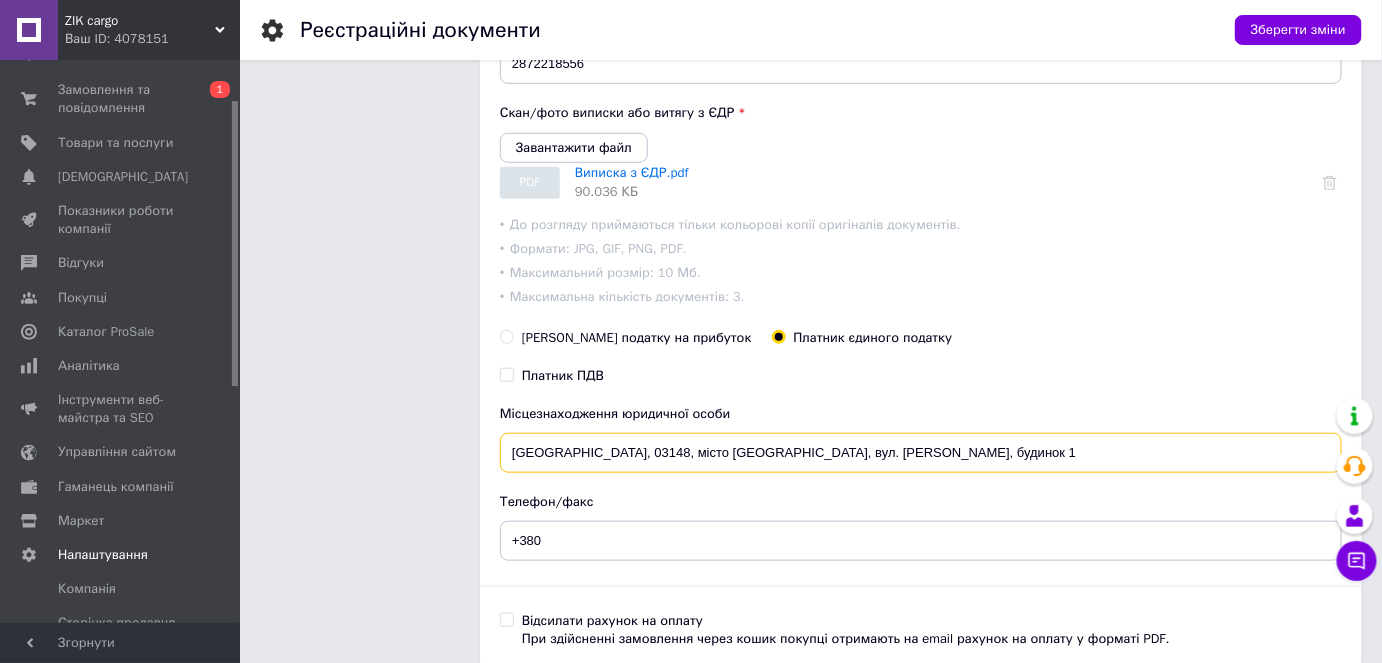 type on "[GEOGRAPHIC_DATA], 03148, місто [GEOGRAPHIC_DATA], вул. [PERSON_NAME], будинок 1" 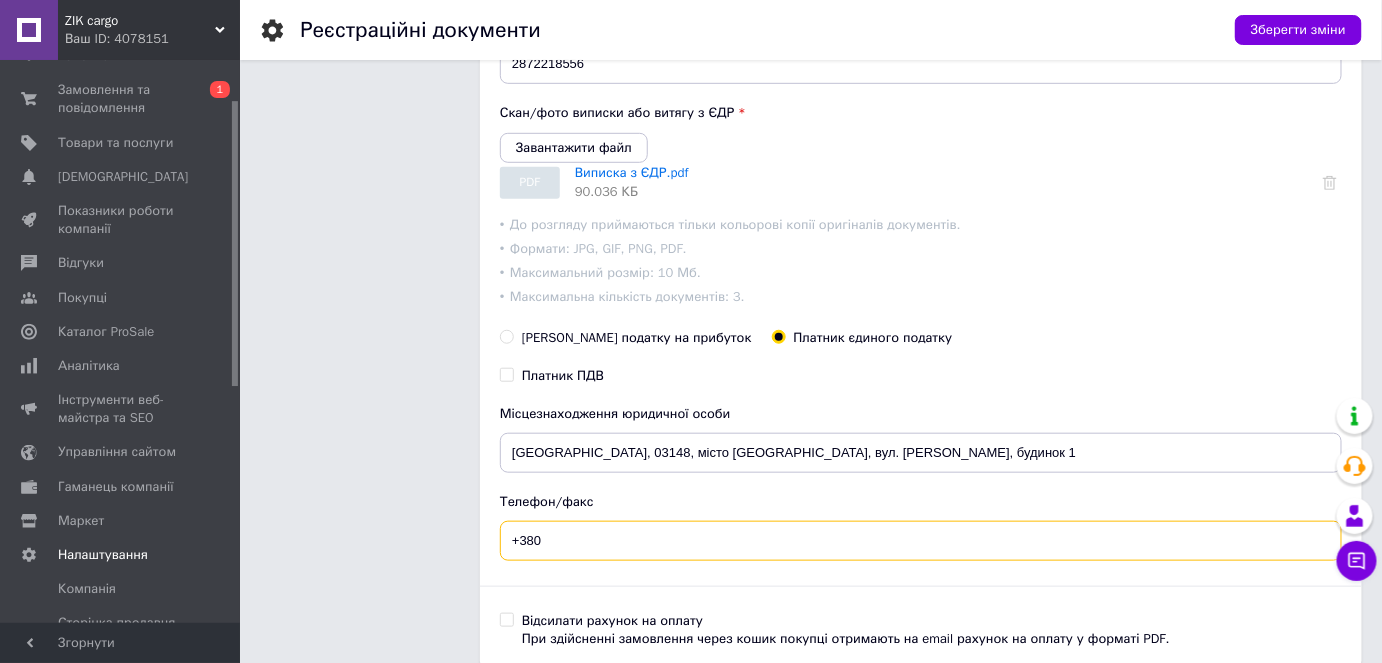 click on "+380" at bounding box center (921, 541) 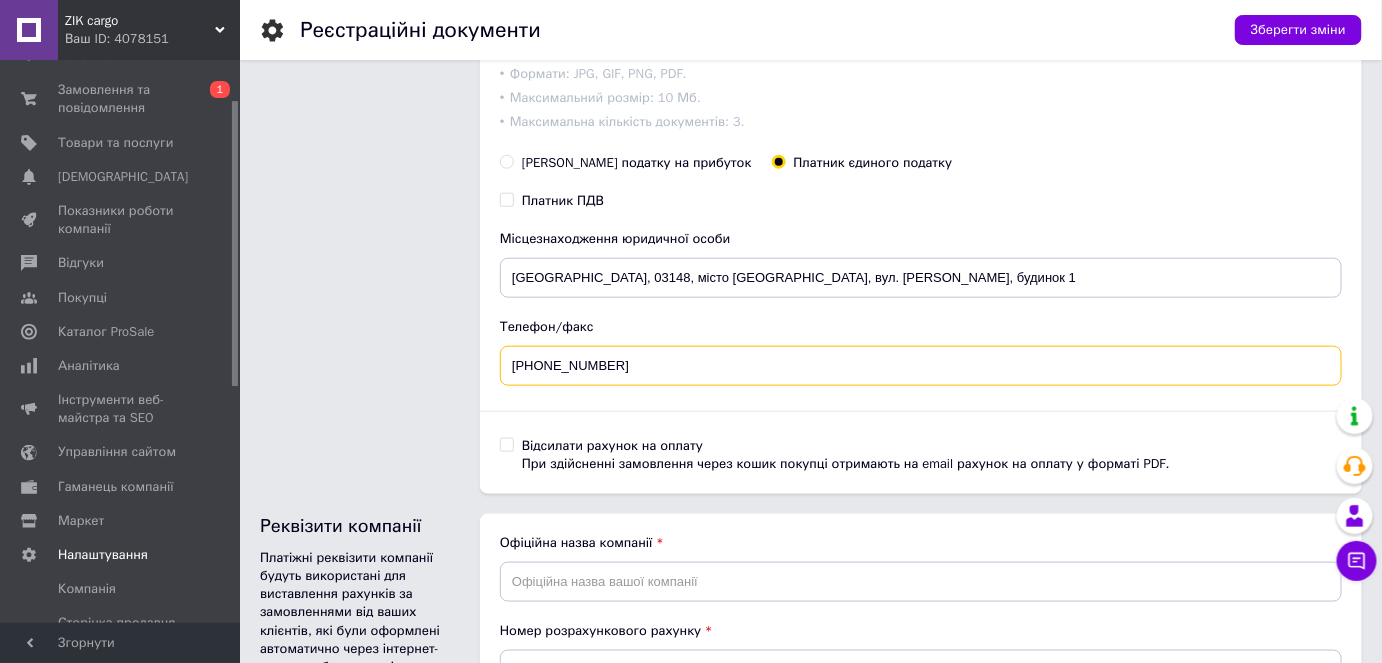 scroll, scrollTop: 545, scrollLeft: 0, axis: vertical 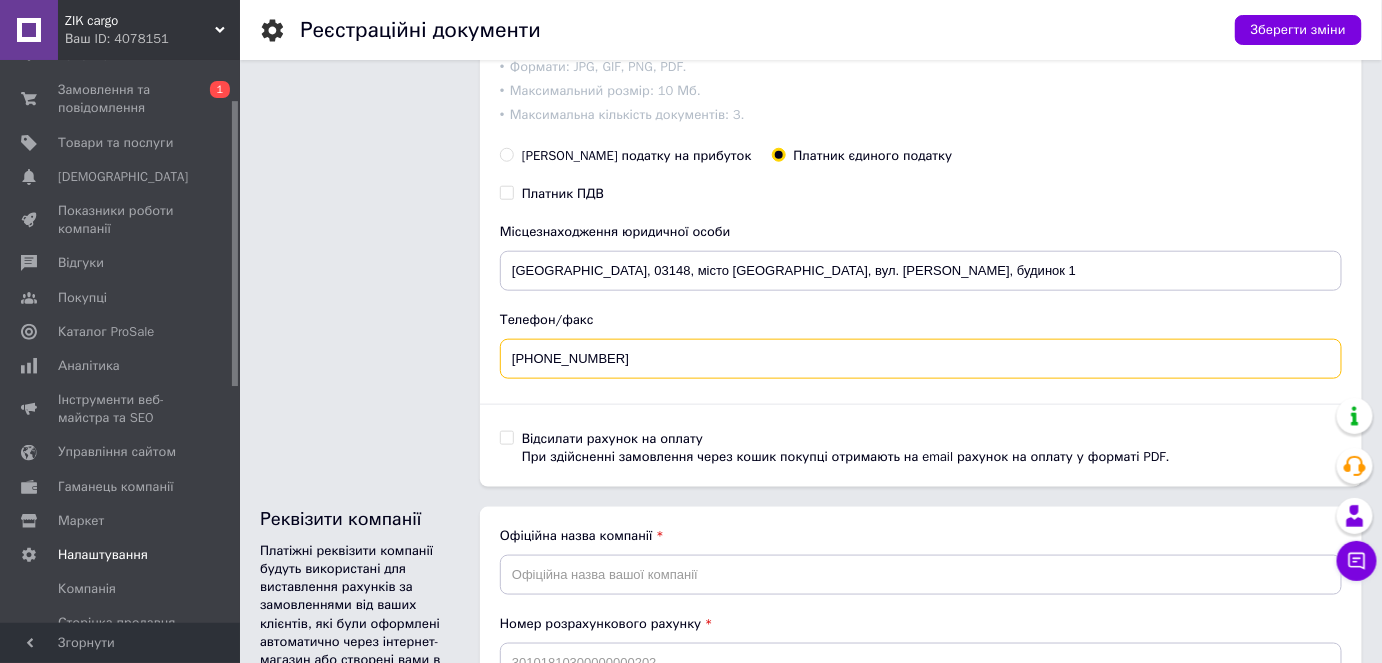 type on "[PHONE_NUMBER]" 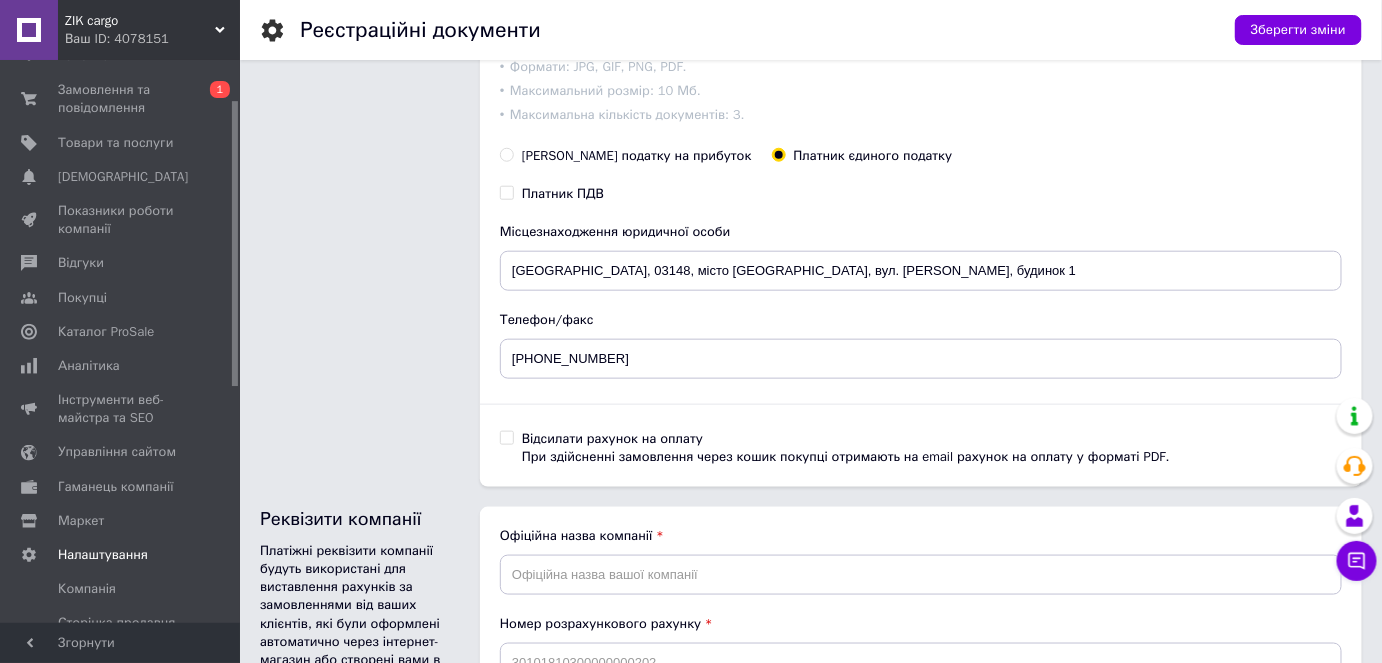 click on "Відсилати рахунок на оплату При здійсненні замовлення через кошик покупці
отримають на email рахунок на оплату у форматі PDF." at bounding box center [506, 437] 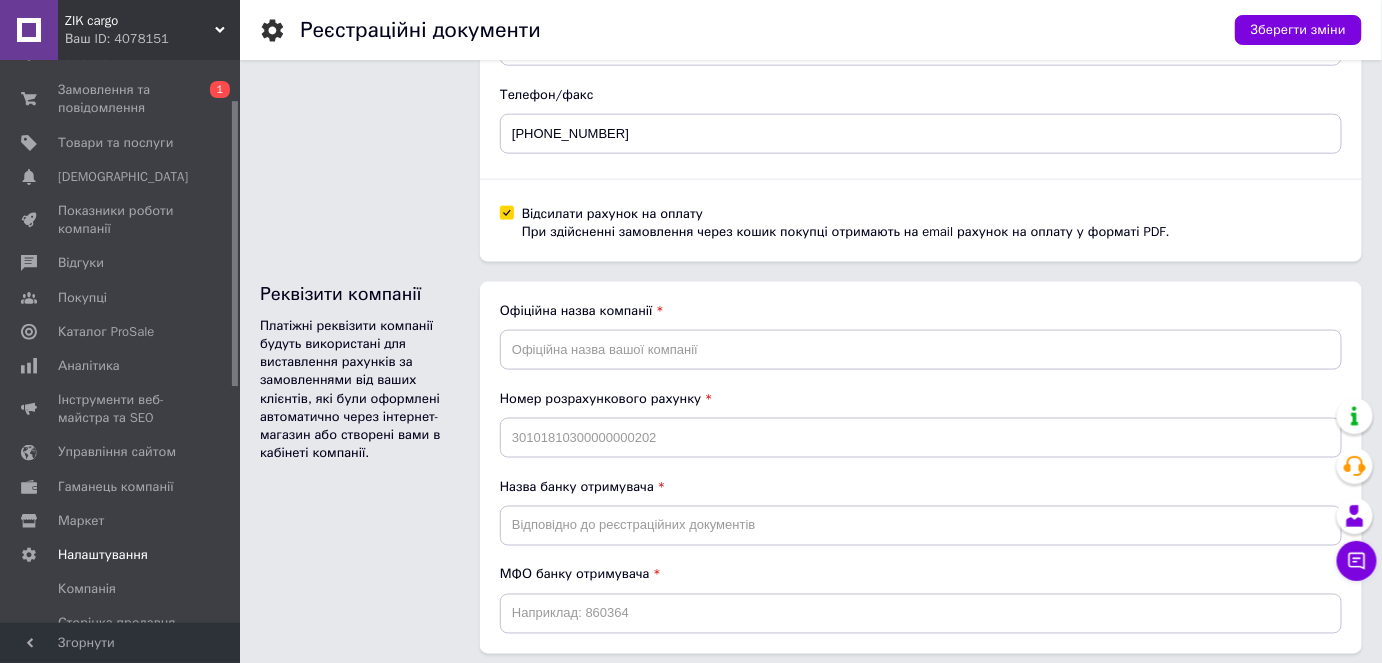 scroll, scrollTop: 909, scrollLeft: 0, axis: vertical 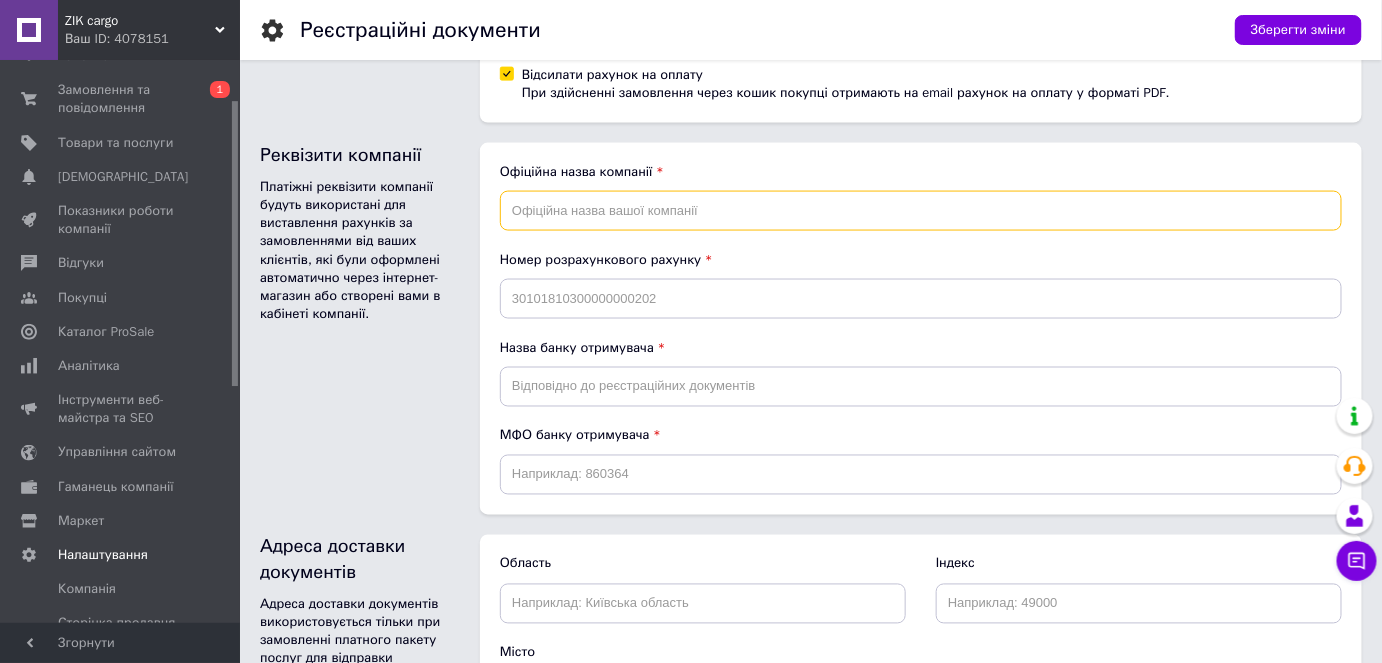 click at bounding box center (921, 211) 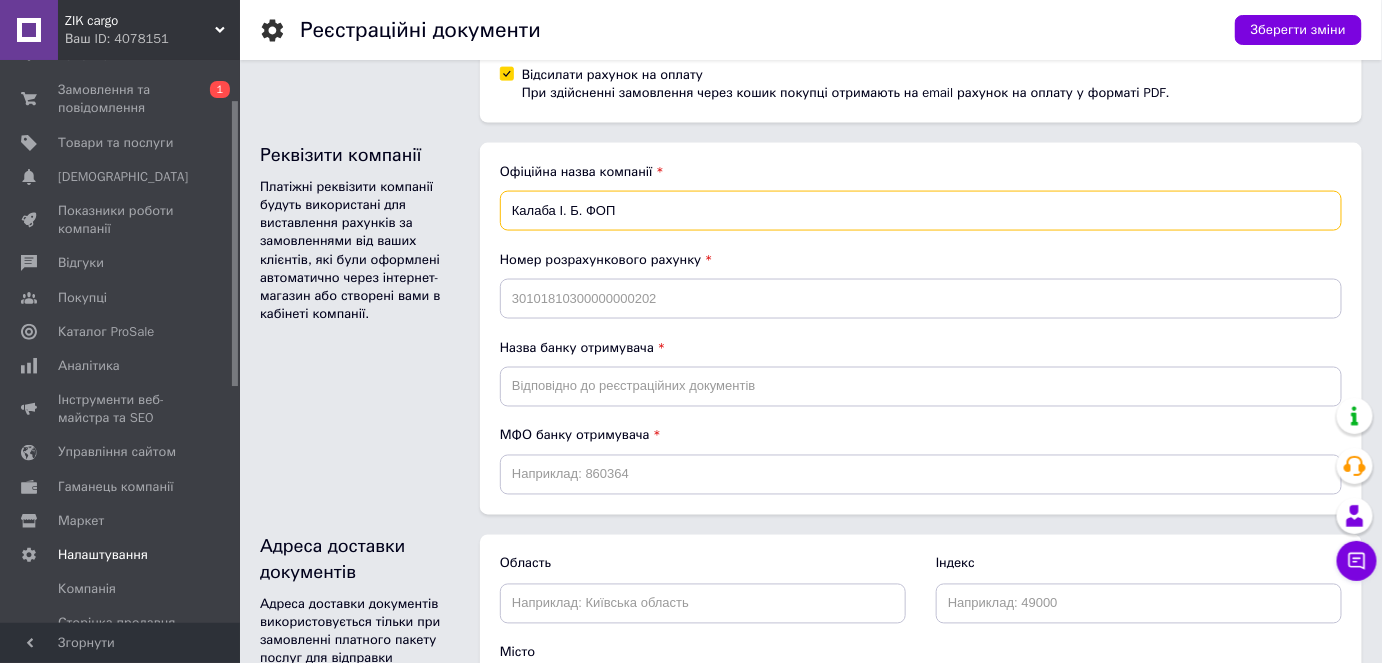 type on "Калаба I. Б. ФОП" 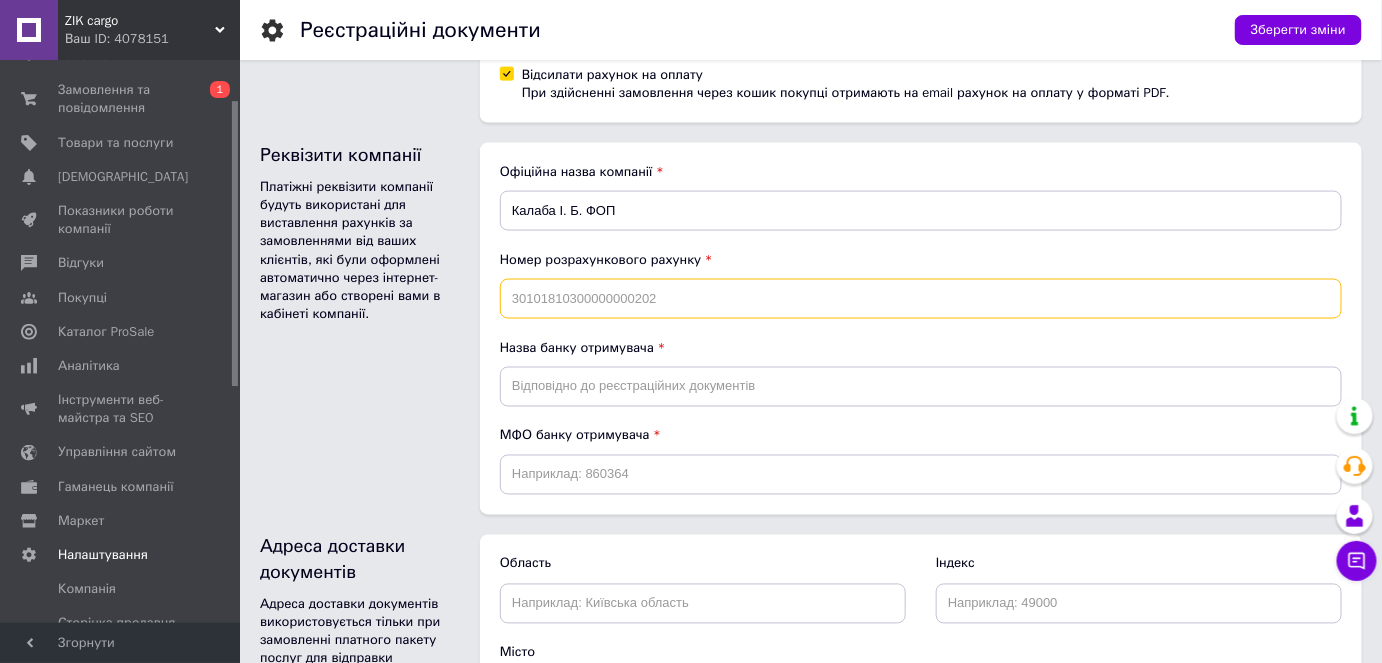 click at bounding box center (921, 299) 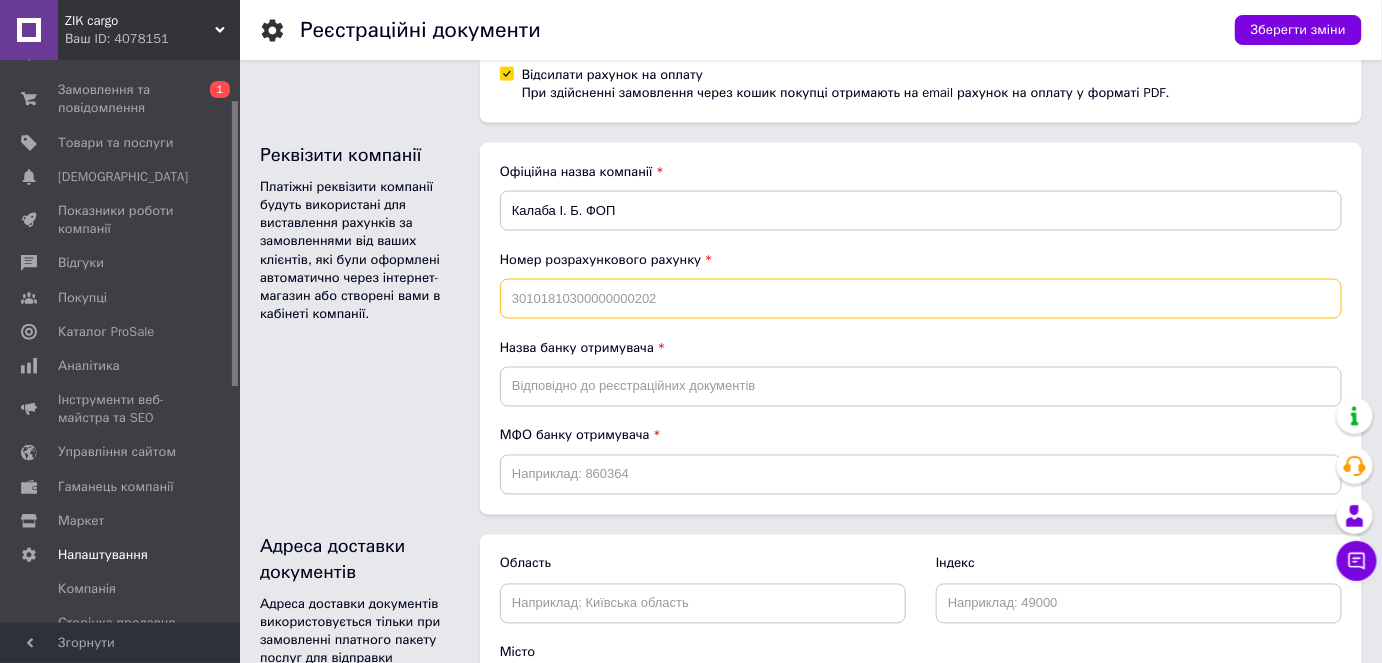 paste on "[FINANCIAL_ID]" 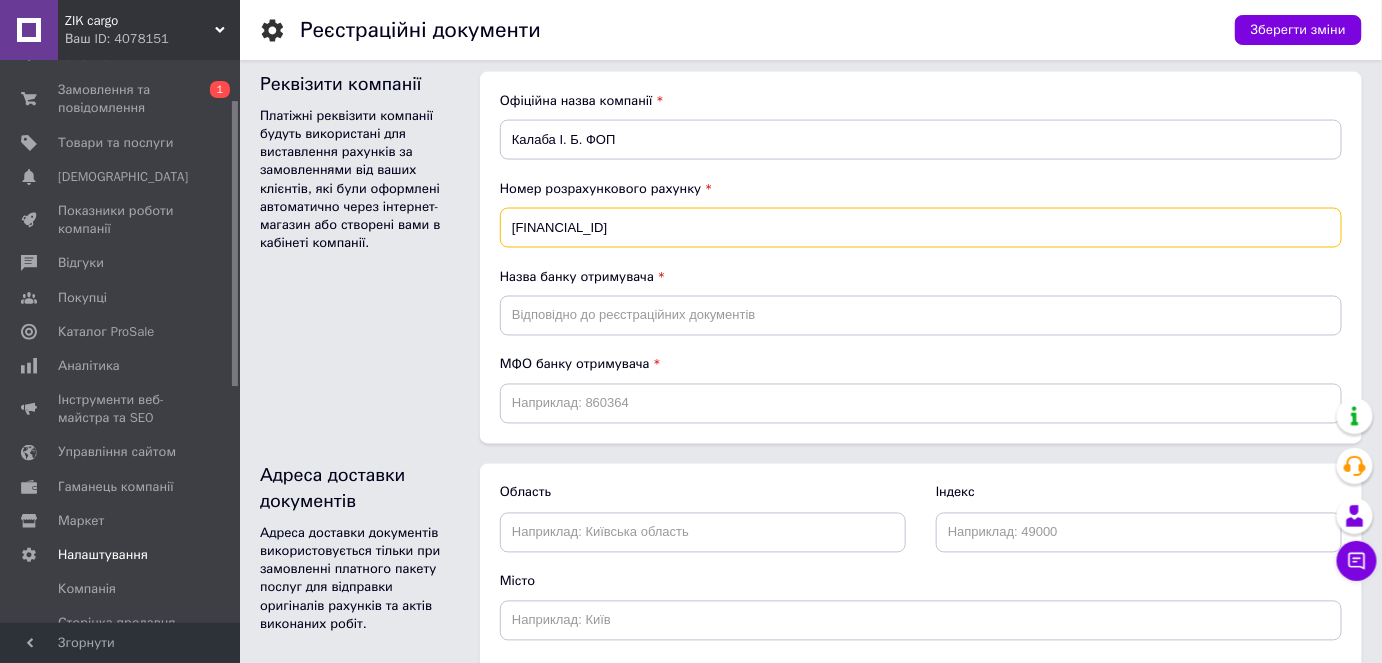 scroll, scrollTop: 1000, scrollLeft: 0, axis: vertical 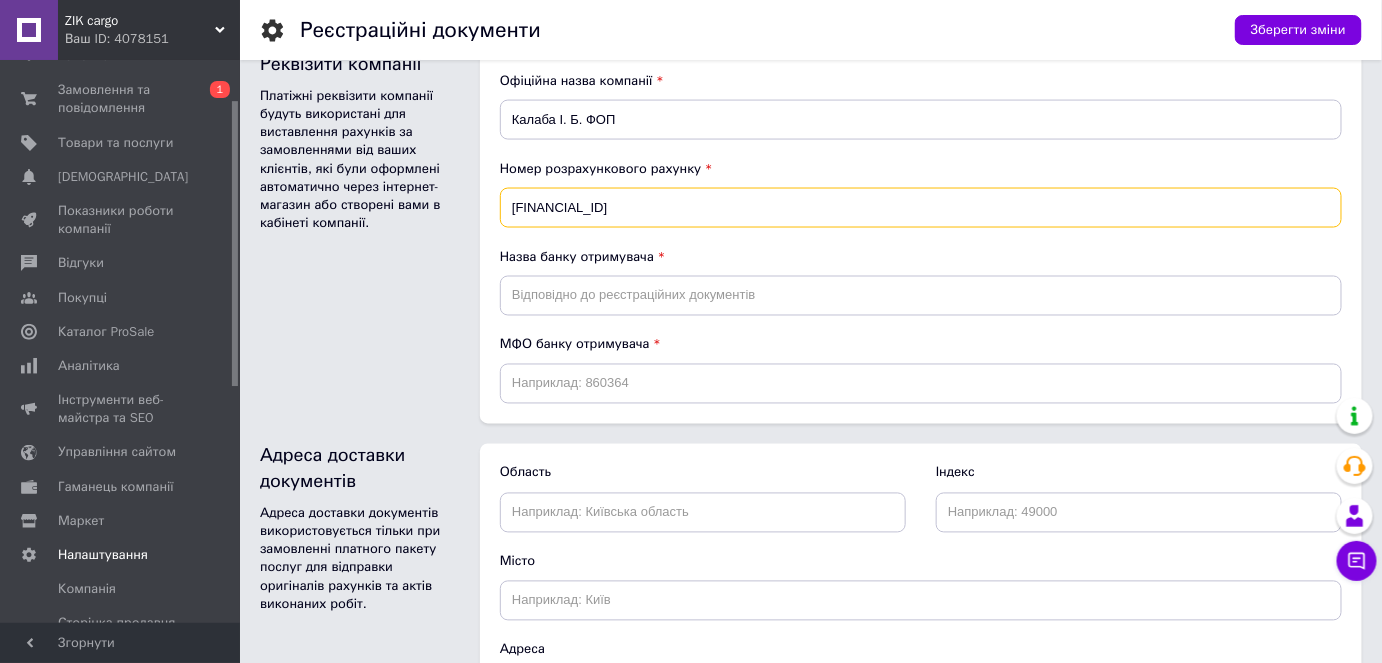 type on "[FINANCIAL_ID]" 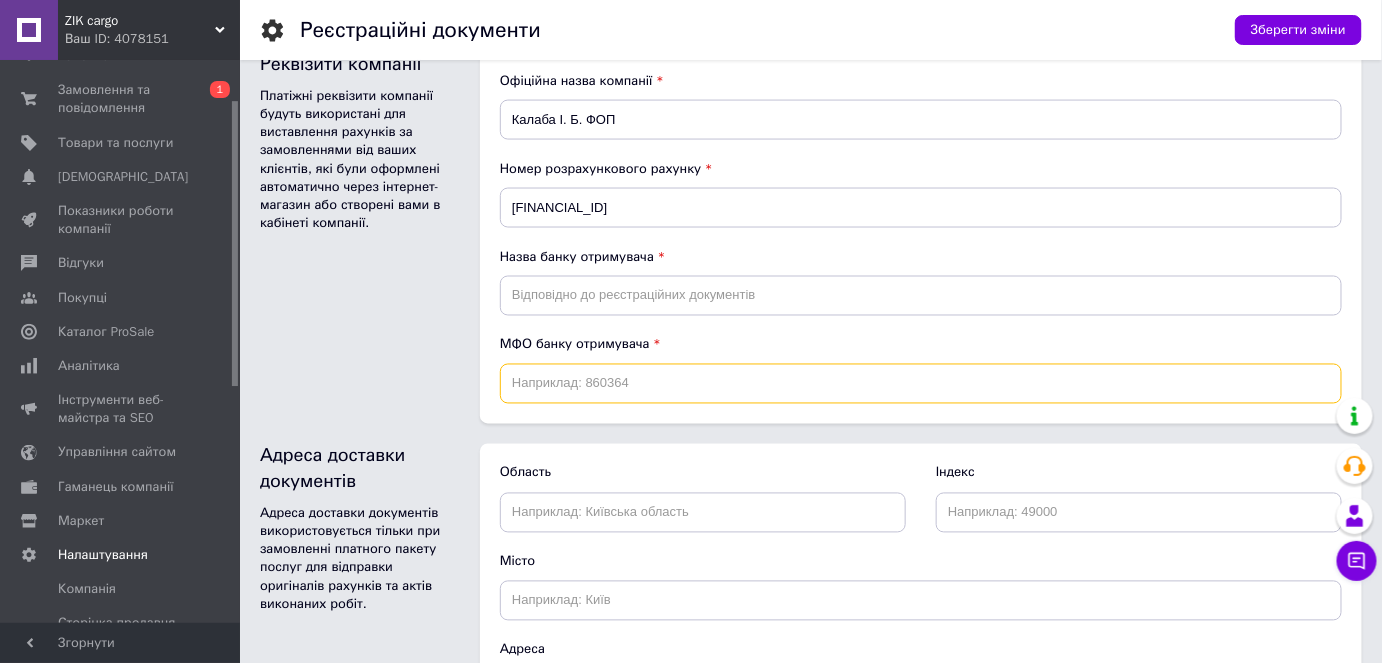 click at bounding box center [921, 384] 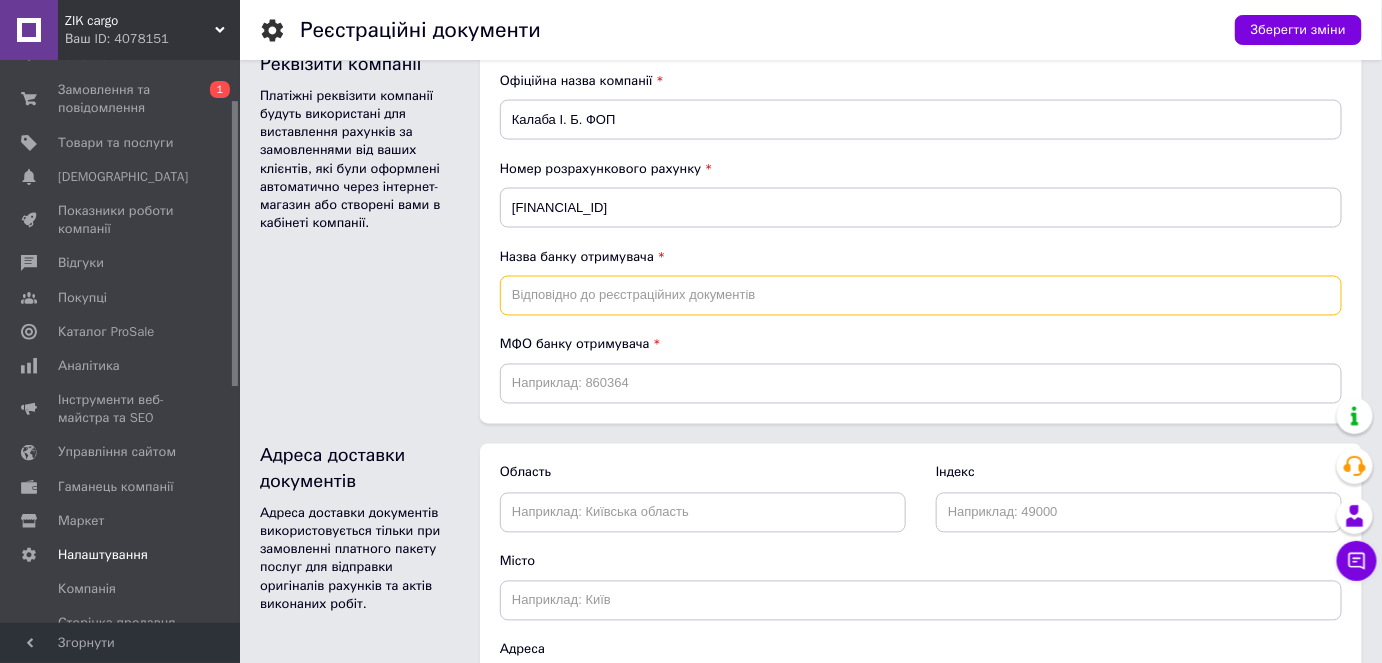 click at bounding box center [921, 296] 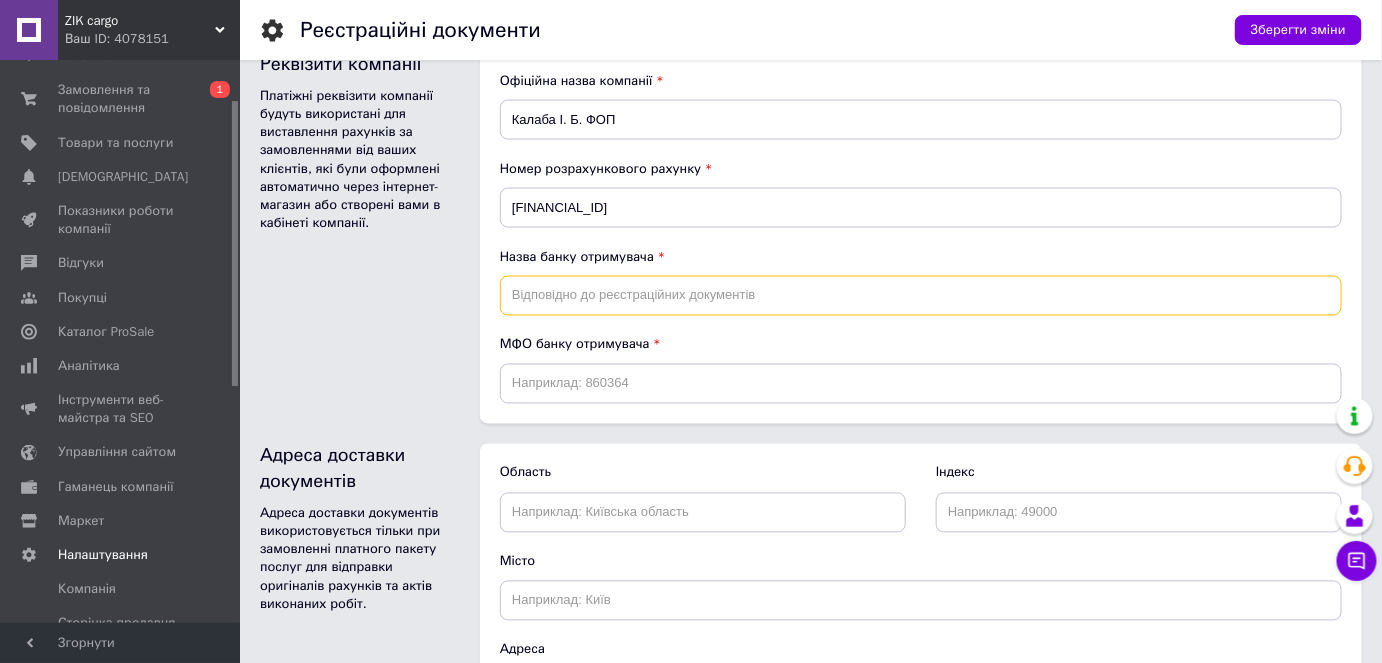 paste on "АК “Приватбанк”" 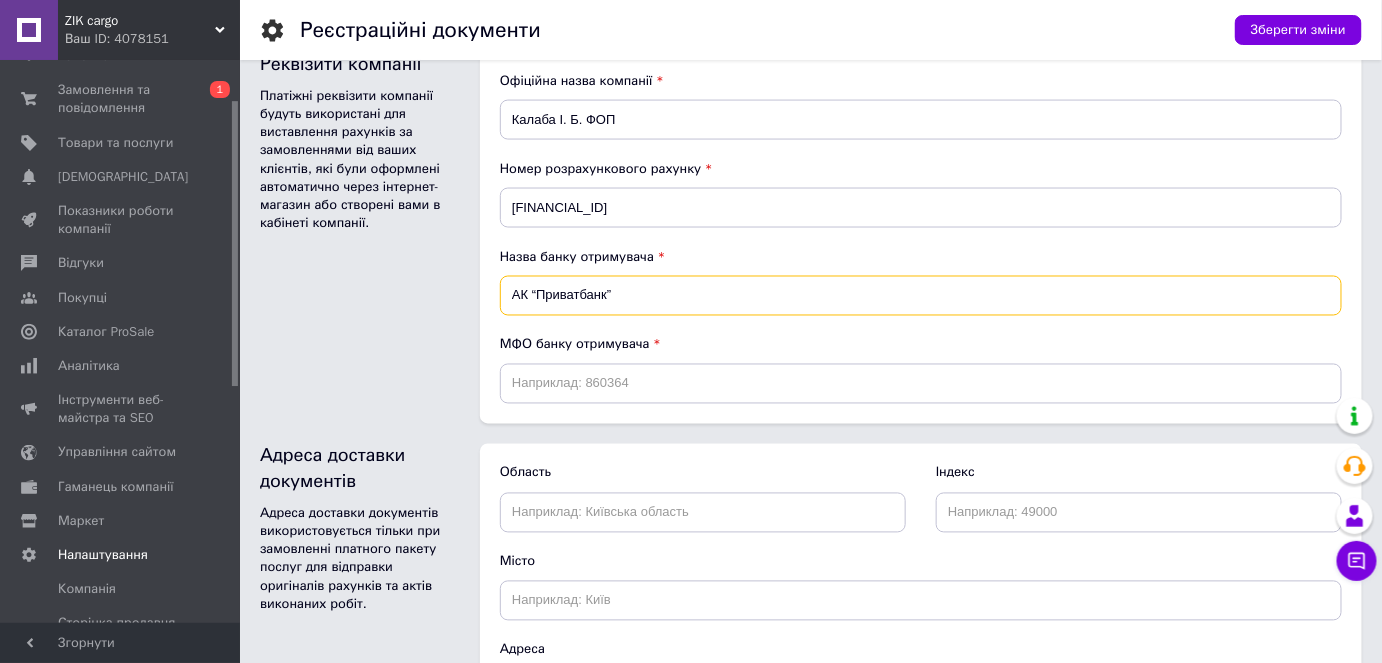 type on "АК “Приватбанк”" 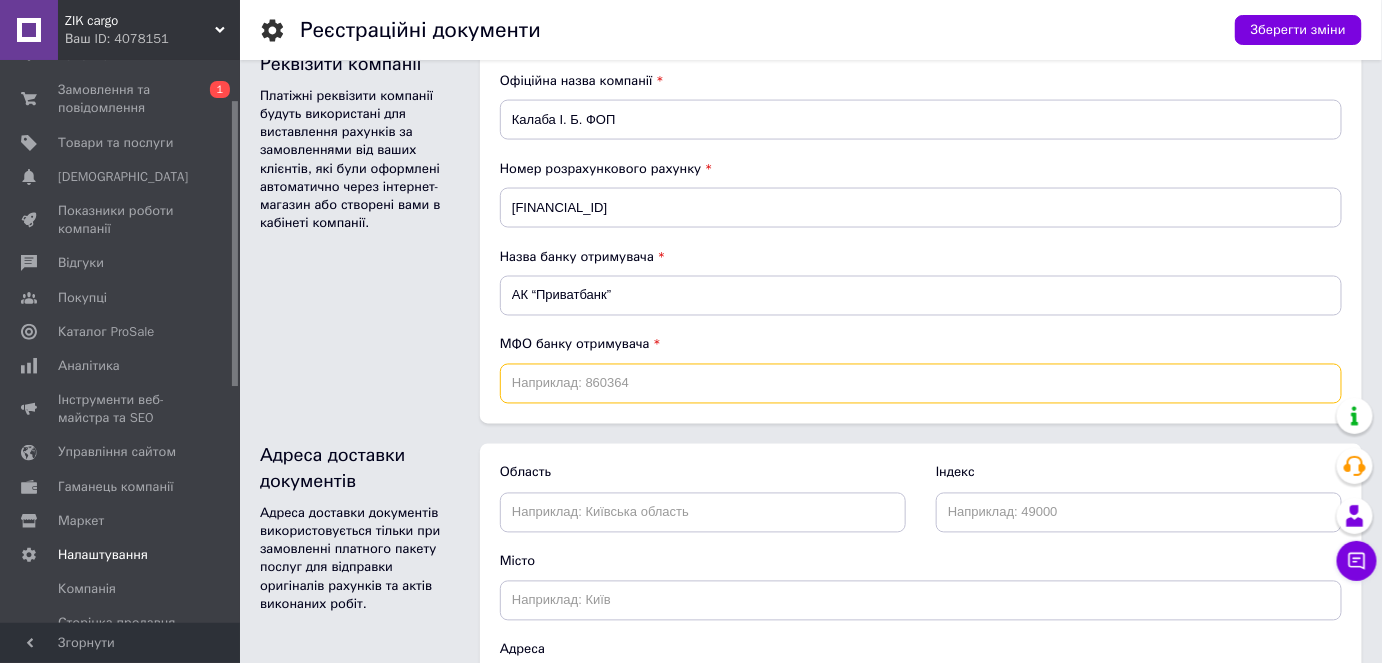 click at bounding box center (921, 384) 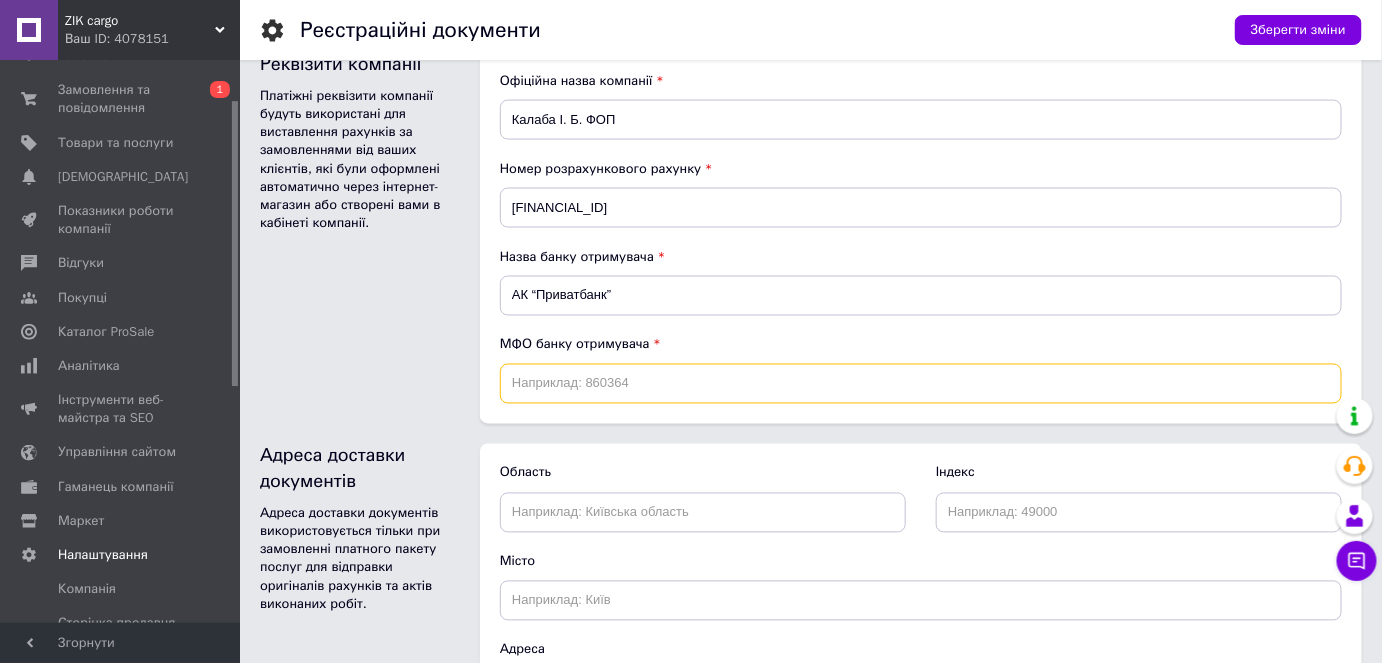 click at bounding box center [921, 384] 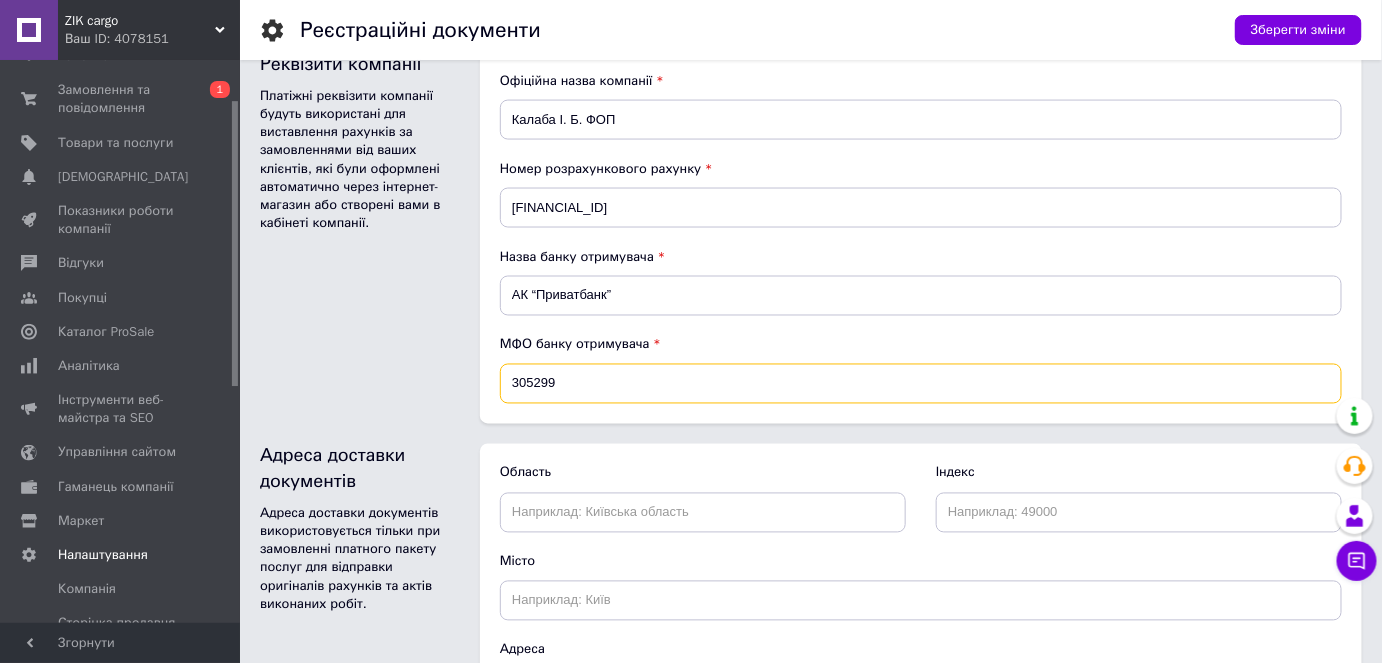 type on "305299" 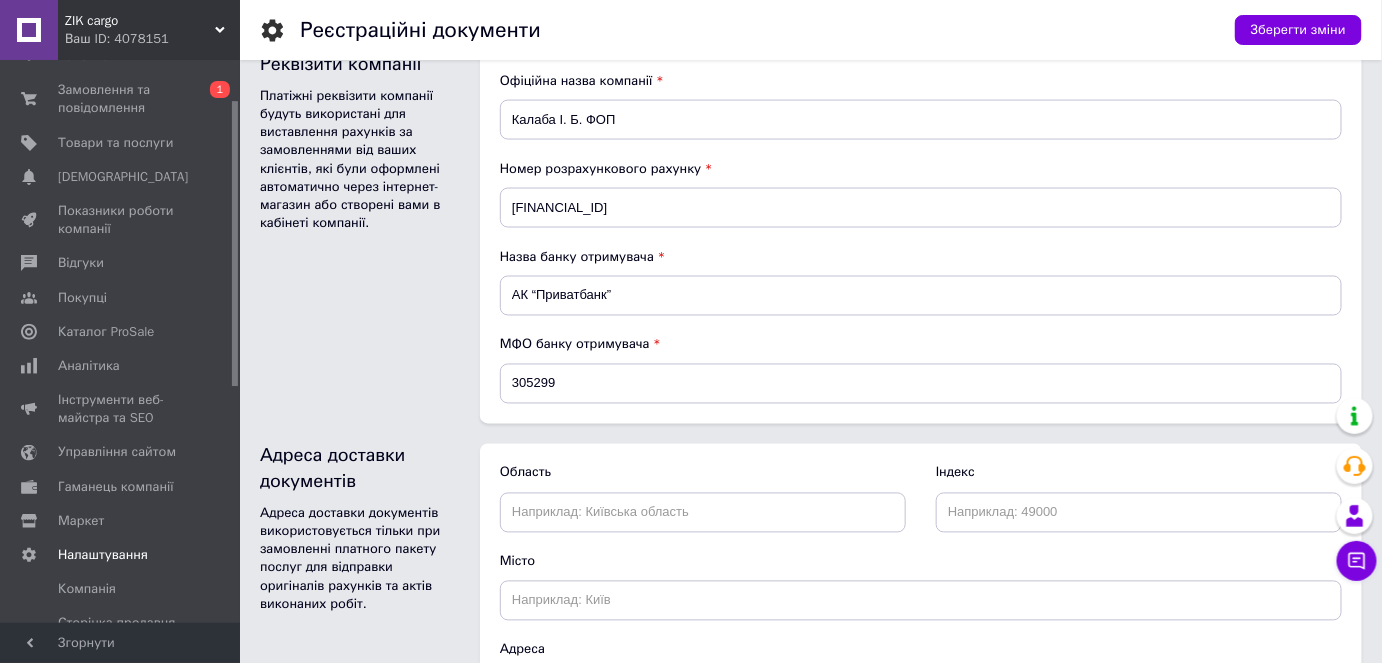 click on "Реєстраційні документи Зберегти зміни Реєстраційні документи Завантажте копію свідоцтва про державну реєстрацію підприємства. Юридична особа Фізична особа-підприємець Статус перевірки документів Документи не подані на перевірку. Організаційно-правова форма Суб'єкт підприємницької діяльності Публічне акціонерне товариство Державне підприємство Приватне акціонерне товариство Колективне підприємство Товариство з обмеженою відповідальністю Спільне підприємство Приватне підприємство Корпорація Концерн Об'єднання Фермерське господарство PDF" at bounding box center [811, -101] 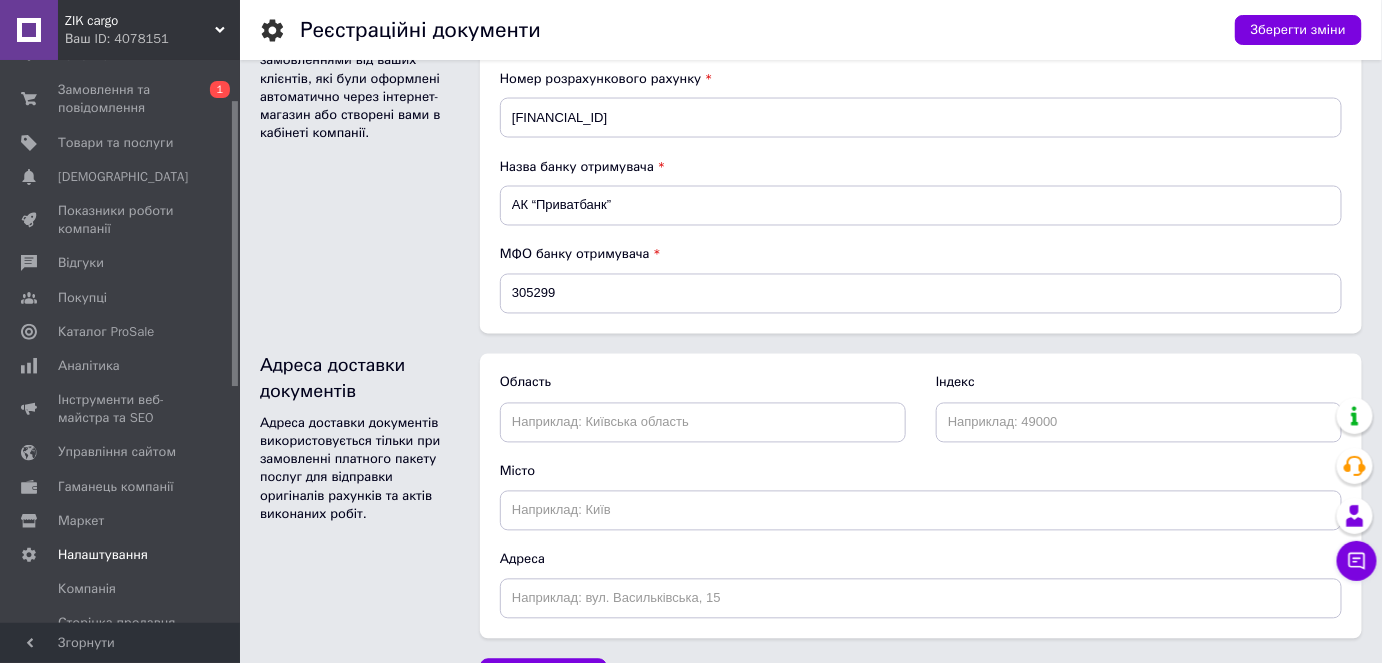 scroll, scrollTop: 1123, scrollLeft: 0, axis: vertical 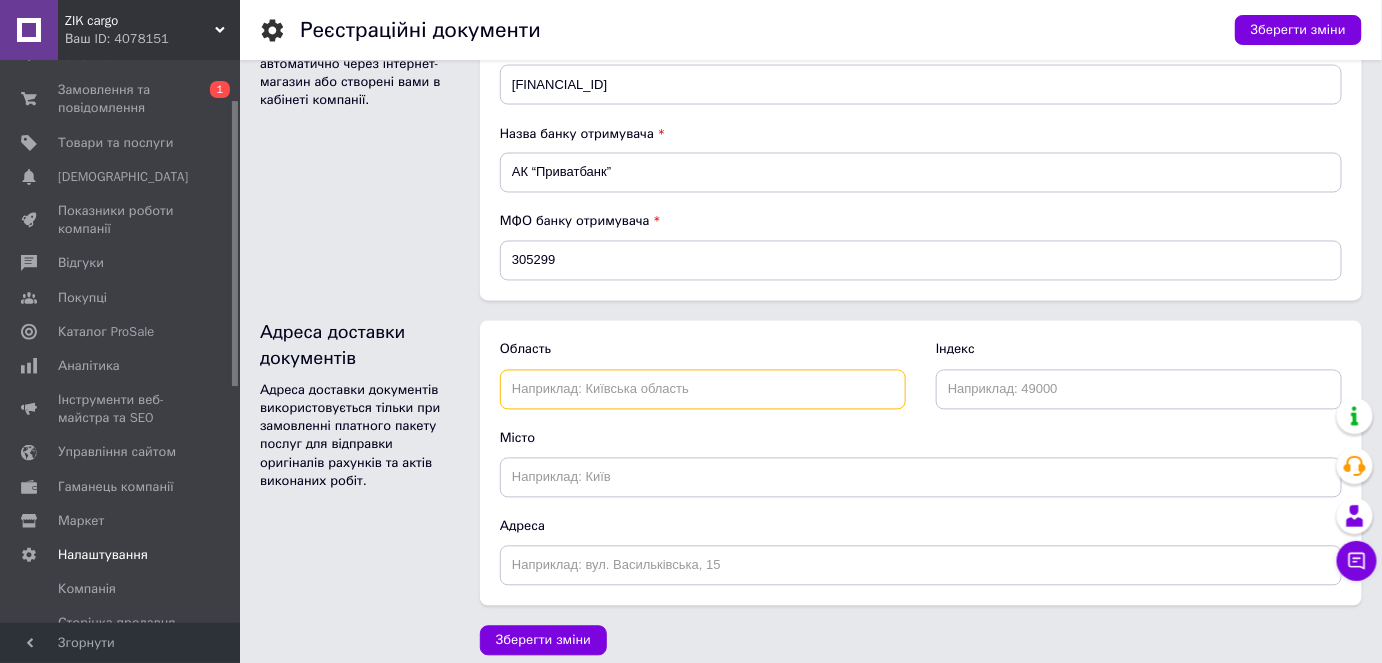 click at bounding box center [703, 390] 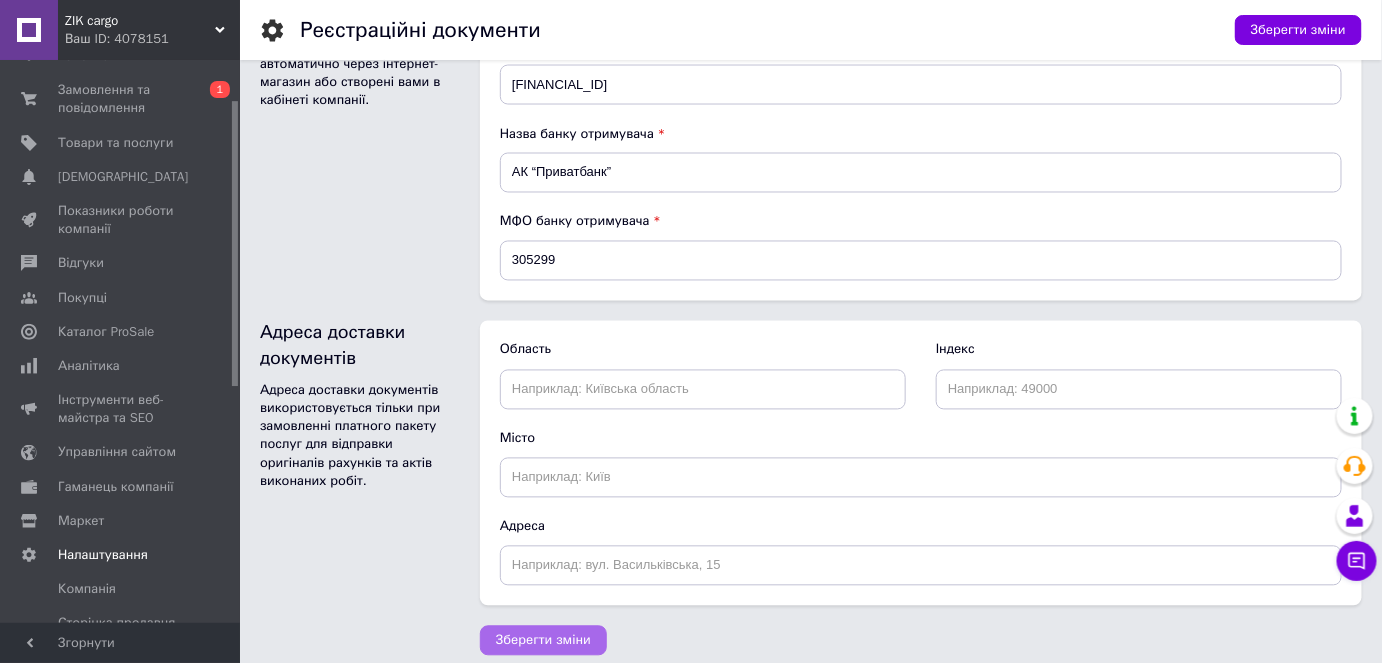 click on "Зберегти зміни" at bounding box center [543, 641] 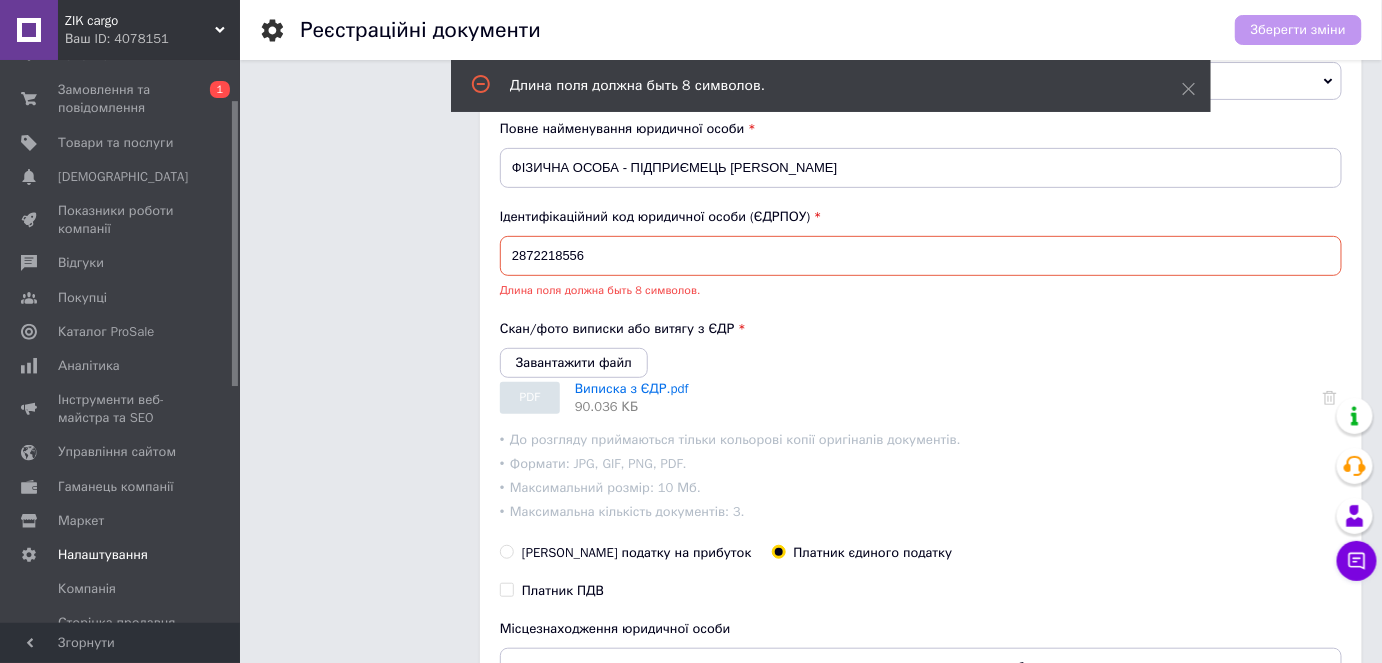 scroll, scrollTop: 129, scrollLeft: 0, axis: vertical 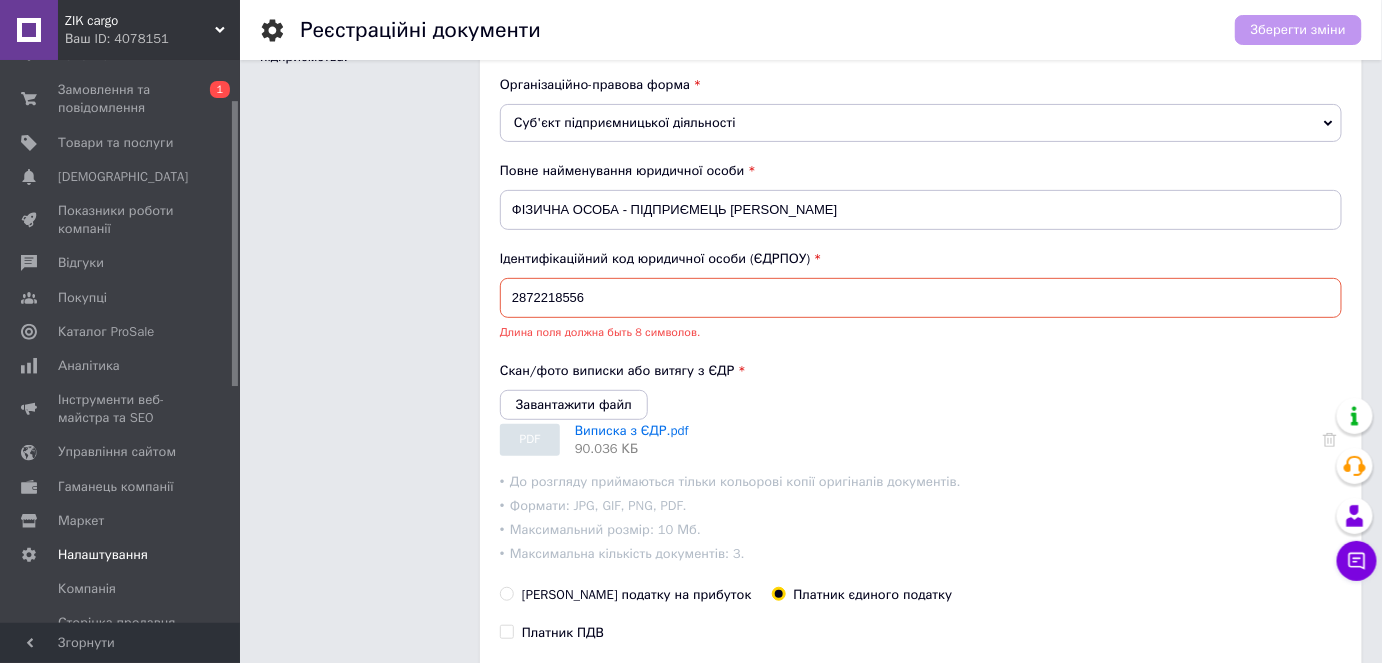 click on "2872218556" at bounding box center [921, 298] 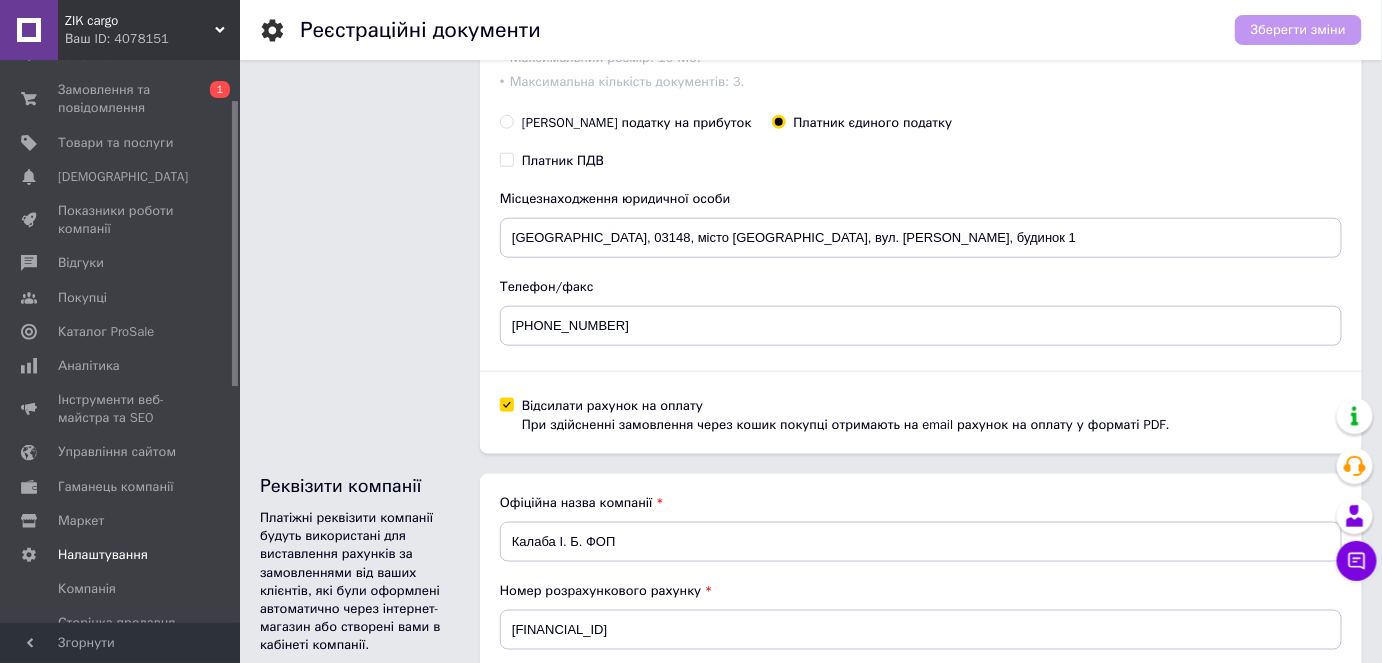 scroll, scrollTop: 56, scrollLeft: 0, axis: vertical 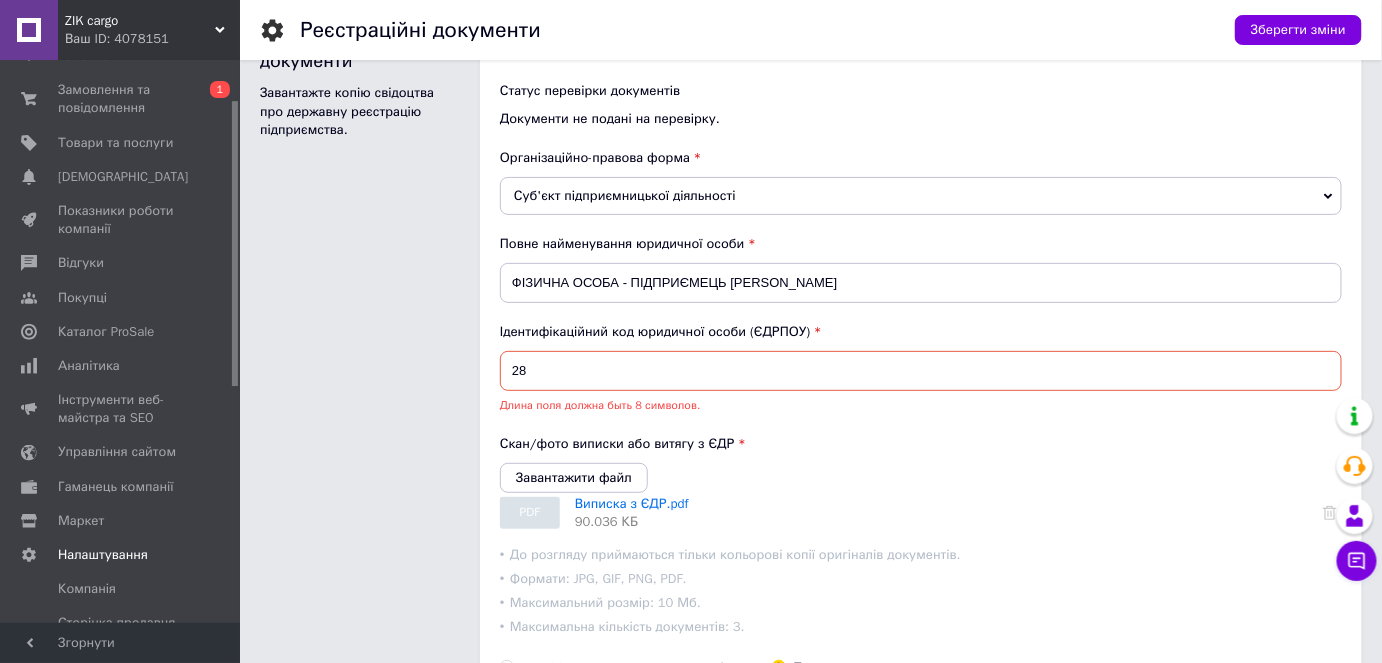 type on "2" 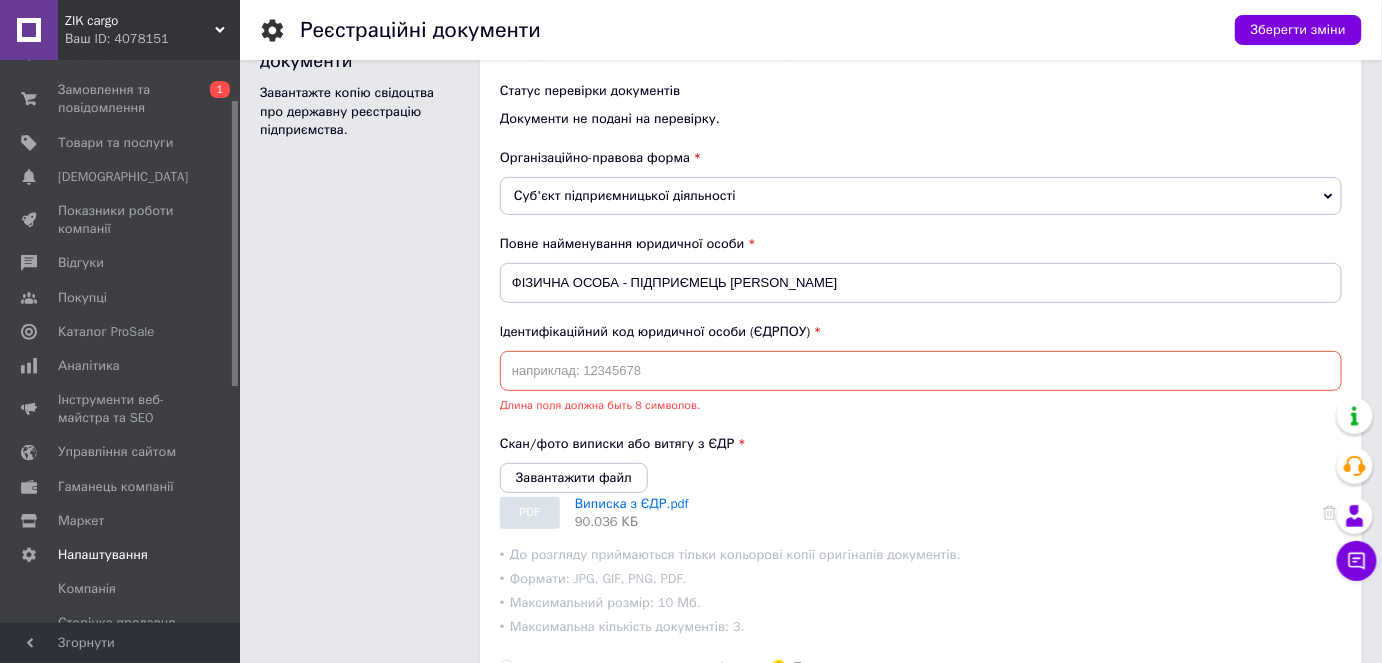 paste on "2872218556" 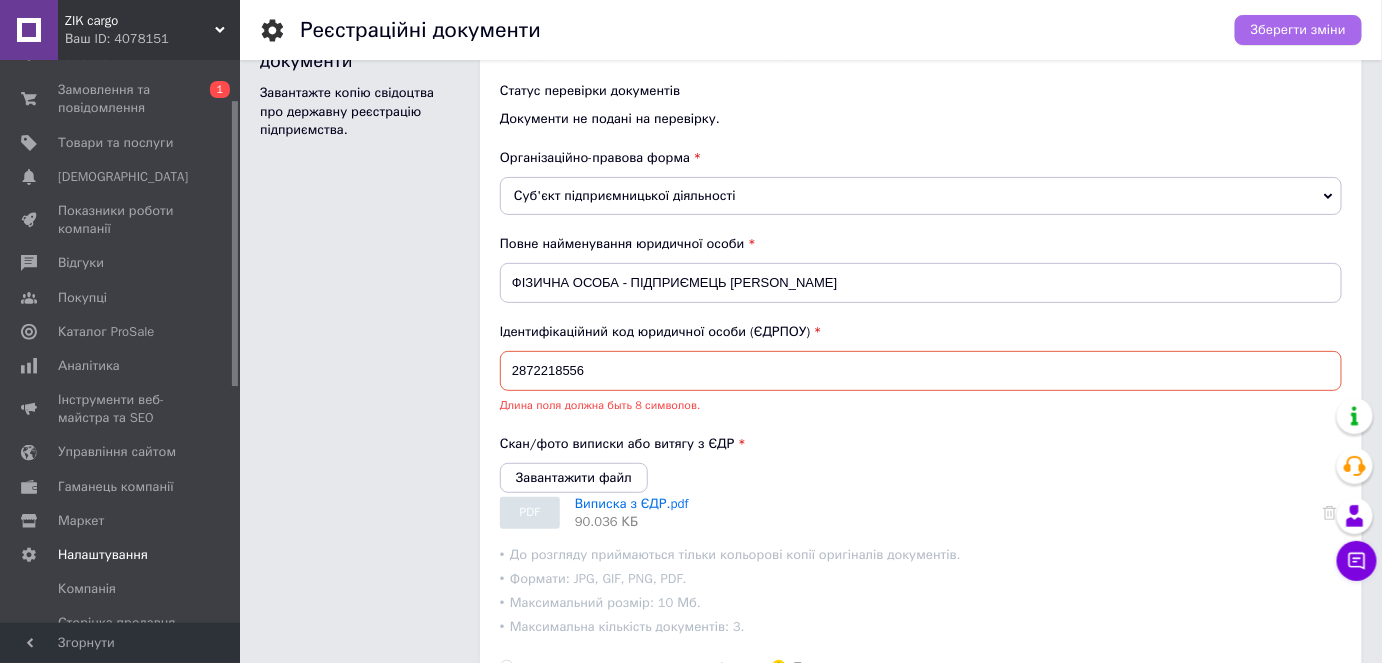 click on "Зберегти зміни" at bounding box center (1298, 30) 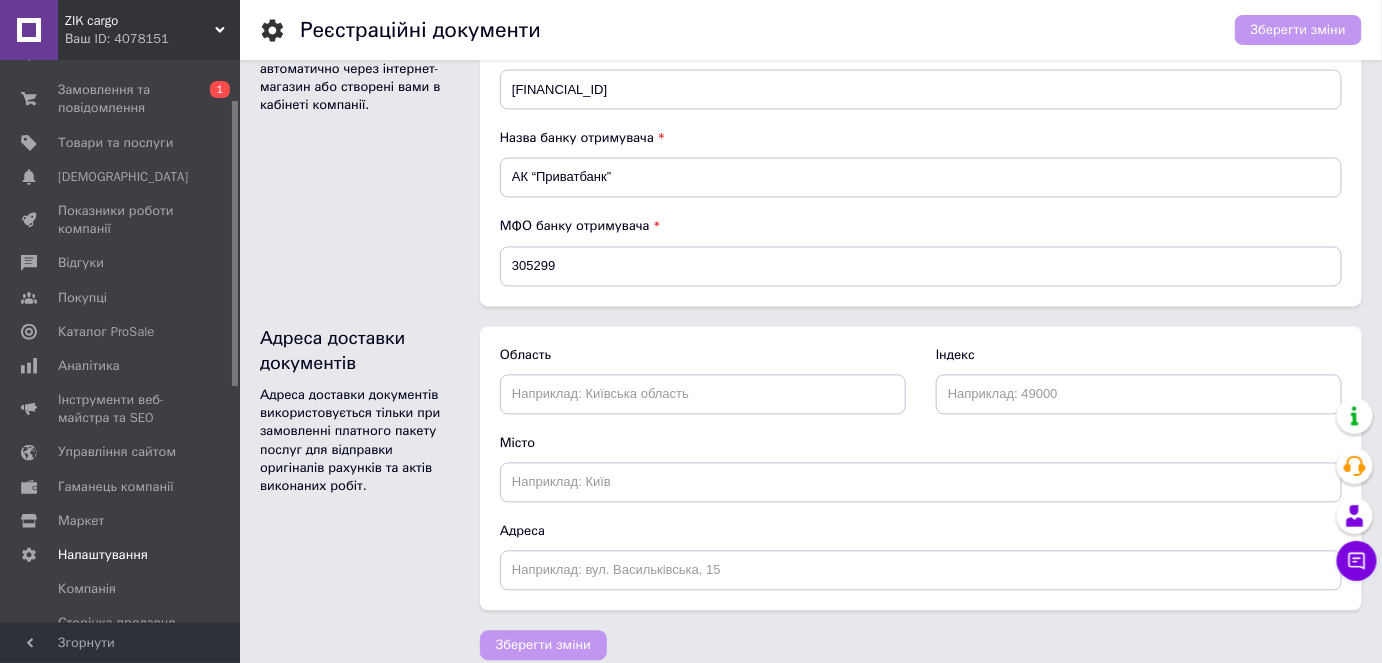 scroll, scrollTop: 1146, scrollLeft: 0, axis: vertical 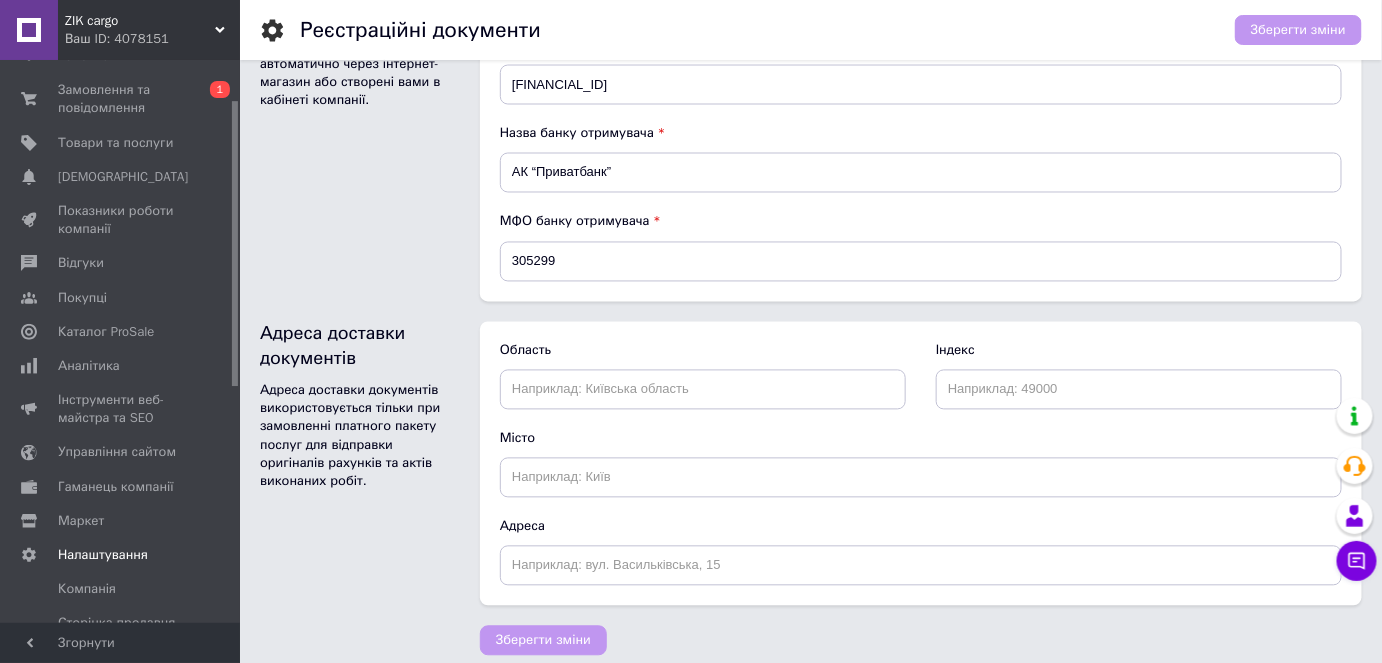 click on "Зберегти зміни" at bounding box center (543, 641) 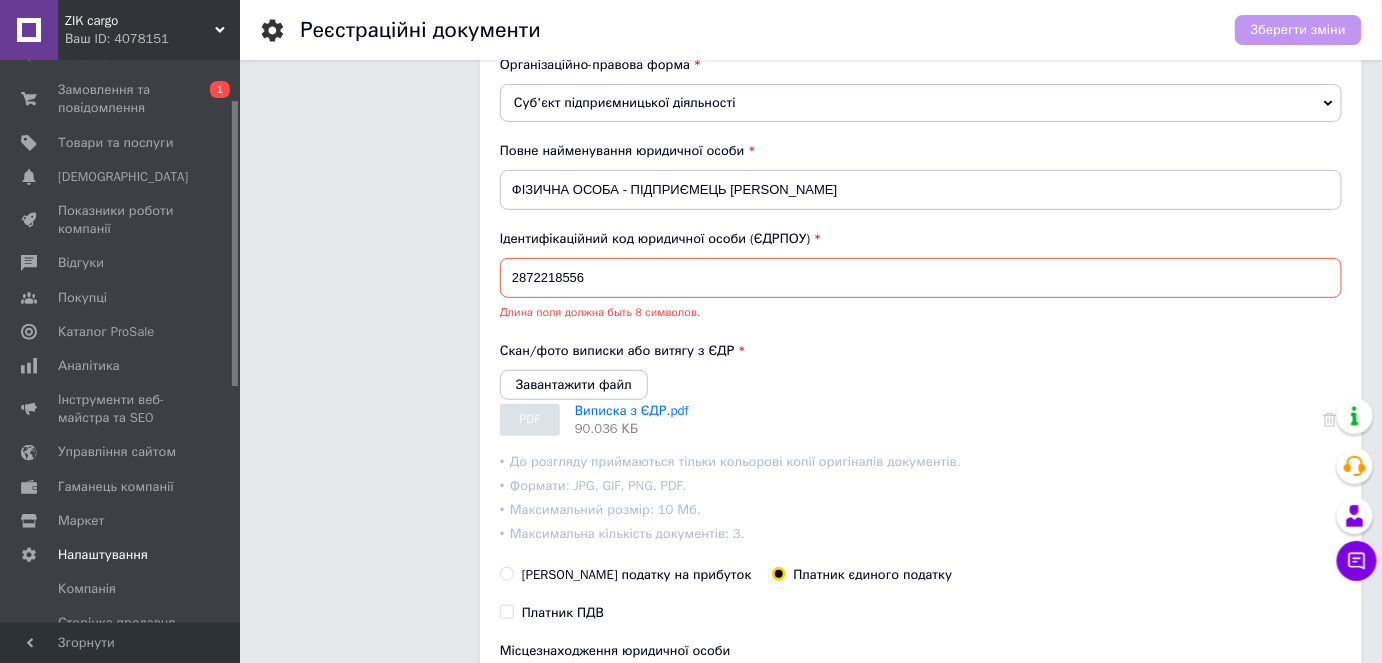 scroll, scrollTop: 146, scrollLeft: 0, axis: vertical 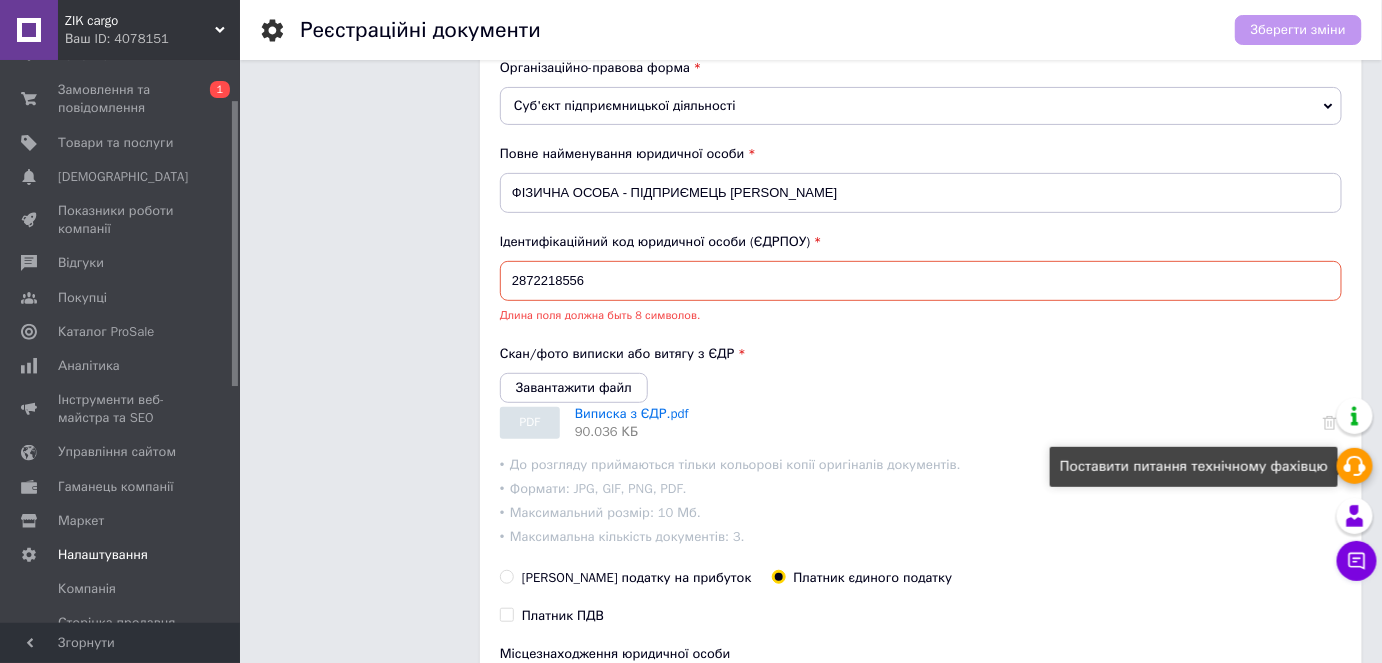 click 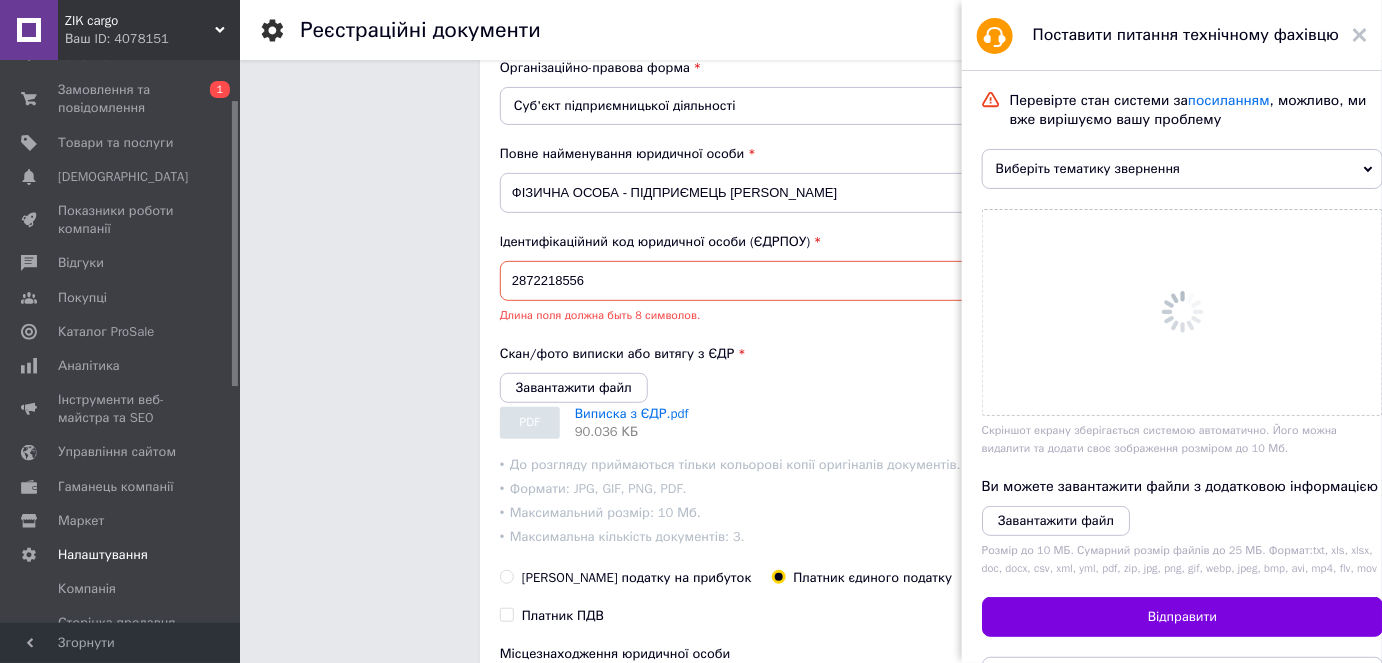 scroll, scrollTop: 0, scrollLeft: 0, axis: both 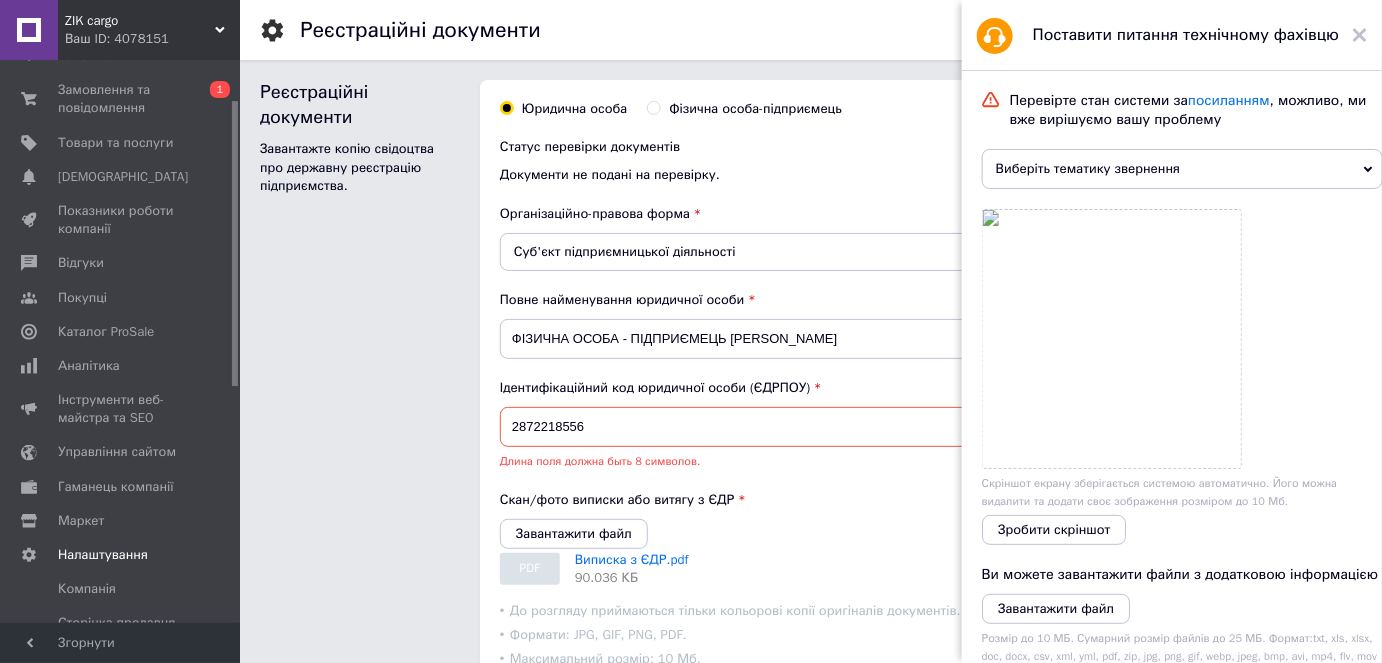 click on "Виберіть тематику звернення" at bounding box center (1182, 169) 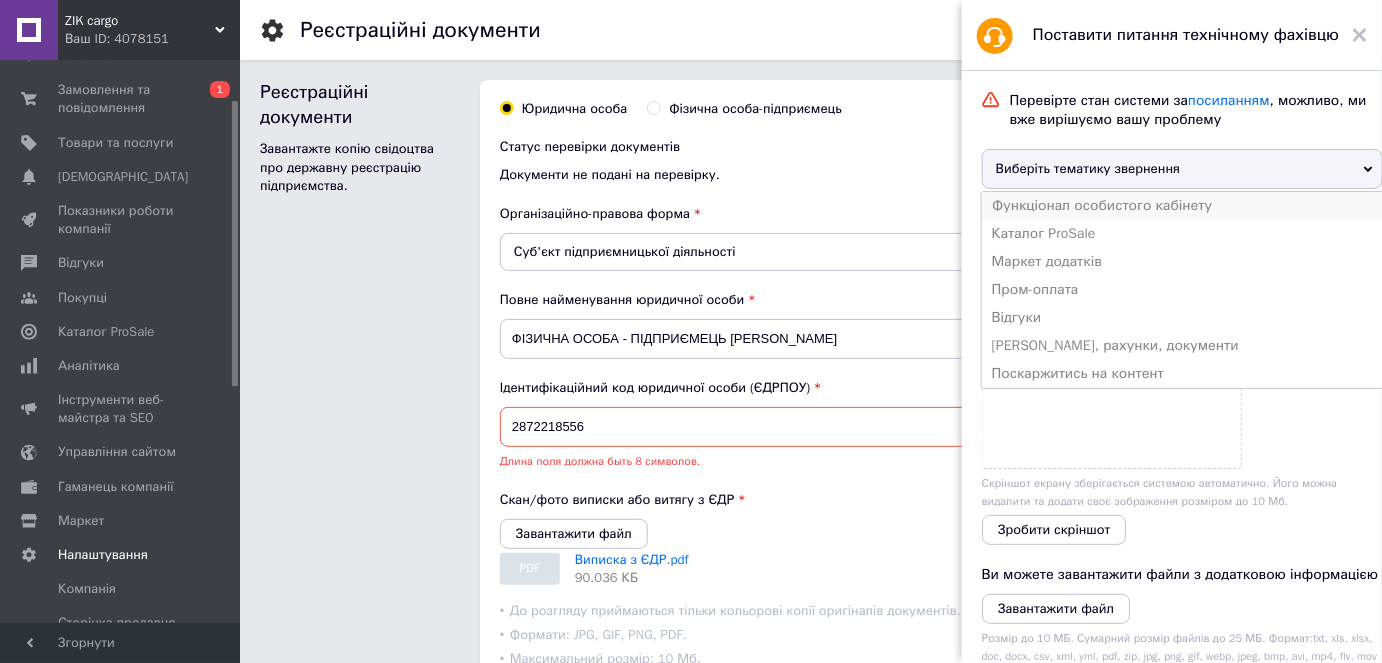 click on "Функціонал особистого кабінету" at bounding box center (1182, 206) 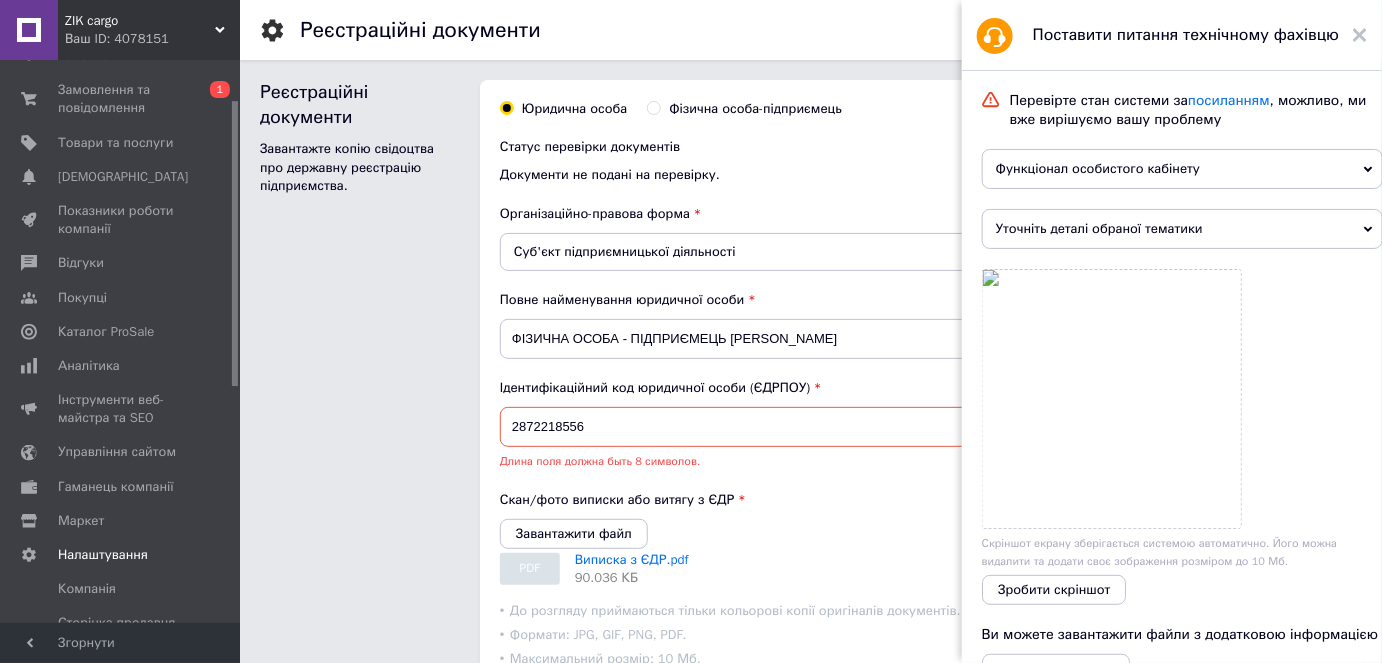 click on "Уточніть деталі обраної тематики" at bounding box center (1182, 229) 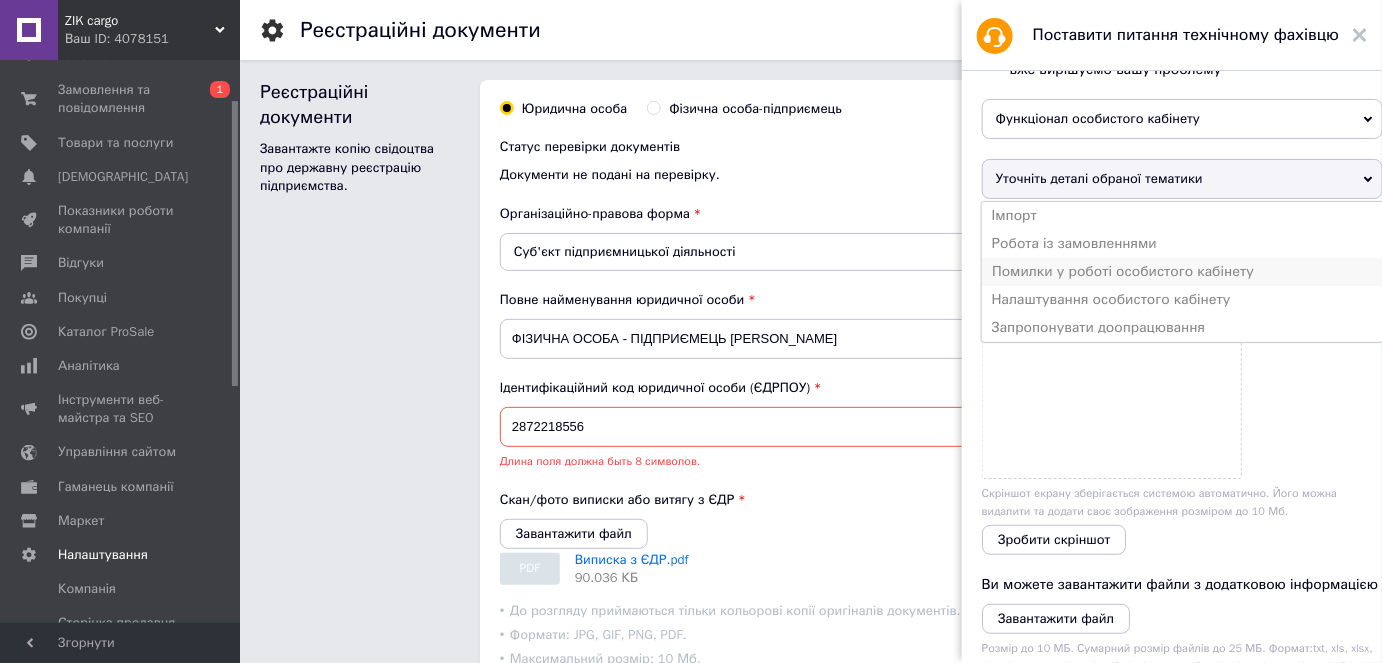 scroll, scrollTop: 90, scrollLeft: 0, axis: vertical 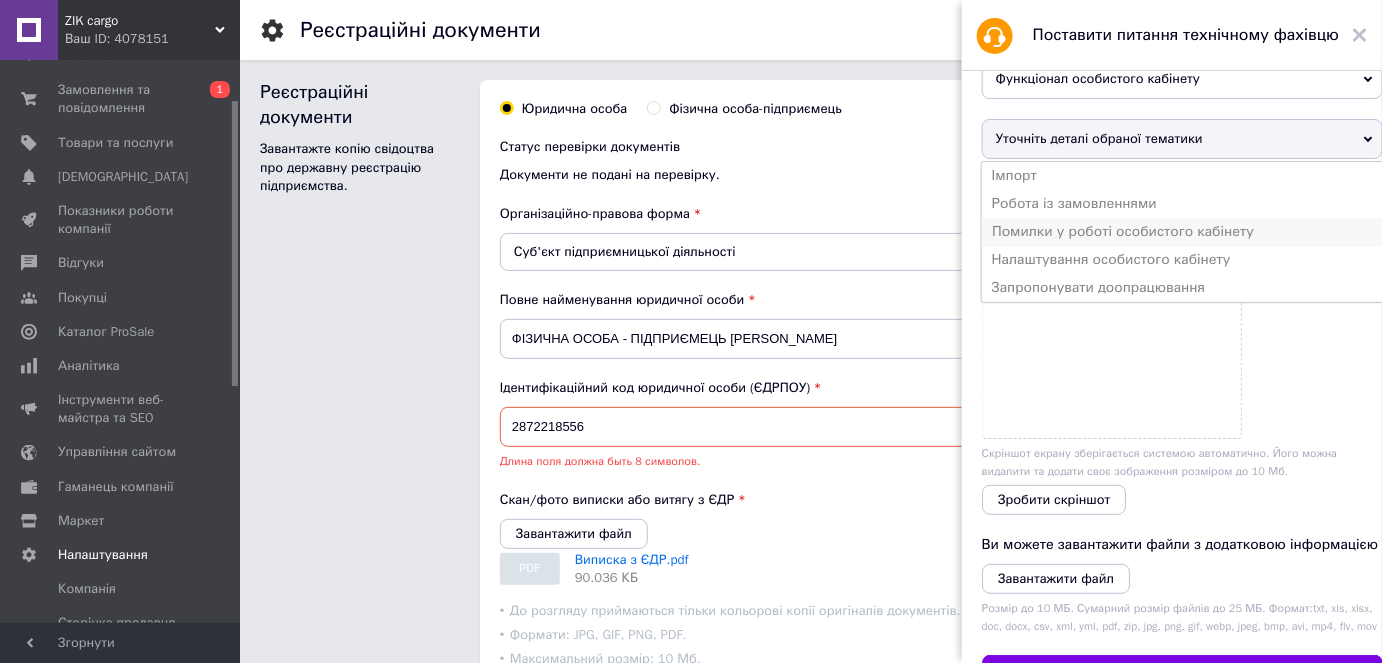 click on "Помилки у роботі особистого кабінету" at bounding box center [1182, 232] 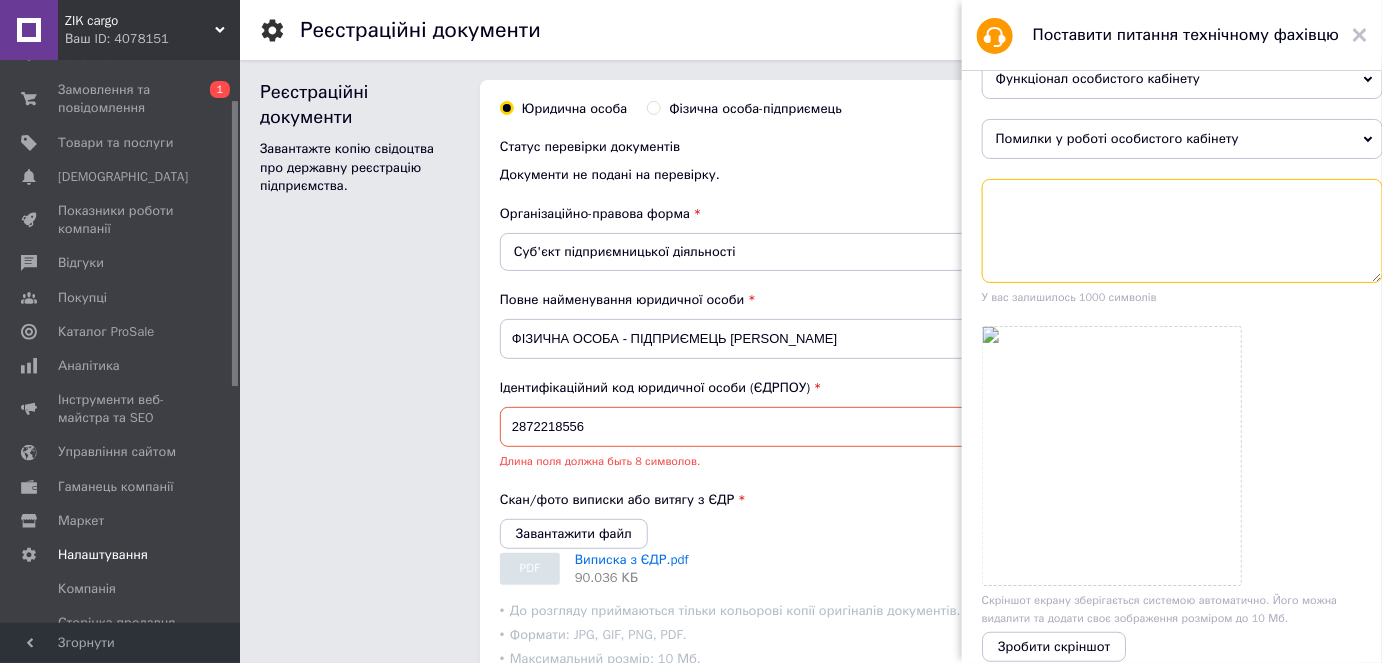 click at bounding box center (1182, 231) 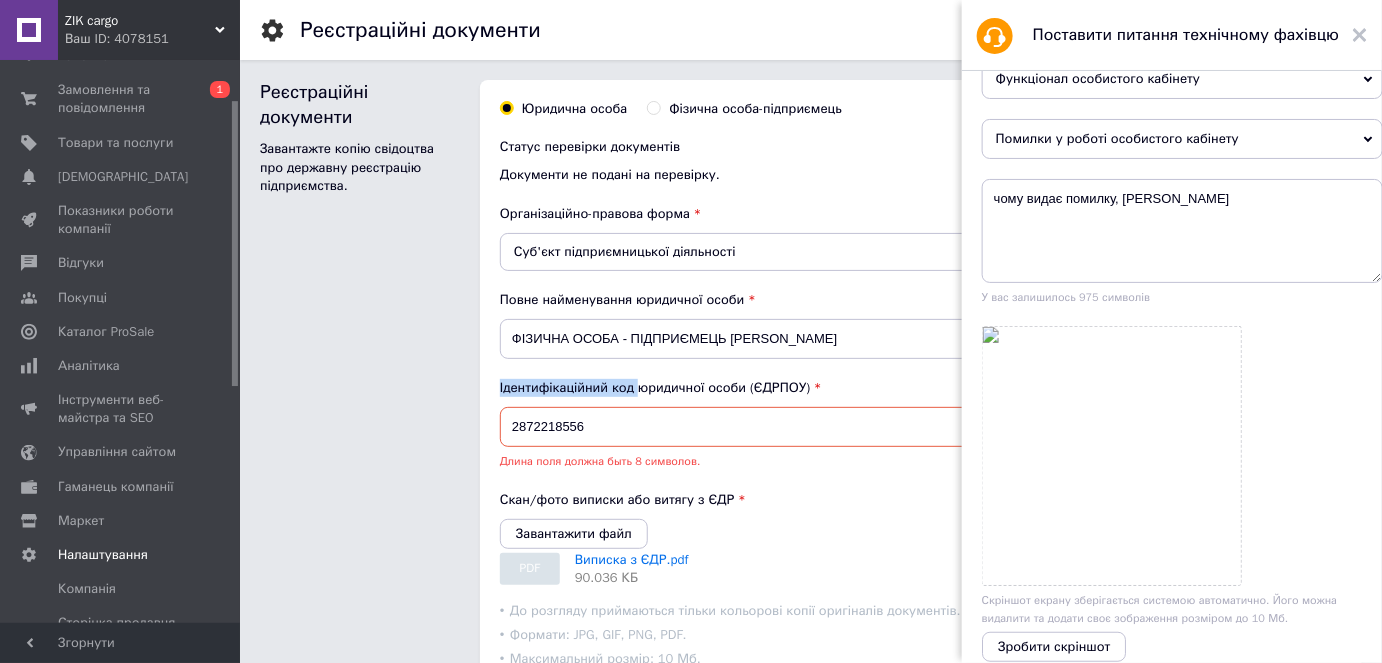 drag, startPoint x: 645, startPoint y: 391, endPoint x: 498, endPoint y: 395, distance: 147.05441 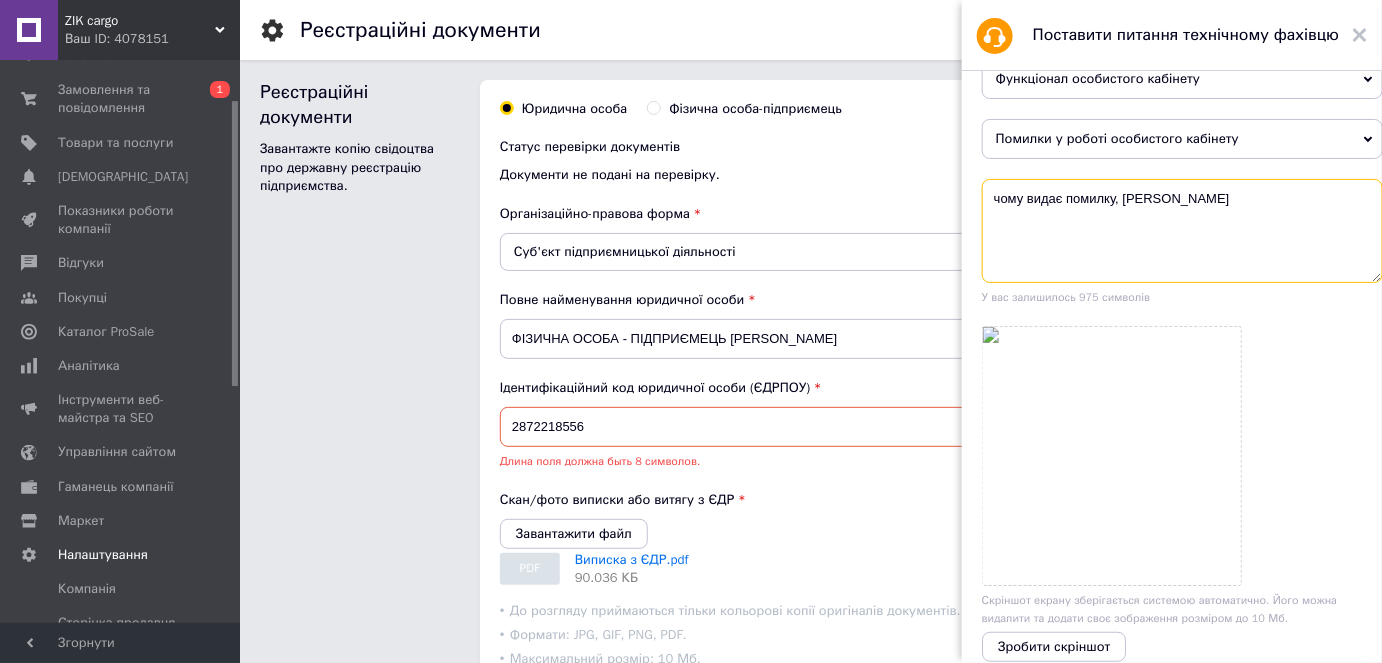 click on "чому видає помилку, [PERSON_NAME]" at bounding box center (1182, 231) 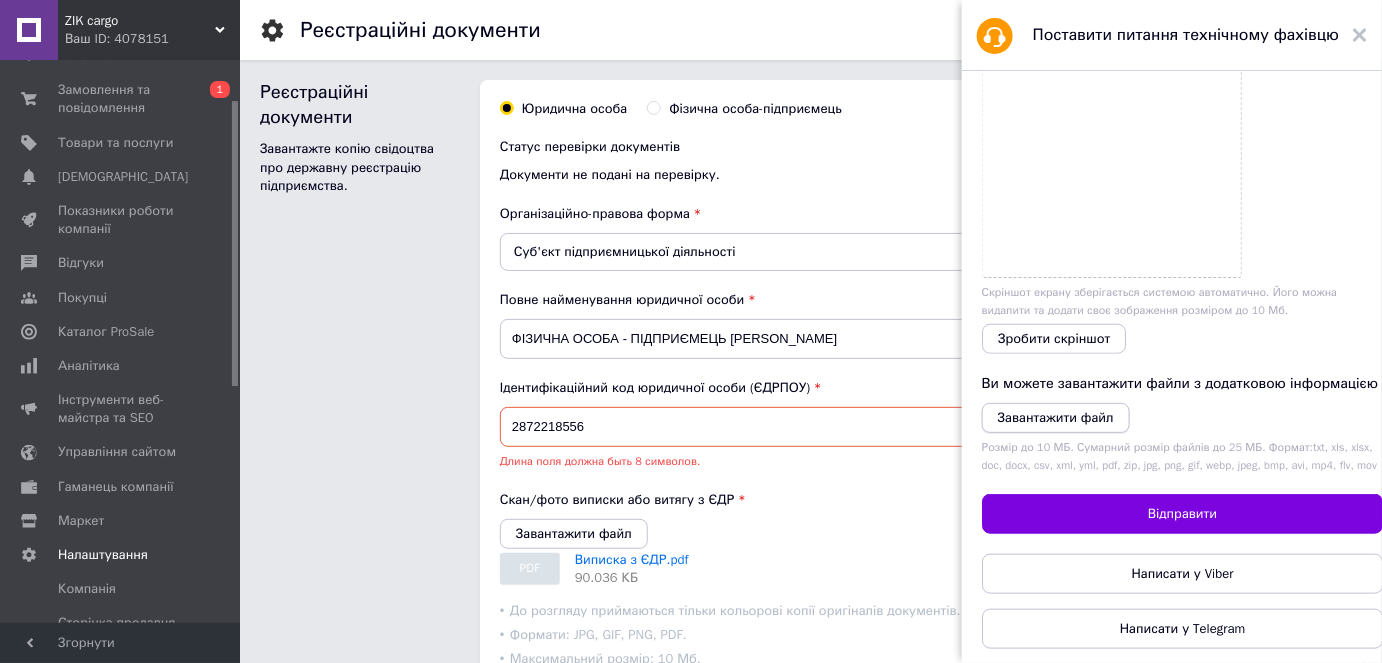scroll, scrollTop: 443, scrollLeft: 0, axis: vertical 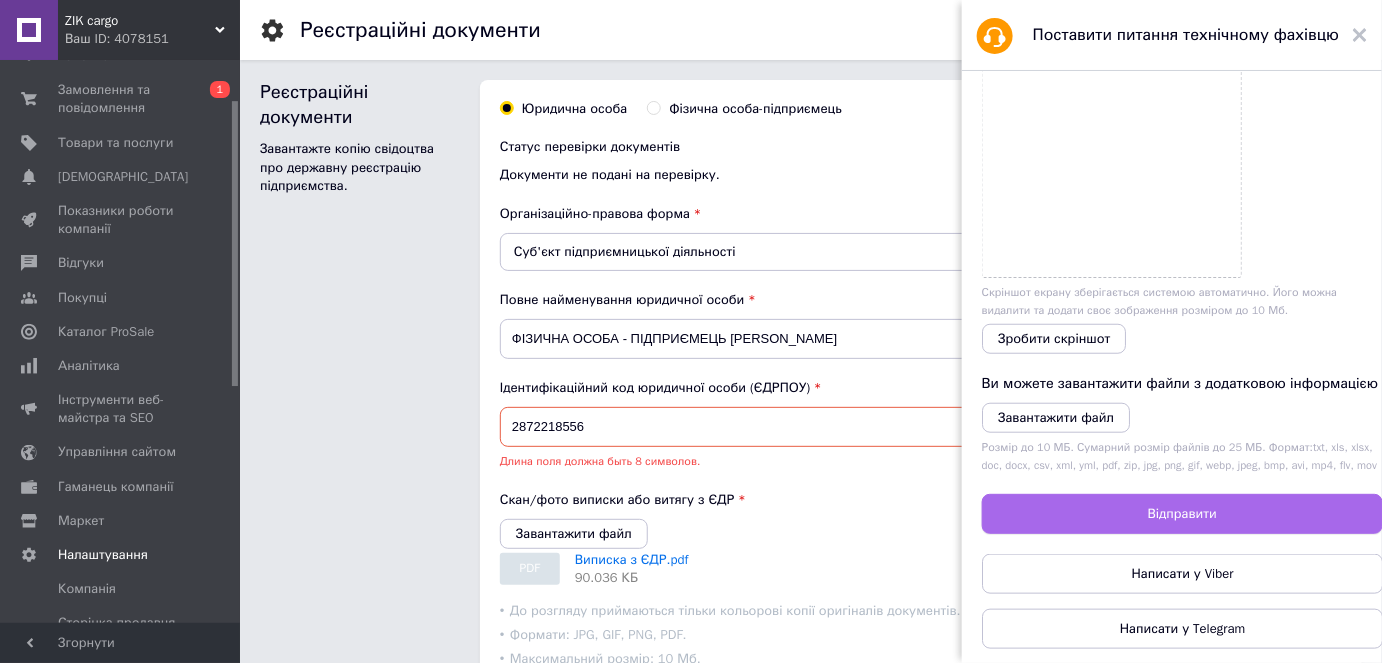 type on "чому видає помилку, якшо Ідентифікаційний код  вірний" 